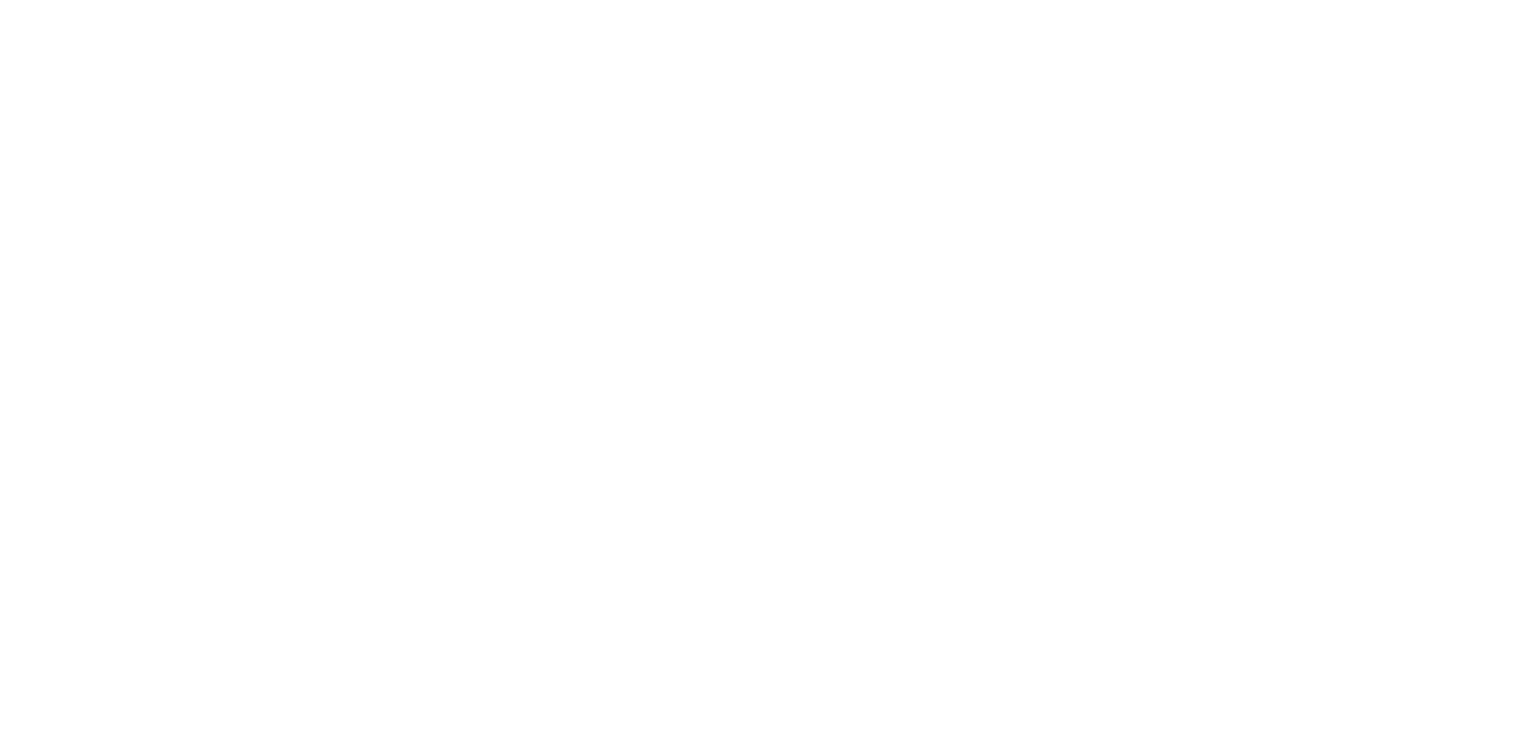 scroll, scrollTop: 0, scrollLeft: 0, axis: both 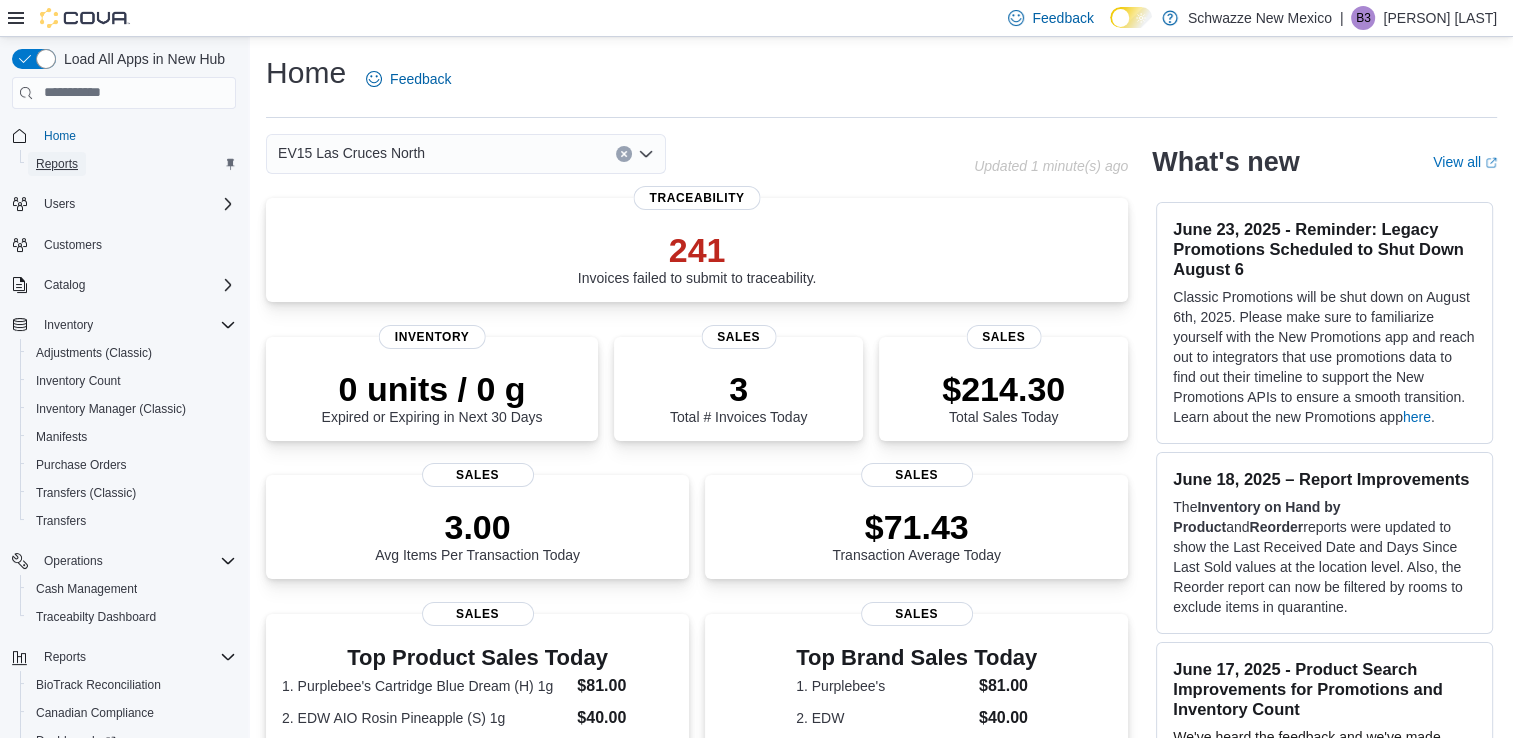 click on "Reports" at bounding box center [57, 164] 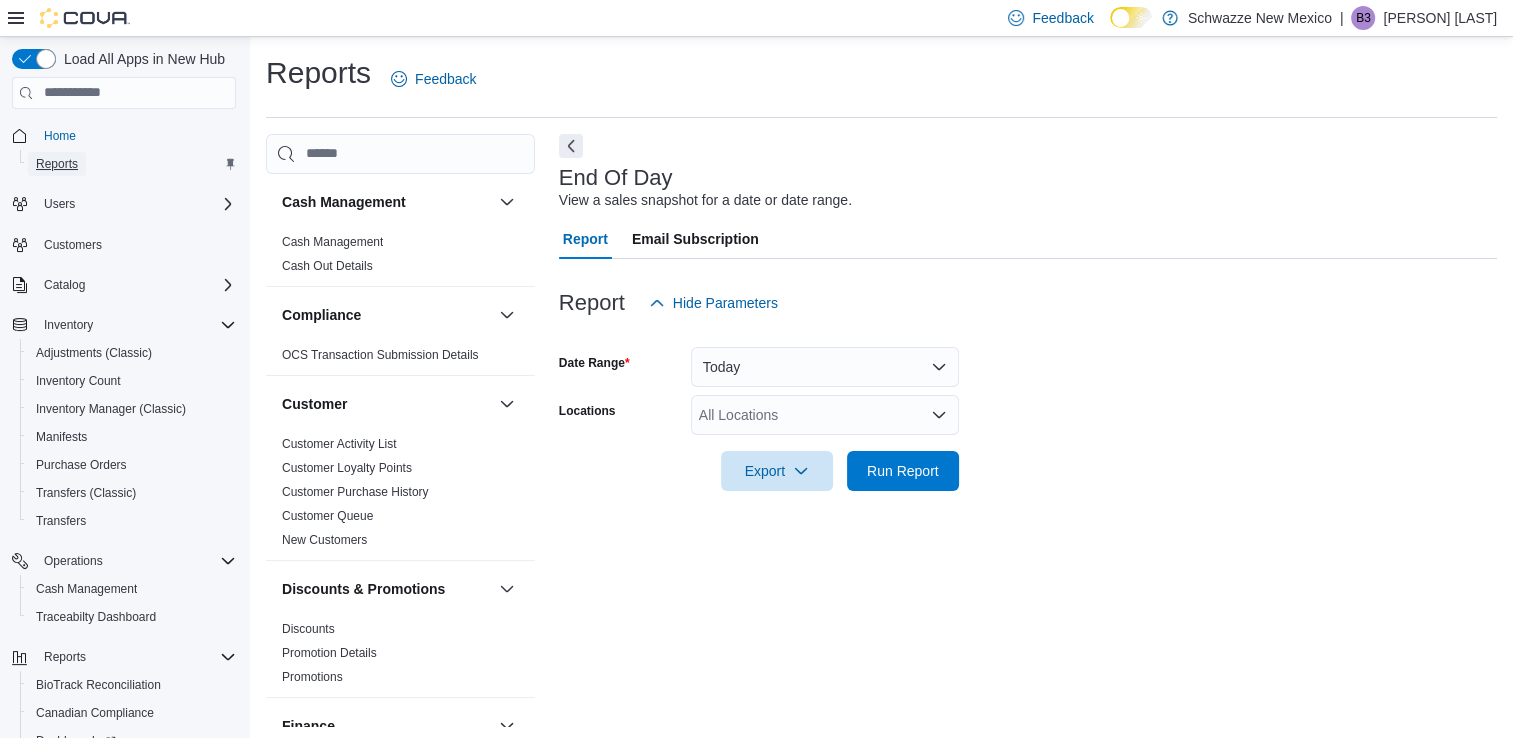 scroll, scrollTop: 5, scrollLeft: 0, axis: vertical 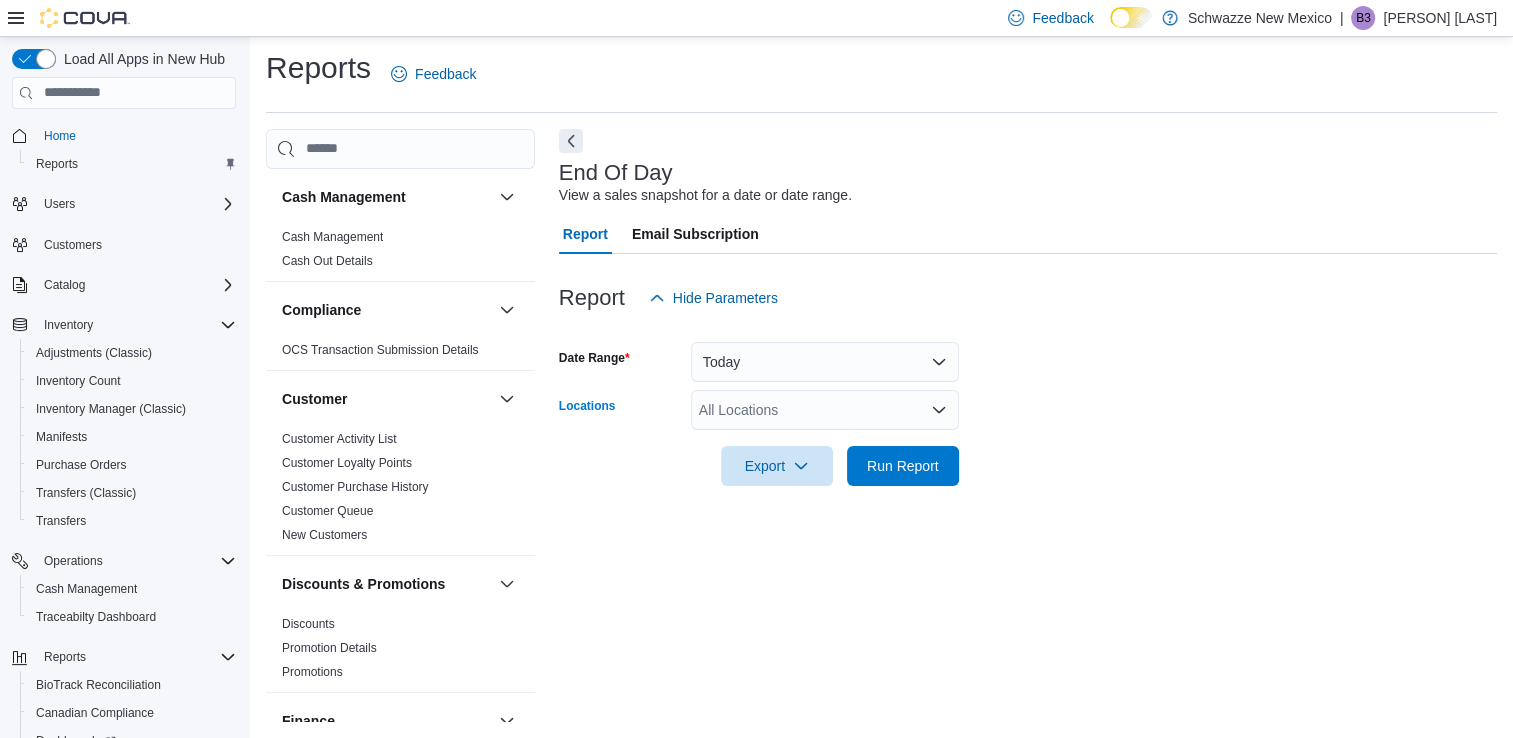 click on "All Locations" at bounding box center (825, 410) 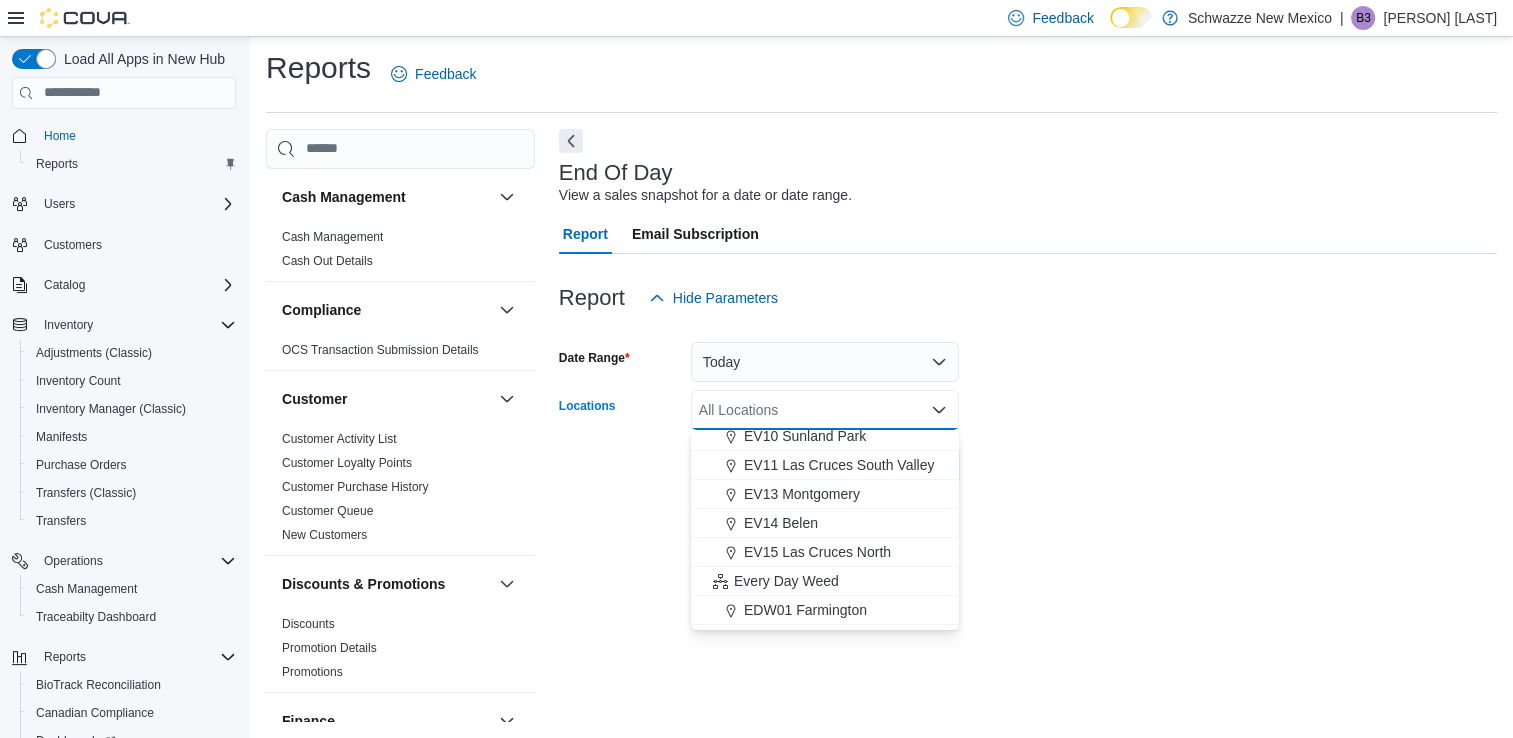 scroll, scrollTop: 328, scrollLeft: 0, axis: vertical 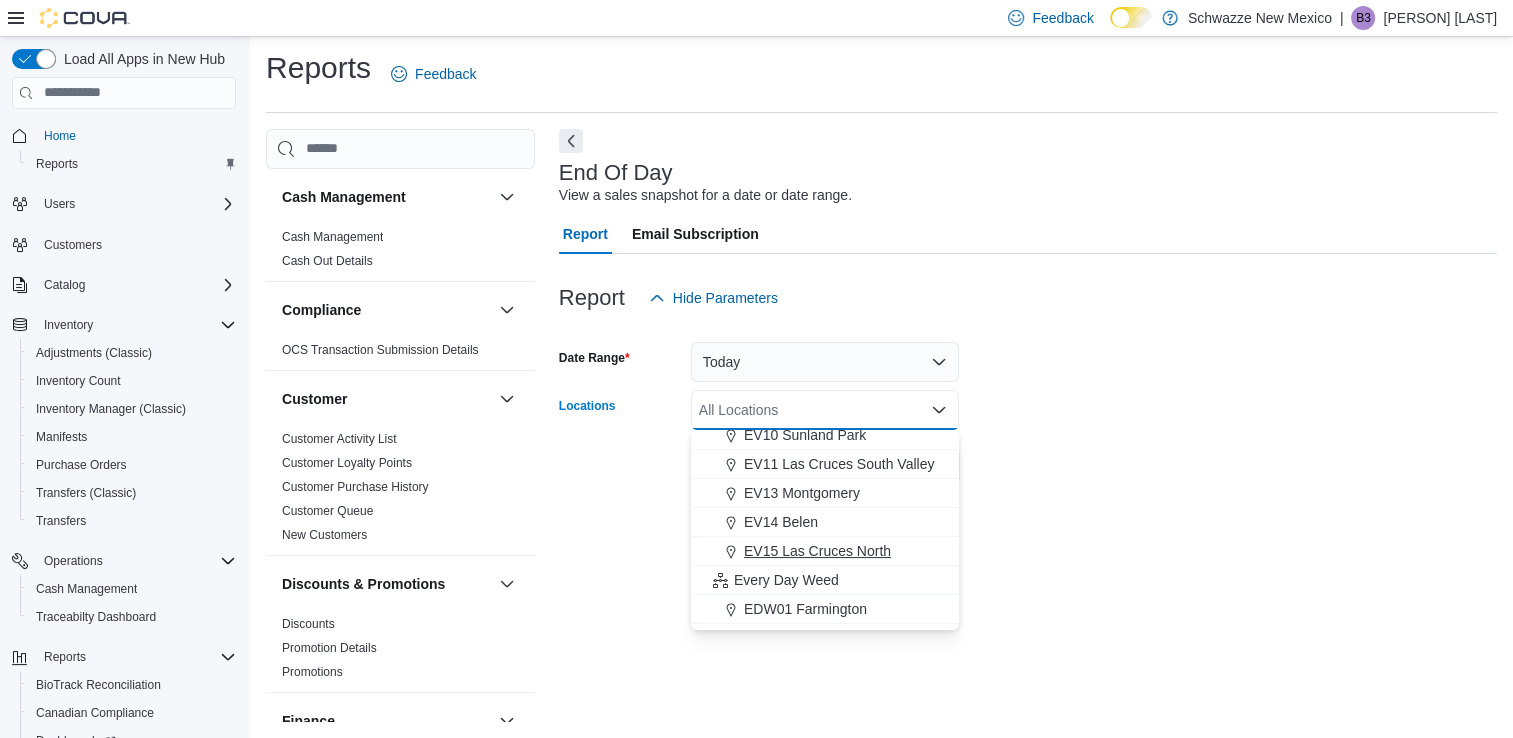 click on "EV15 Las Cruces North" at bounding box center [817, 551] 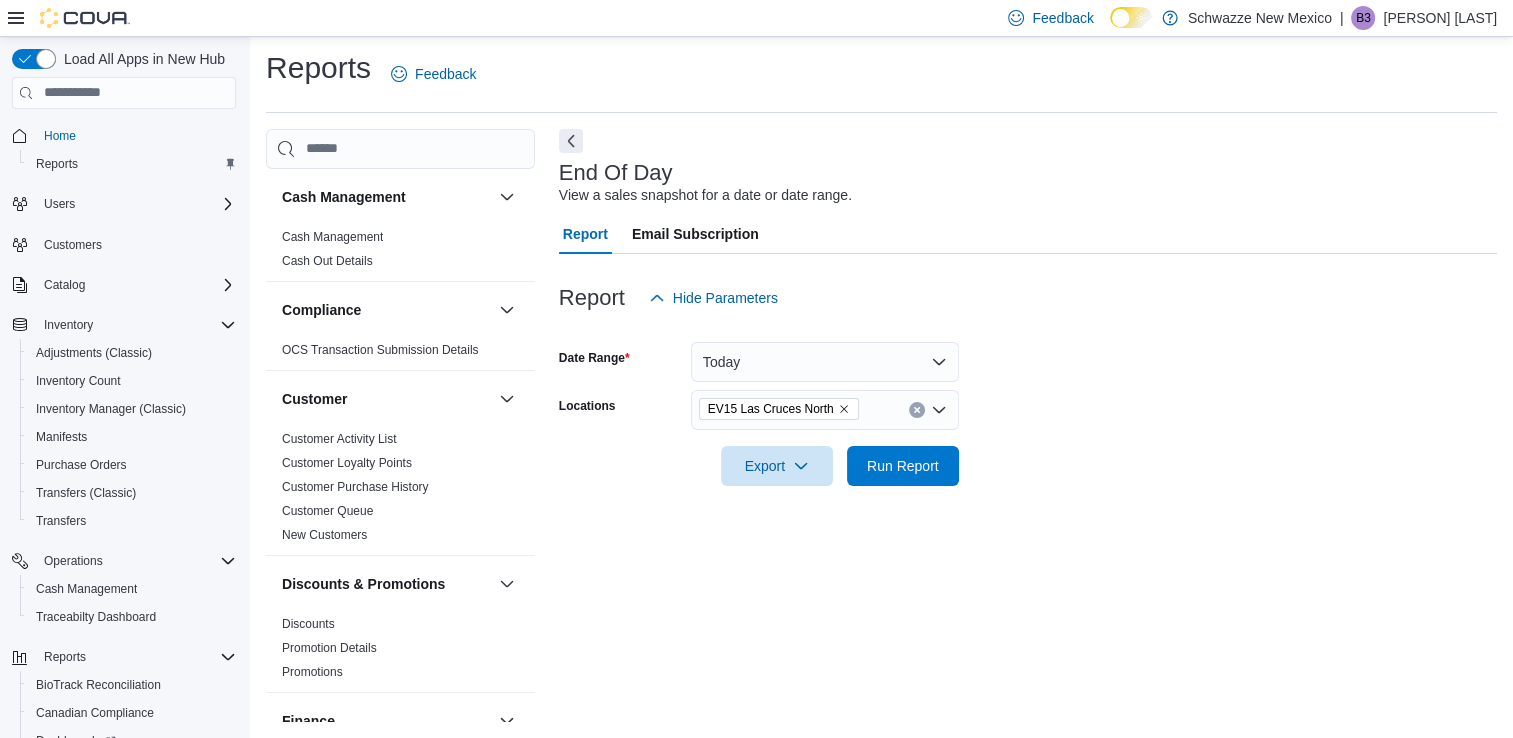 click on "End Of Day    View a sales snapshot for a date or date range. Report Email Subscription Report Hide Parameters   Date Range Today Locations EV15 Las Cruces North Export  Run Report" at bounding box center [1028, 426] 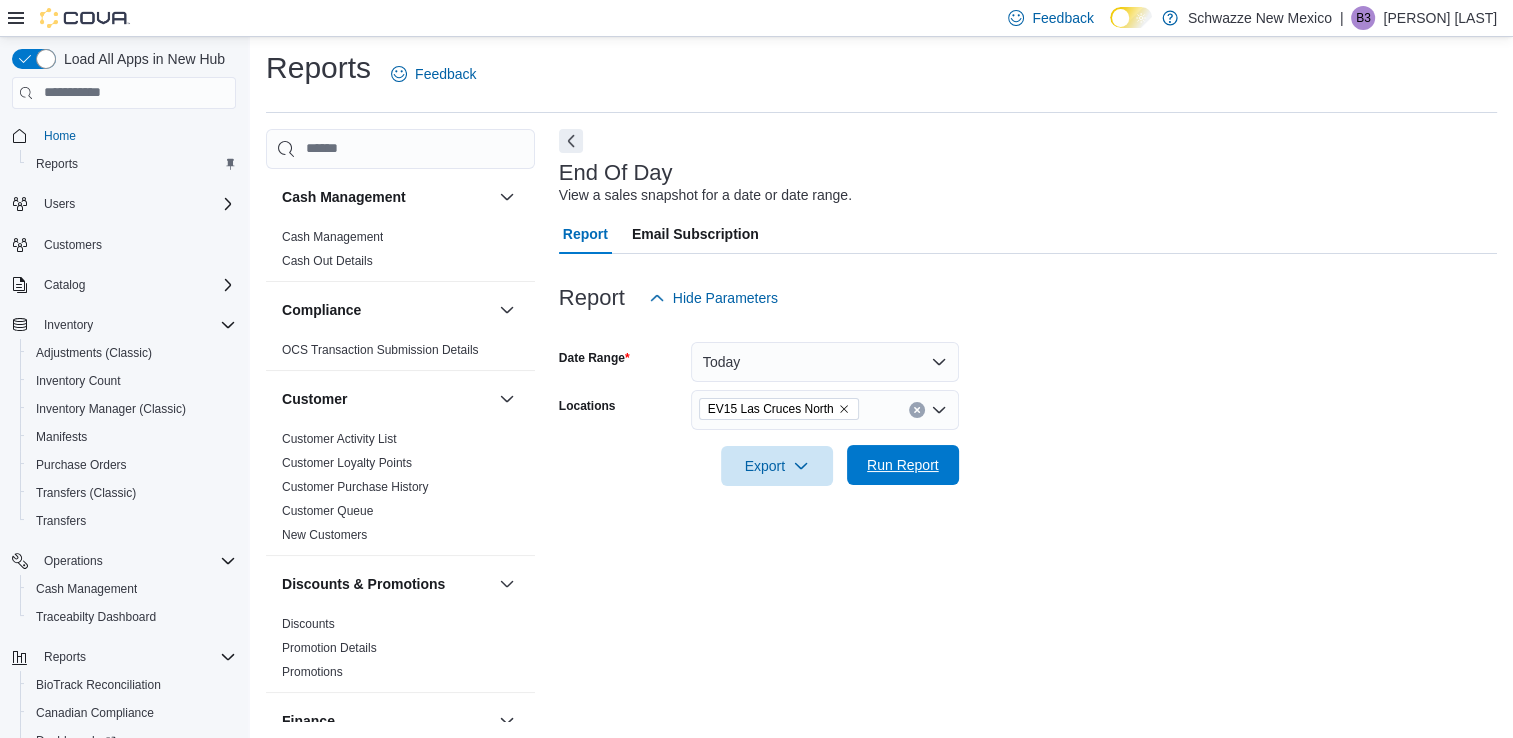 click on "Run Report" at bounding box center (903, 465) 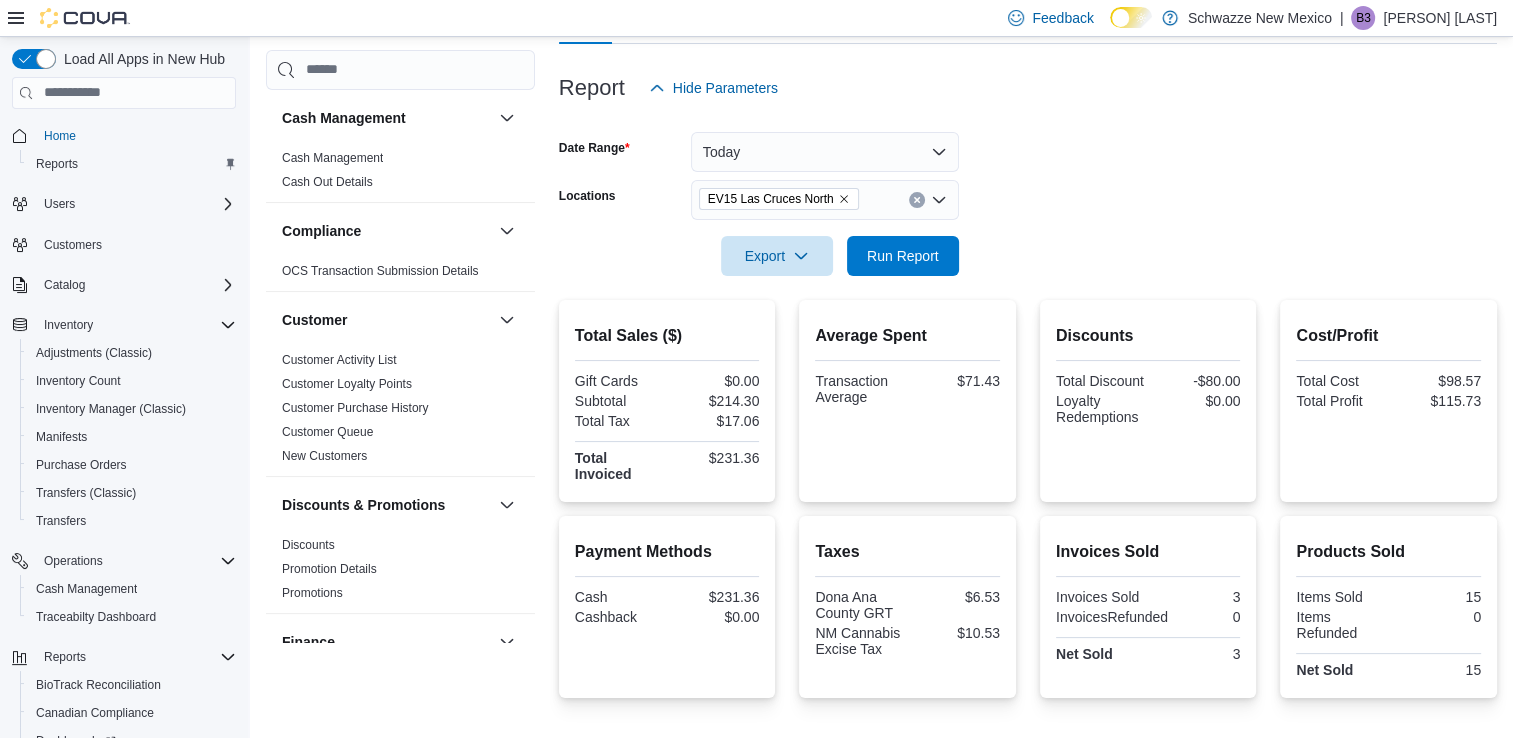 scroll, scrollTop: 212, scrollLeft: 0, axis: vertical 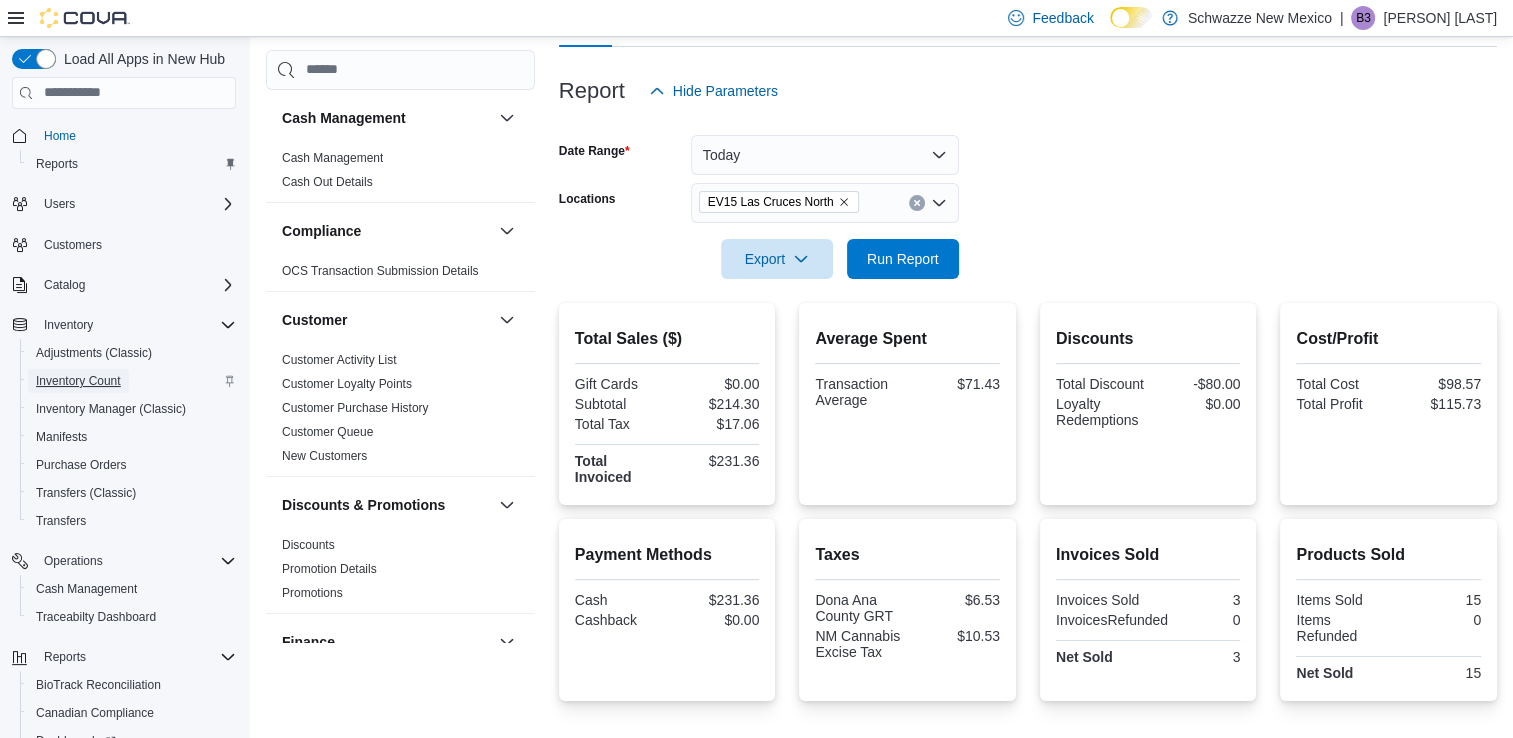 click on "Inventory Count" at bounding box center (78, 381) 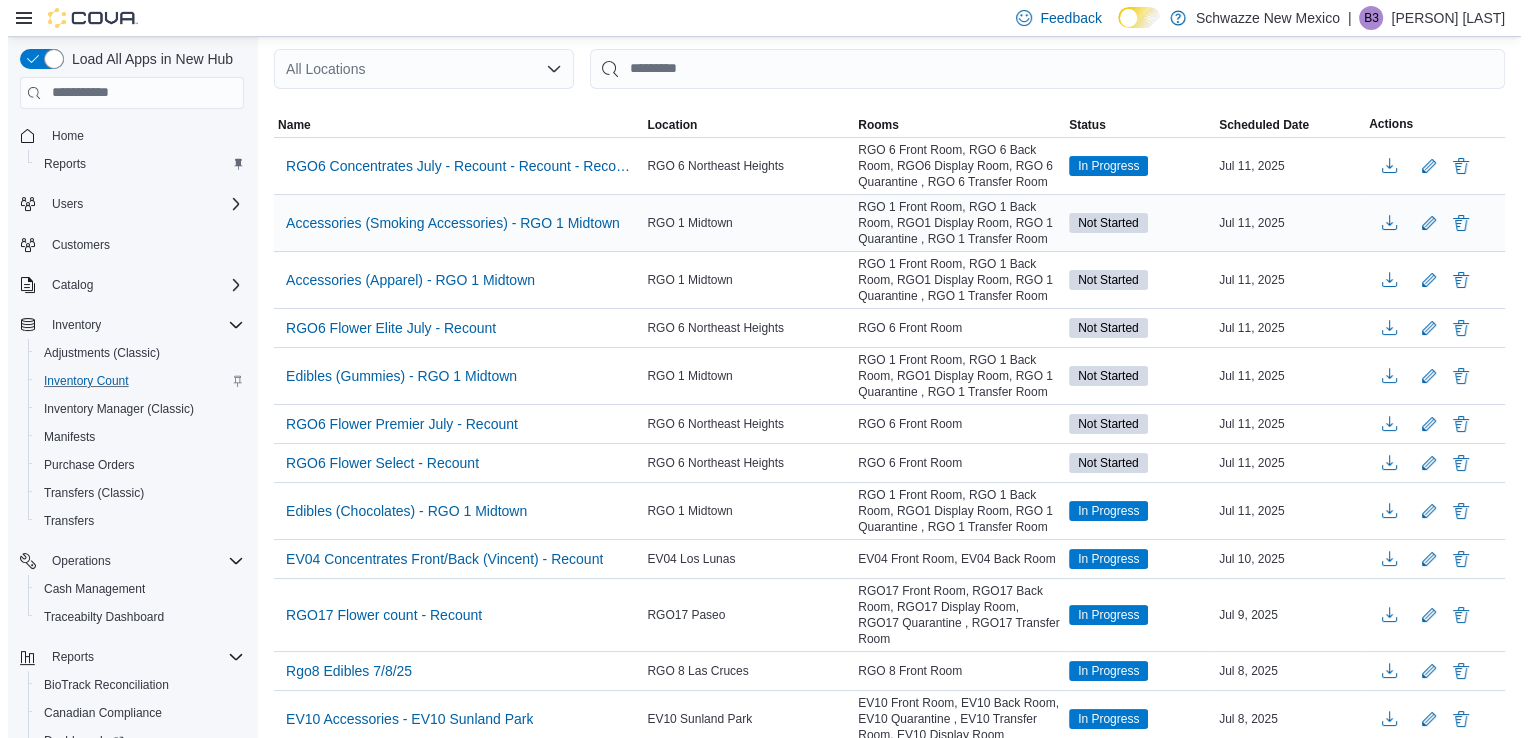 scroll, scrollTop: 0, scrollLeft: 0, axis: both 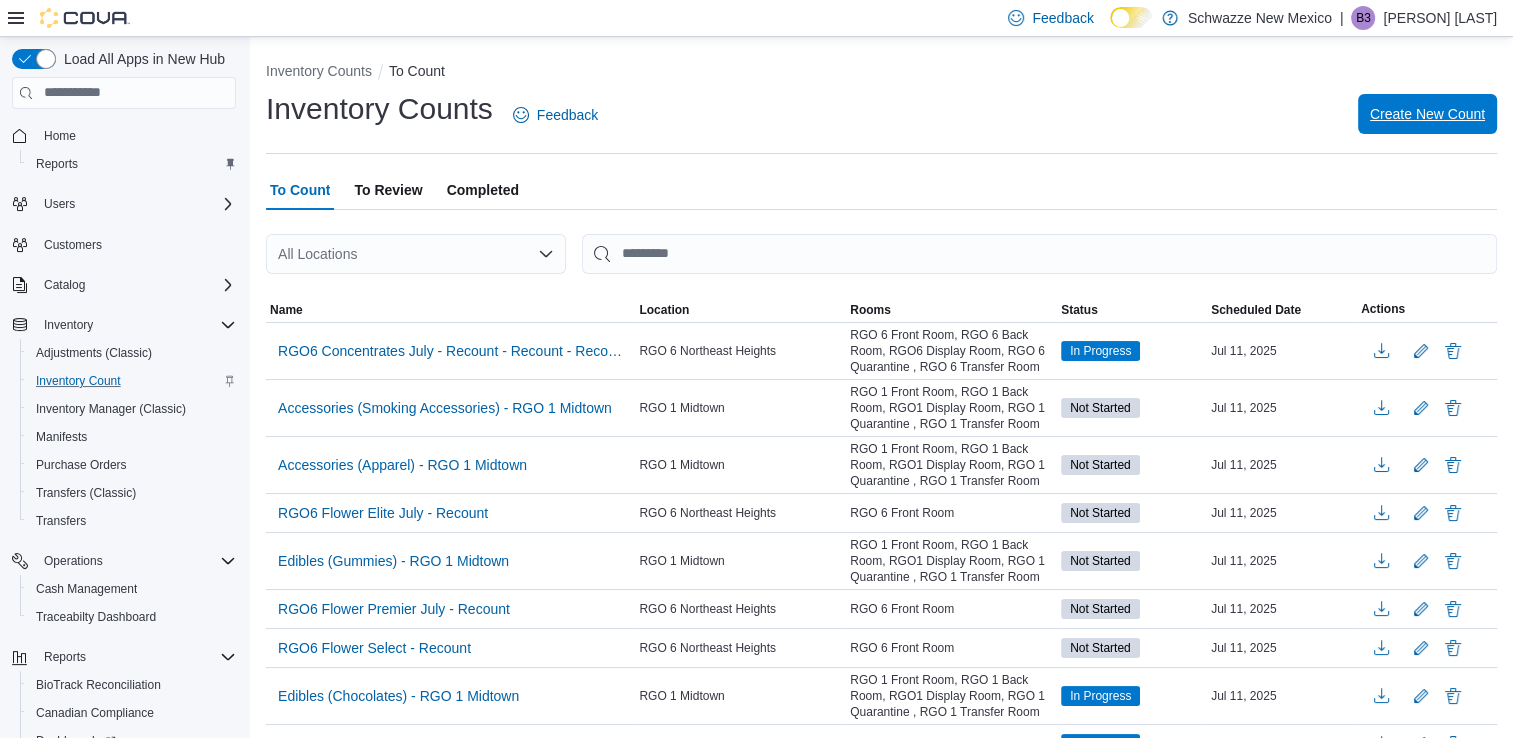 click on "Create New Count" at bounding box center (1427, 114) 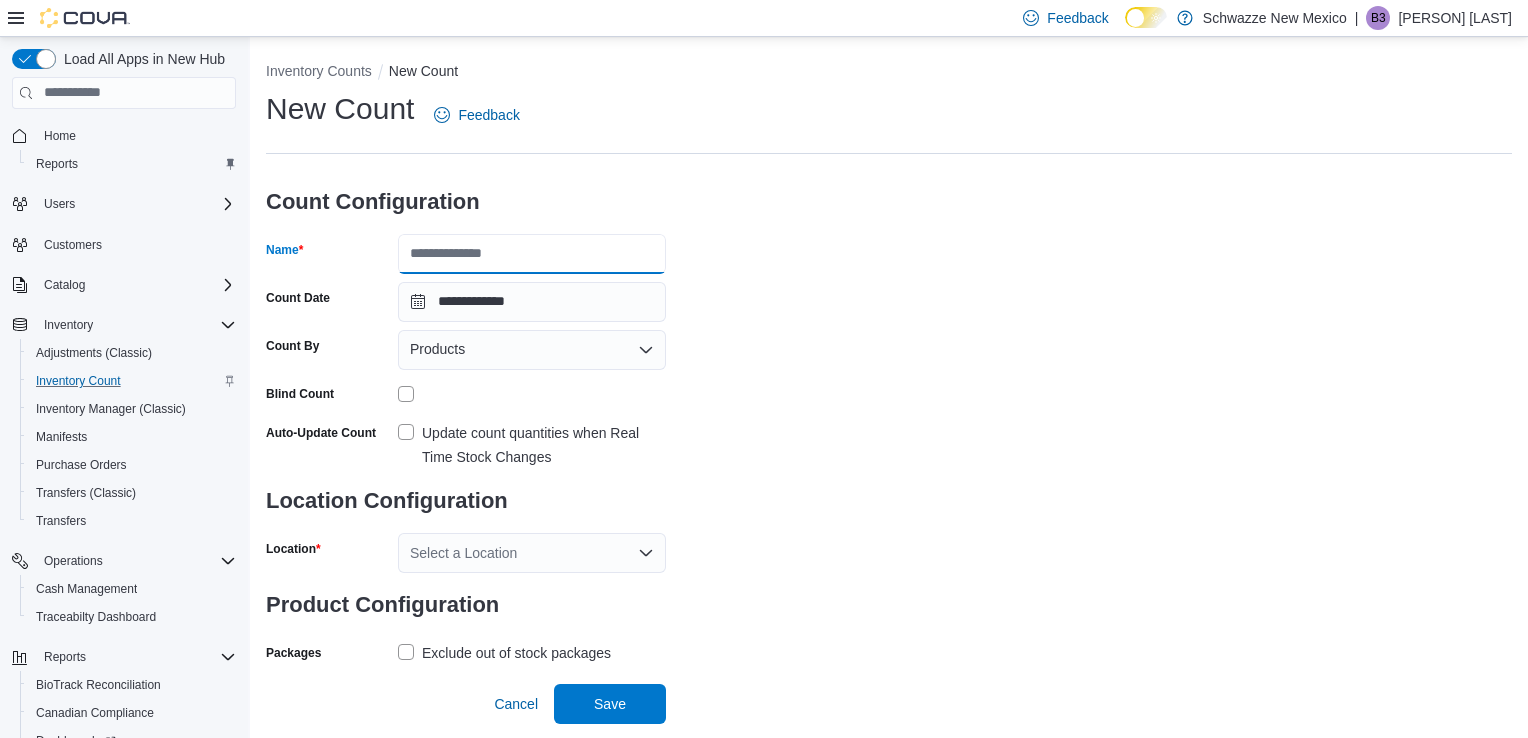 click on "Name" at bounding box center [532, 254] 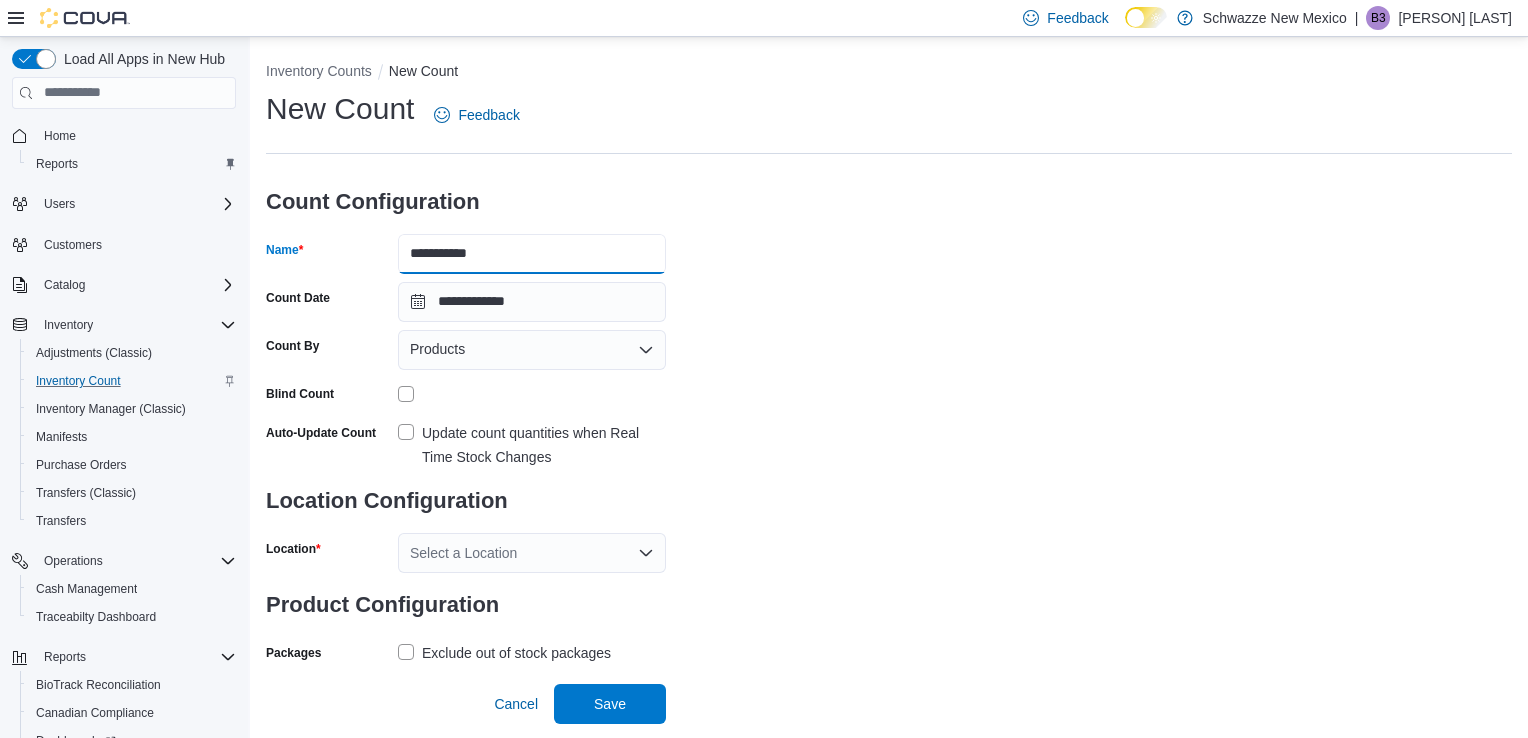 type on "**********" 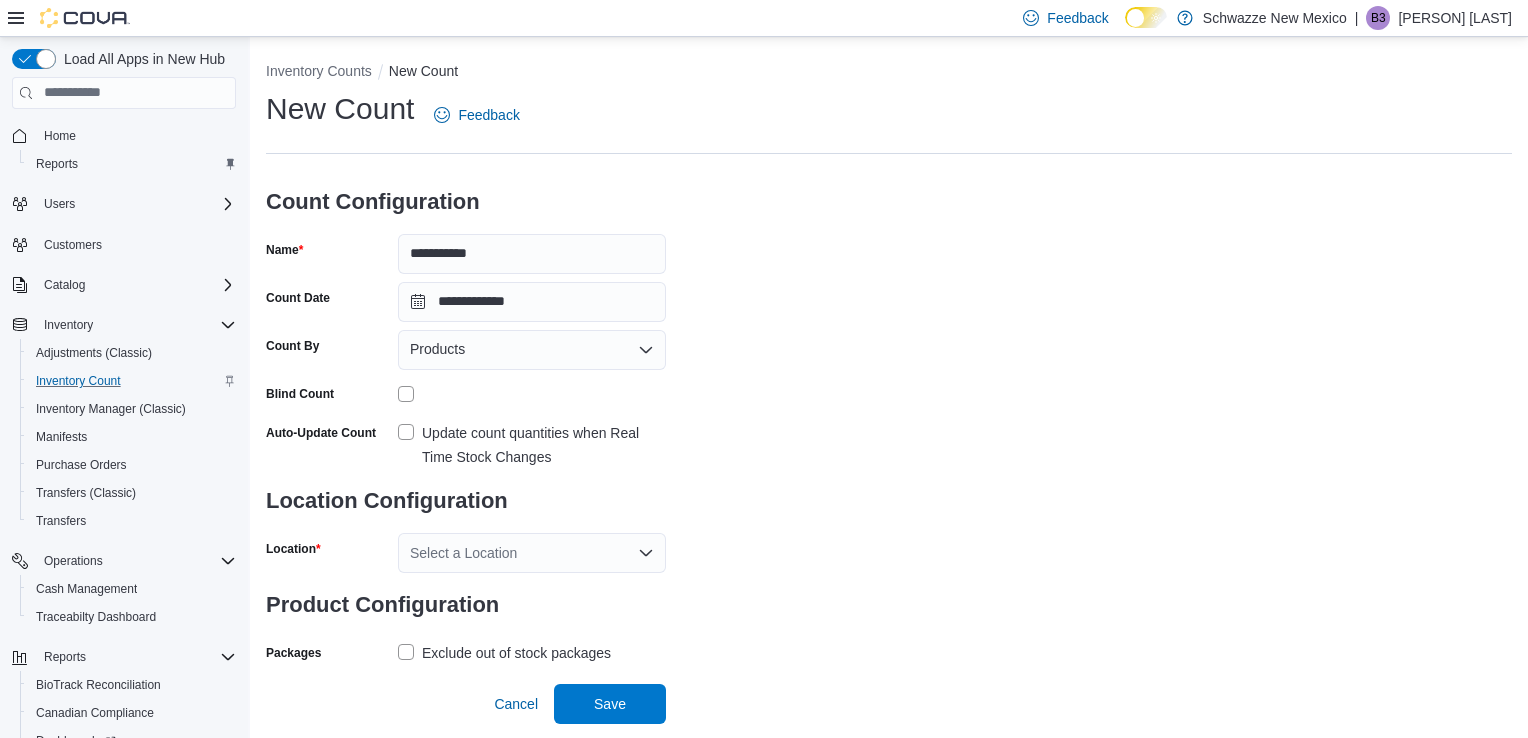 click on "Update count quantities when Real Time Stock Changes" at bounding box center (532, 445) 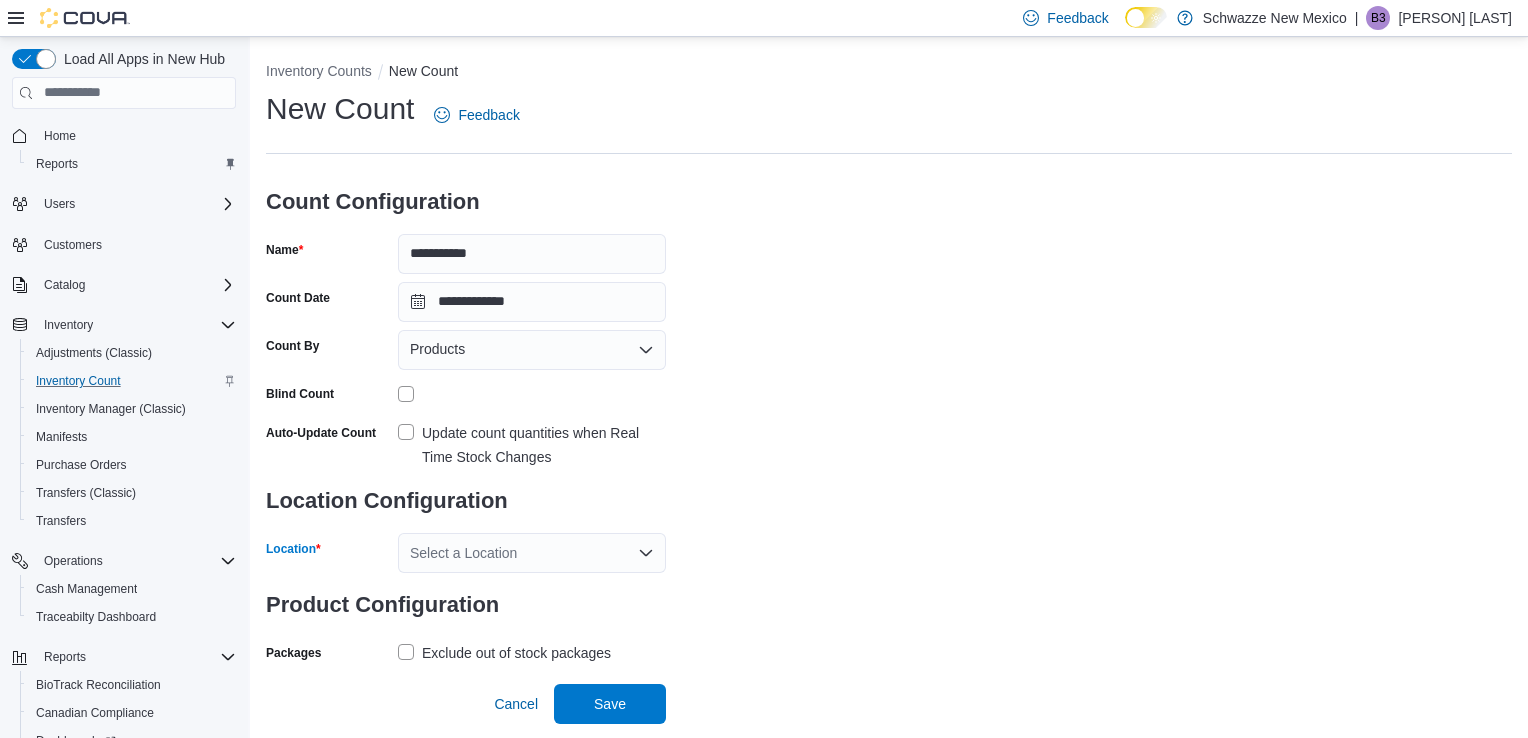 click on "Select a Location" at bounding box center (532, 553) 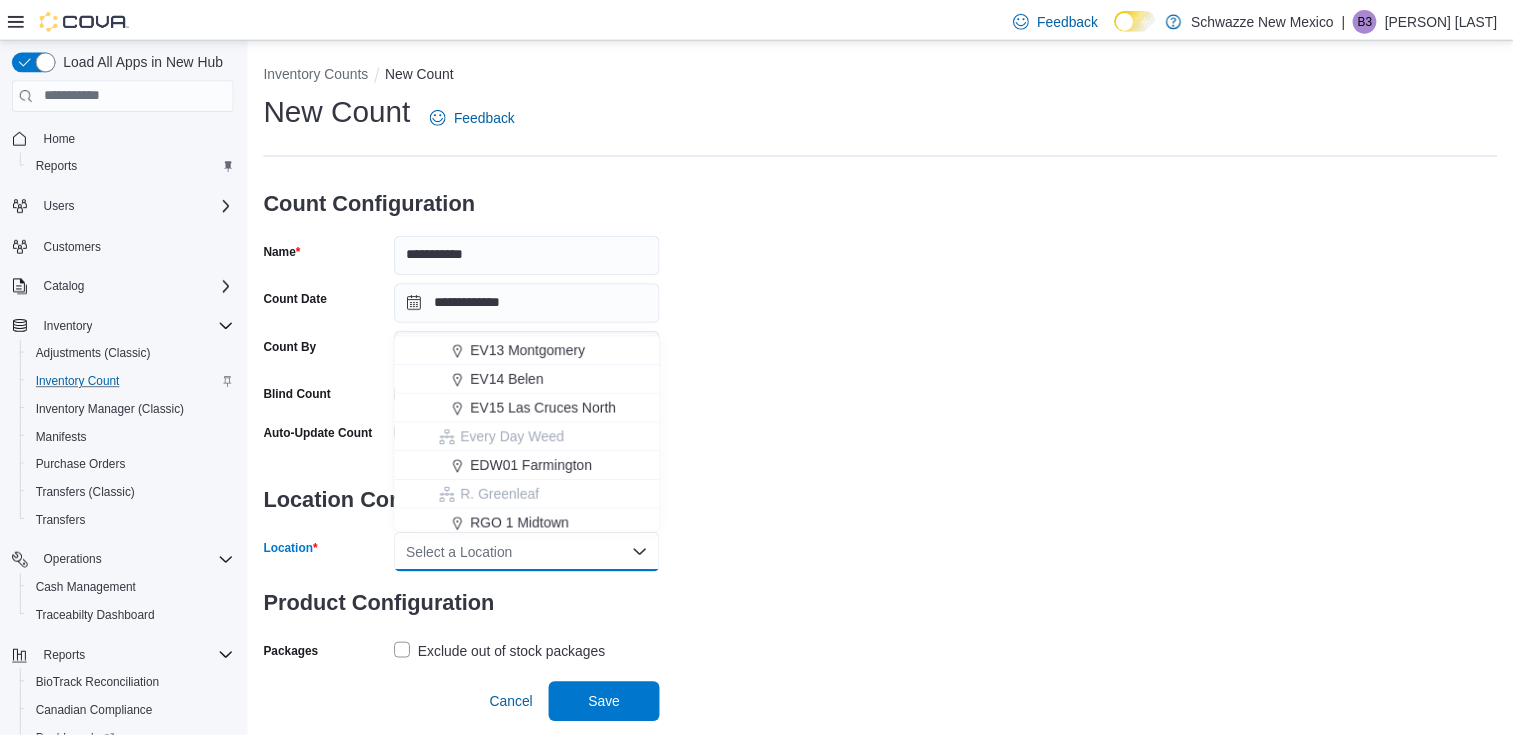 scroll, scrollTop: 375, scrollLeft: 0, axis: vertical 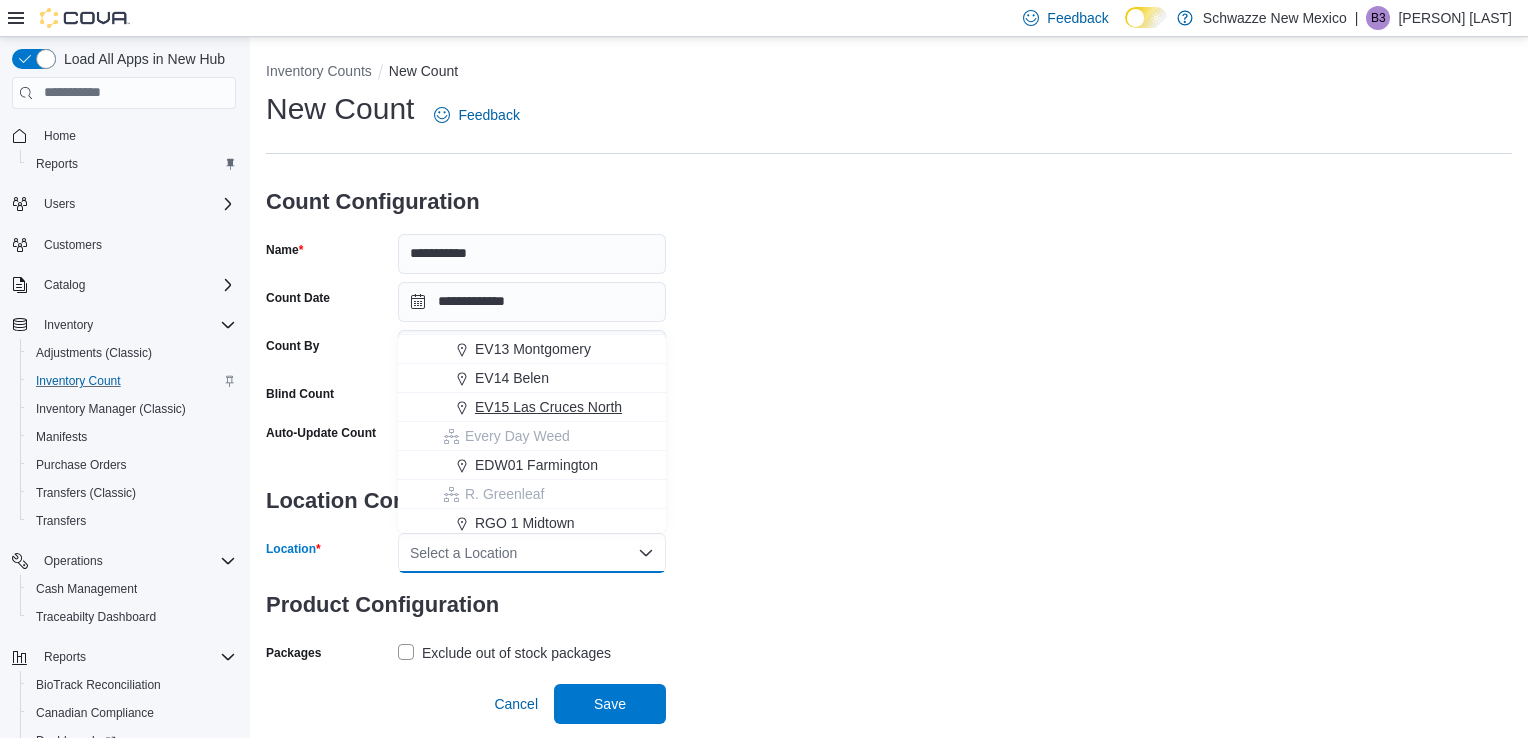 click on "EV15 Las Cruces North" at bounding box center (548, 407) 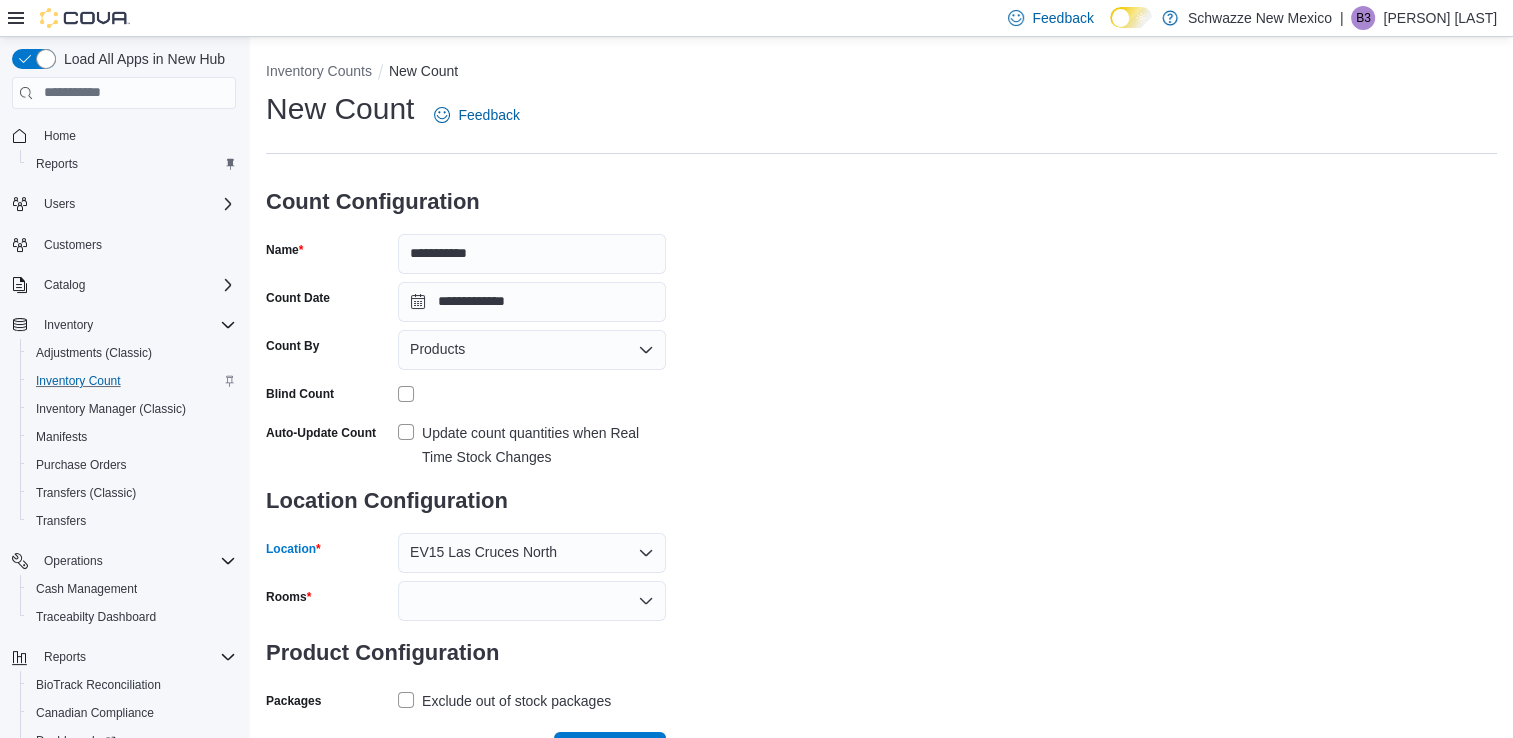 scroll, scrollTop: 33, scrollLeft: 0, axis: vertical 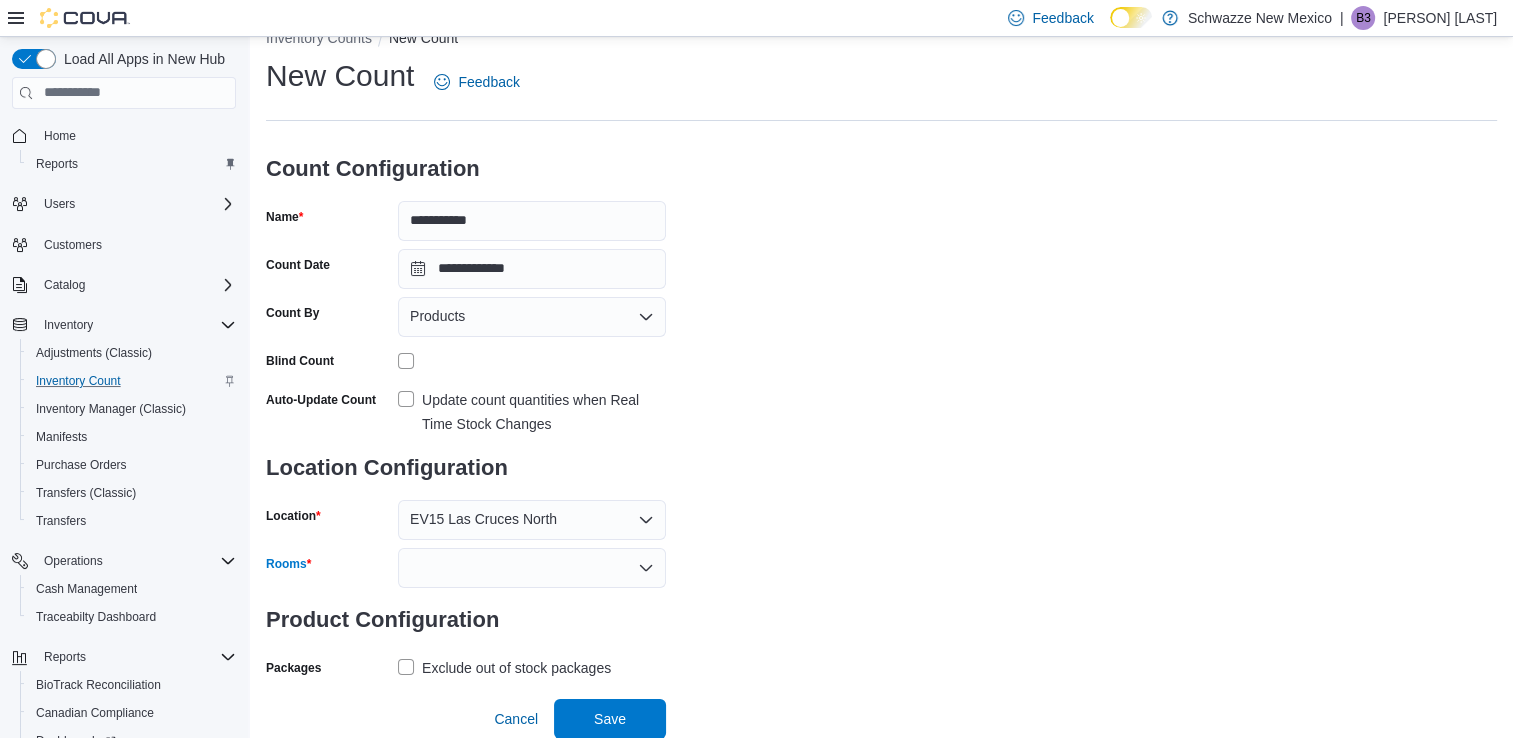 click 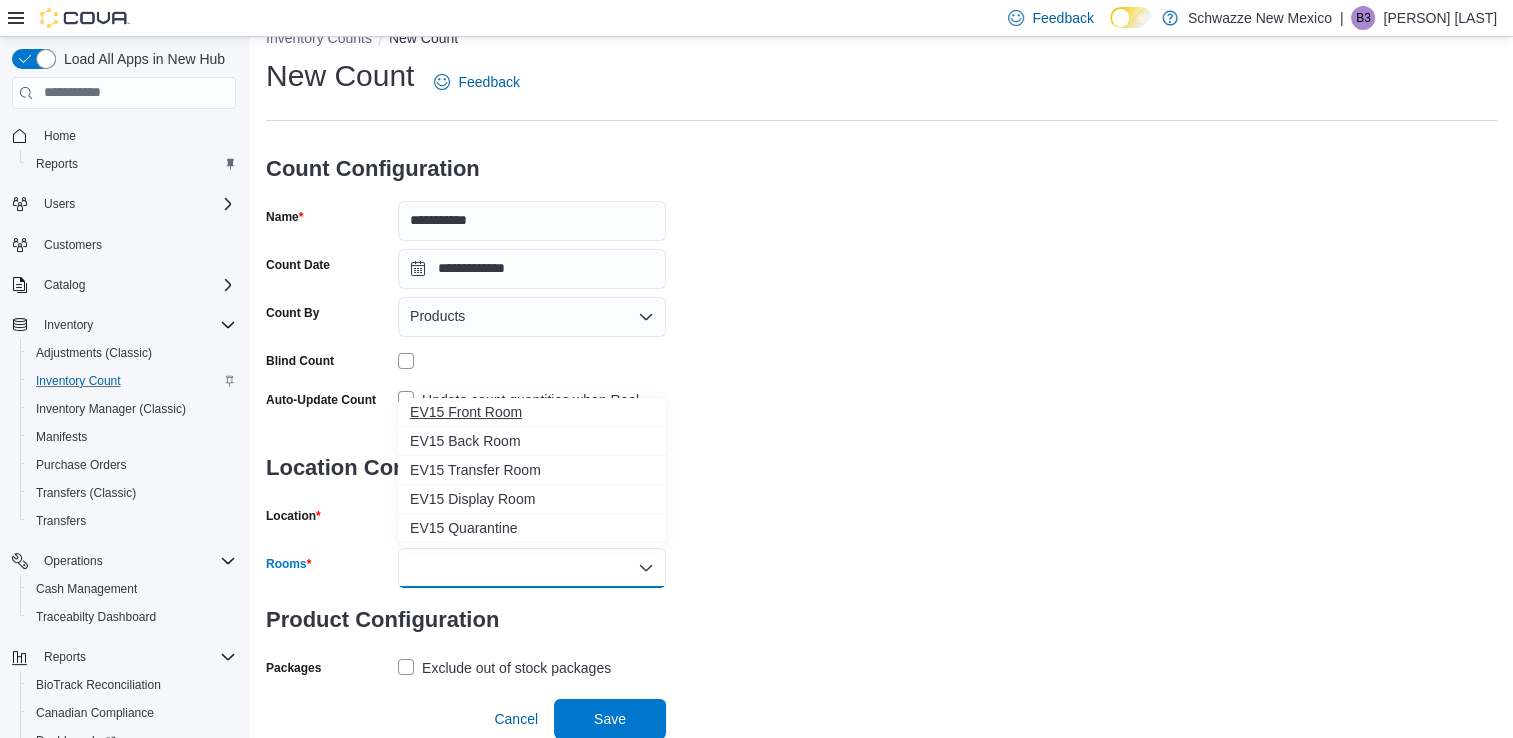click on "EV15 Front Room" at bounding box center [532, 412] 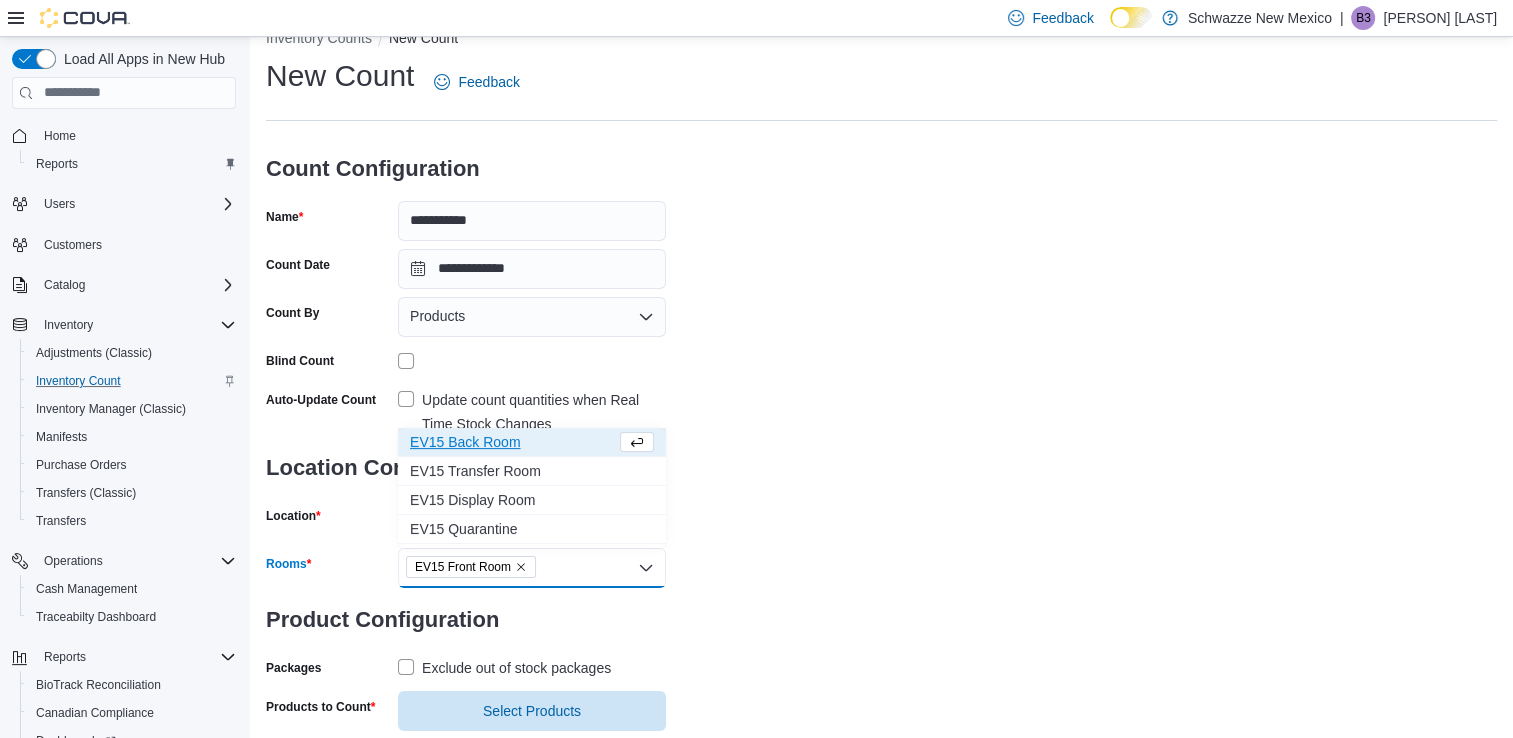 scroll, scrollTop: 81, scrollLeft: 0, axis: vertical 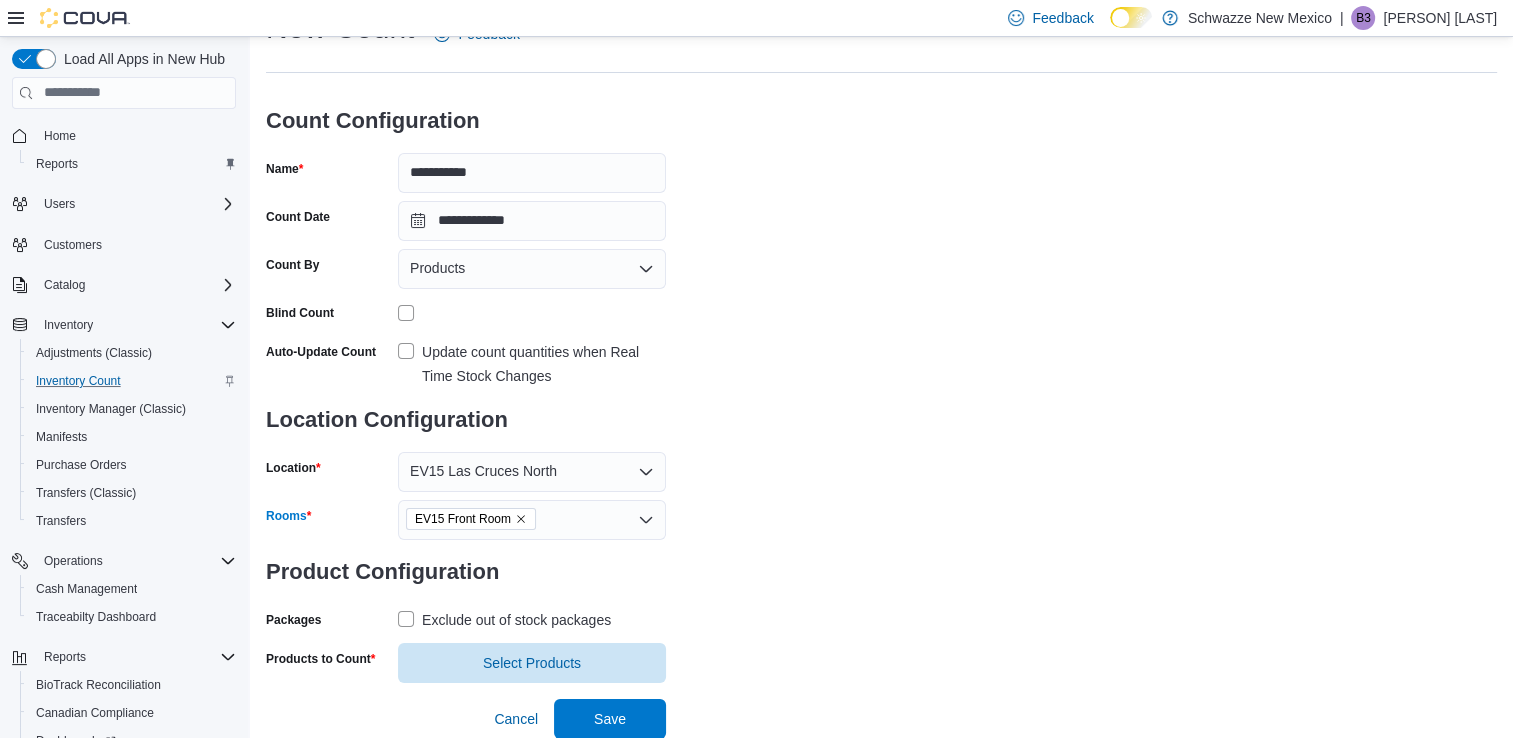 click on "EV15 Front Room" at bounding box center (532, 520) 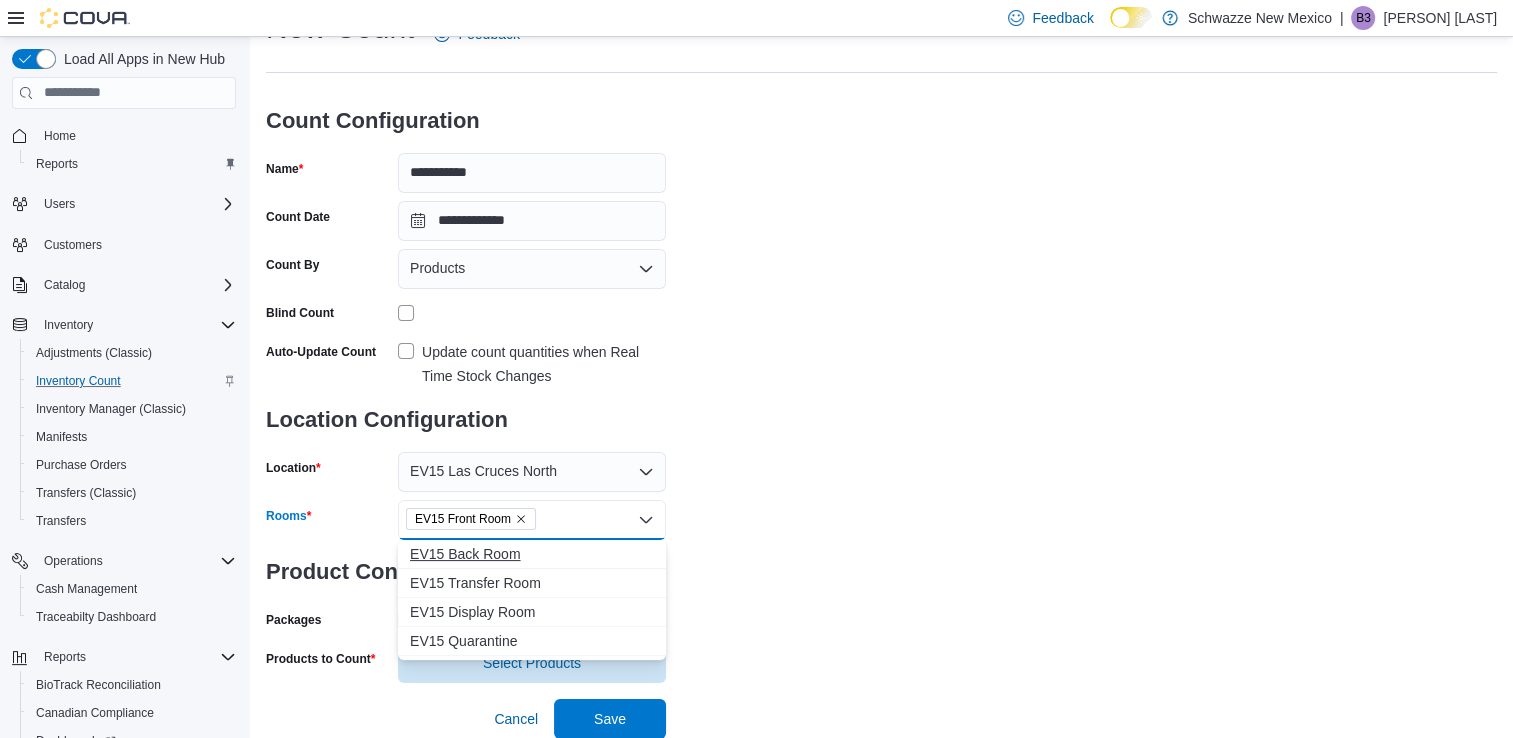 click on "EV15 Back Room" at bounding box center (532, 554) 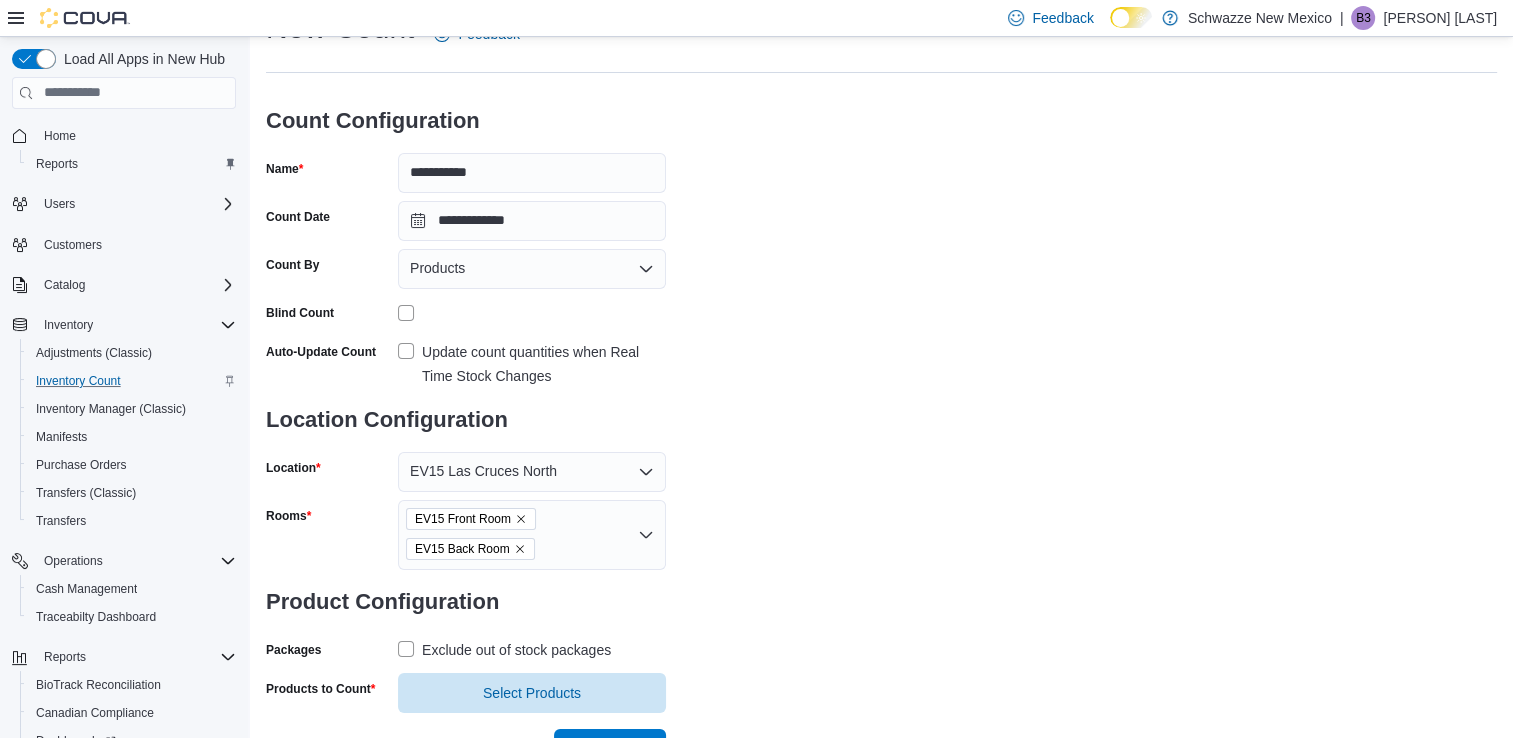 click on "**********" at bounding box center [881, 360] 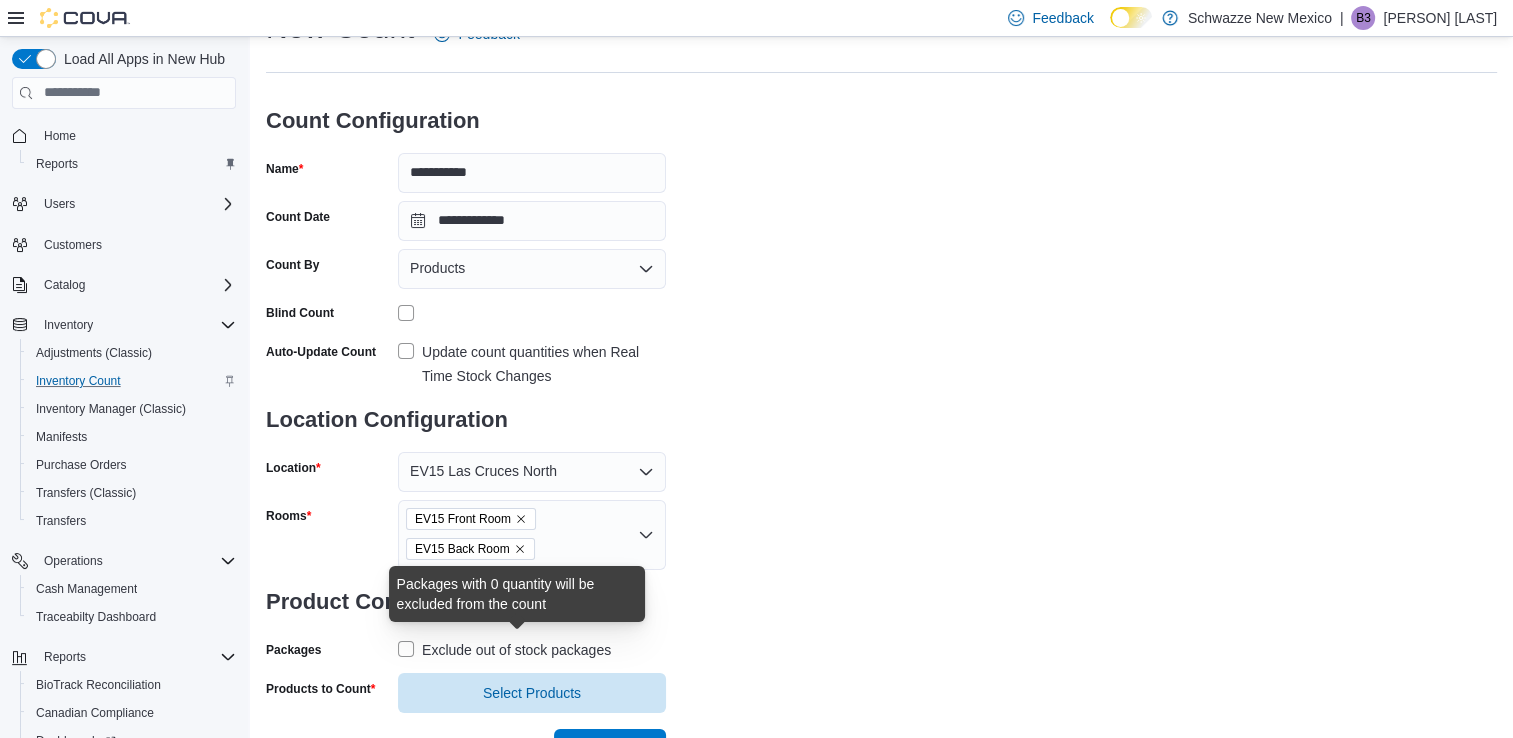 click on "Exclude out of stock packages" at bounding box center (516, 650) 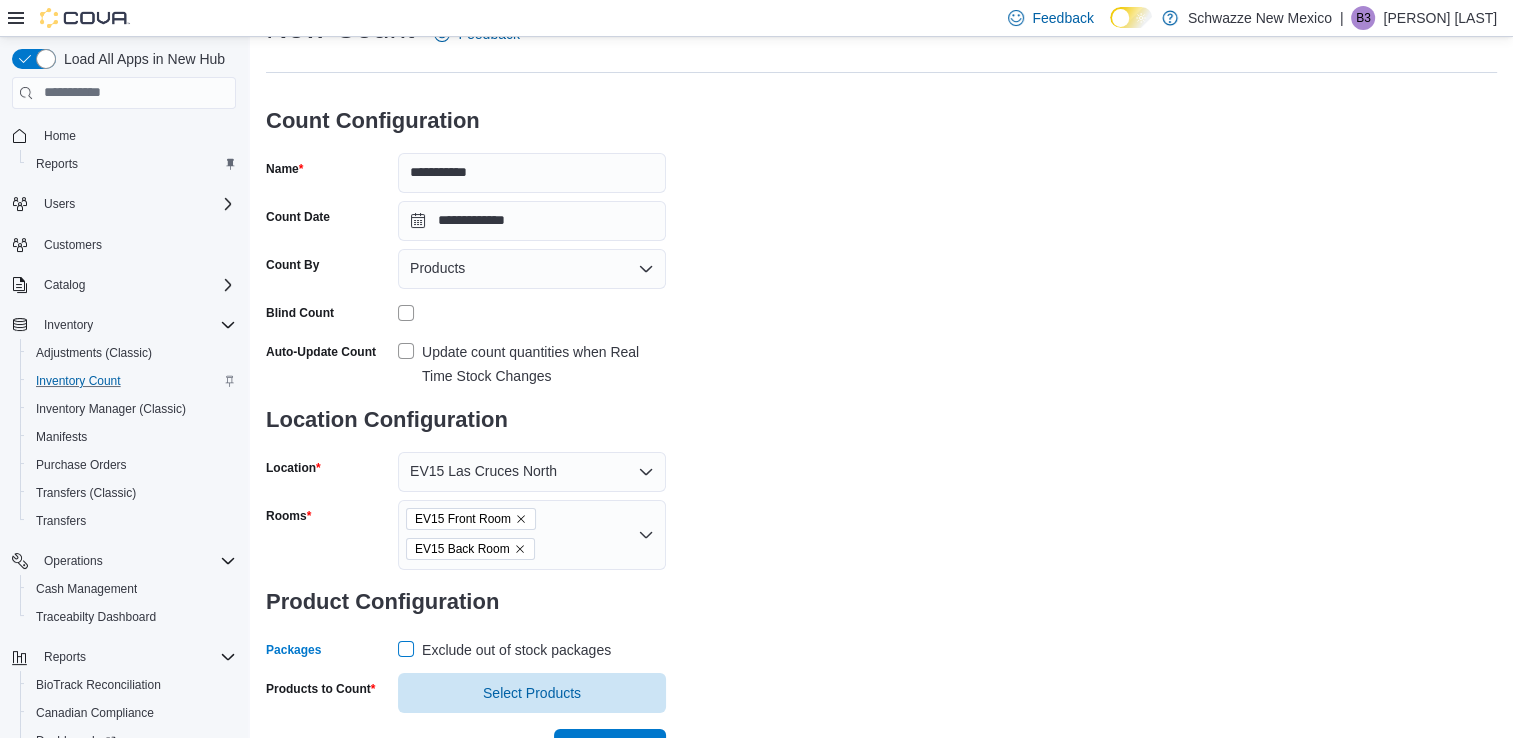 scroll, scrollTop: 111, scrollLeft: 0, axis: vertical 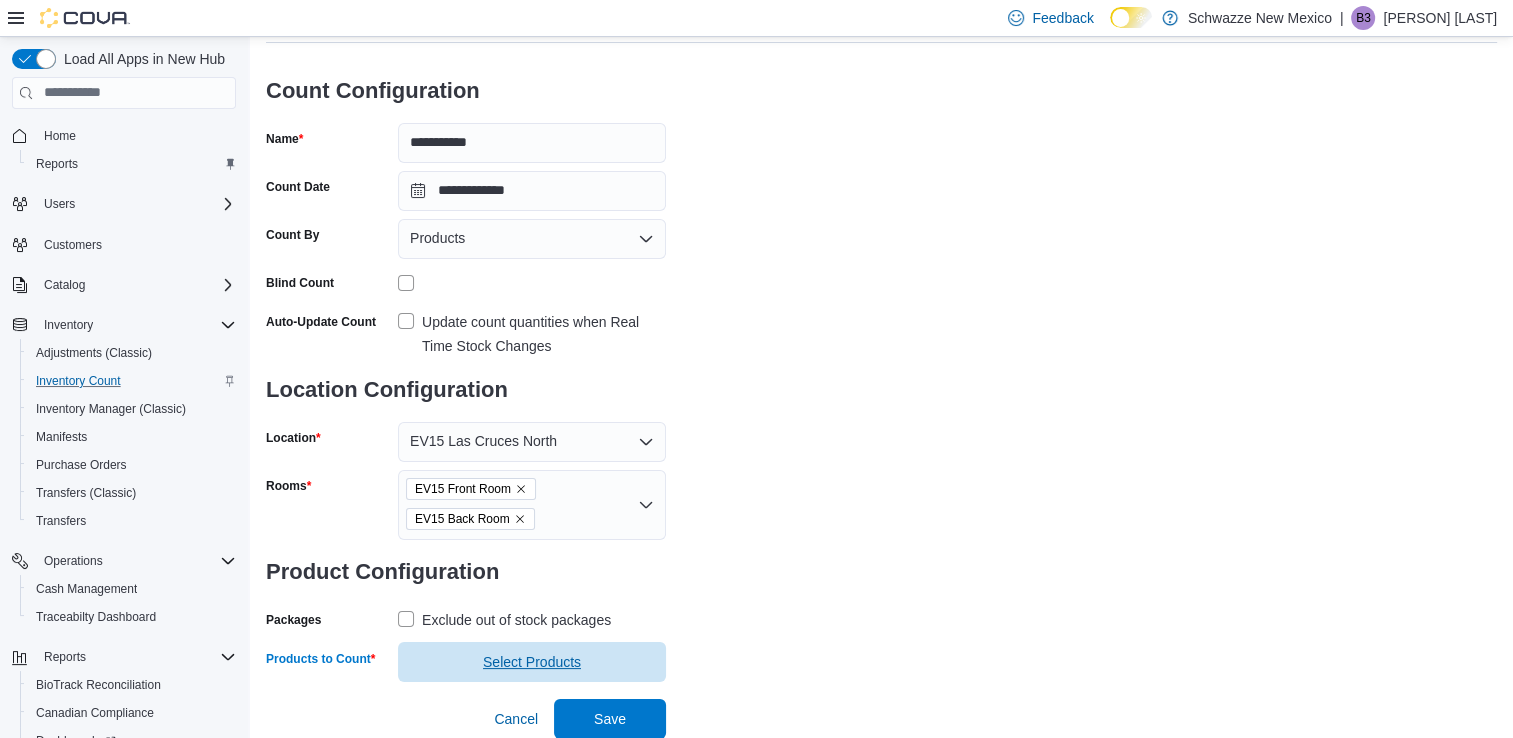 click on "Select Products" at bounding box center [532, 662] 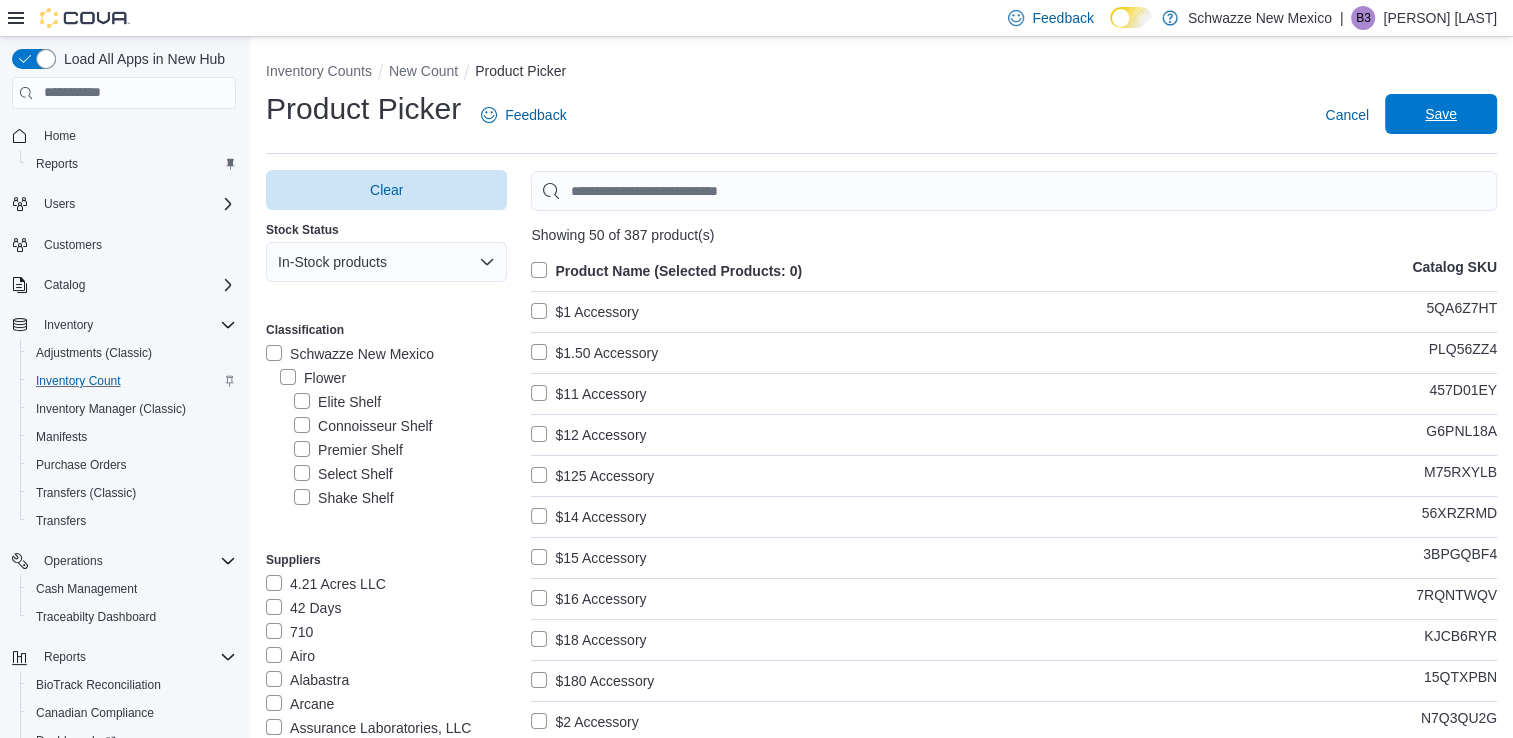 click on "Save" at bounding box center (1441, 114) 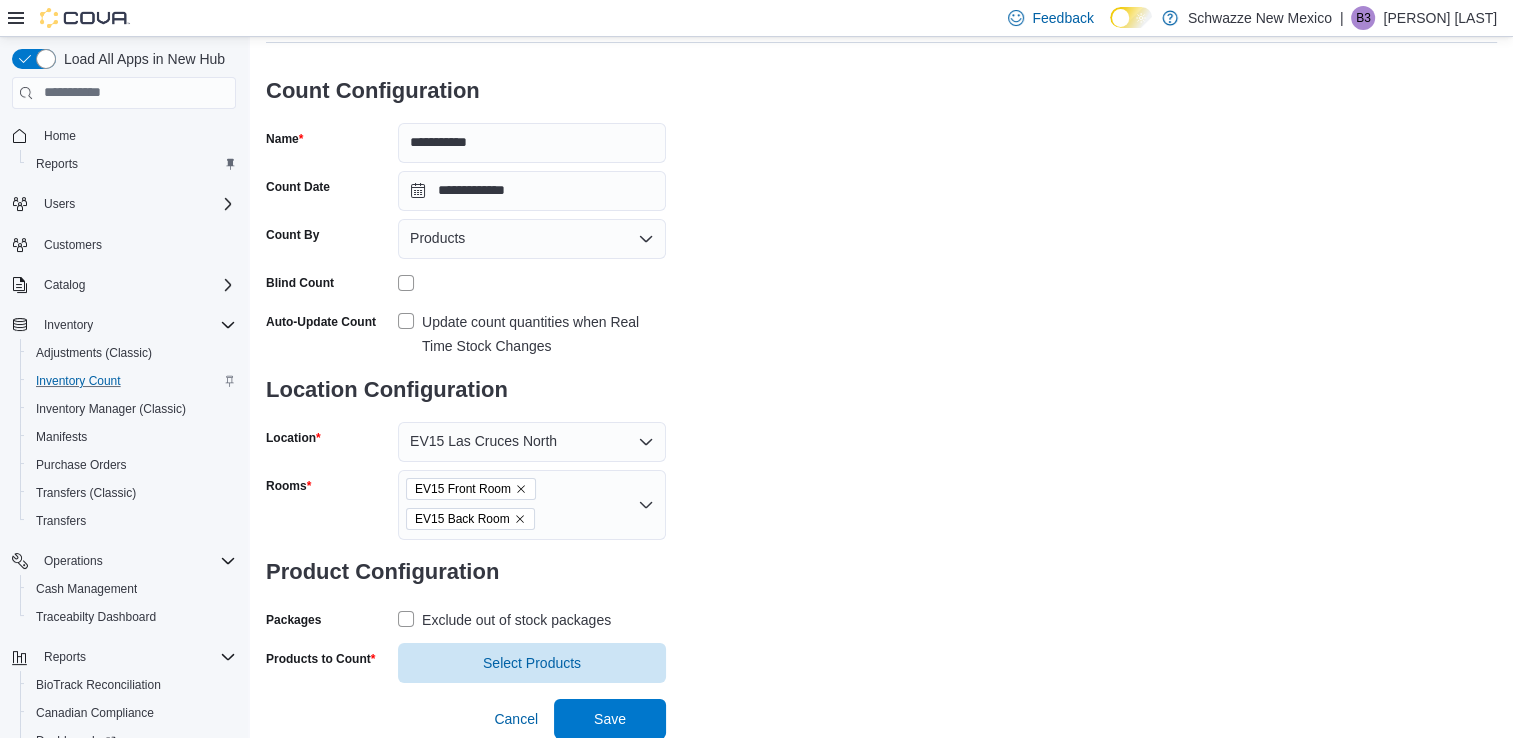 scroll, scrollTop: 99, scrollLeft: 0, axis: vertical 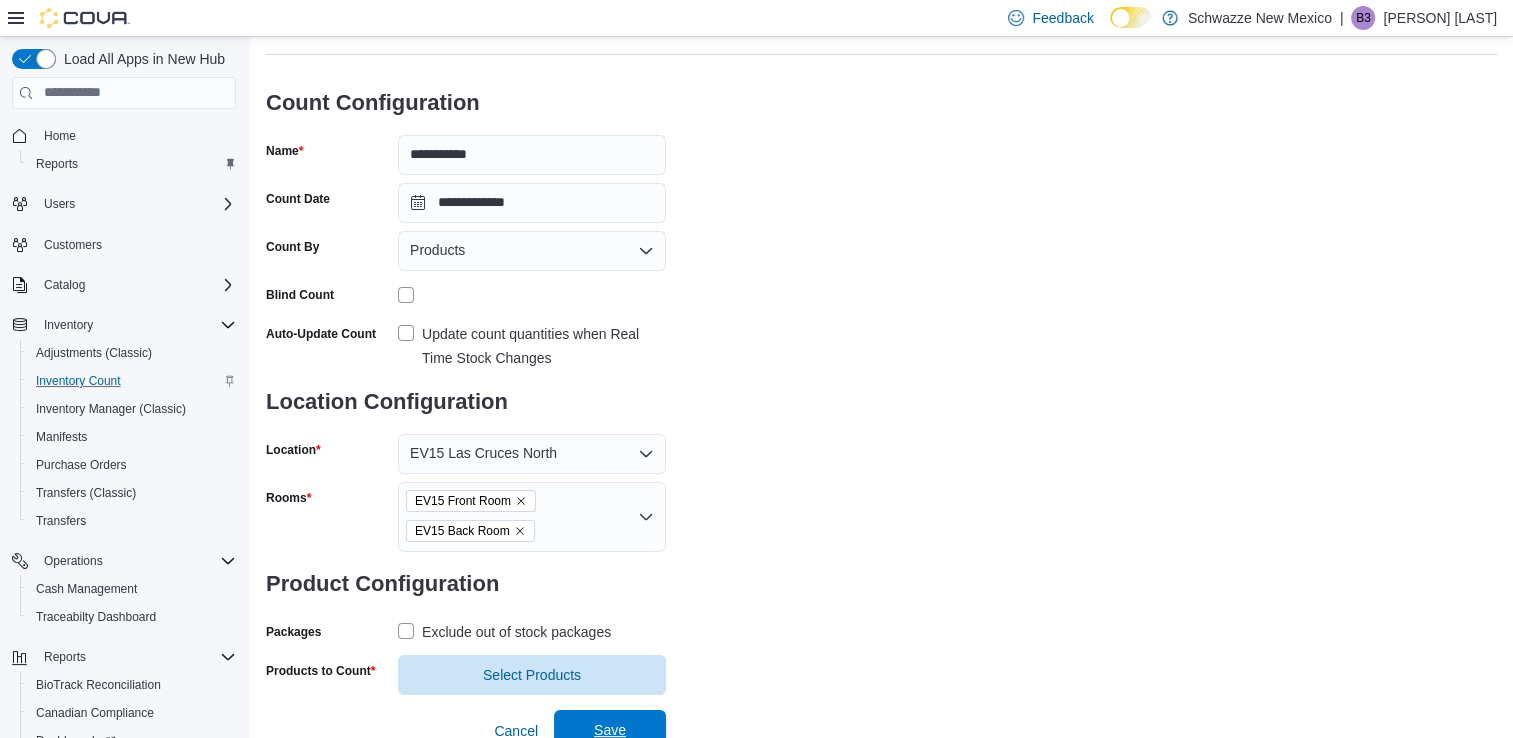 click on "Save" at bounding box center [610, 730] 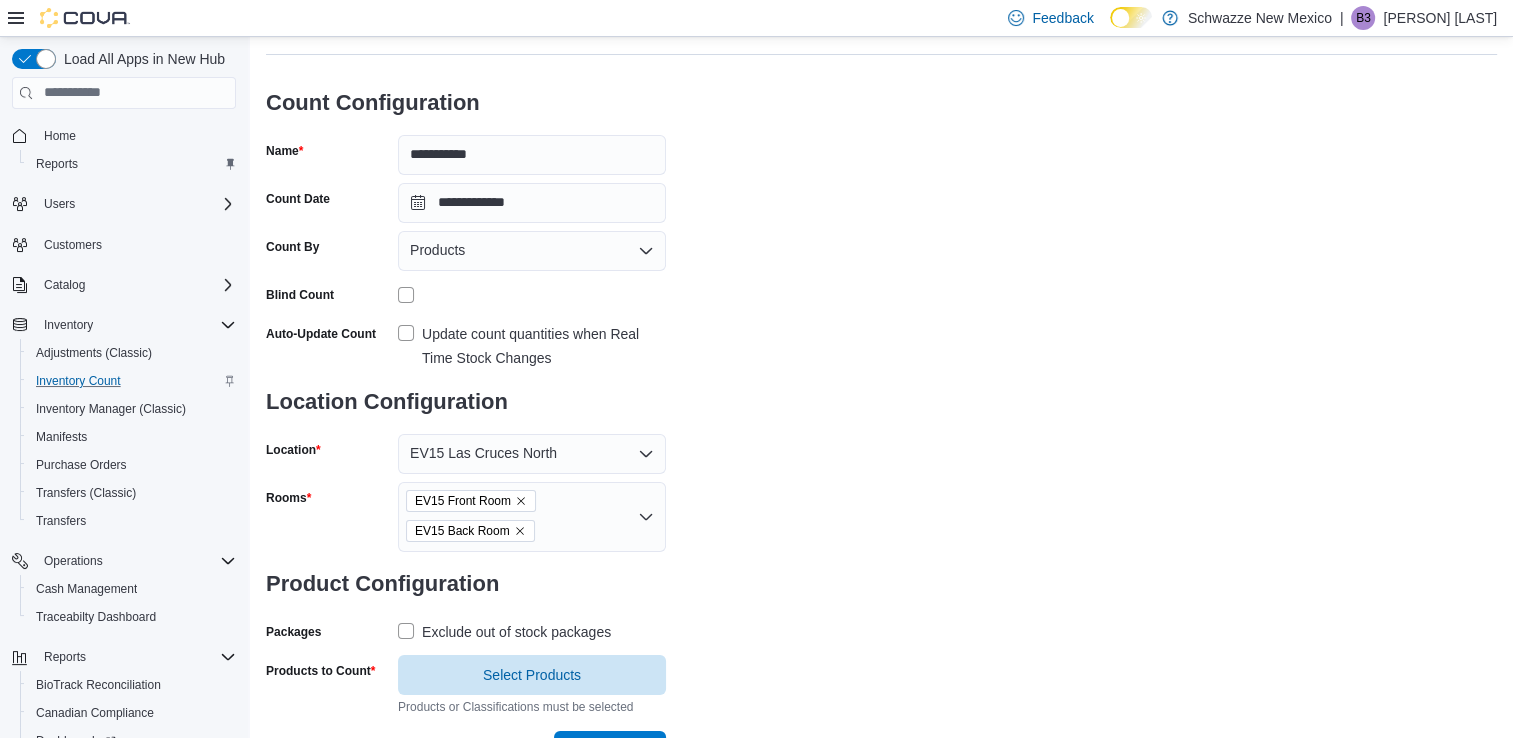 scroll, scrollTop: 131, scrollLeft: 0, axis: vertical 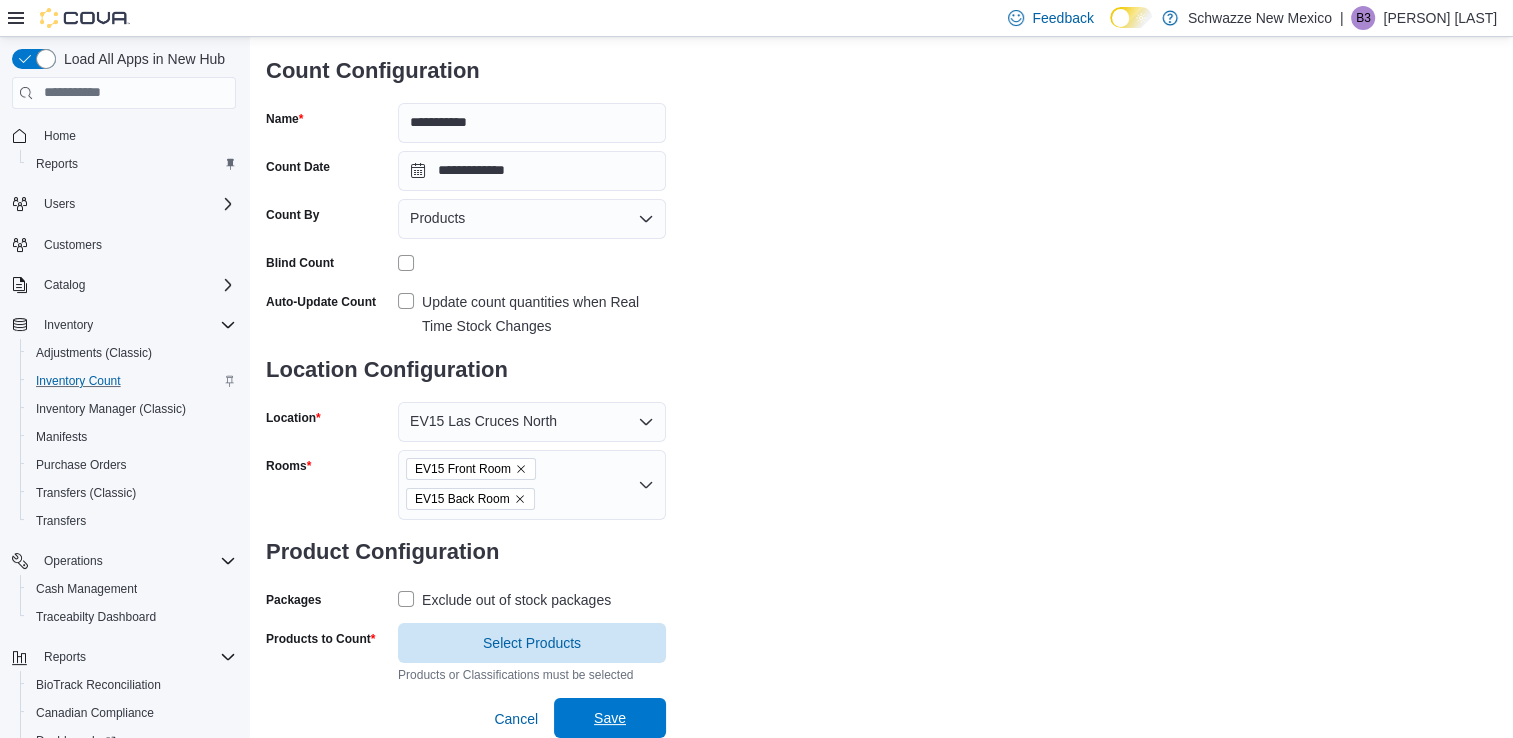 click on "Save" at bounding box center [610, 718] 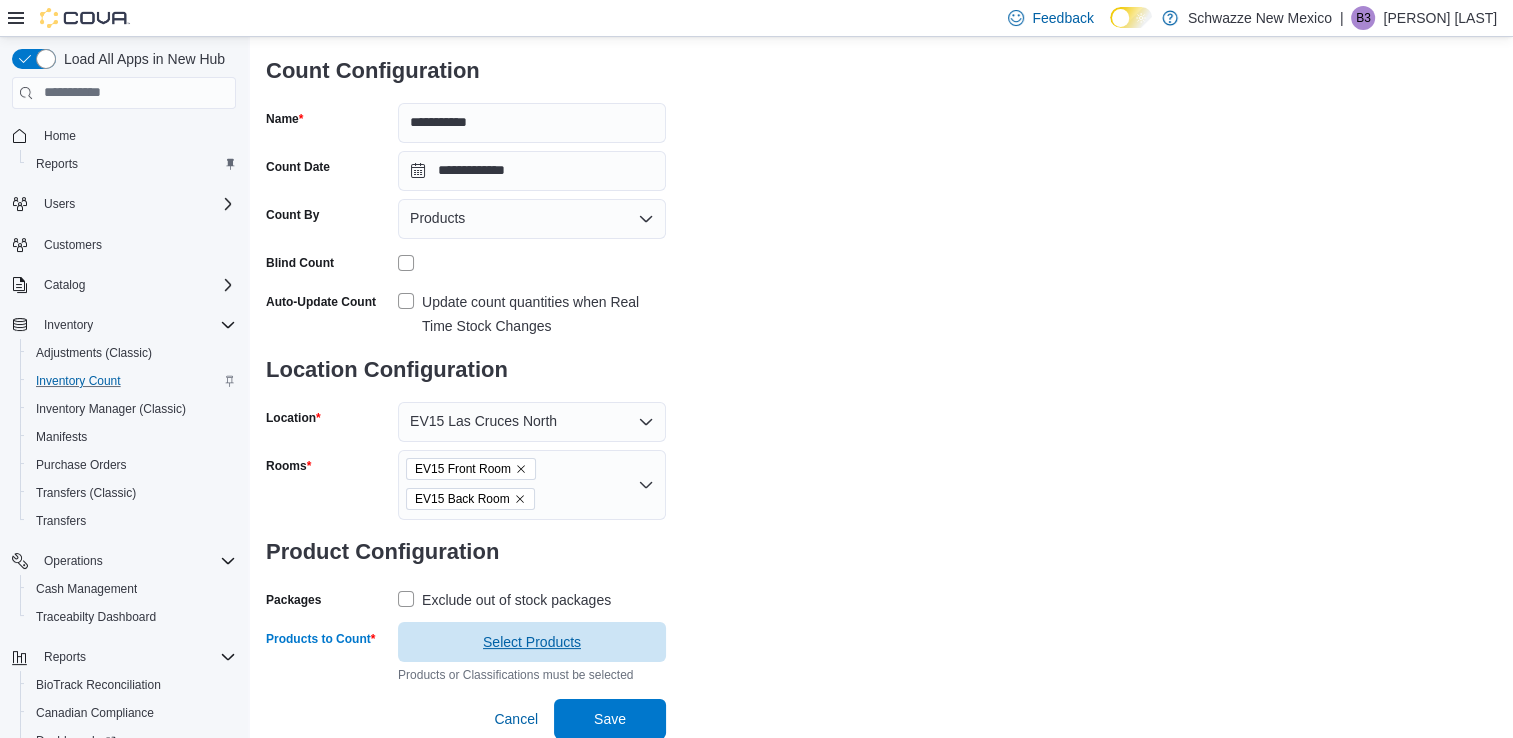 click on "Select Products" at bounding box center (532, 642) 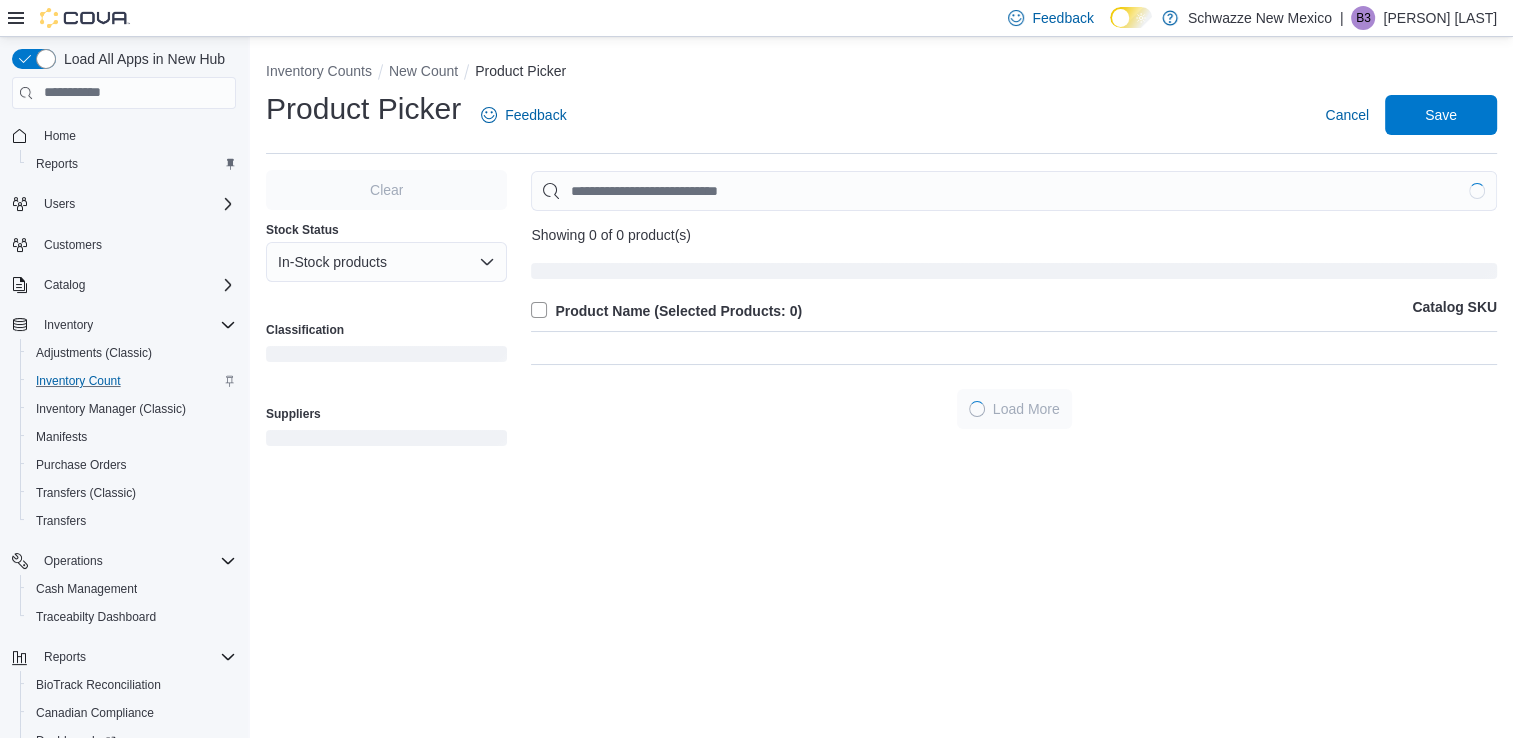 scroll, scrollTop: 0, scrollLeft: 0, axis: both 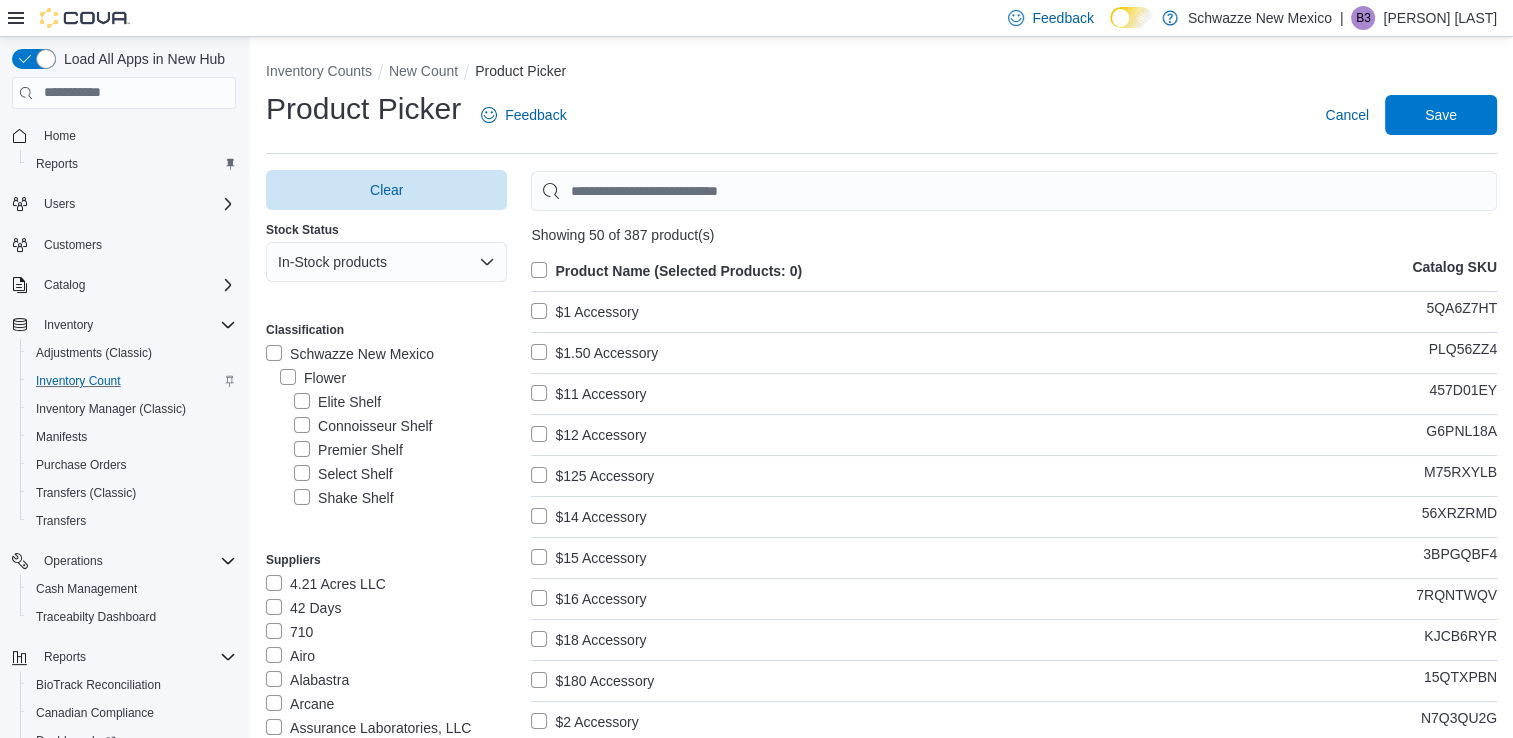 click on "Product Name (Selected Products: 0)" at bounding box center [666, 271] 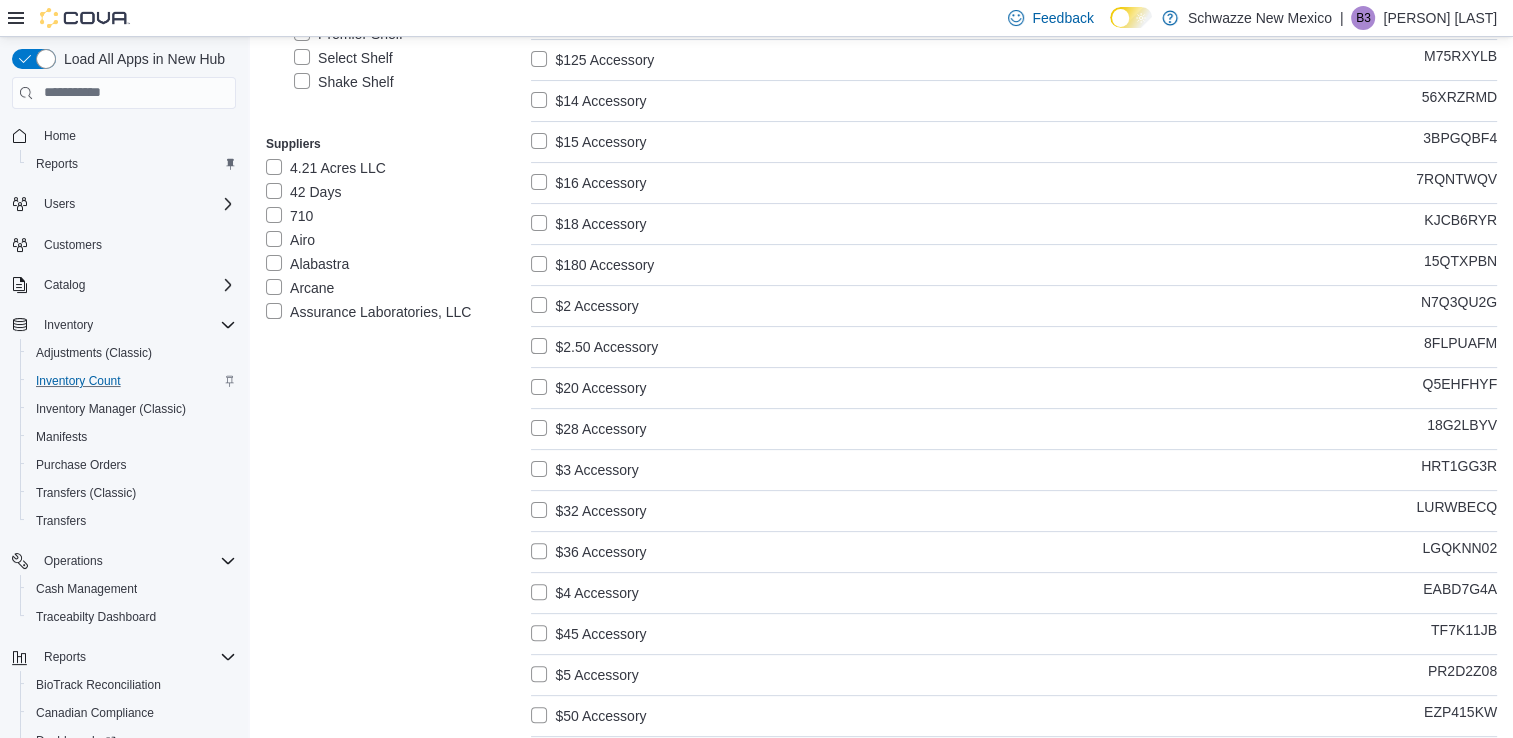scroll, scrollTop: 0, scrollLeft: 0, axis: both 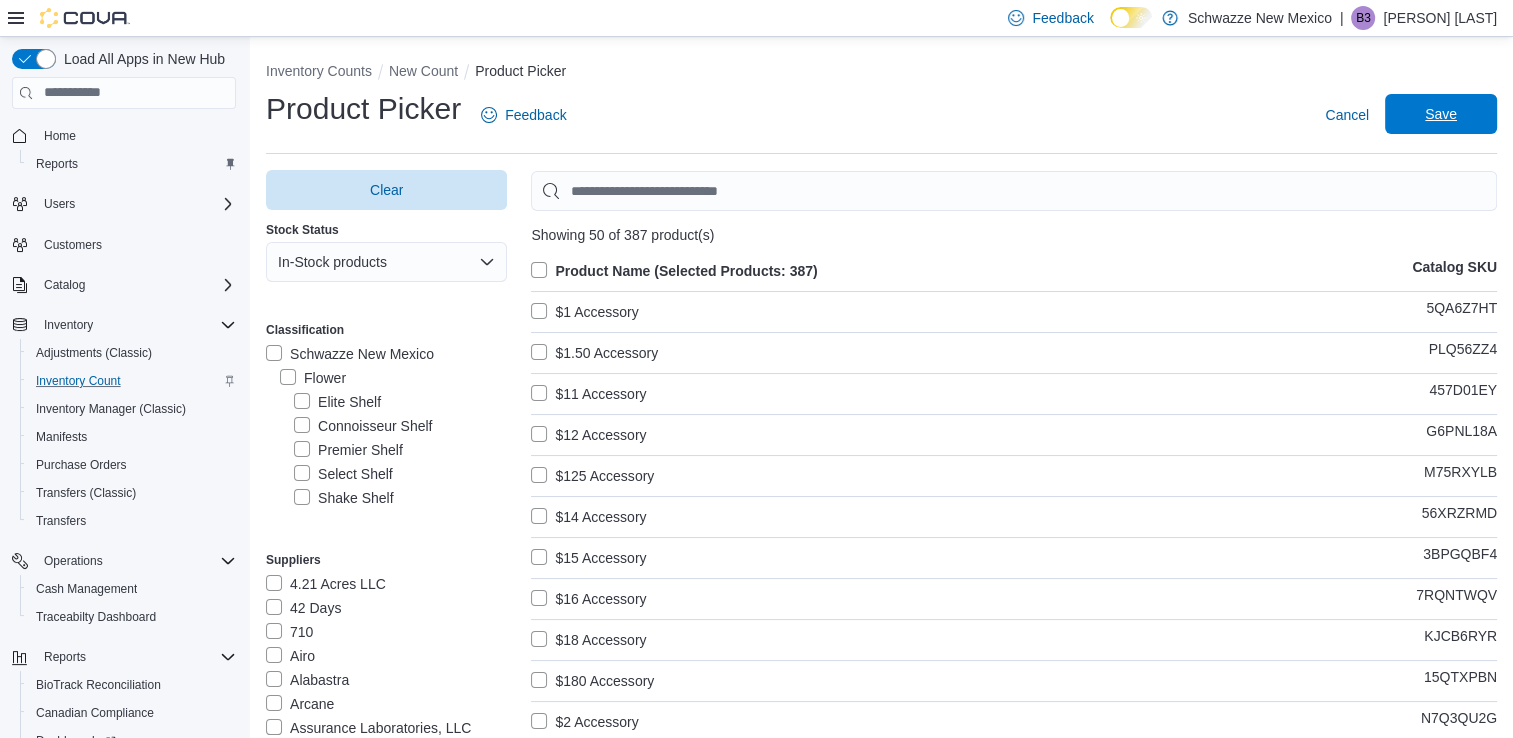 click on "Save" at bounding box center [1441, 114] 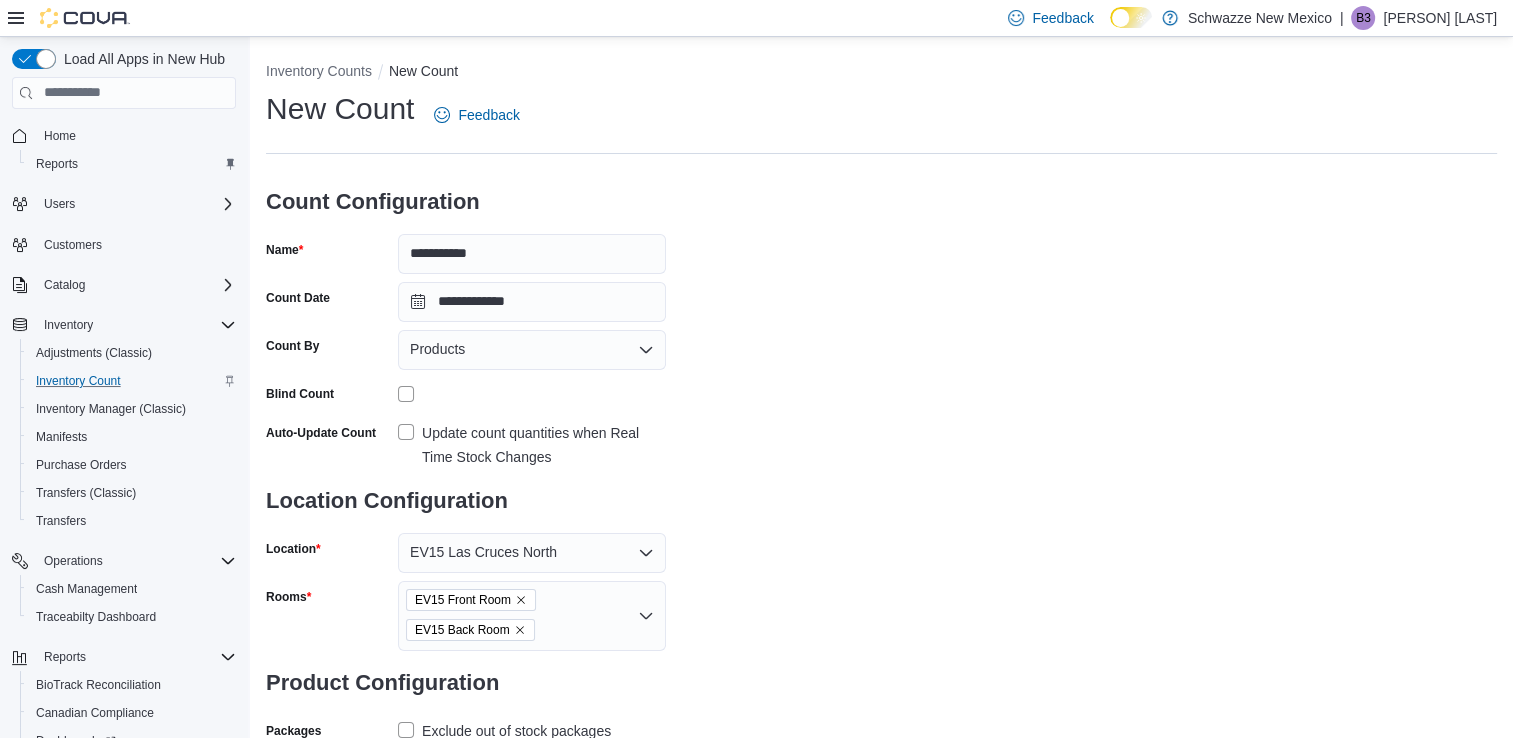 scroll, scrollTop: 150, scrollLeft: 0, axis: vertical 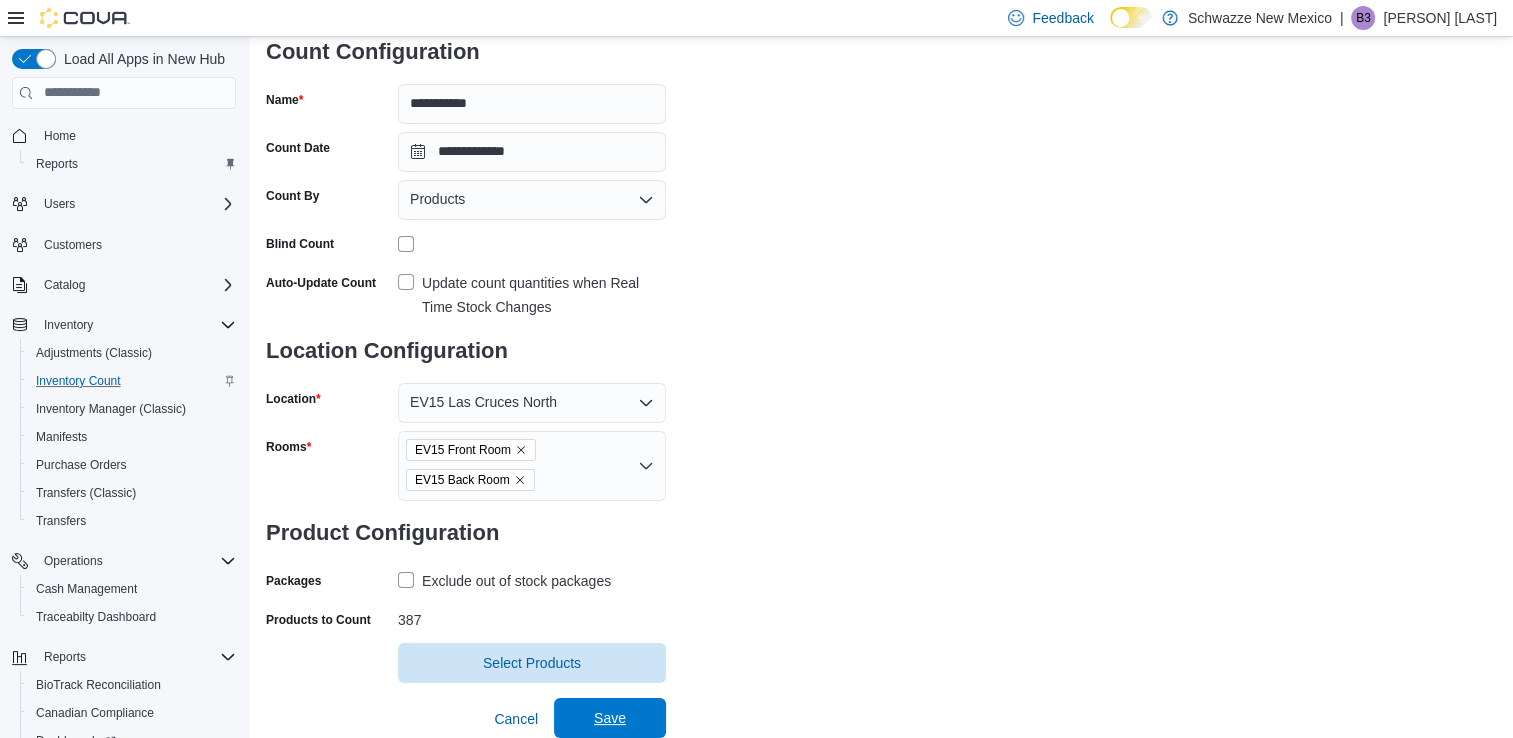 click on "Save" at bounding box center (610, 718) 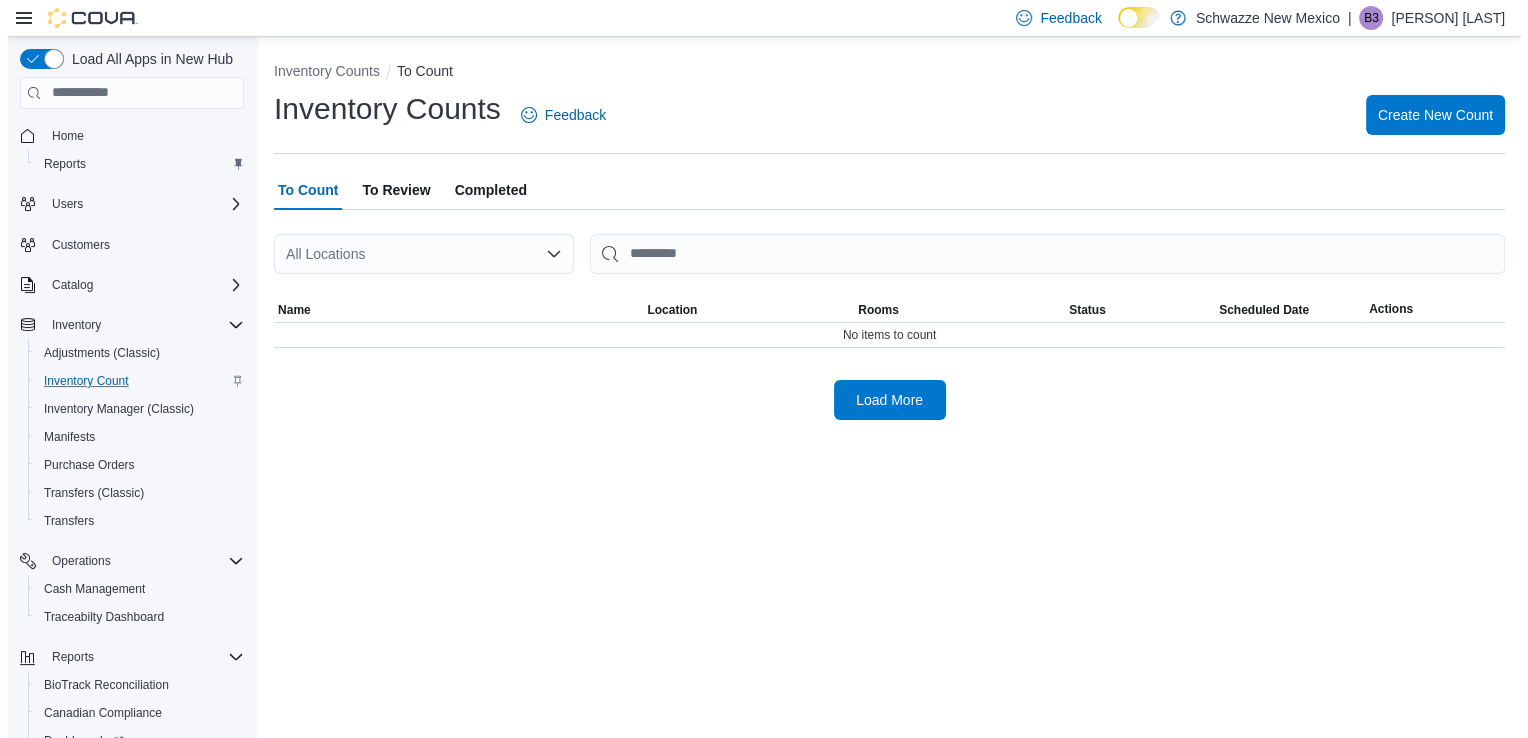 scroll, scrollTop: 0, scrollLeft: 0, axis: both 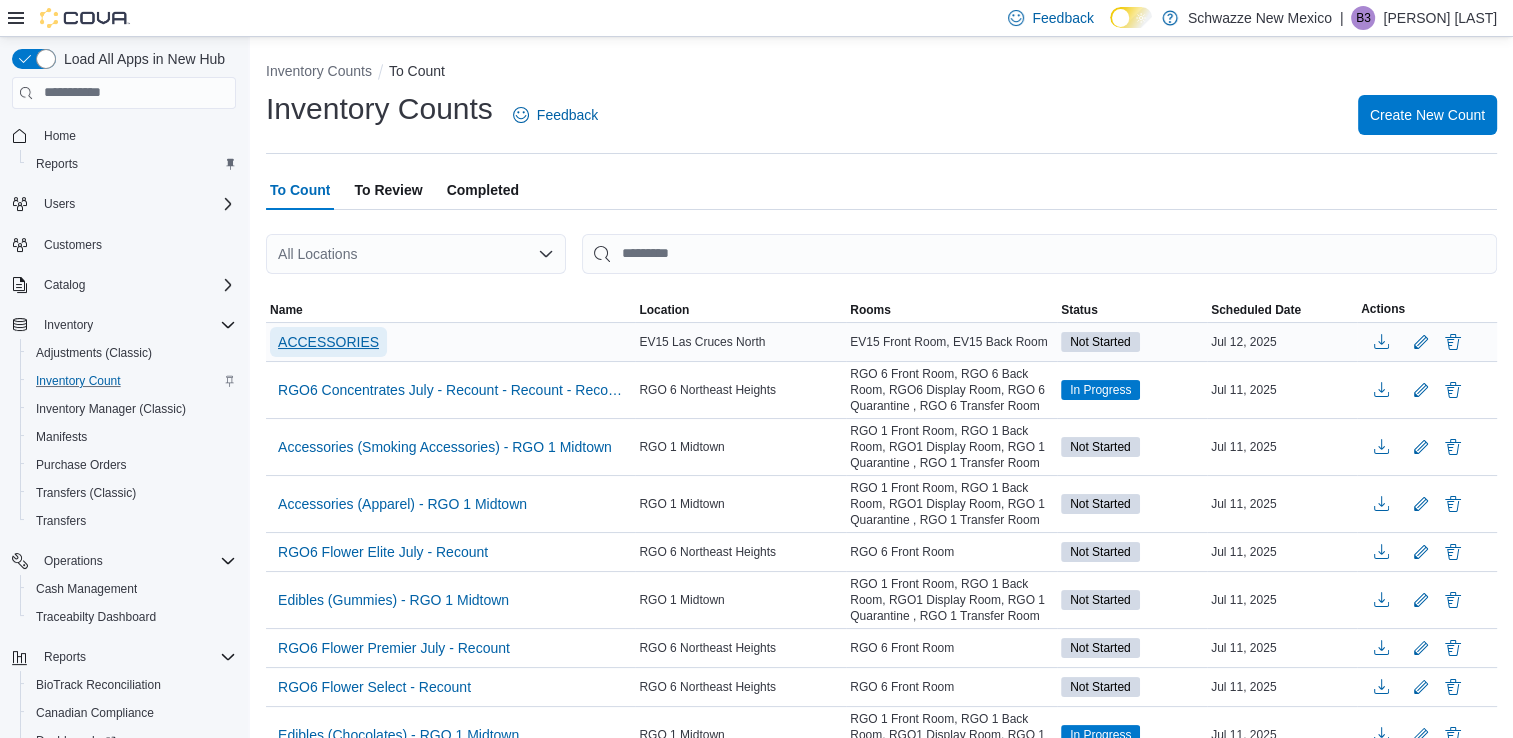 click on "ACCESSORIES" at bounding box center [328, 342] 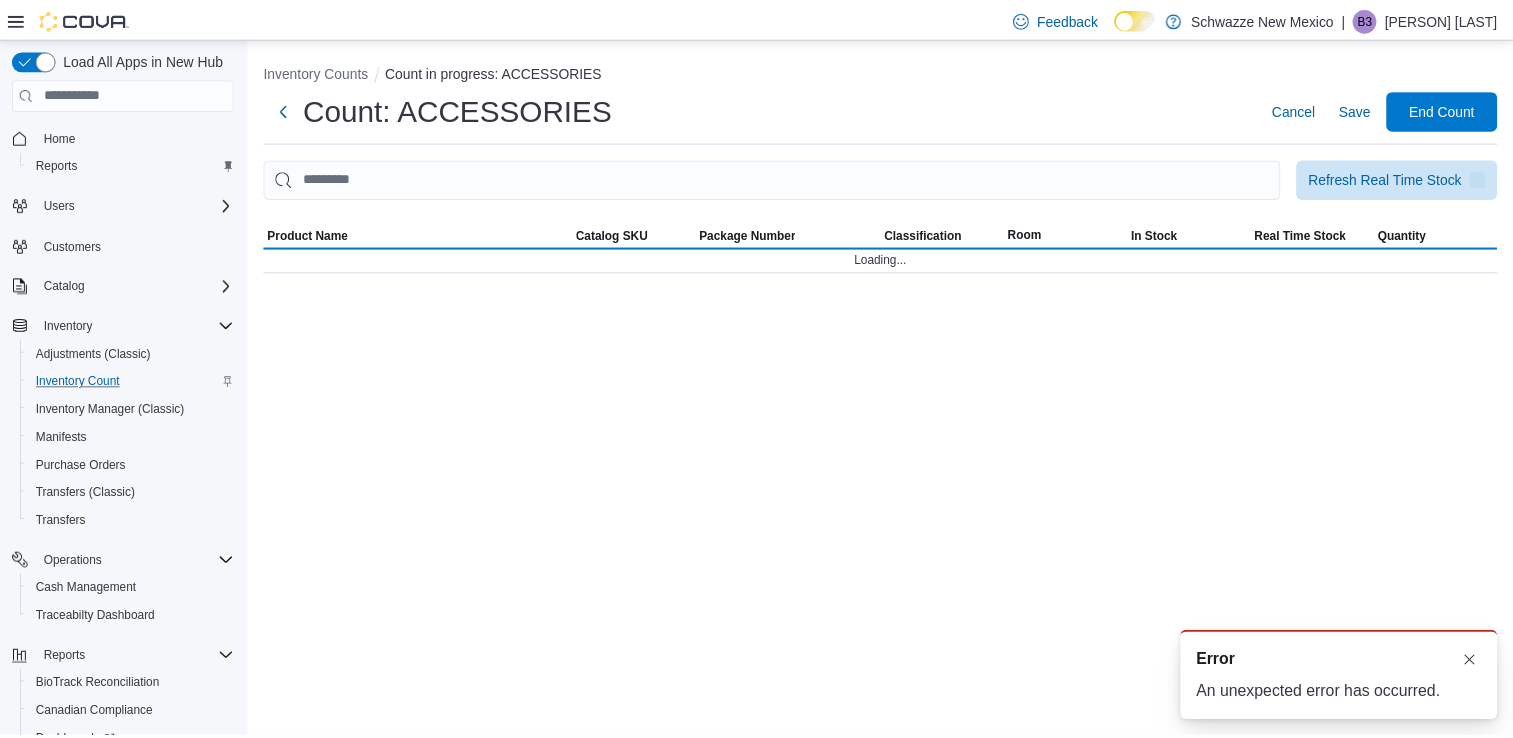 scroll, scrollTop: 0, scrollLeft: 0, axis: both 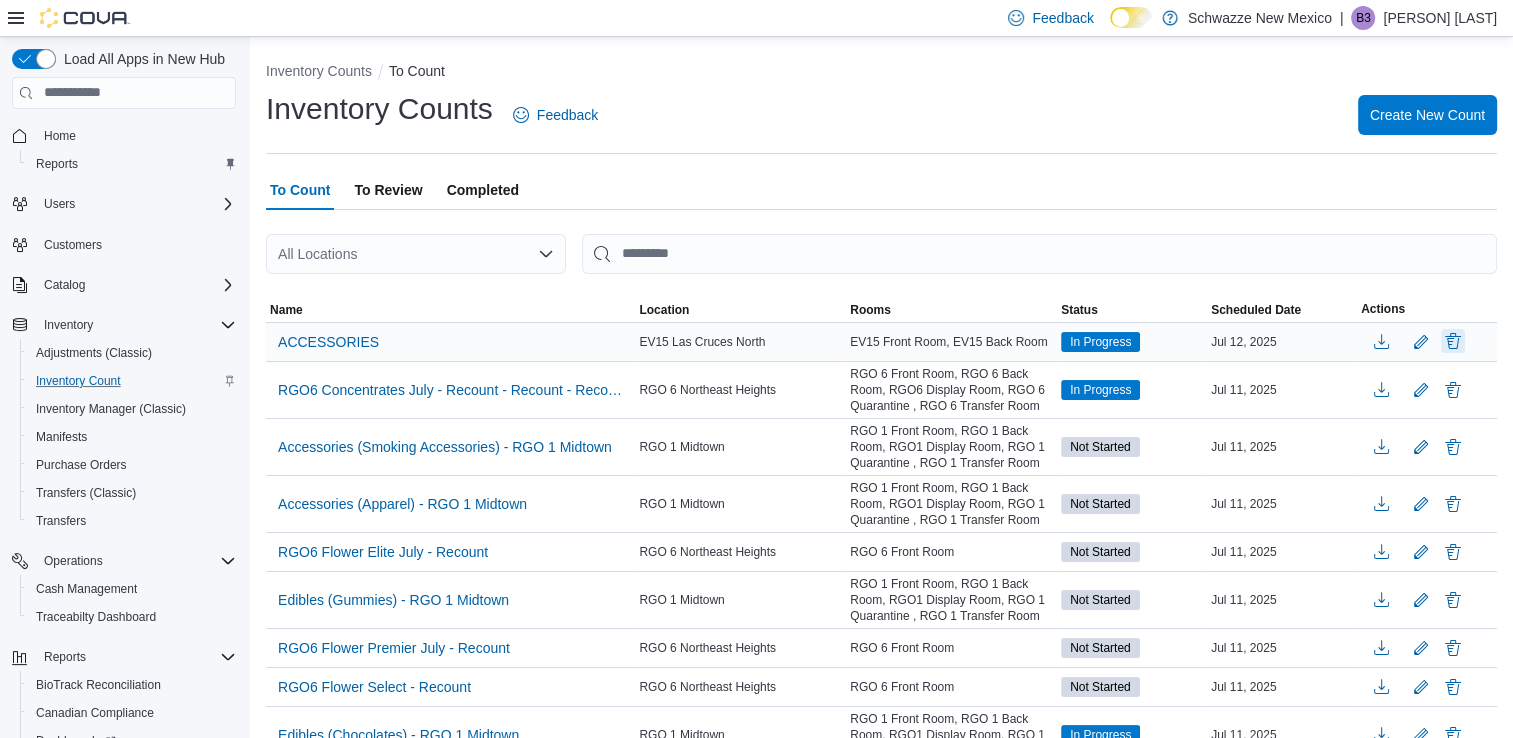 click at bounding box center (1453, 341) 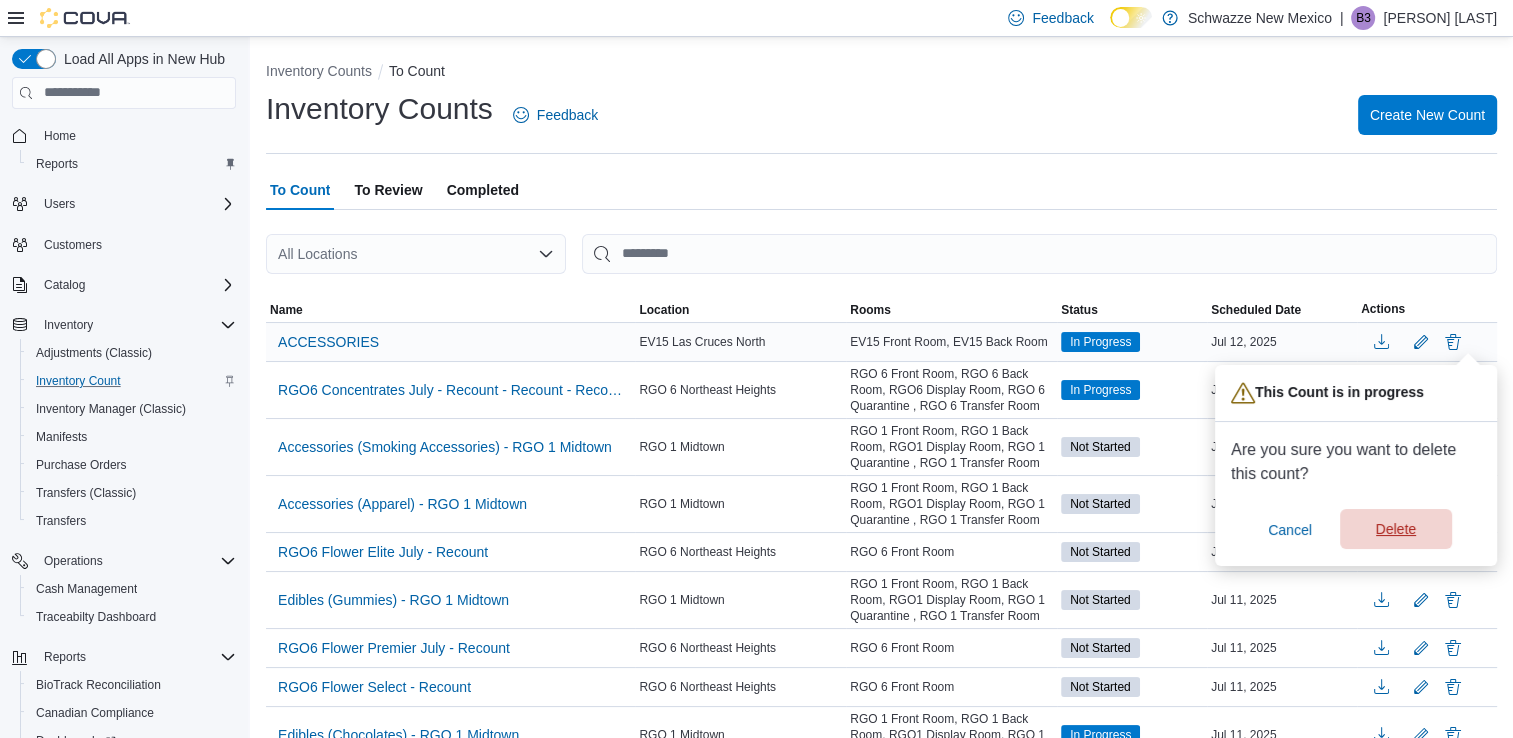 click on "Delete" at bounding box center (1396, 529) 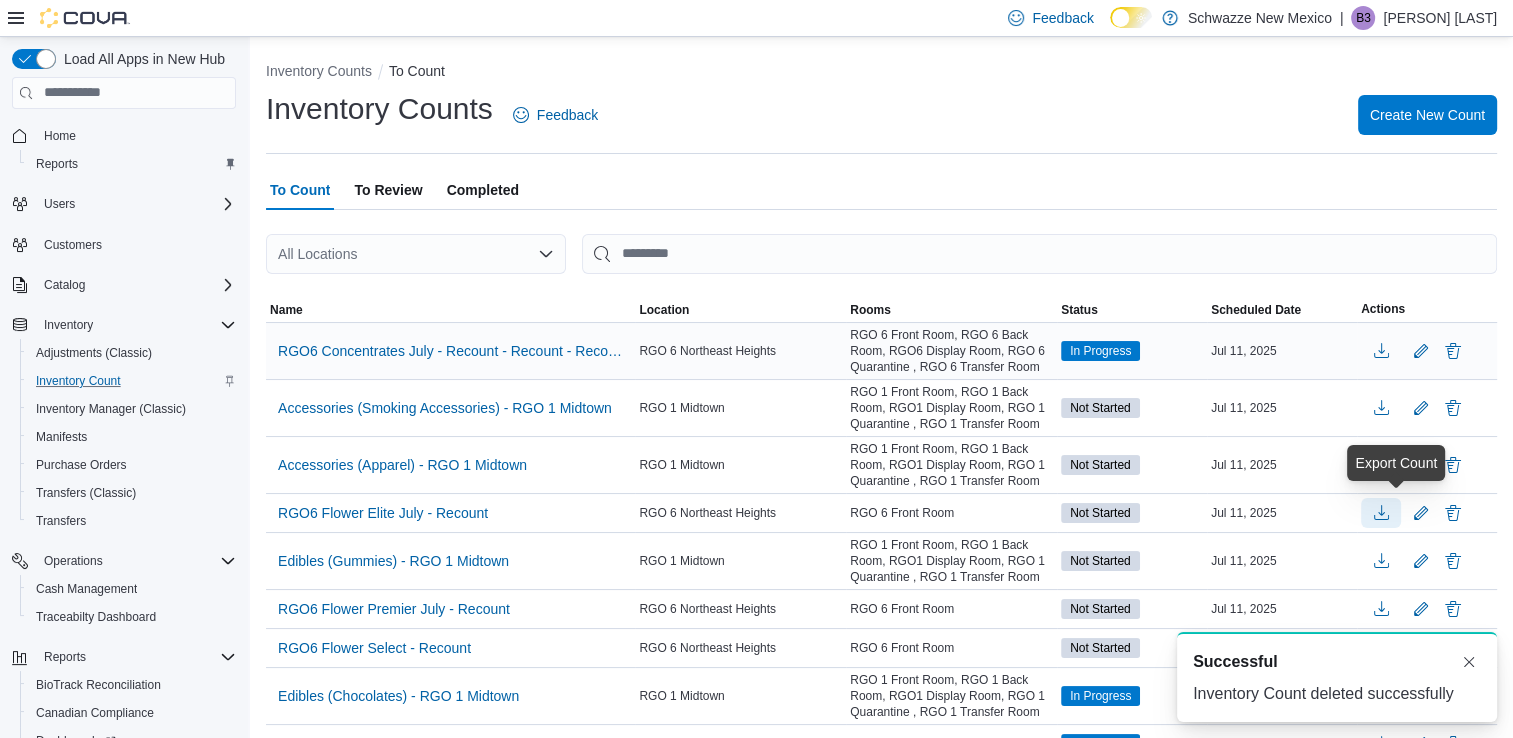scroll, scrollTop: 0, scrollLeft: 0, axis: both 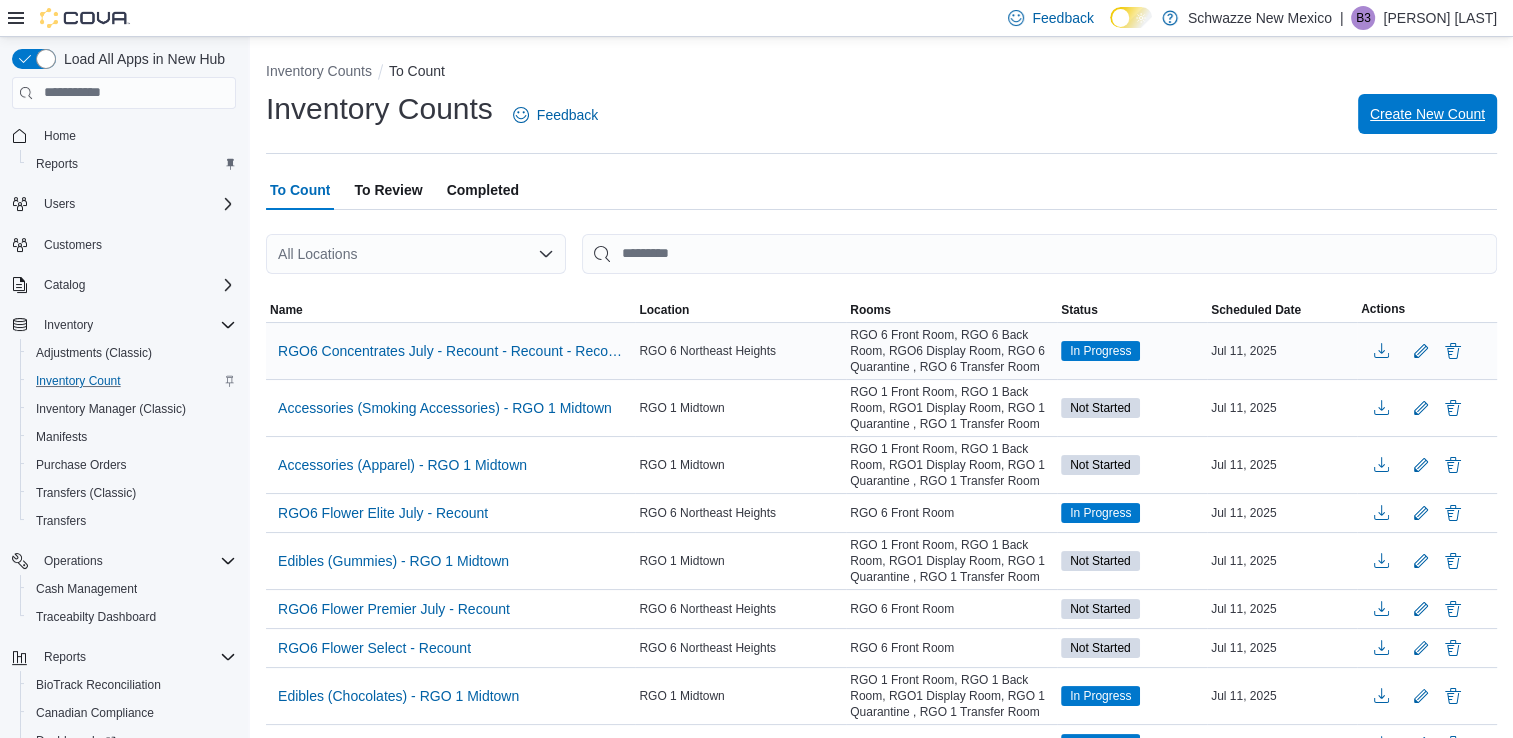 click on "Create New Count" at bounding box center (1427, 114) 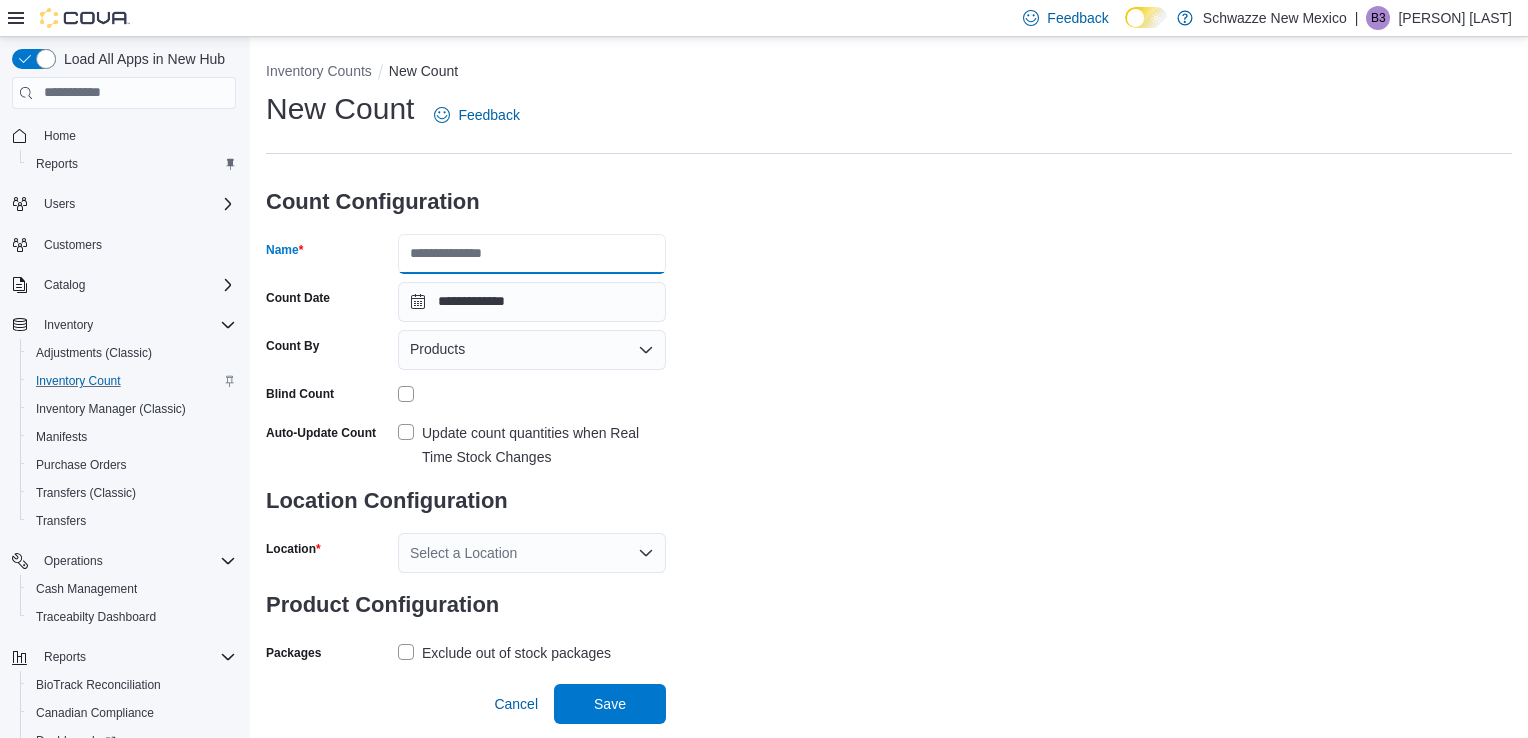 click on "Name" at bounding box center (532, 254) 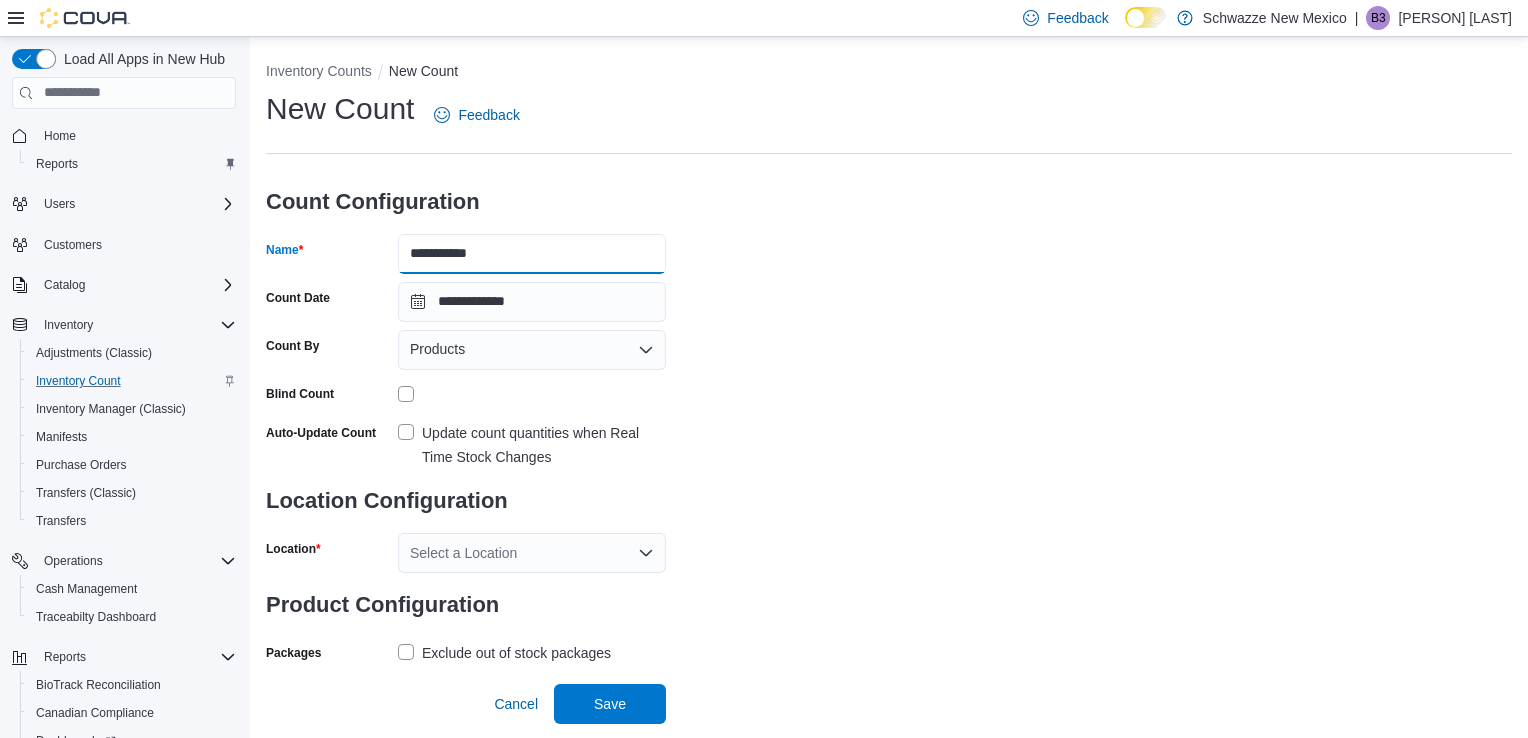 type on "**********" 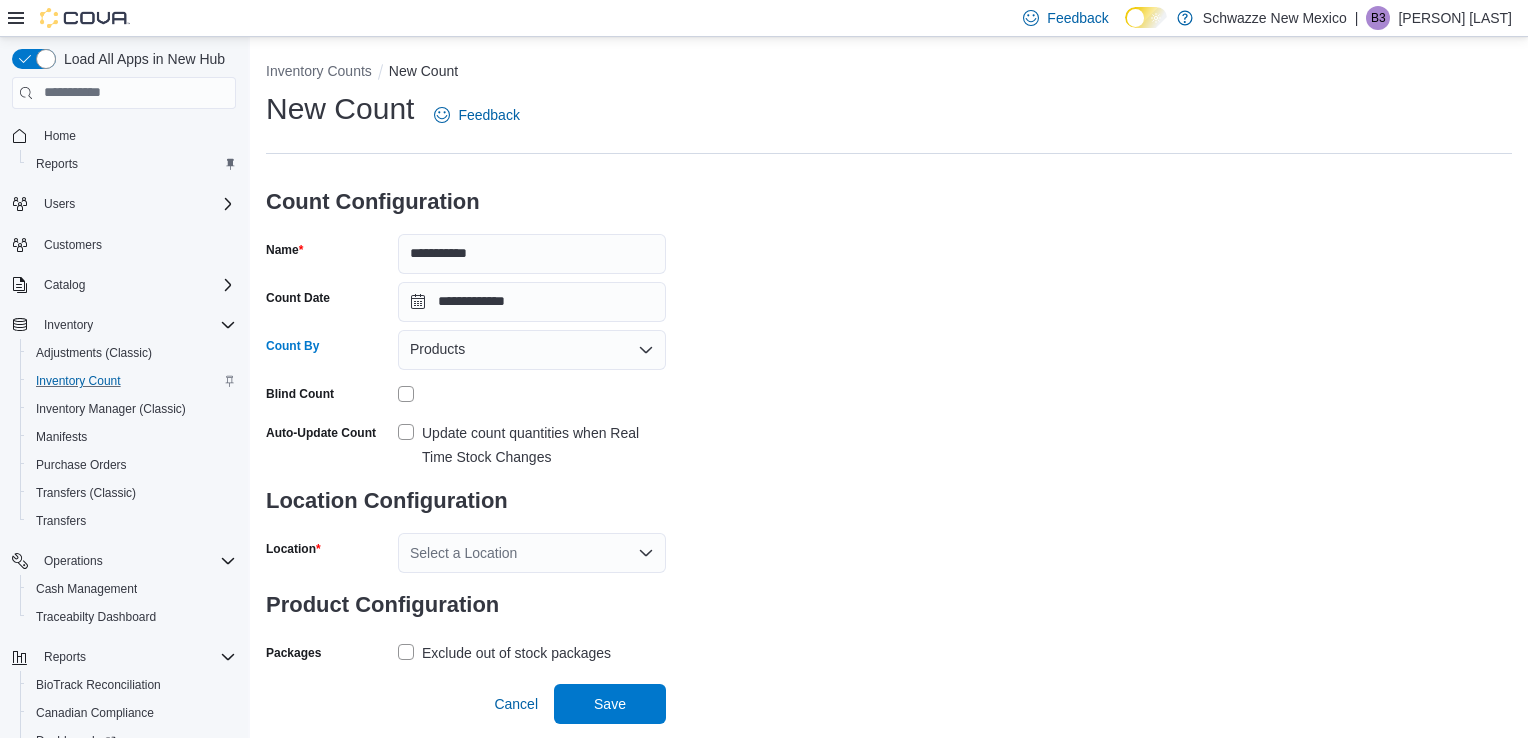 click on "Products" at bounding box center [532, 350] 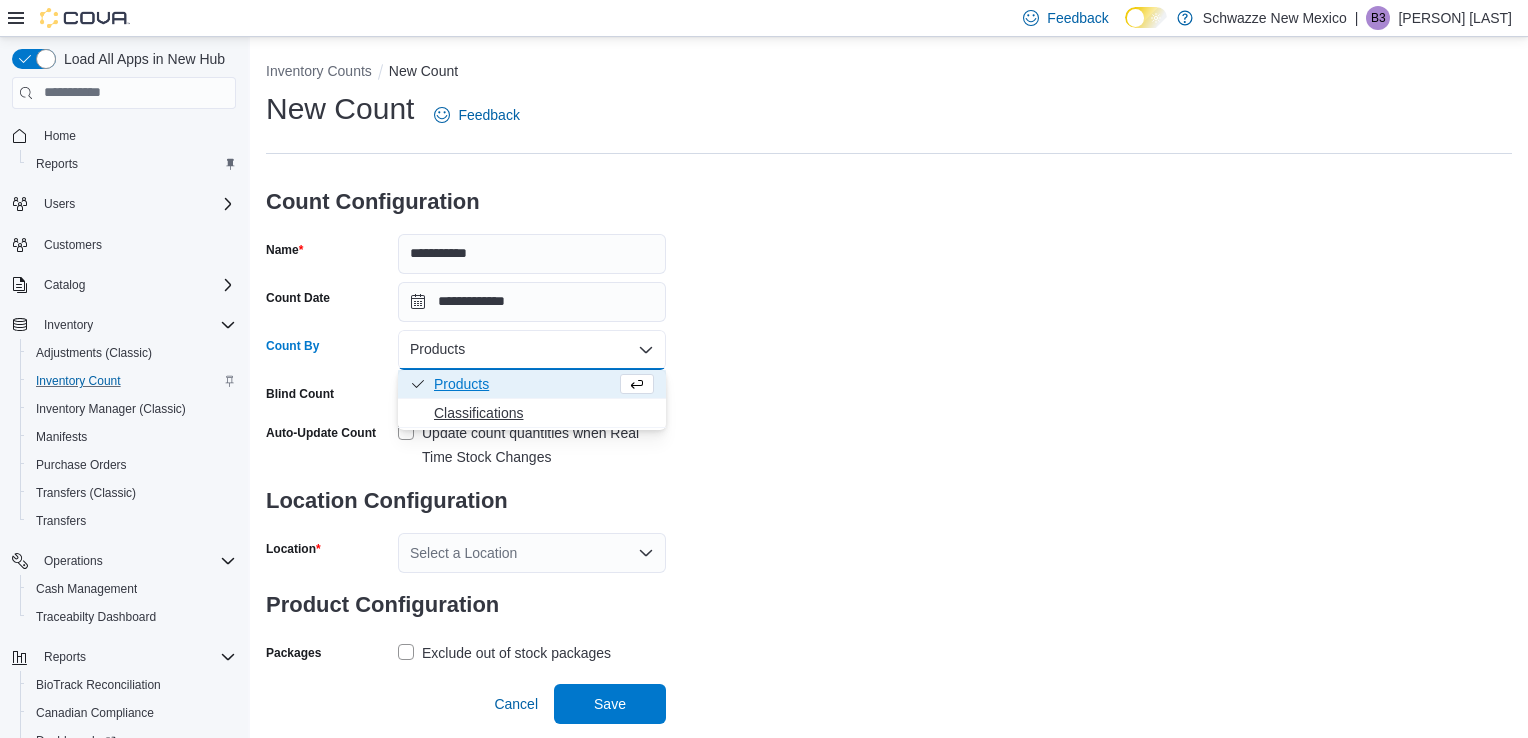 click on "Classifications" at bounding box center [544, 413] 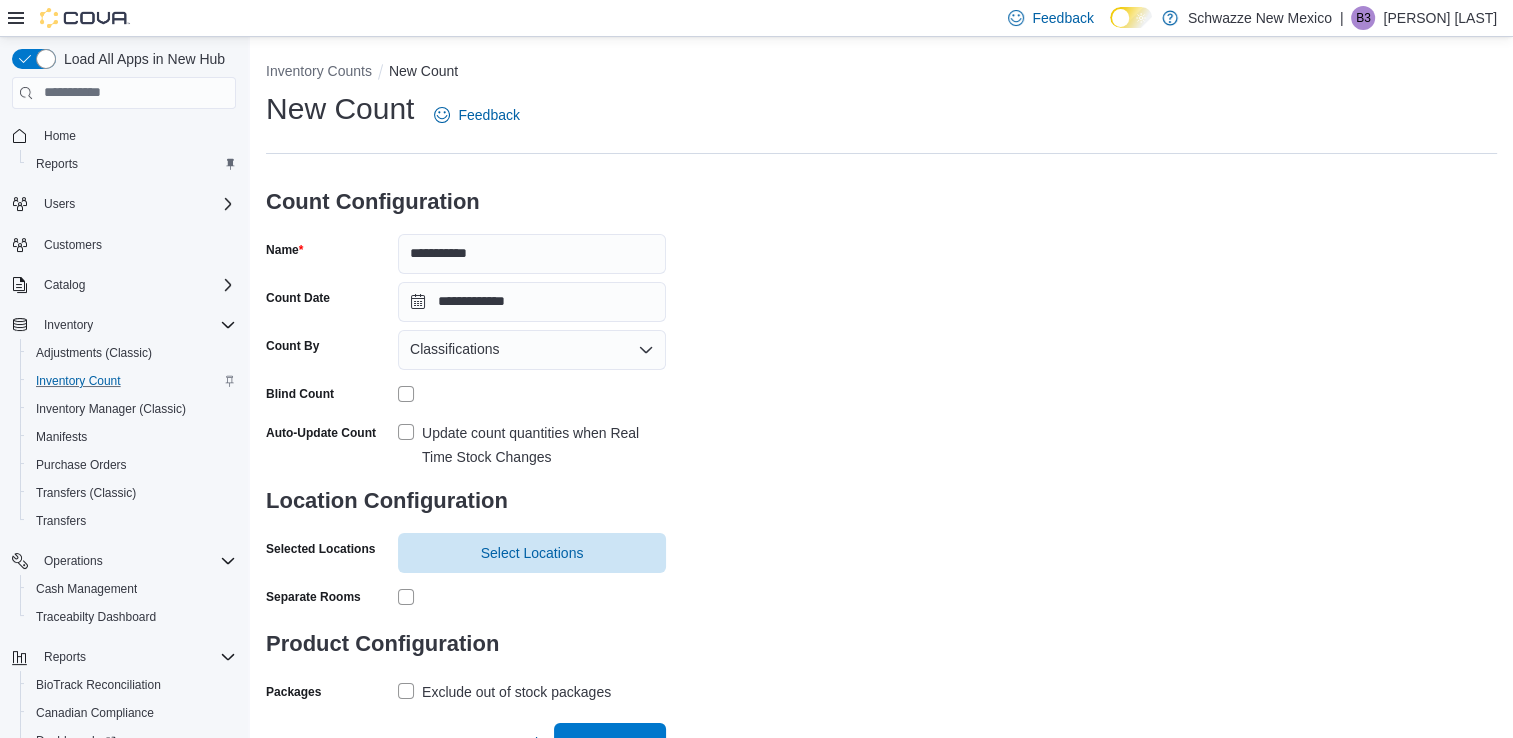 click on "Update count quantities when Real Time Stock Changes" at bounding box center [532, 445] 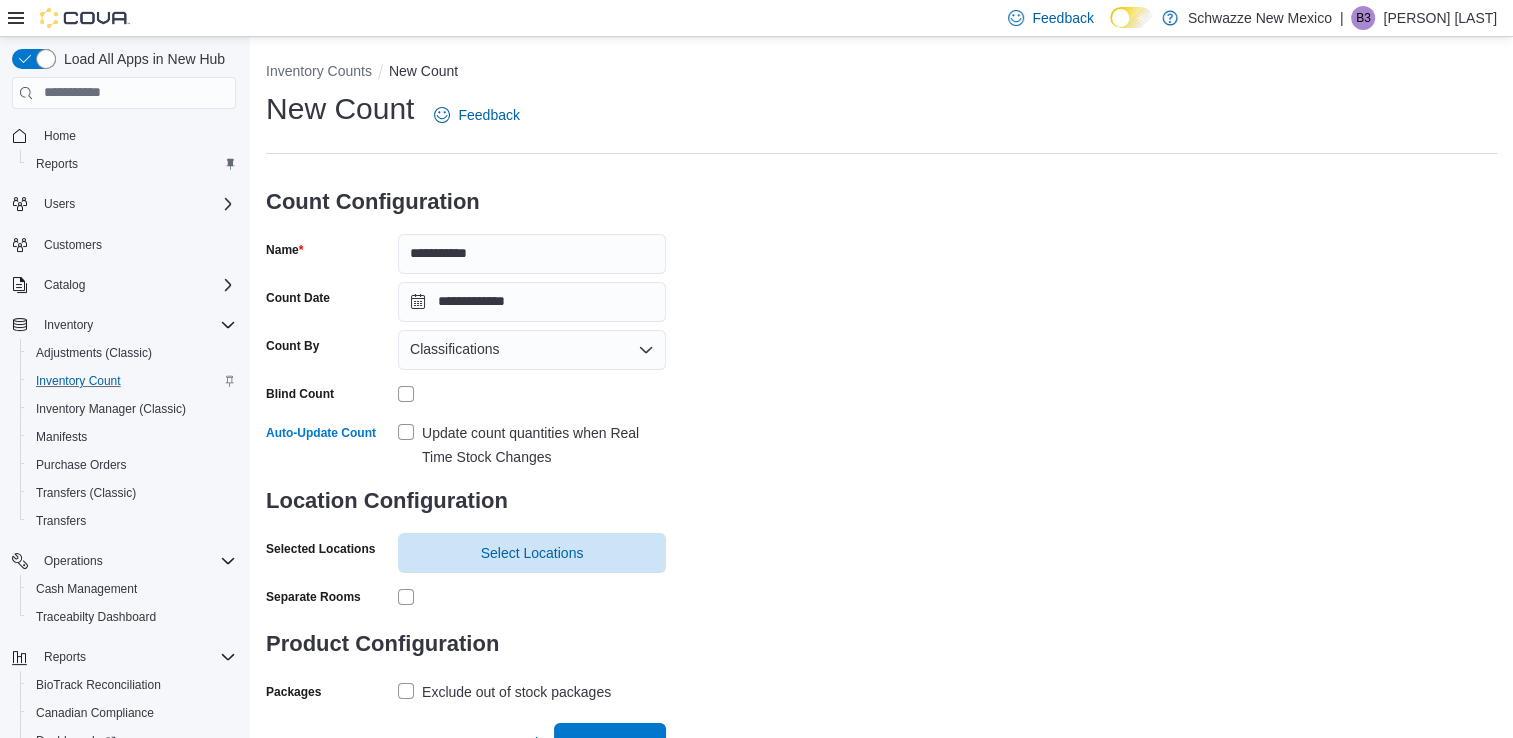 click on "**********" at bounding box center [466, 438] 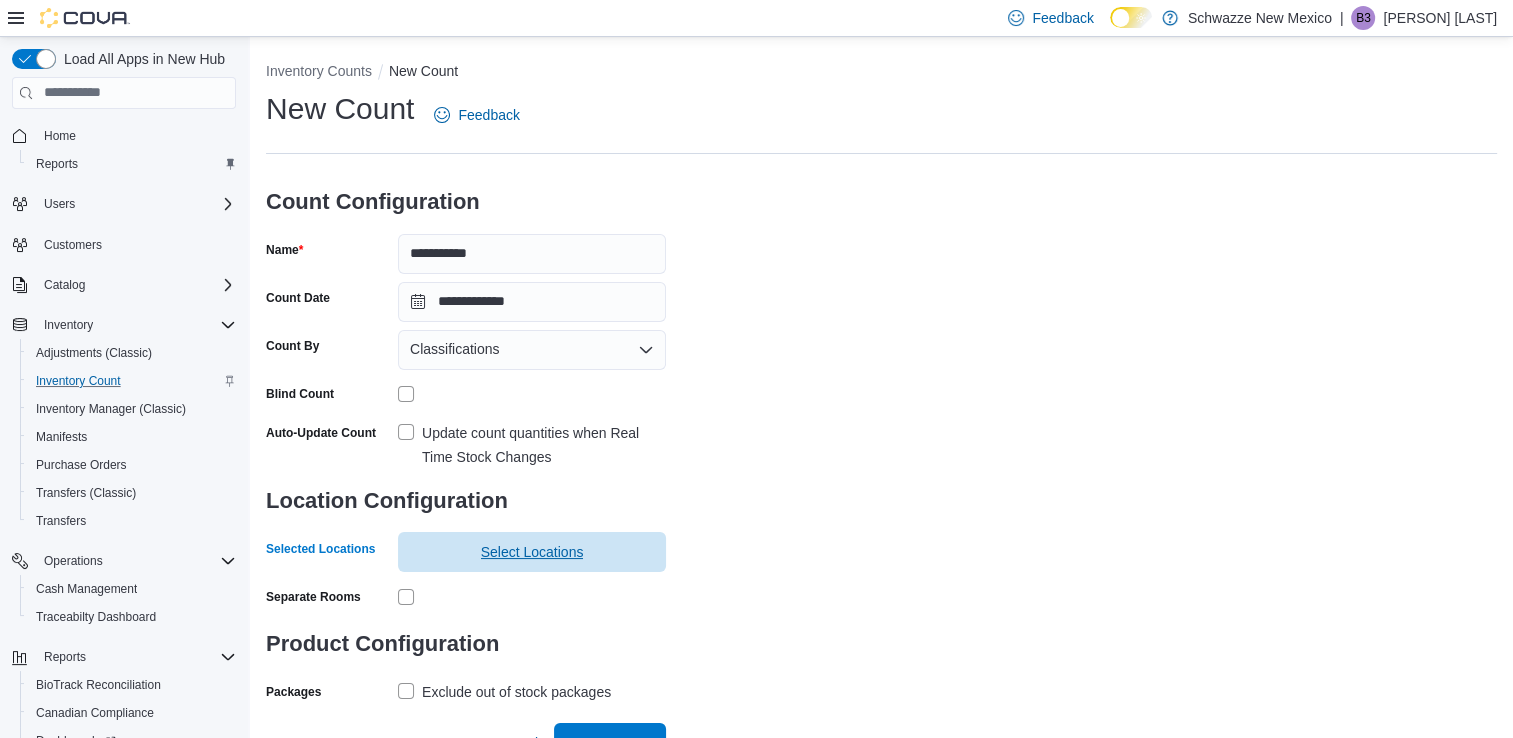 click on "Select Locations" at bounding box center [532, 552] 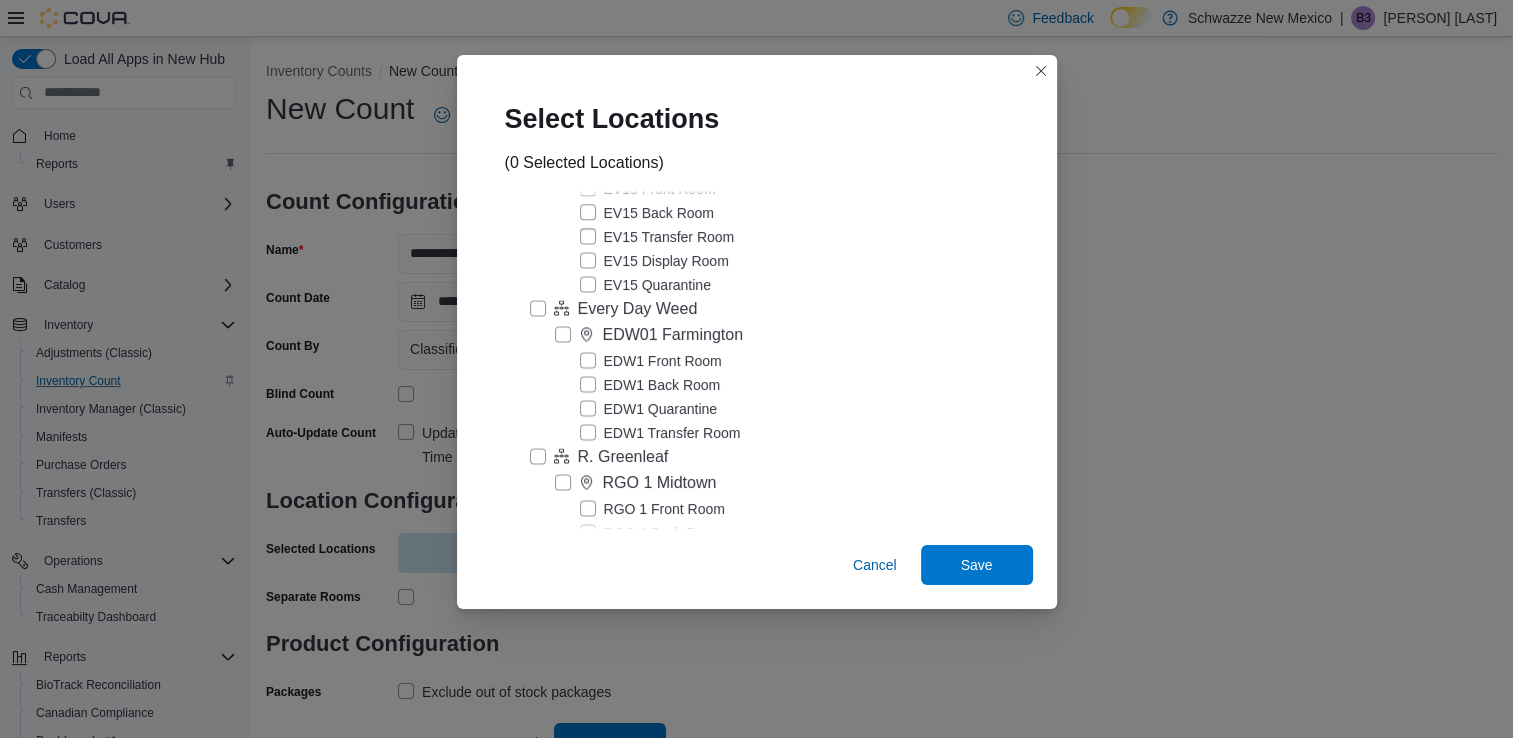 scroll, scrollTop: 2799, scrollLeft: 0, axis: vertical 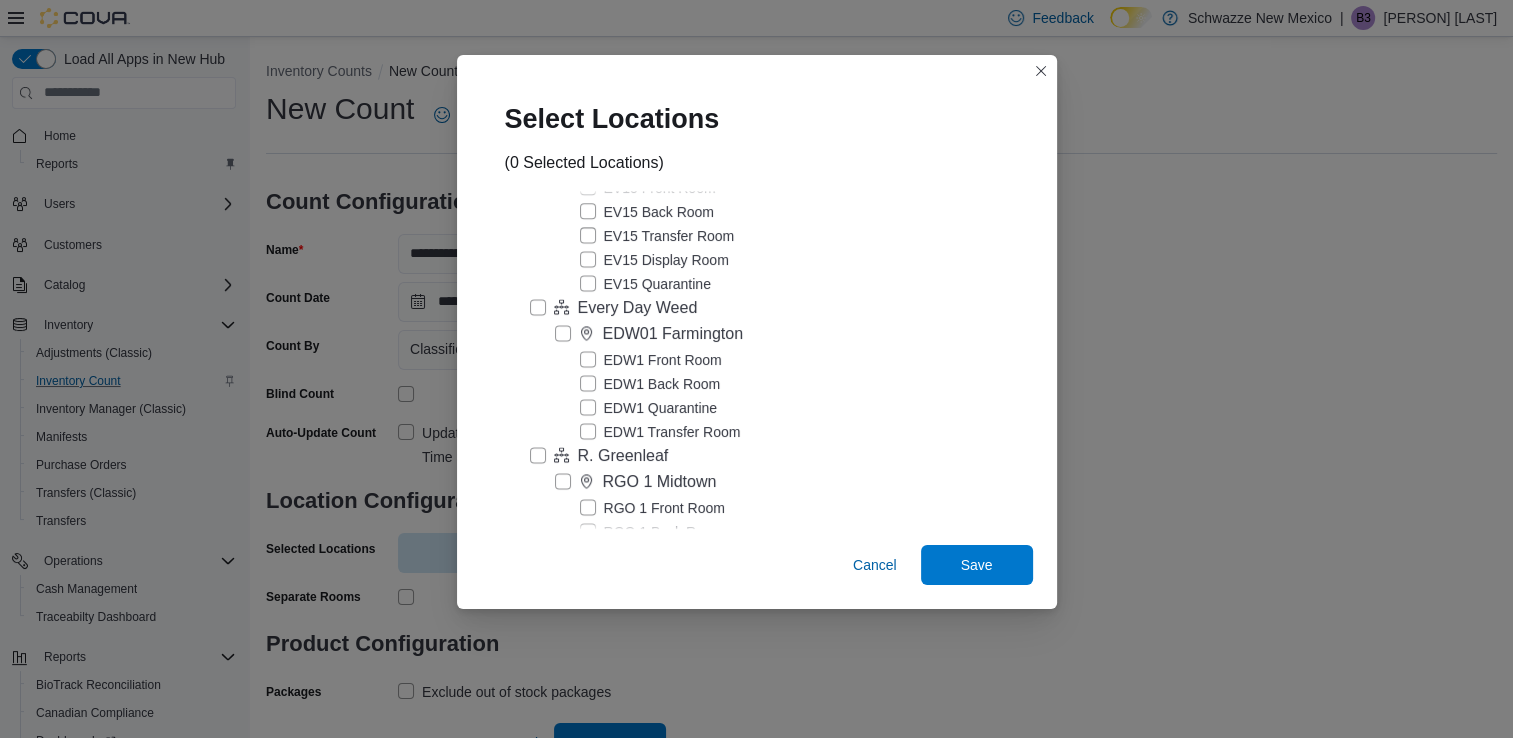 click on "EV15 Las Cruces North" at bounding box center [663, 162] 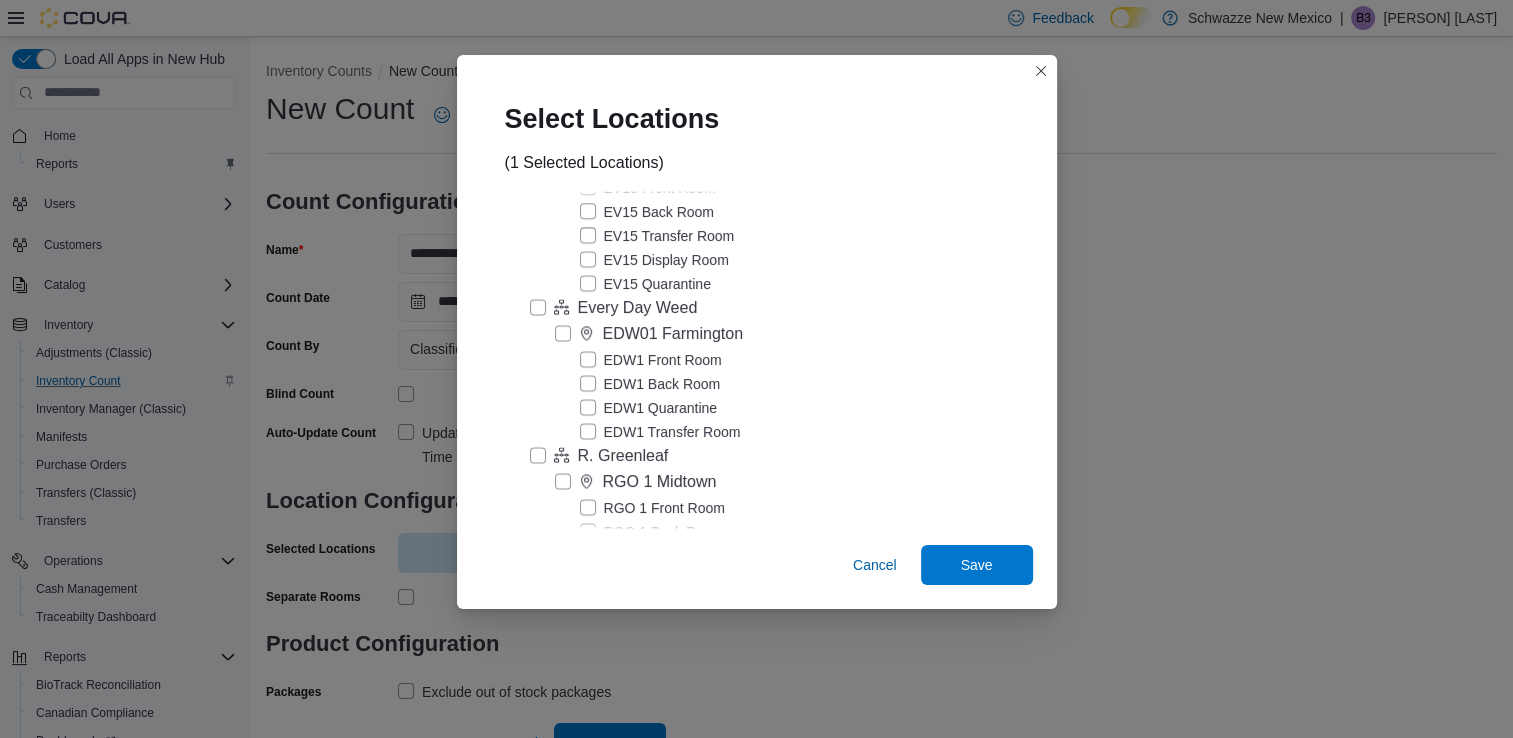 click on "EV15 Quarantine" at bounding box center [645, 284] 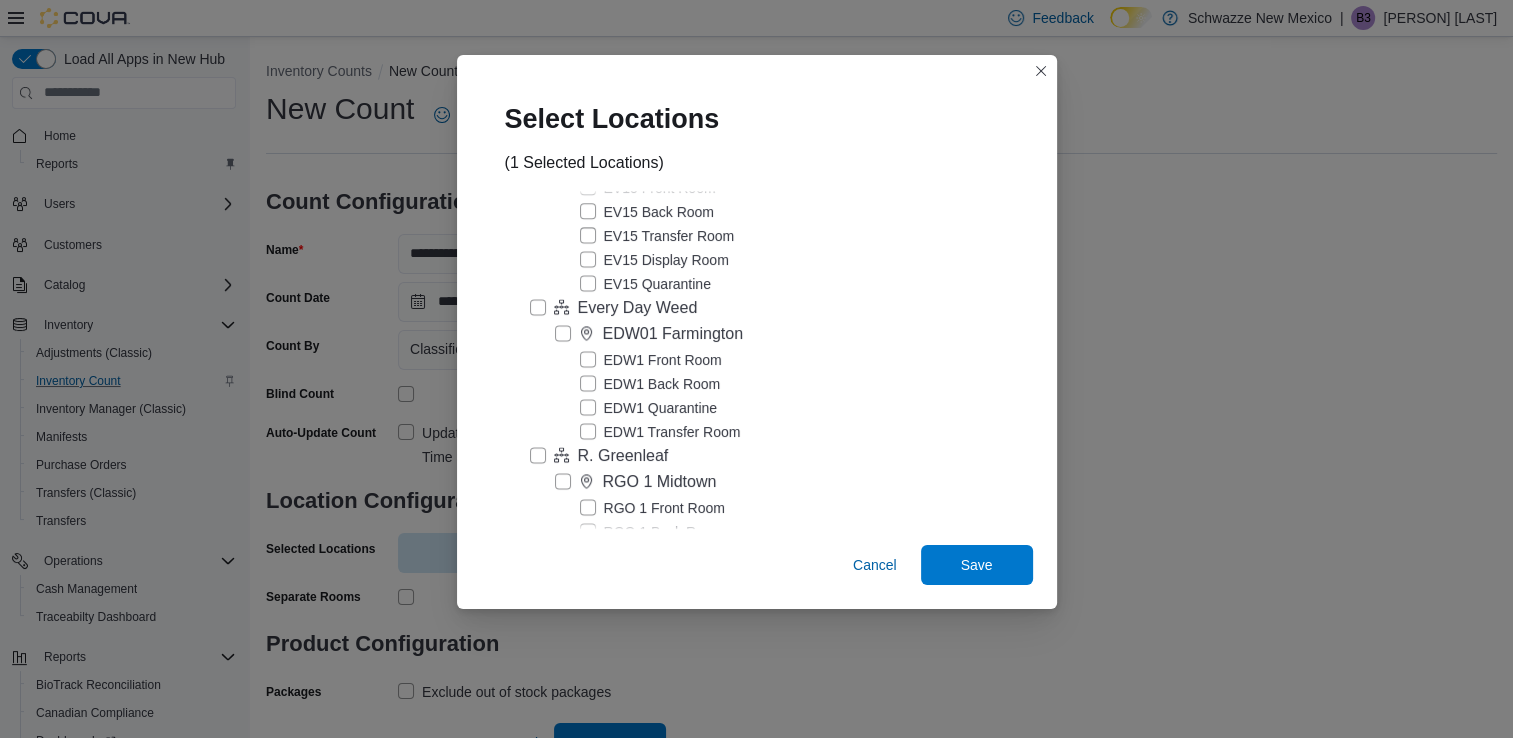 click on "EV15 Display Room" at bounding box center (654, 260) 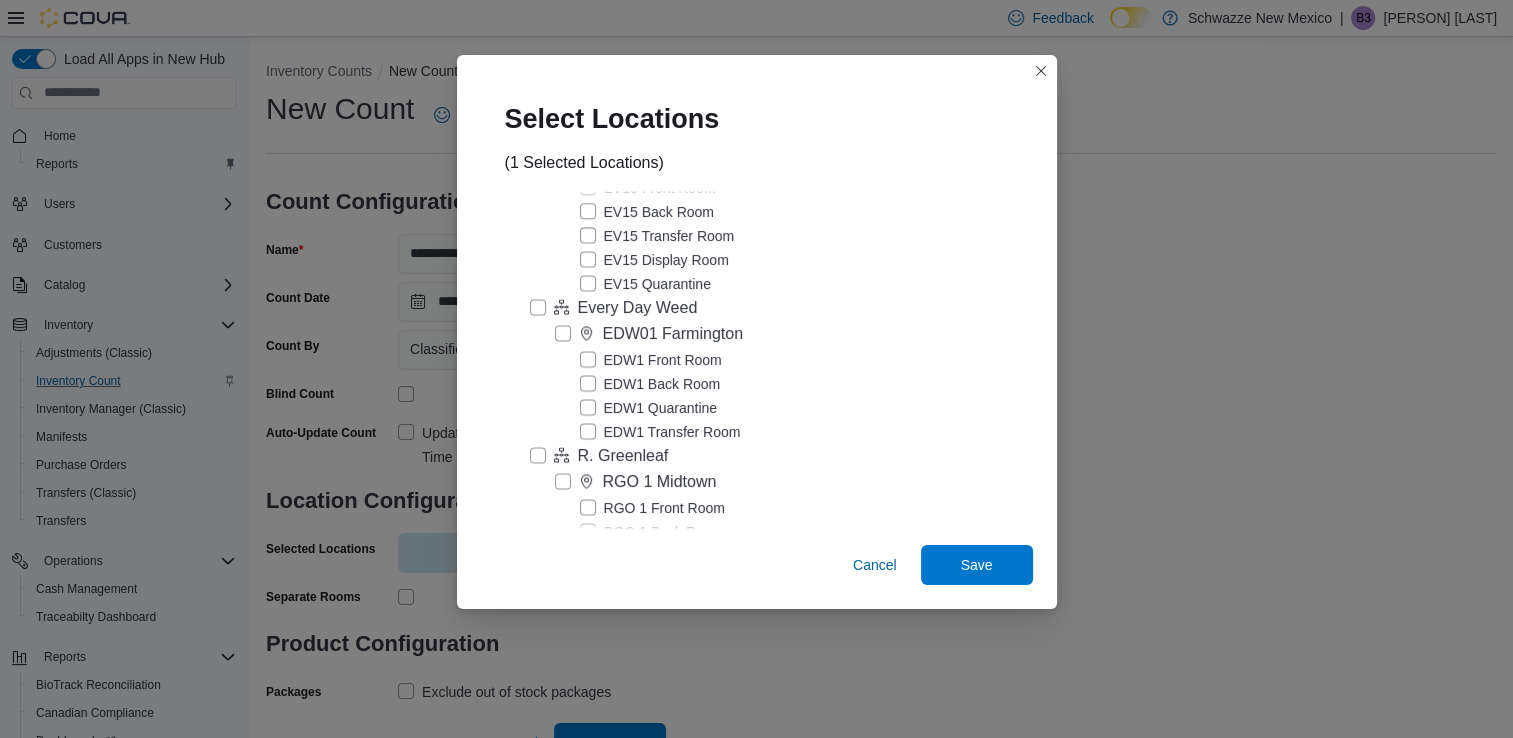 click on "EV15 Transfer Room" at bounding box center (657, 236) 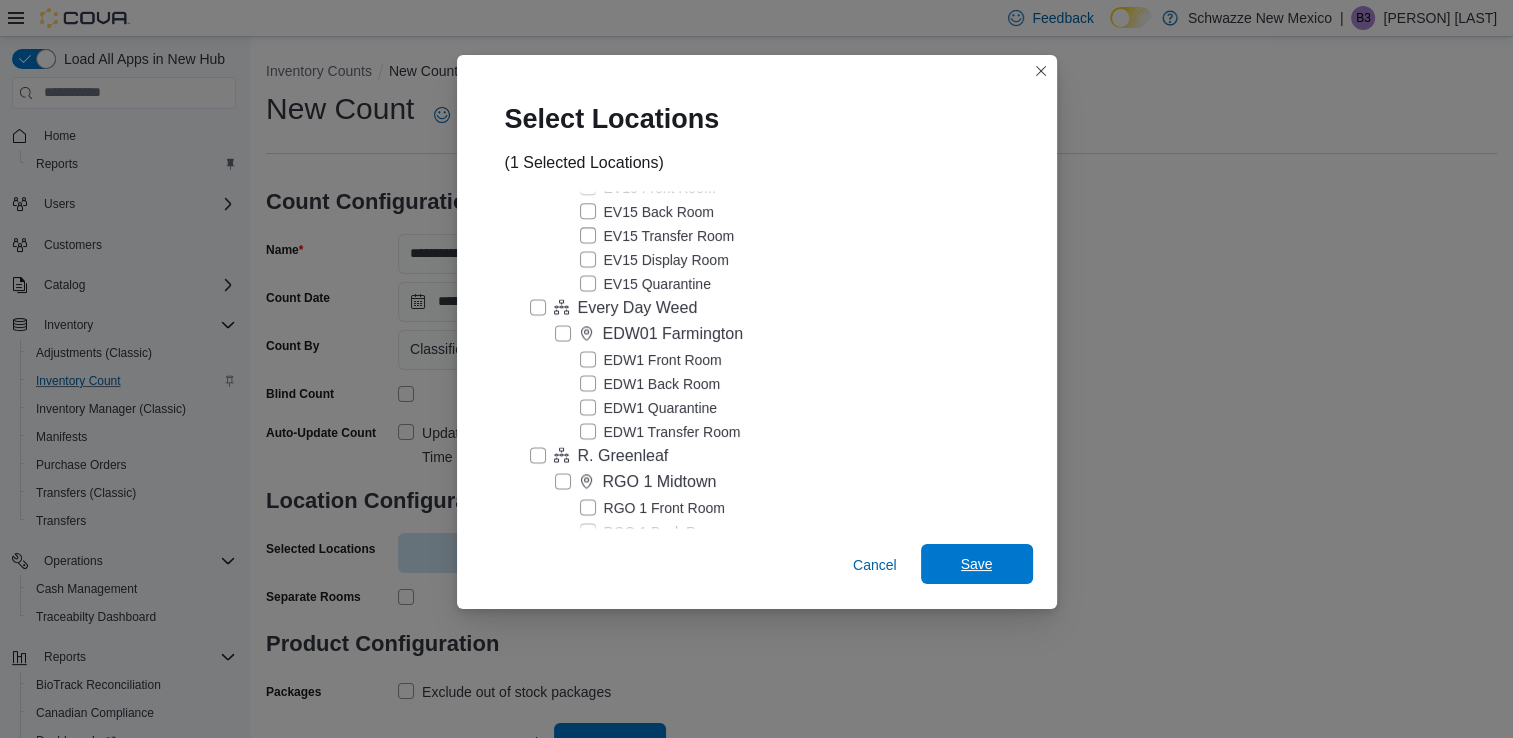 click on "Save" at bounding box center (977, 564) 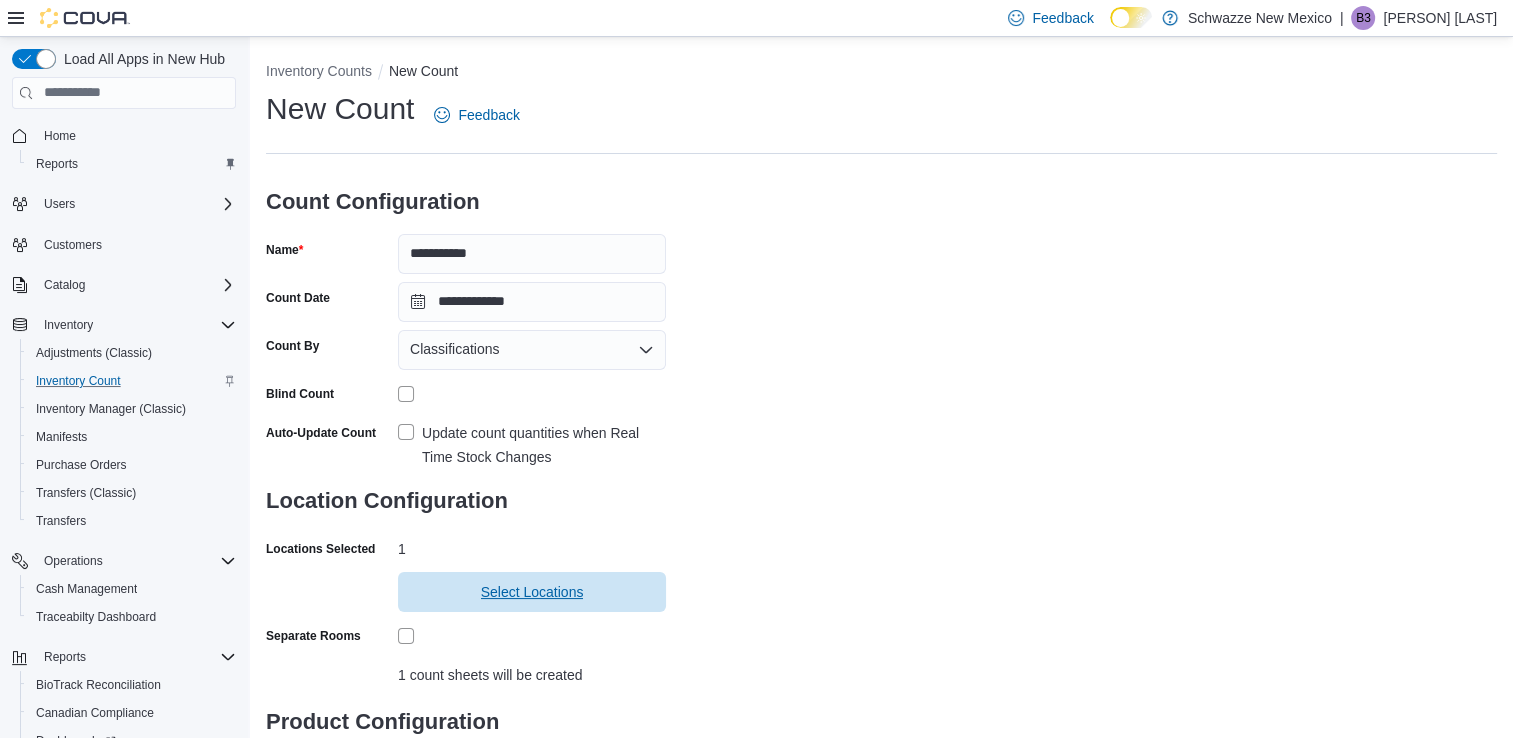 scroll, scrollTop: 150, scrollLeft: 0, axis: vertical 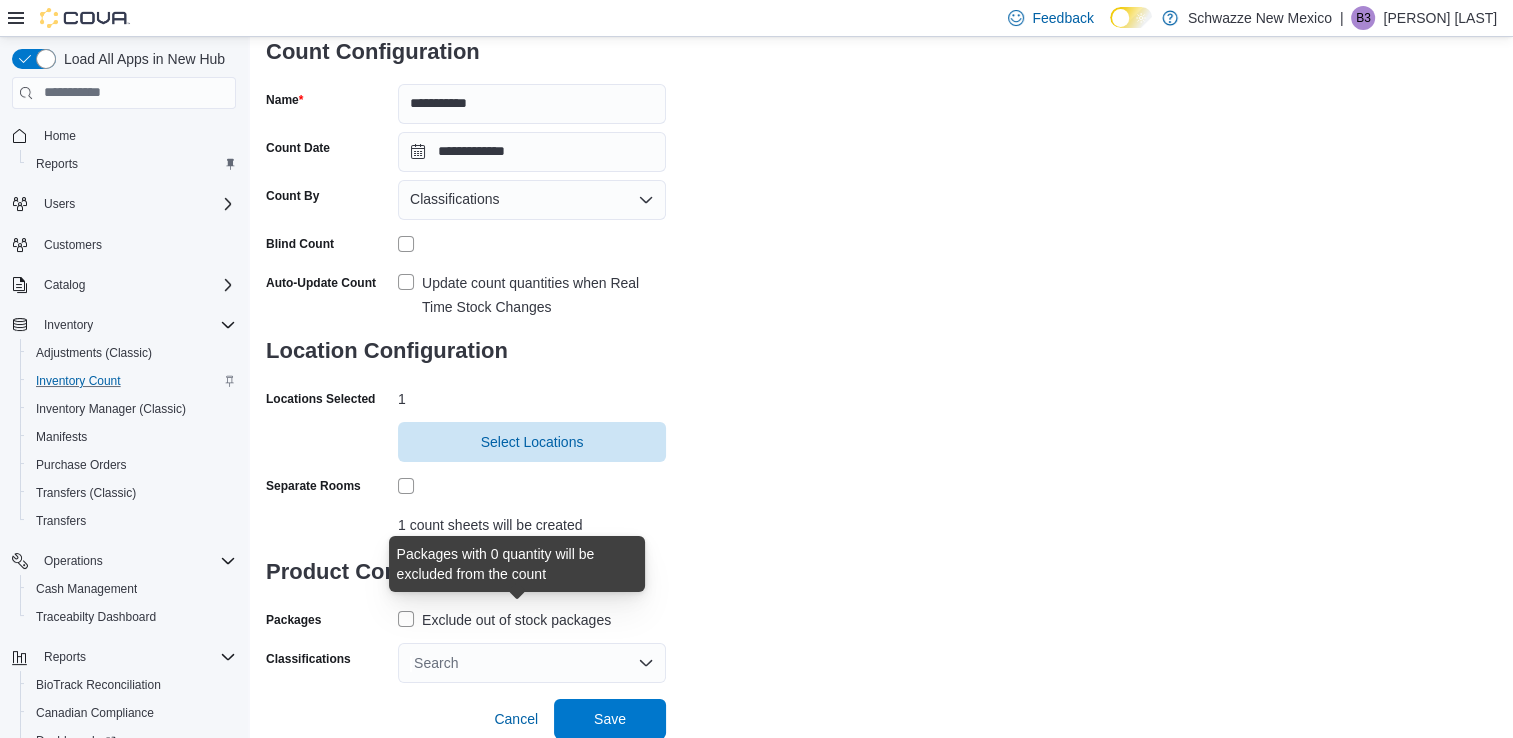 click on "Exclude out of stock packages" at bounding box center (516, 620) 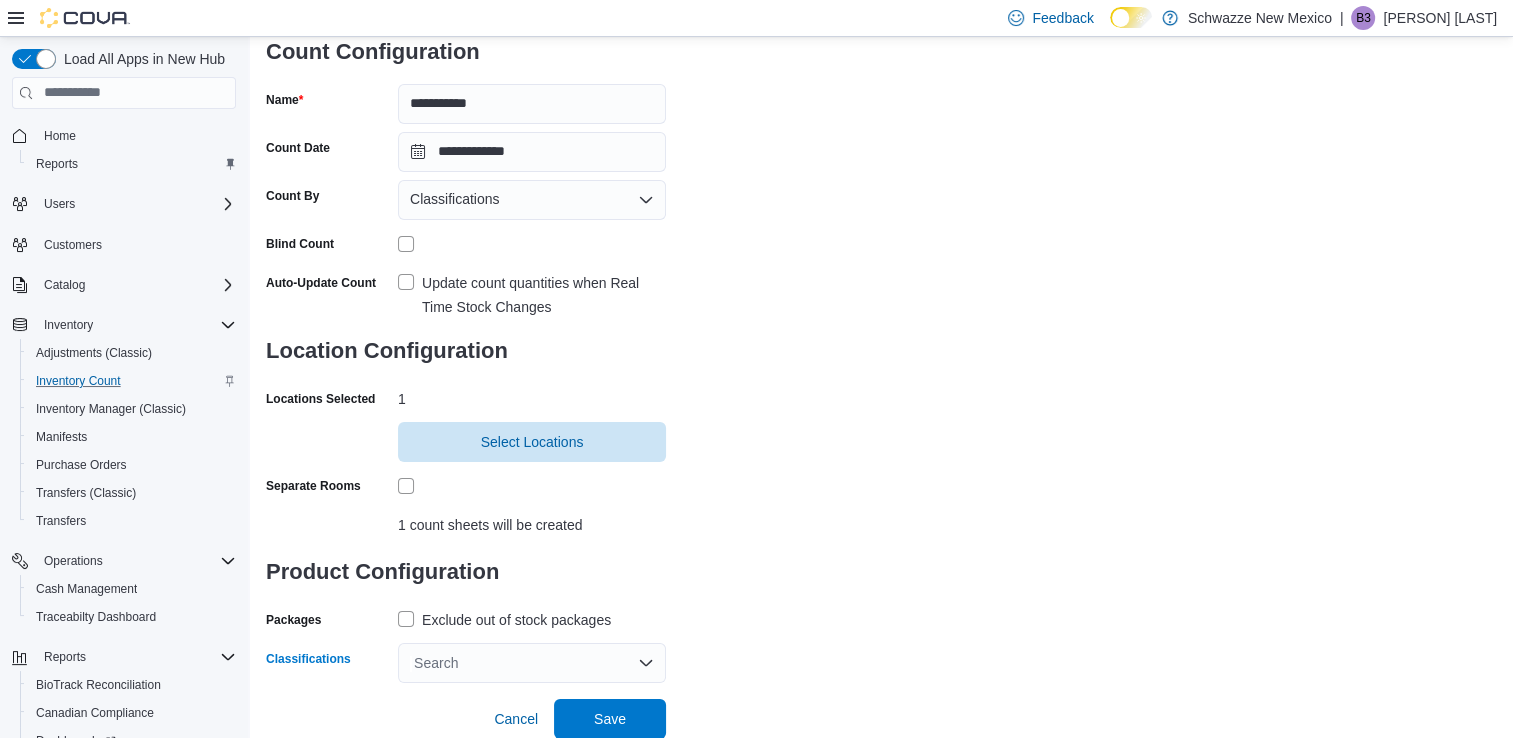 click on "Search" at bounding box center (532, 663) 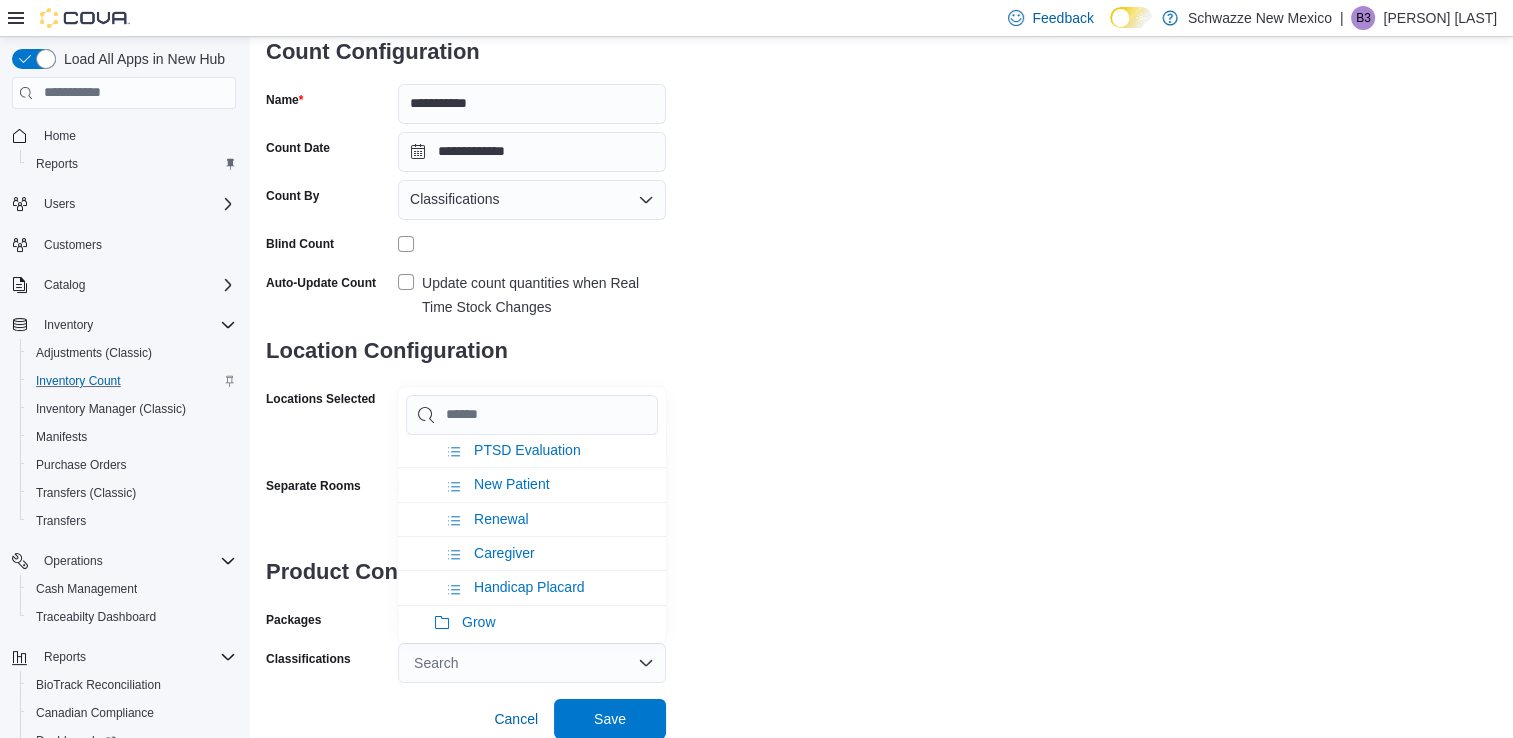 scroll, scrollTop: 2130, scrollLeft: 0, axis: vertical 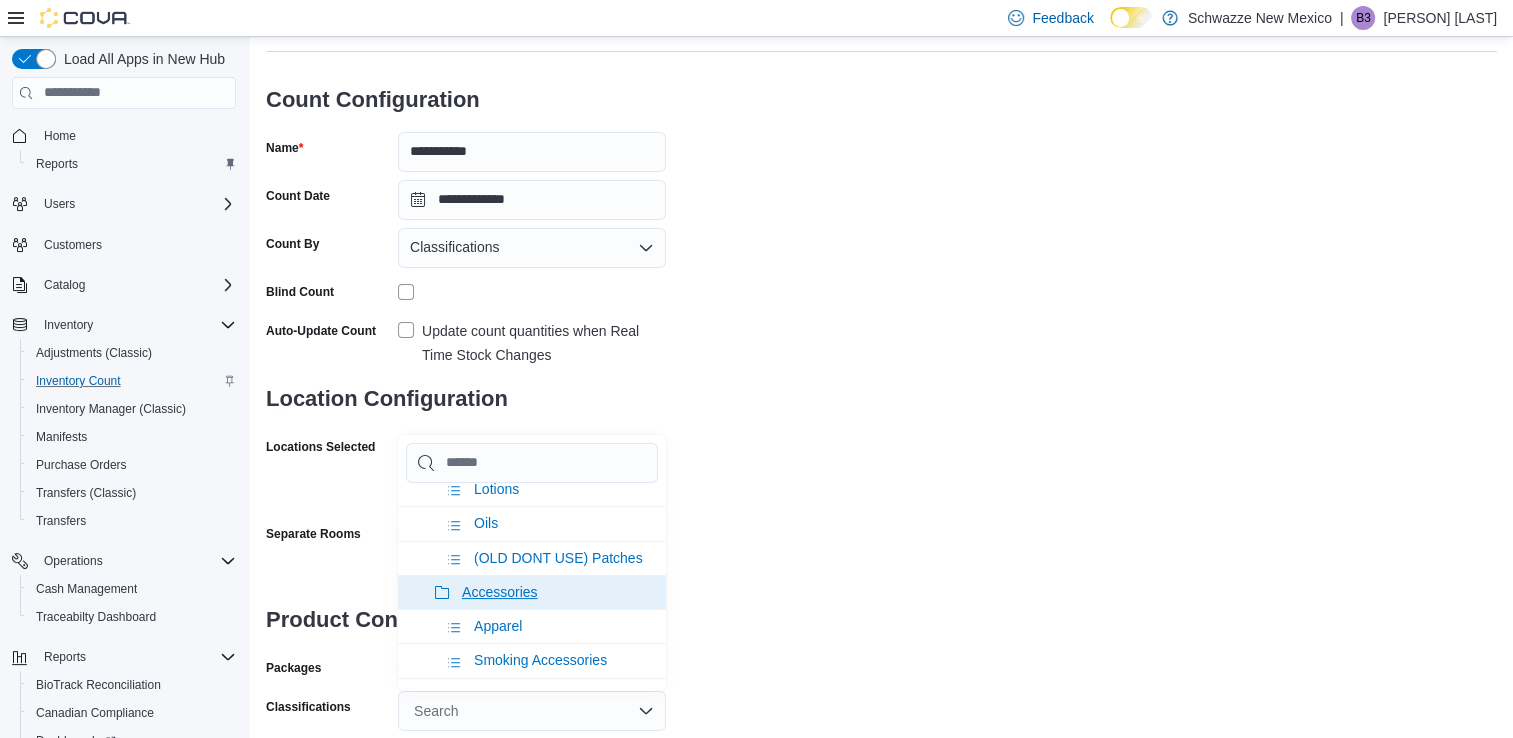 click on "Accessories" at bounding box center [499, 592] 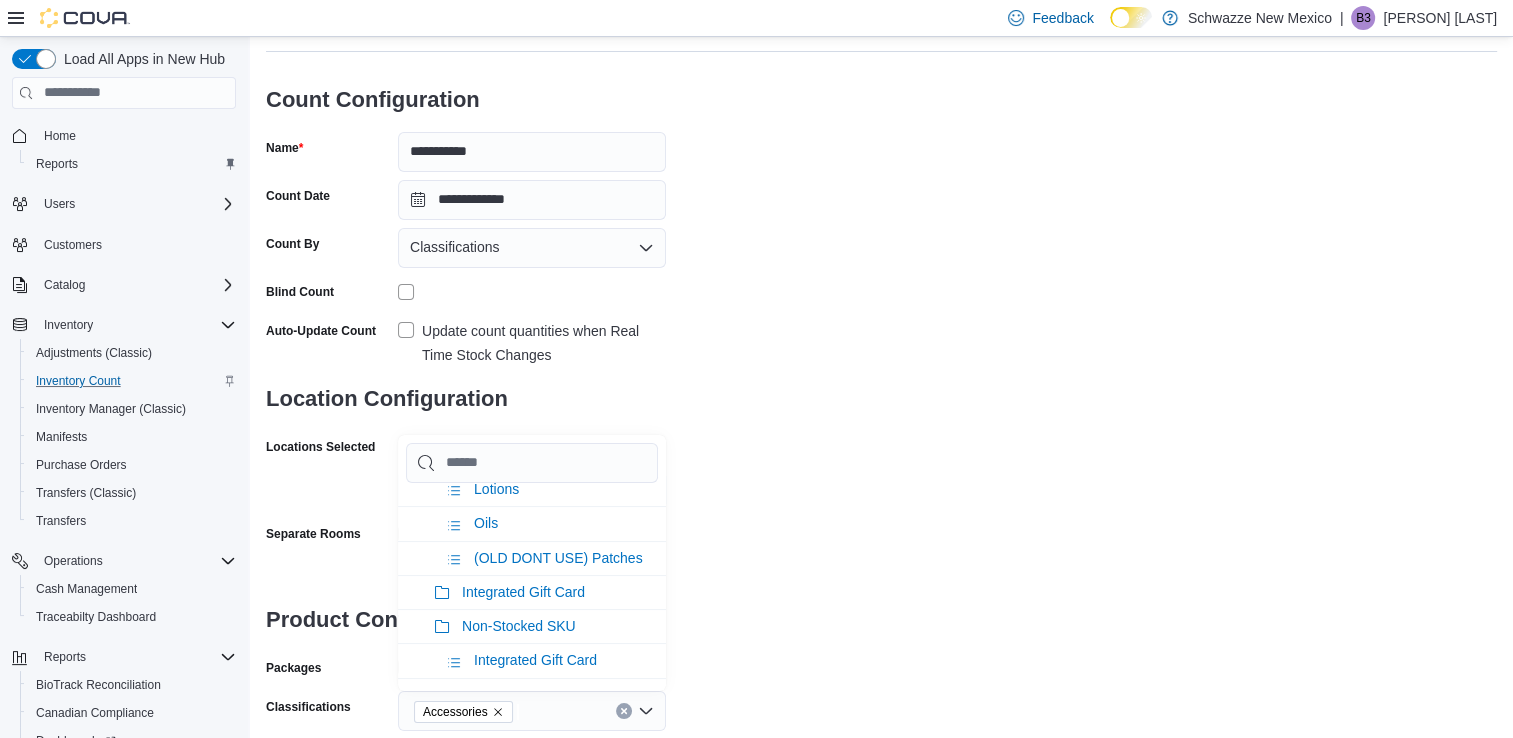 click on "**********" at bounding box center (881, 359) 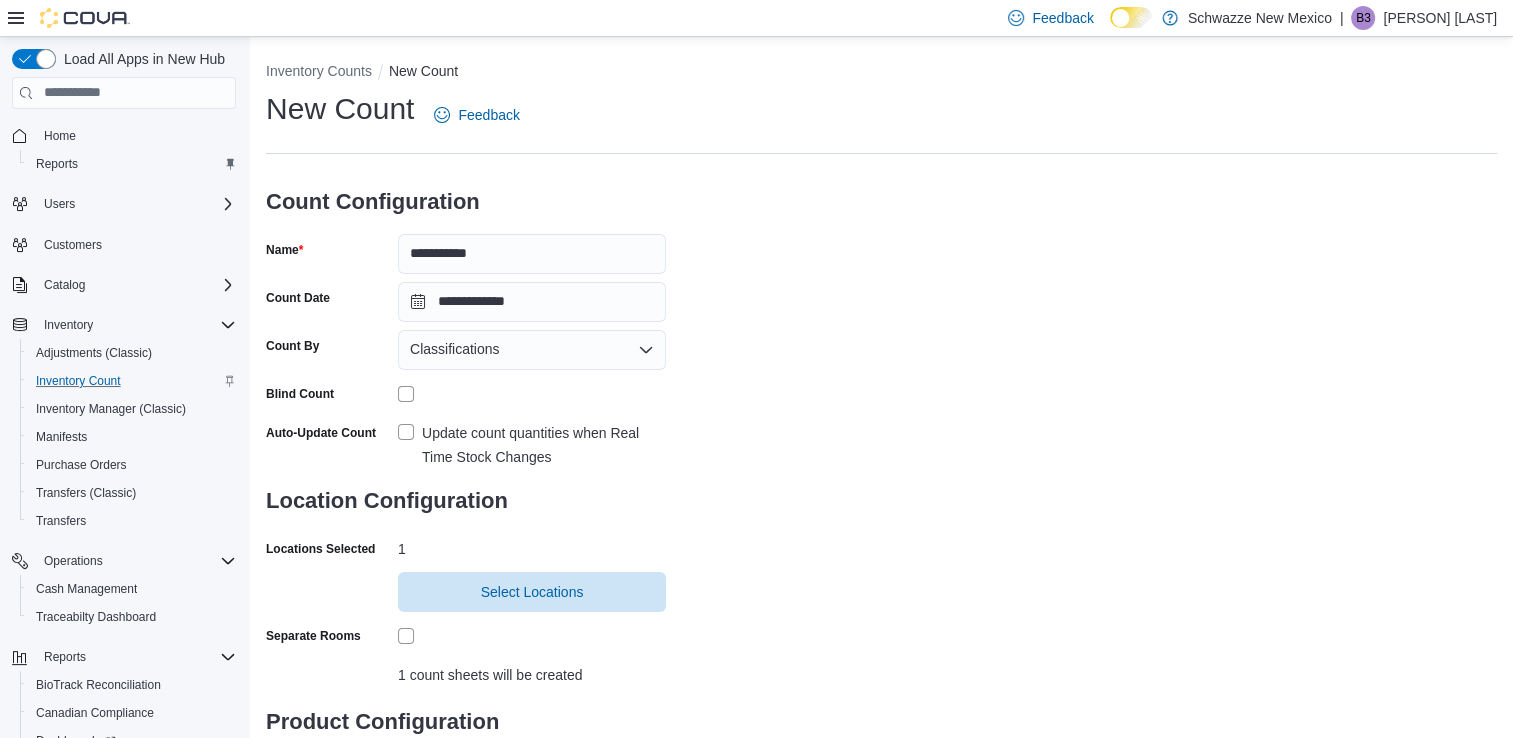 scroll, scrollTop: 150, scrollLeft: 0, axis: vertical 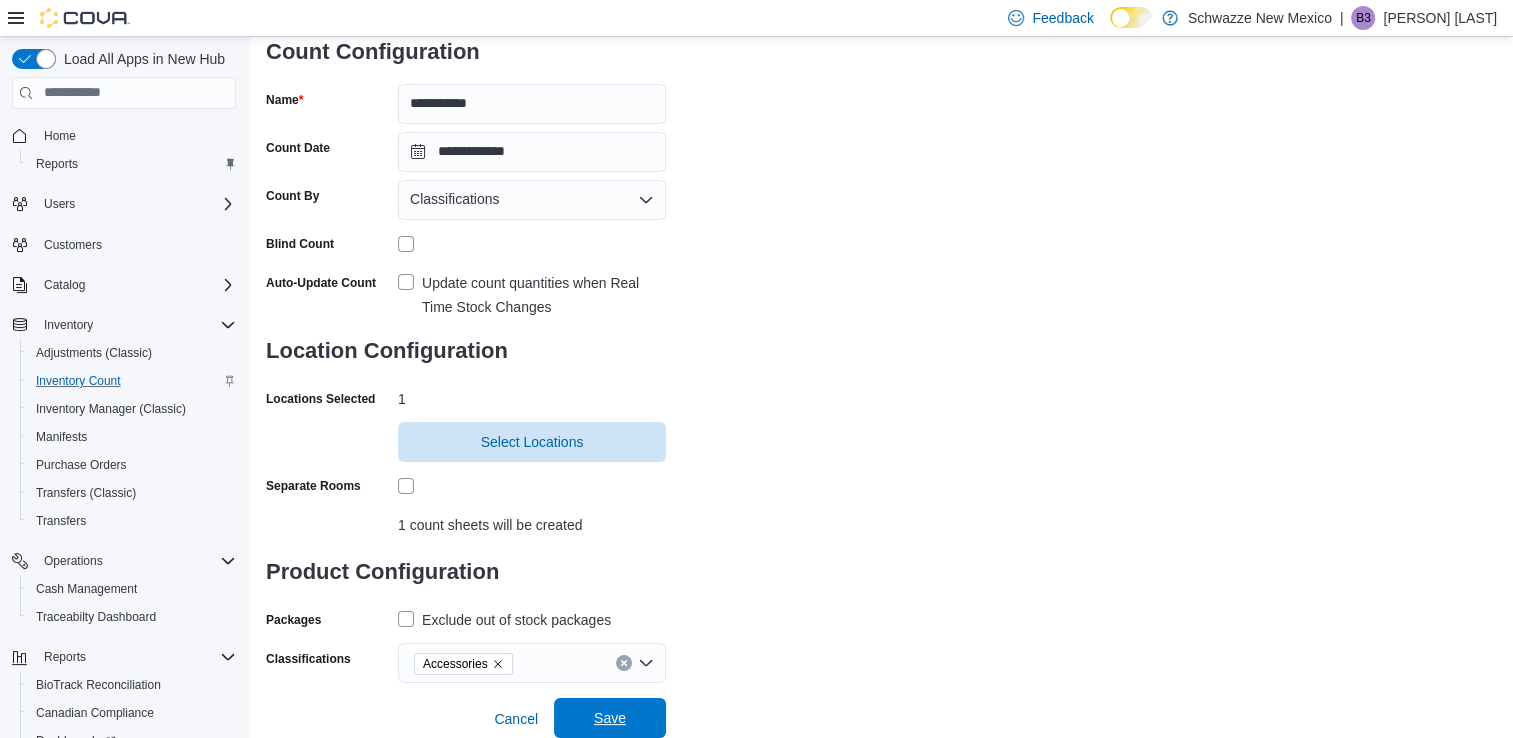 click on "Save" at bounding box center (610, 718) 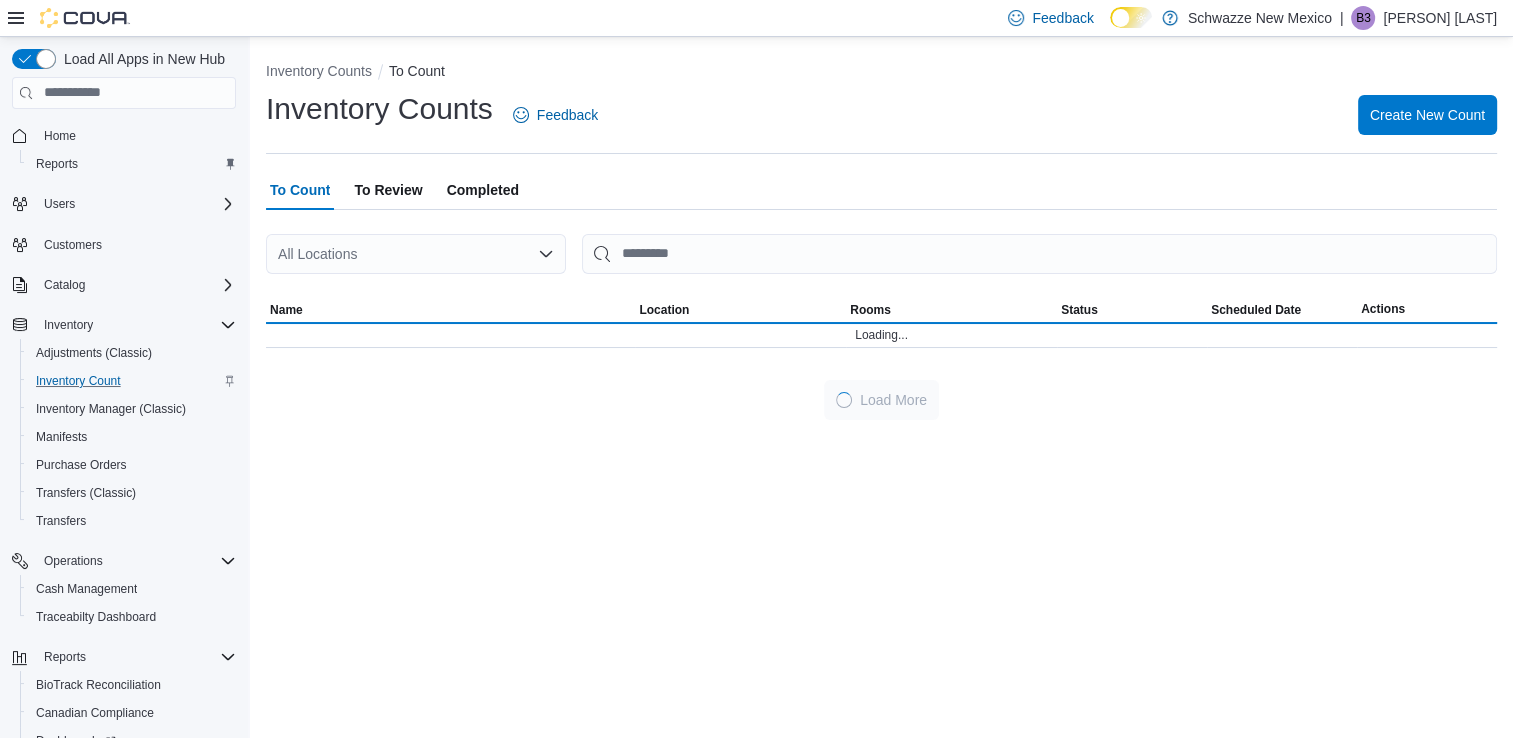 scroll, scrollTop: 0, scrollLeft: 0, axis: both 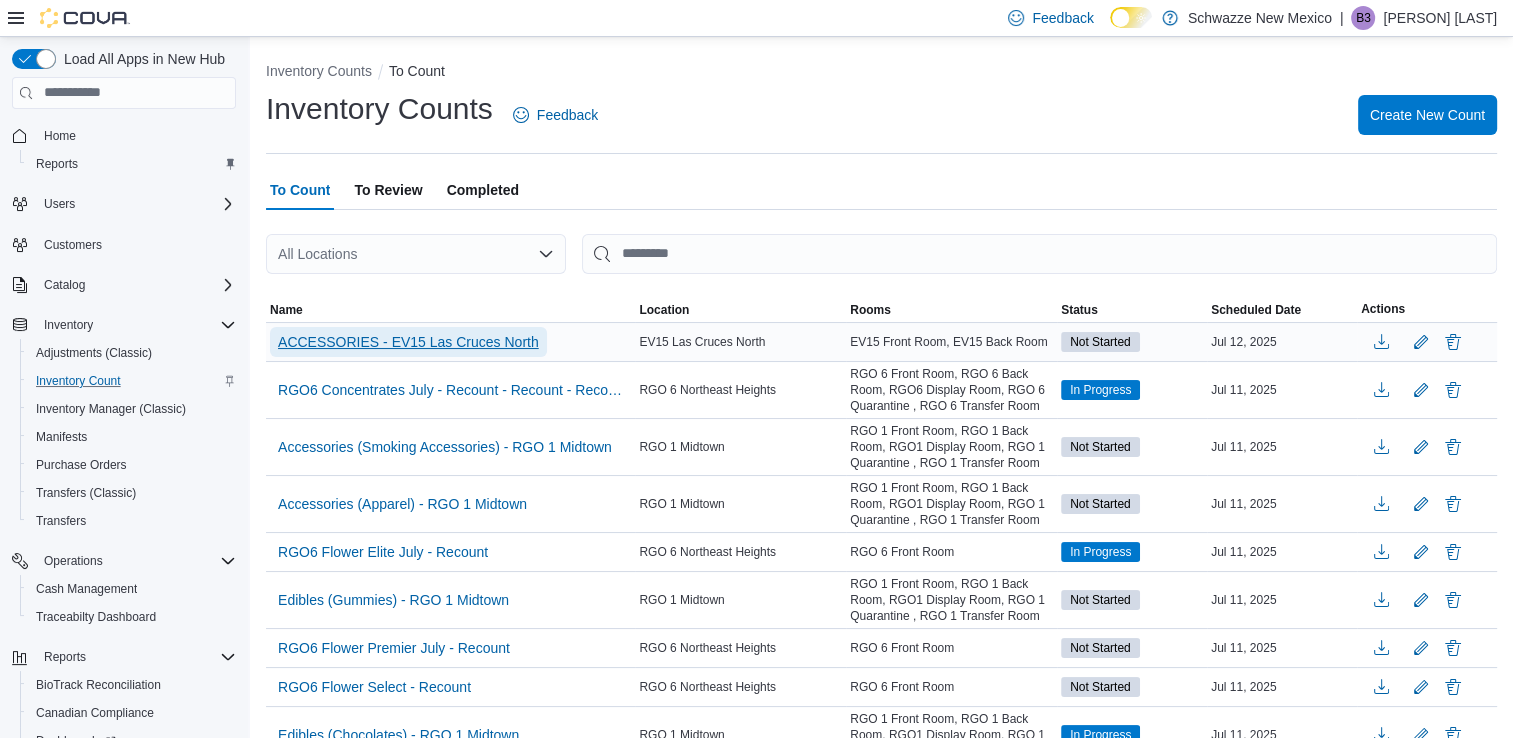 click on "ACCESSORIES - EV15 Las Cruces North" at bounding box center (408, 342) 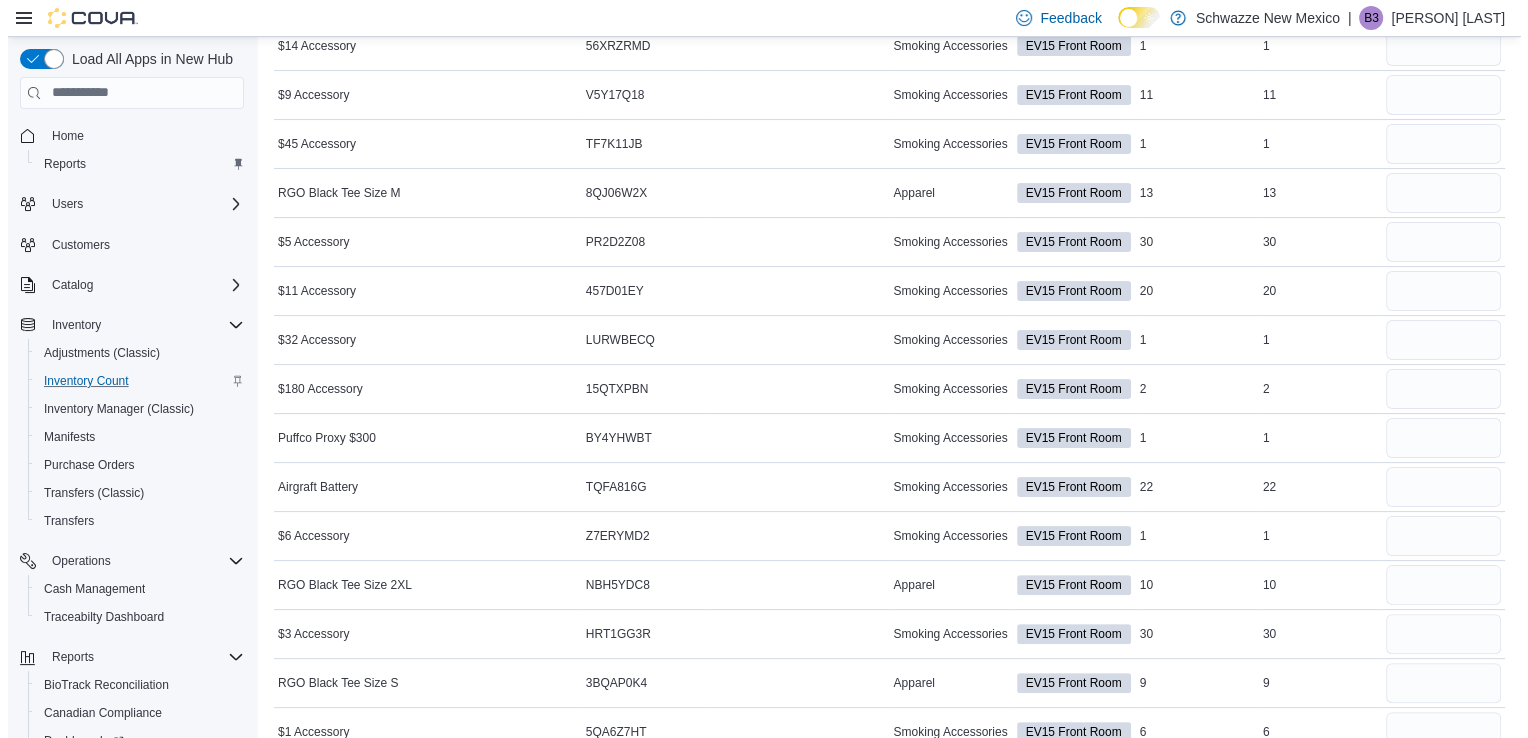 scroll, scrollTop: 0, scrollLeft: 0, axis: both 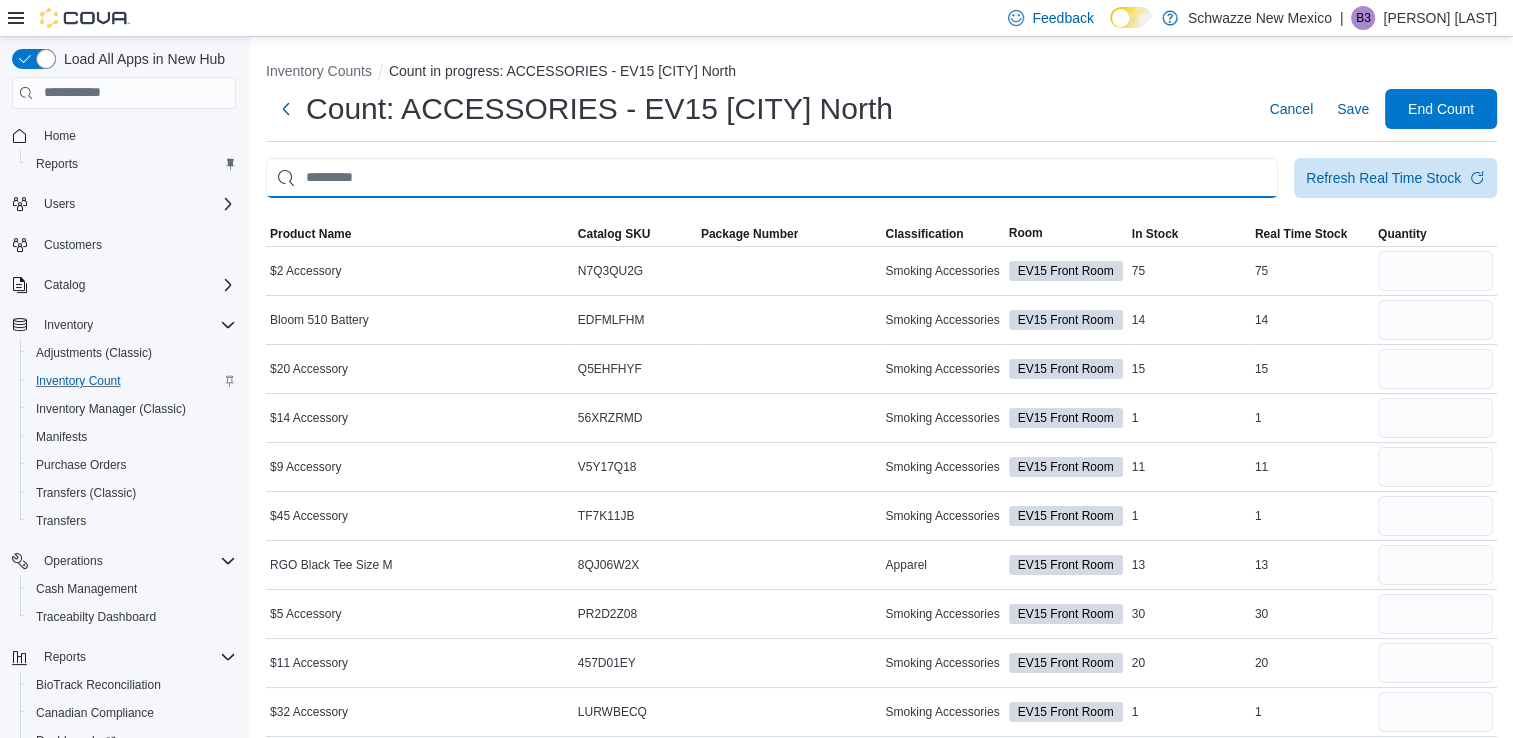 click at bounding box center [772, 178] 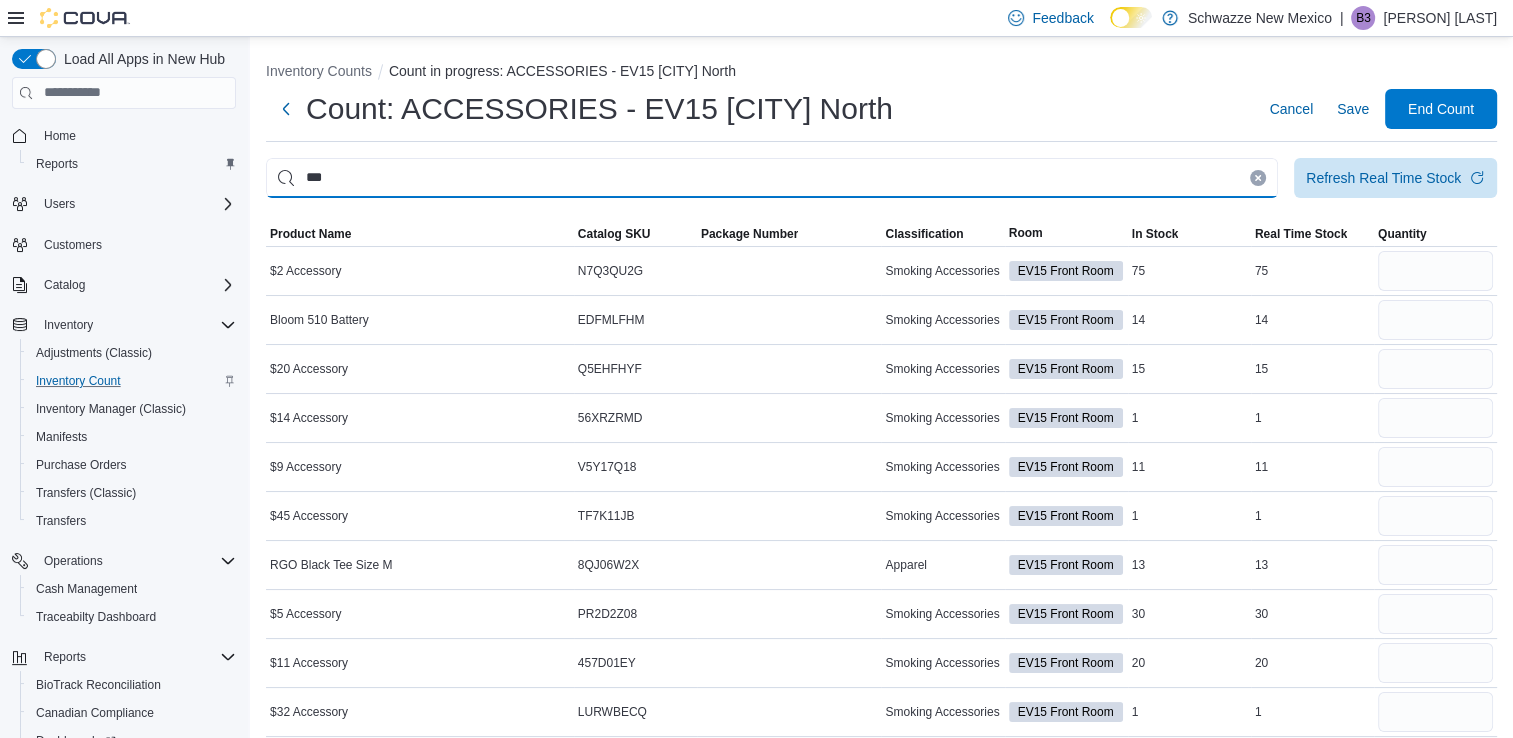 type on "***" 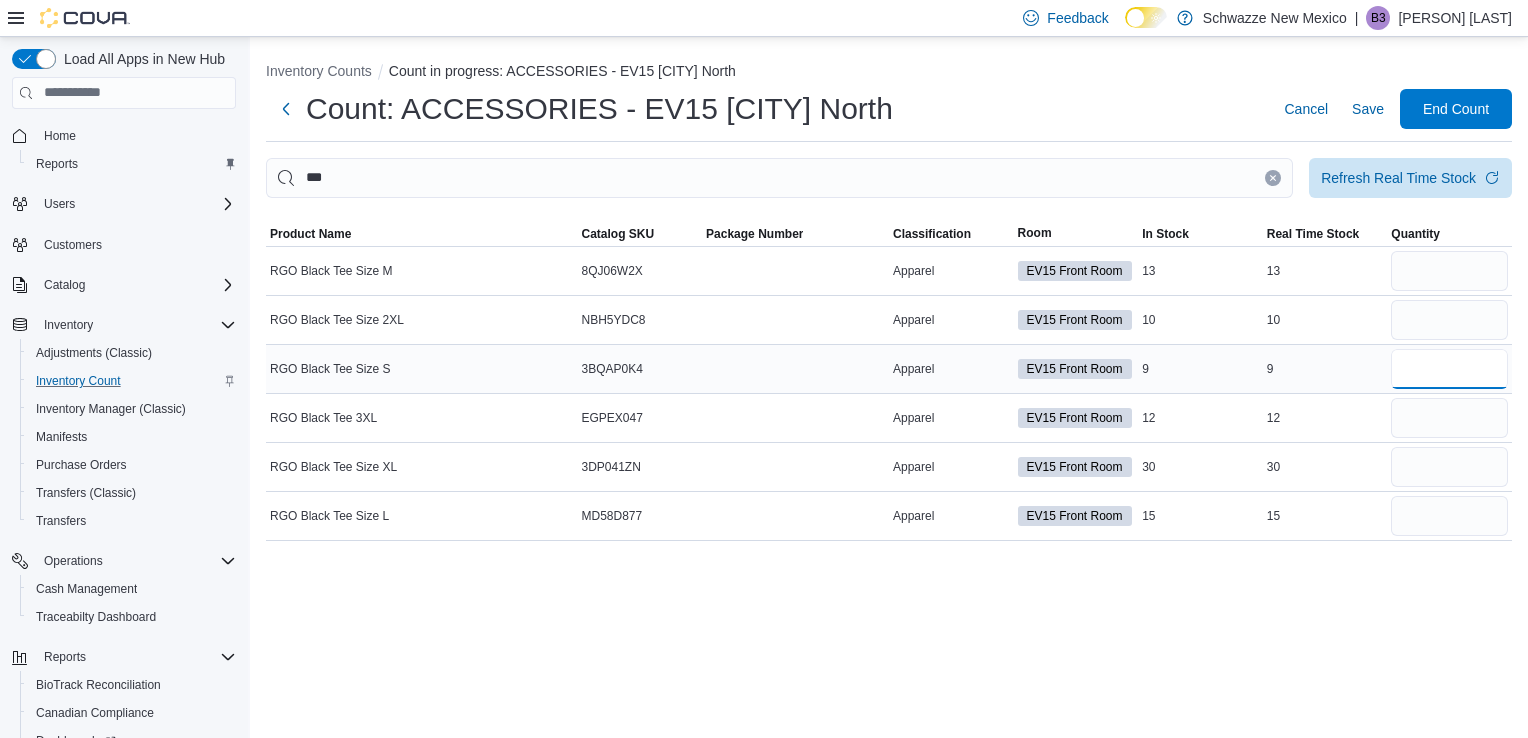 click at bounding box center [1449, 369] 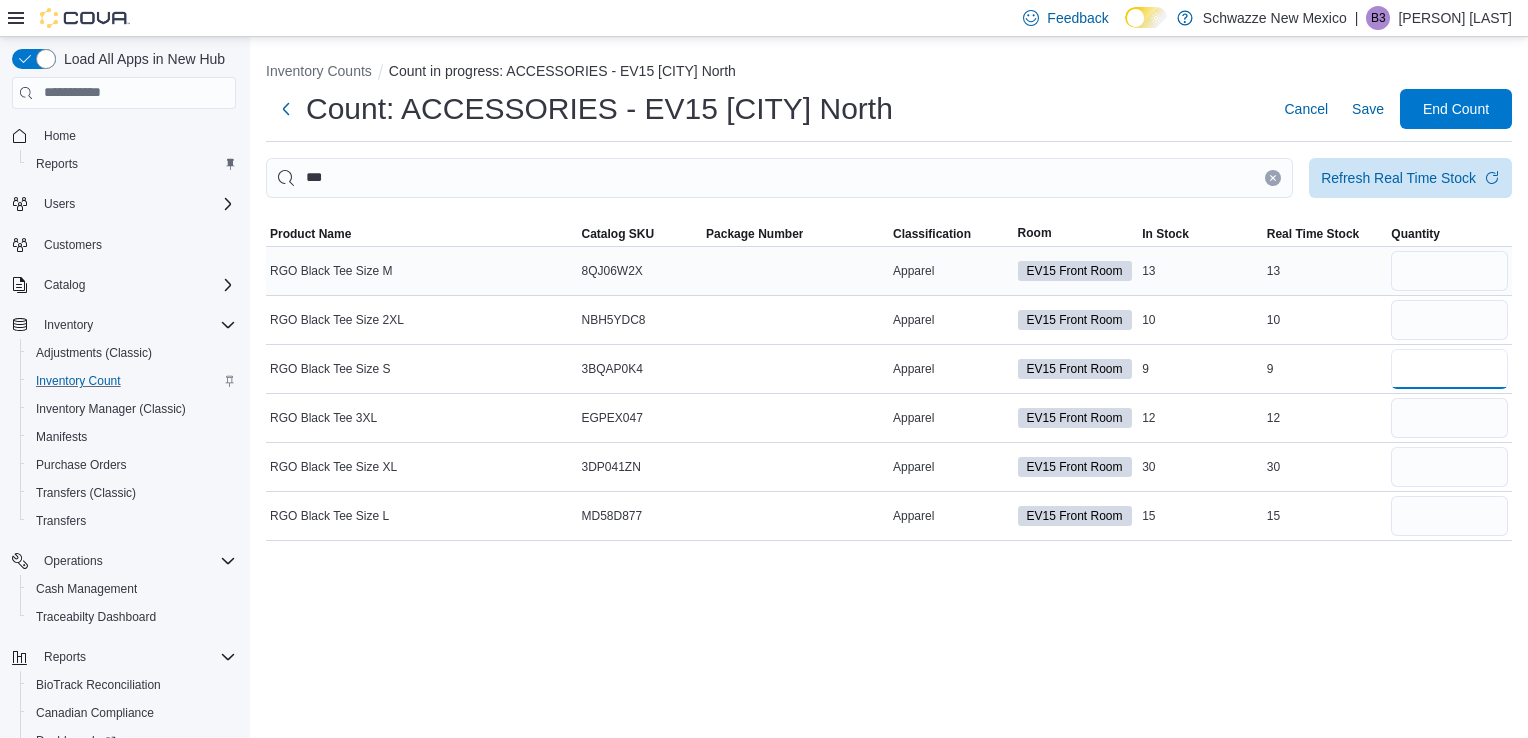 type on "*" 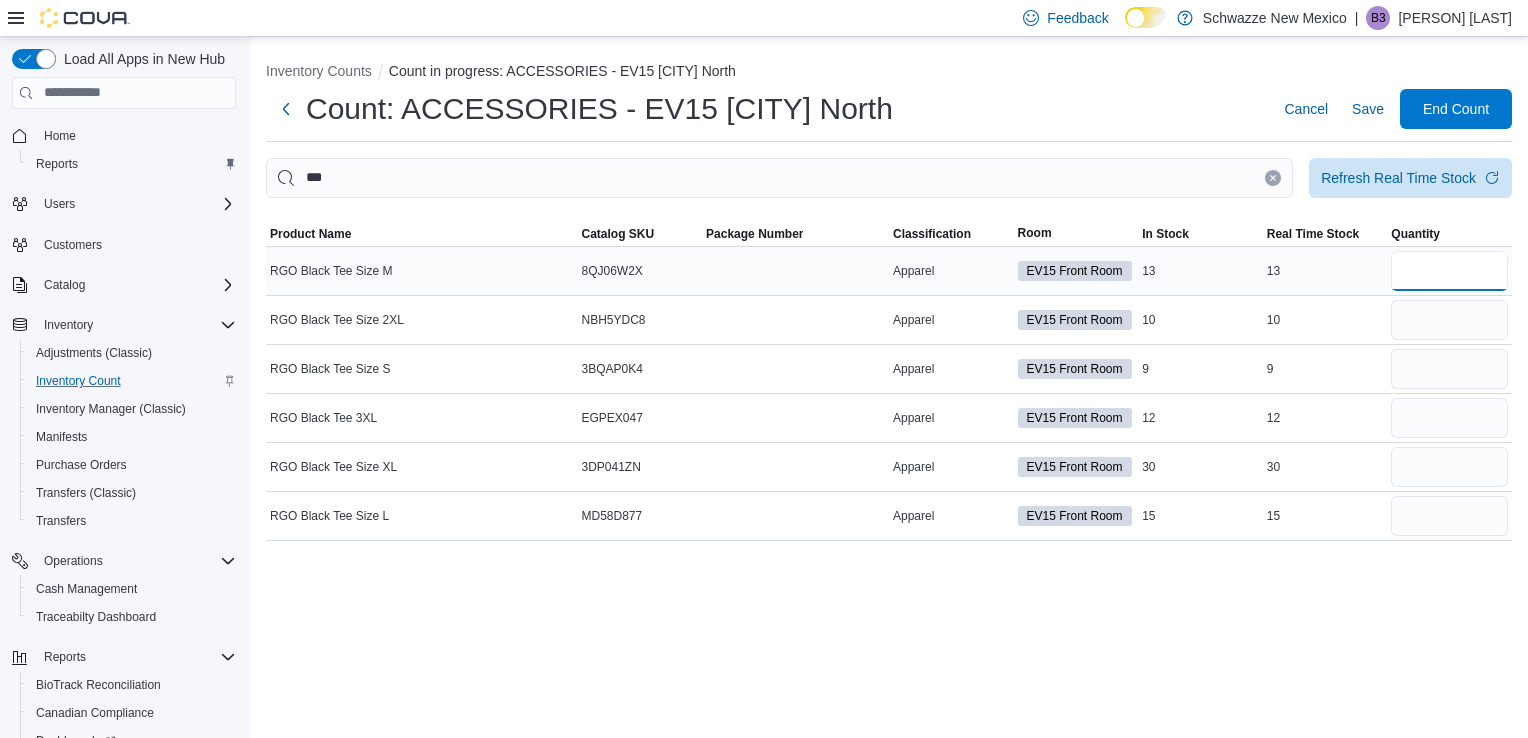 type 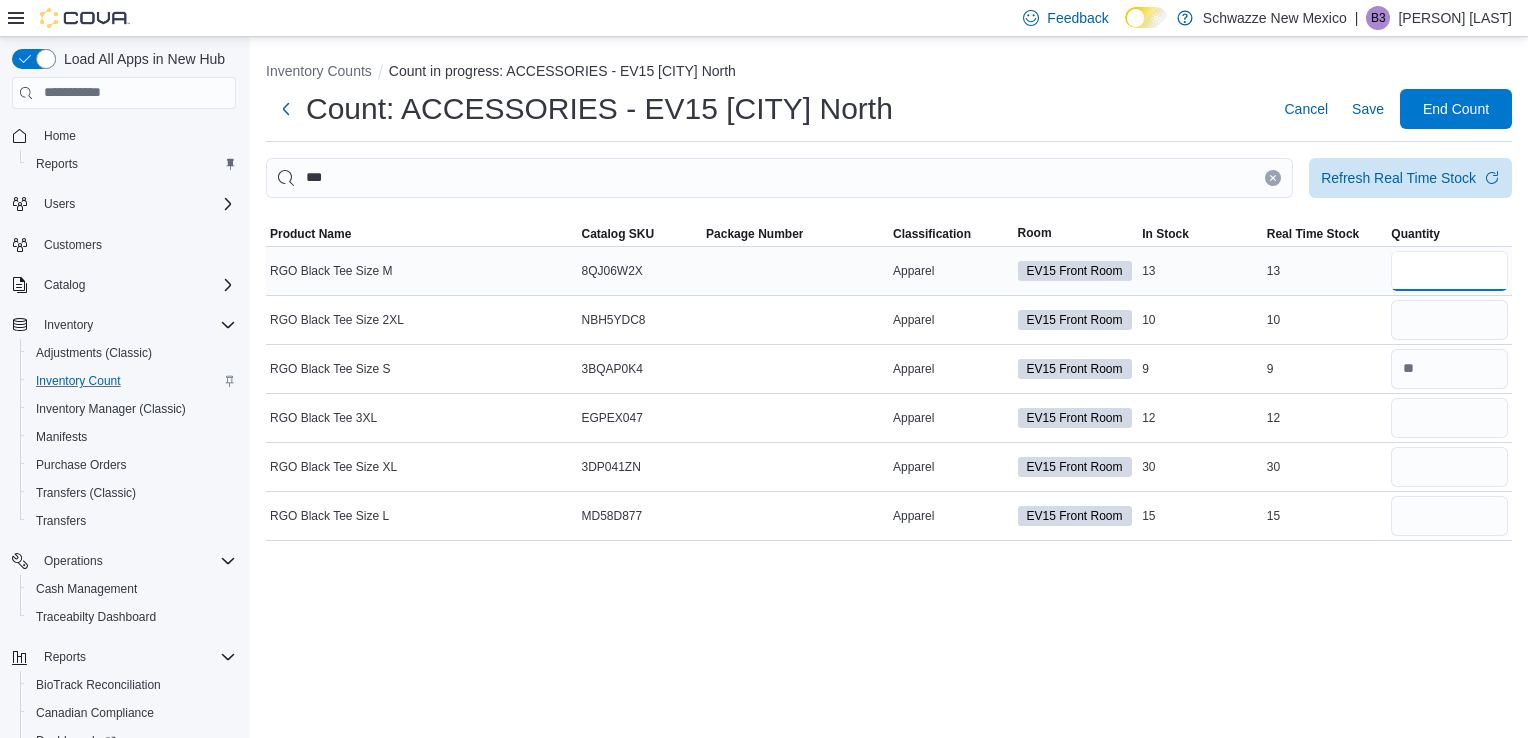 click at bounding box center [1449, 271] 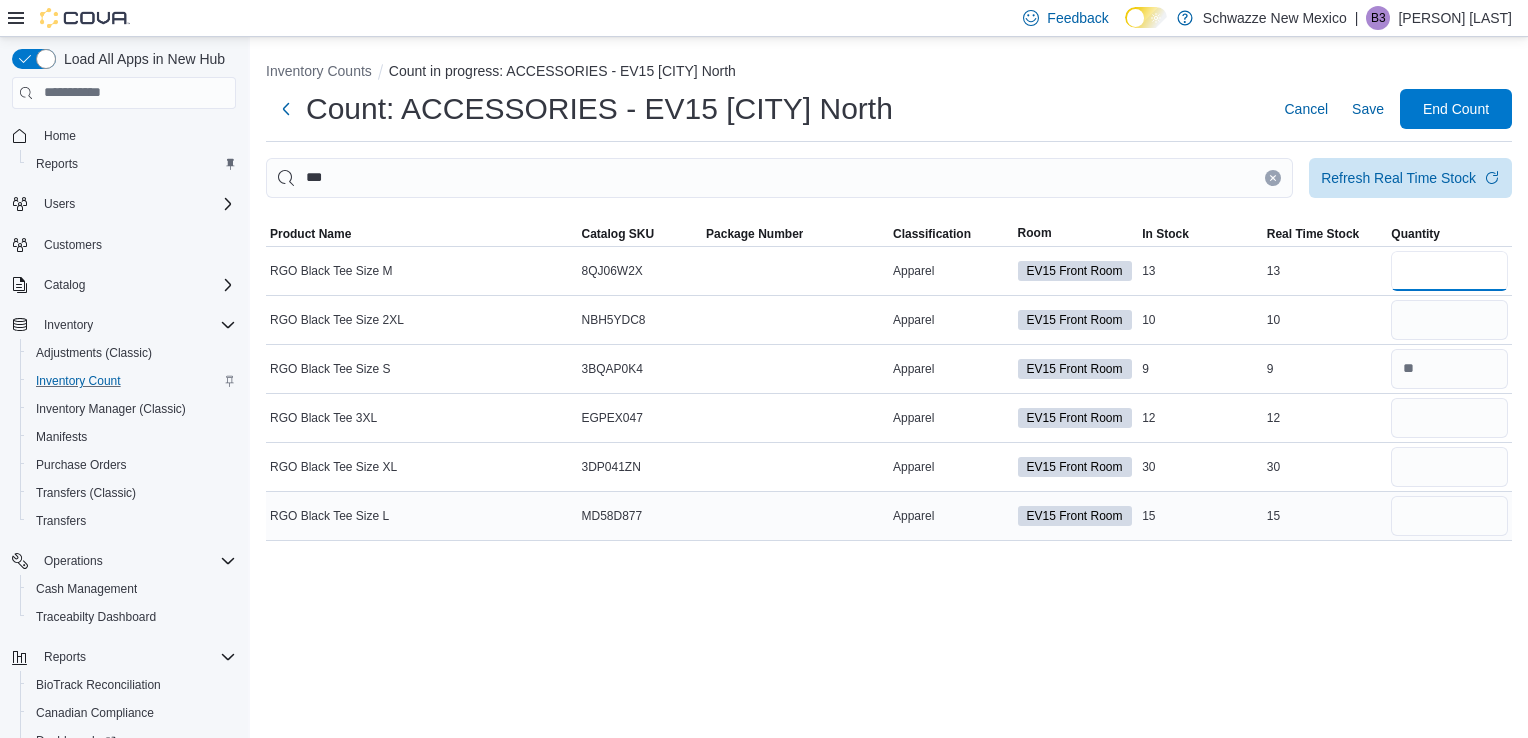 type on "**" 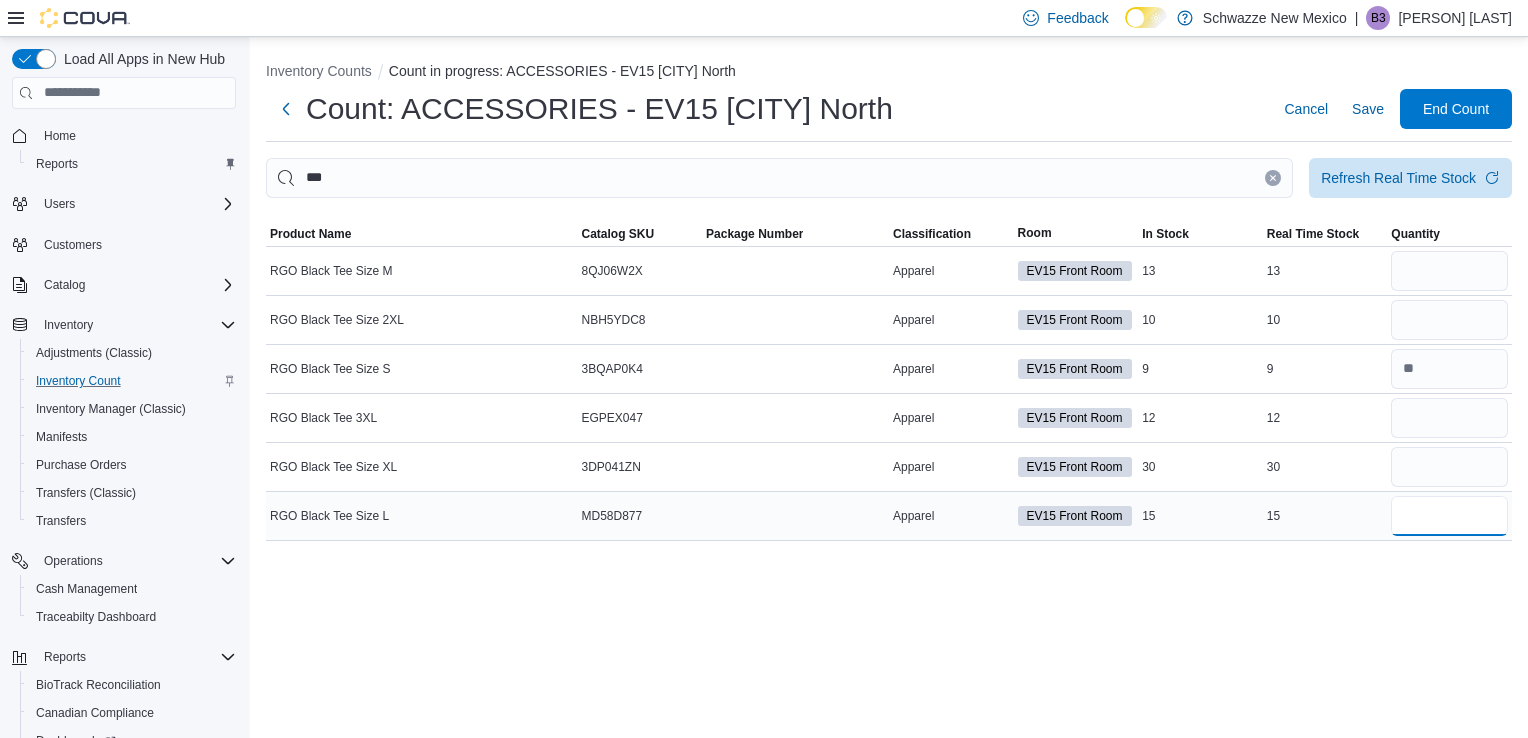 type 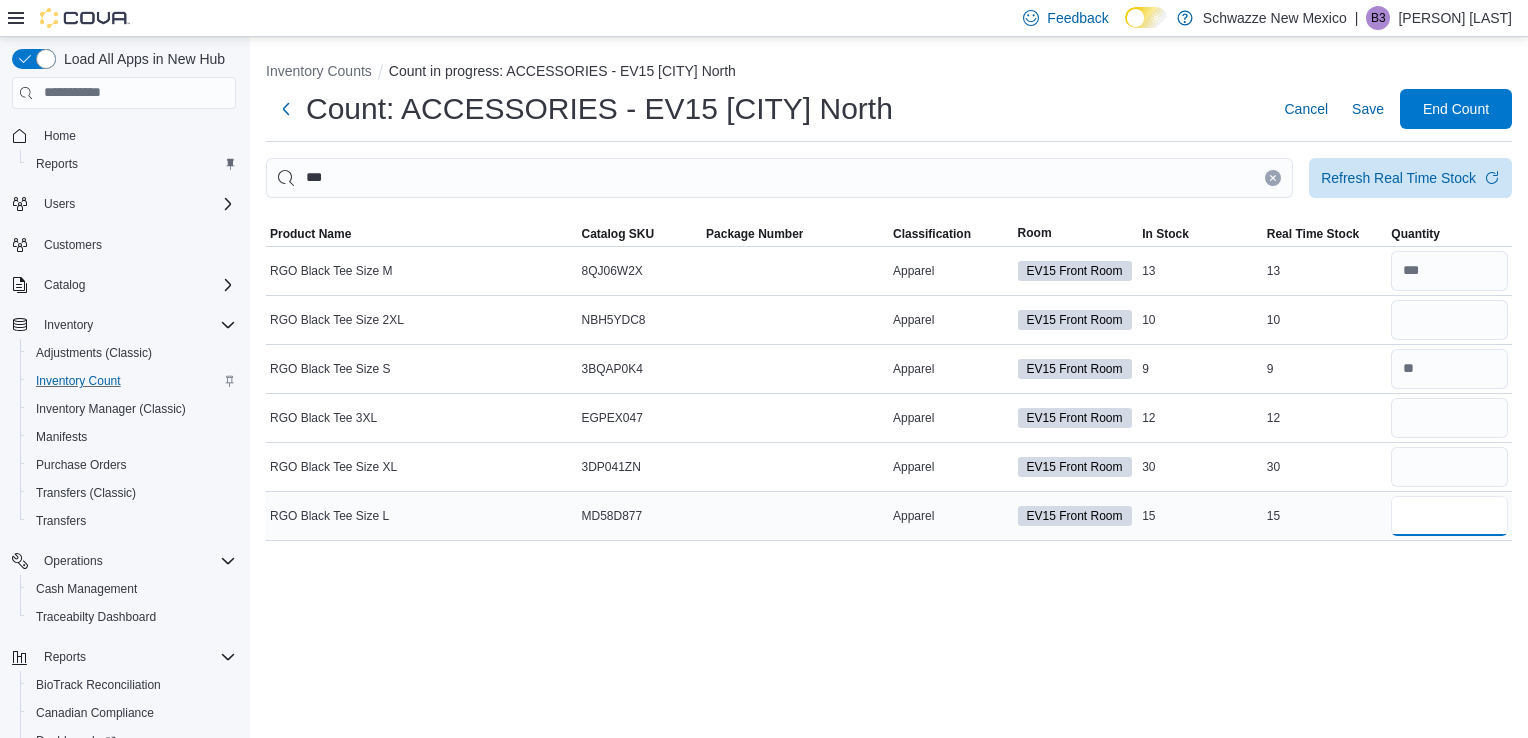 click at bounding box center [1449, 516] 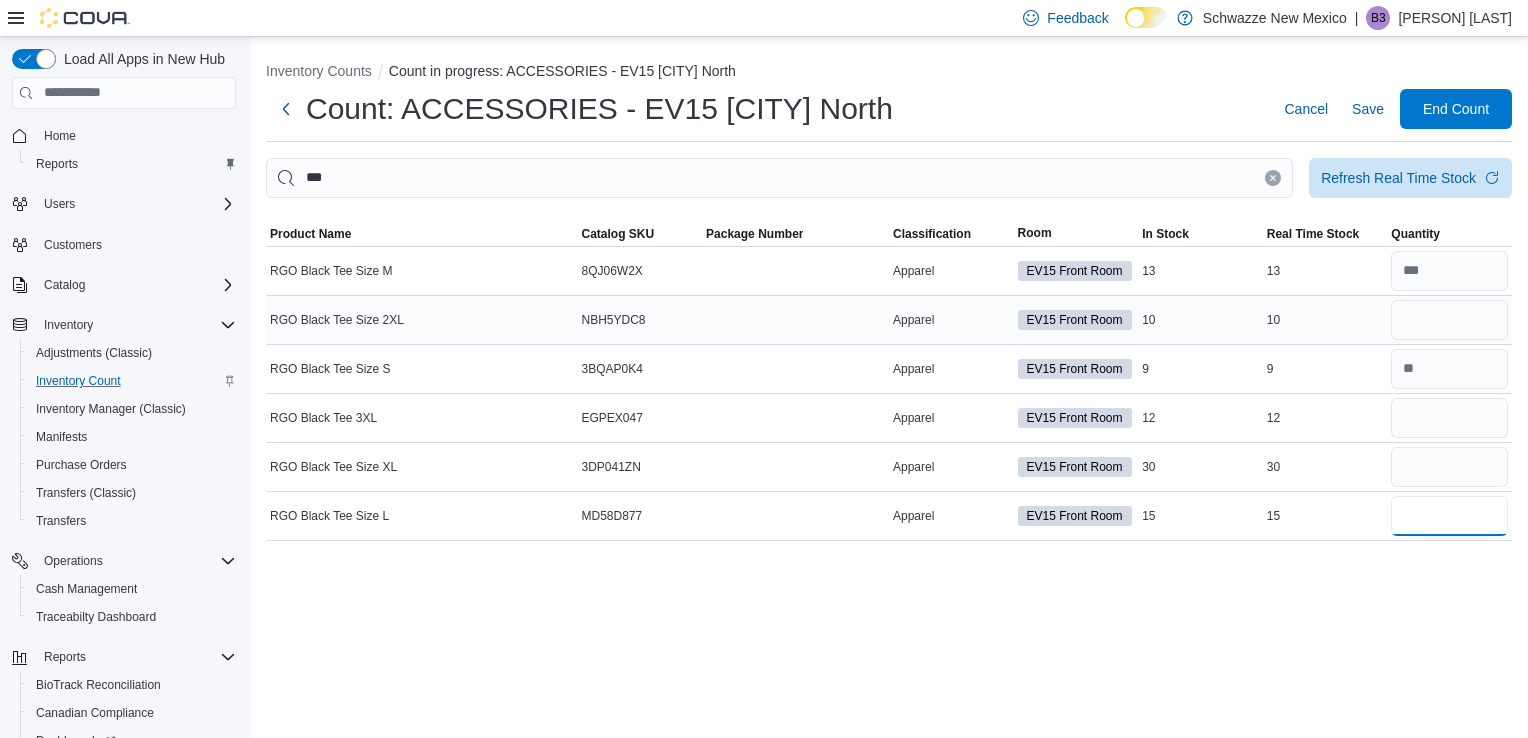 type on "**" 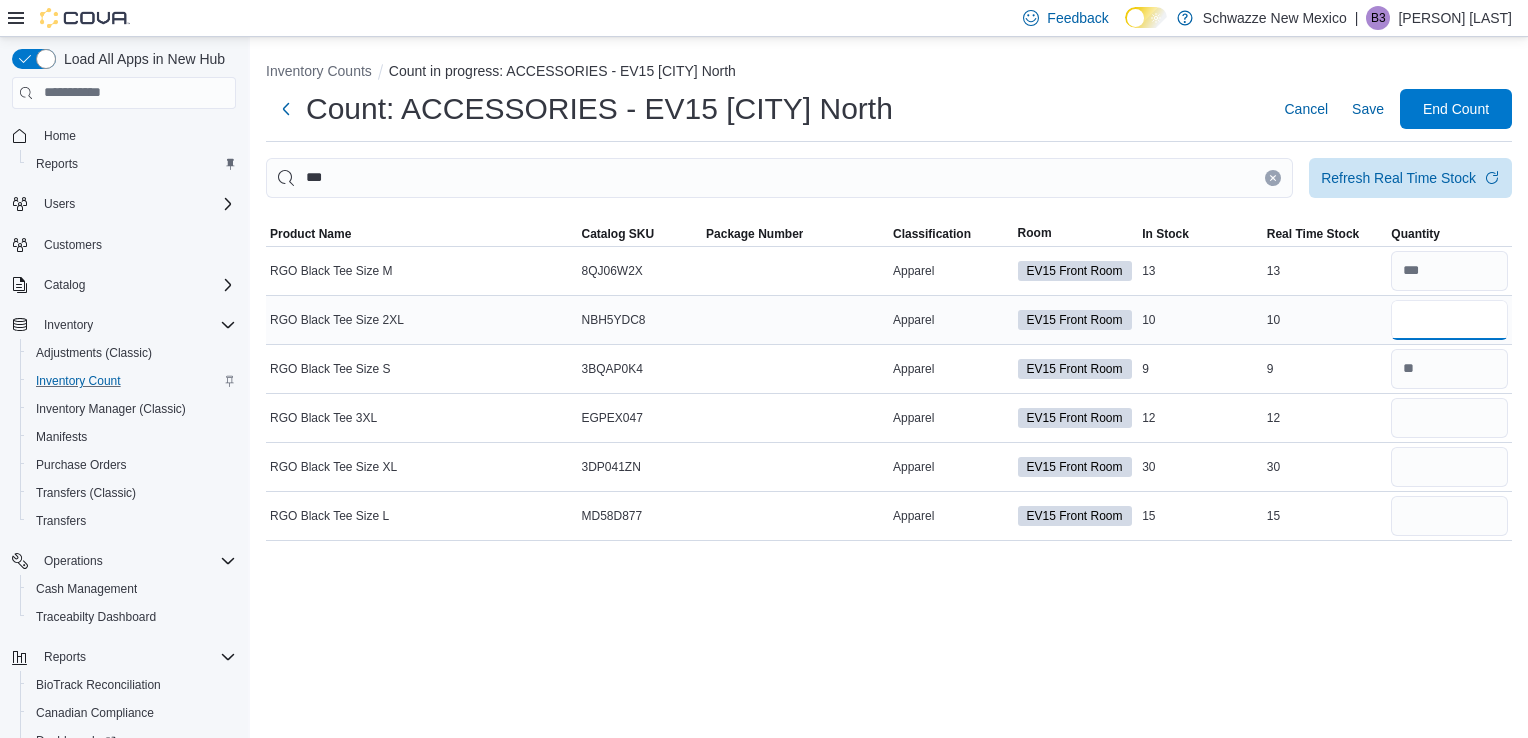 type 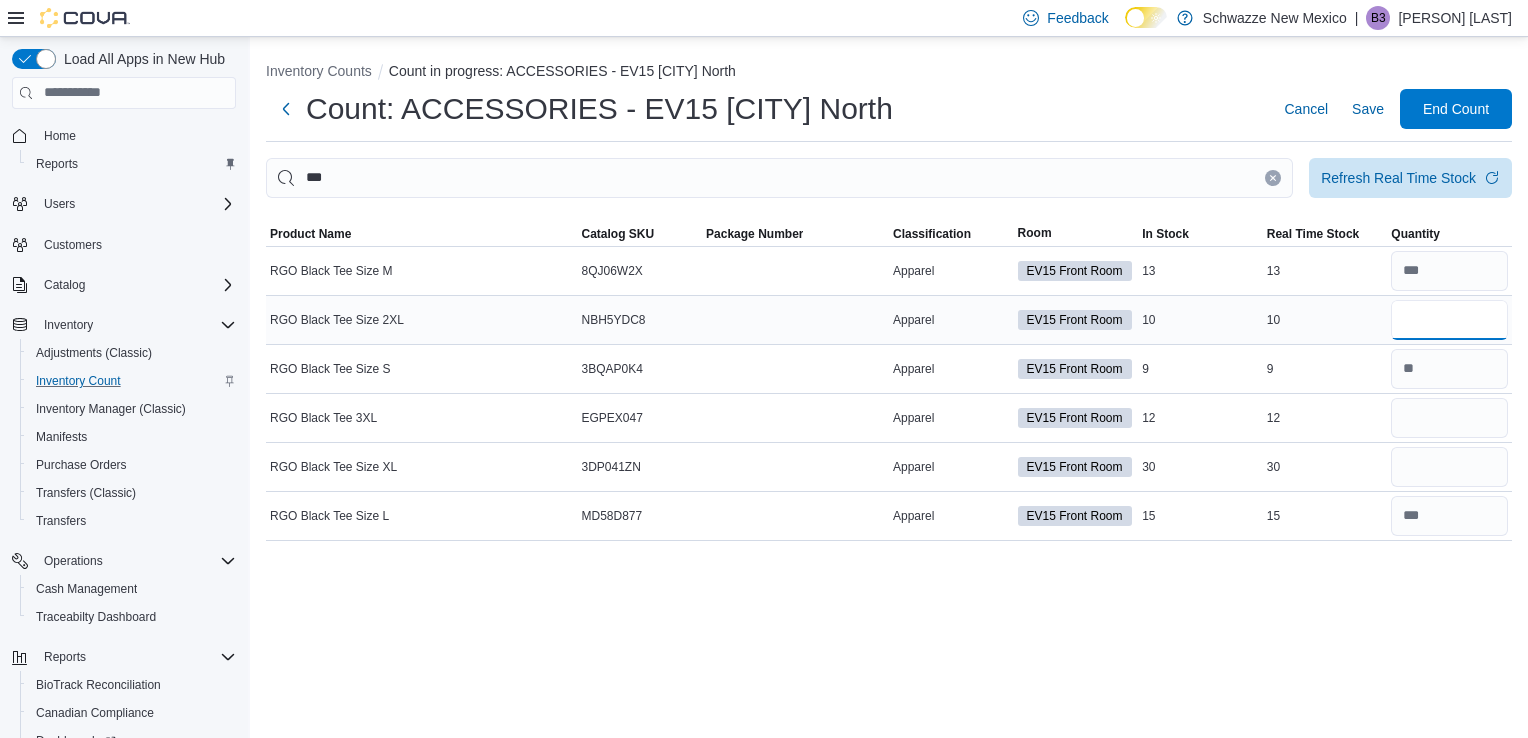 click at bounding box center (1449, 320) 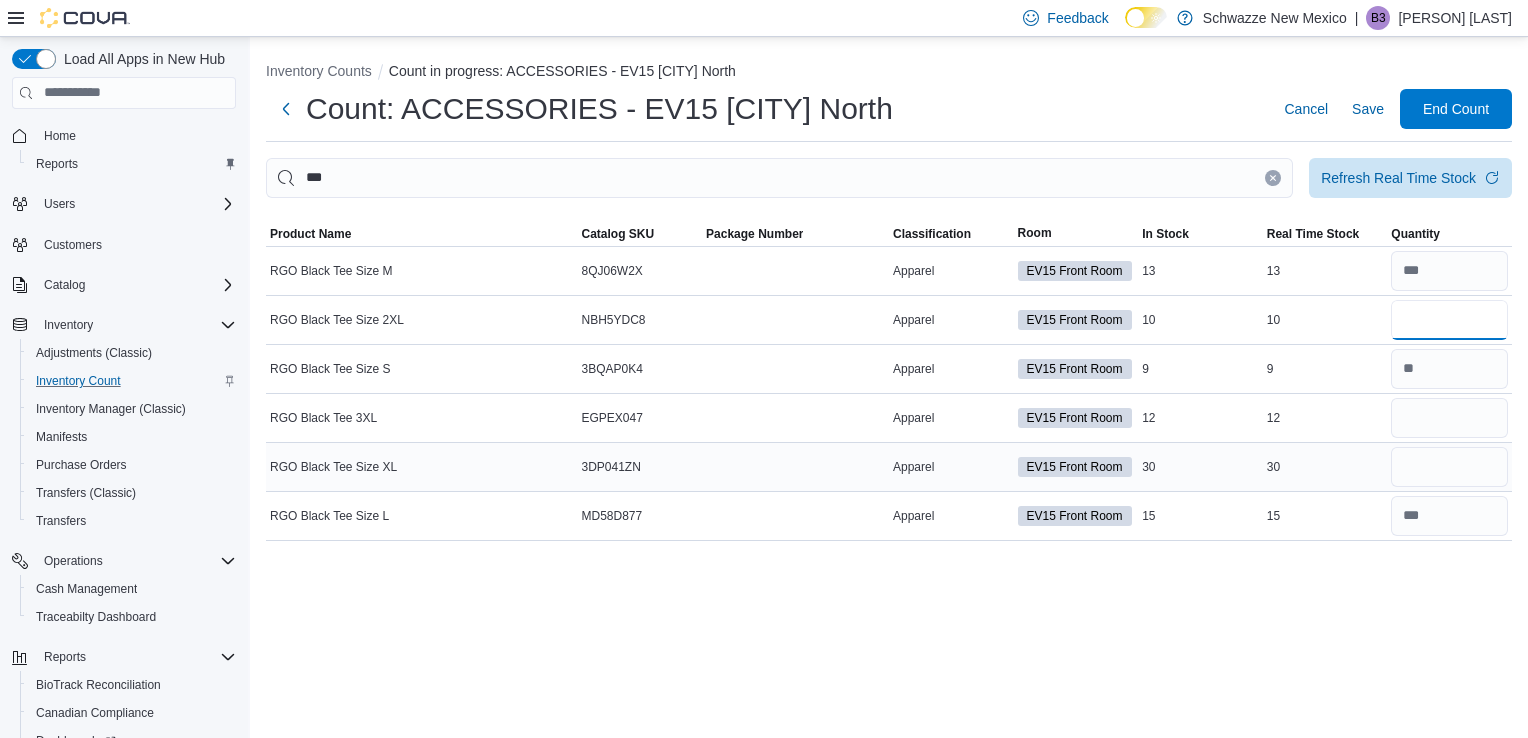 type on "**" 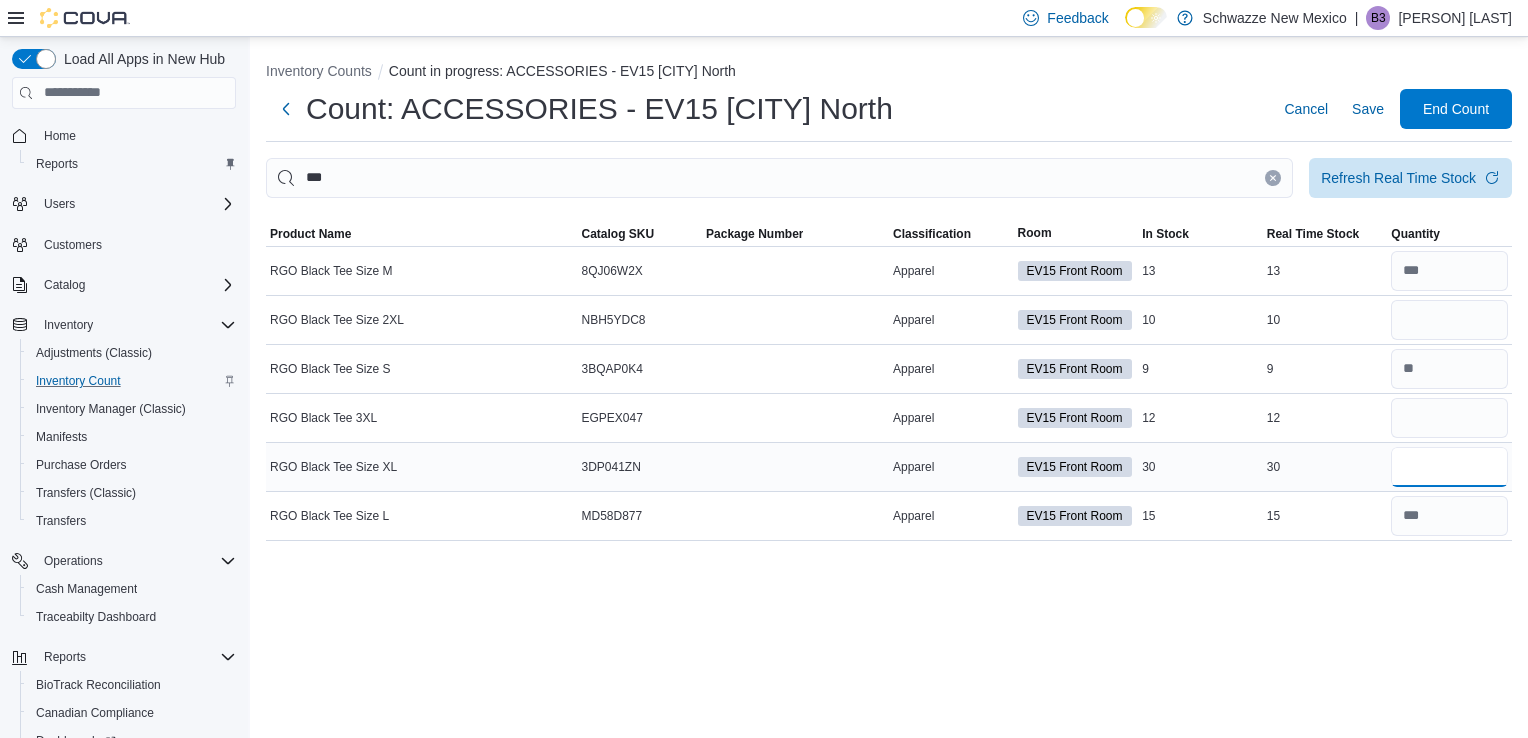 type 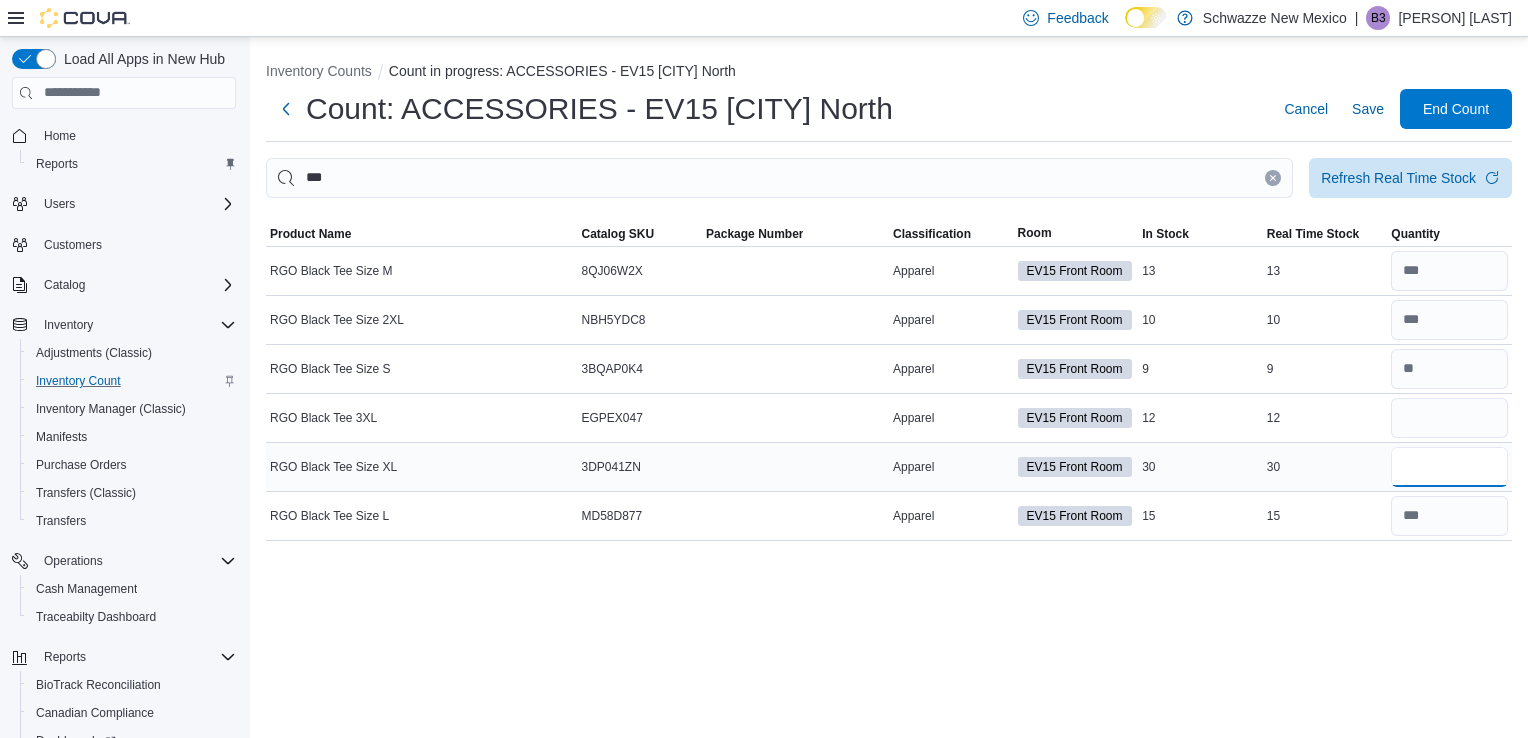 click at bounding box center (1449, 467) 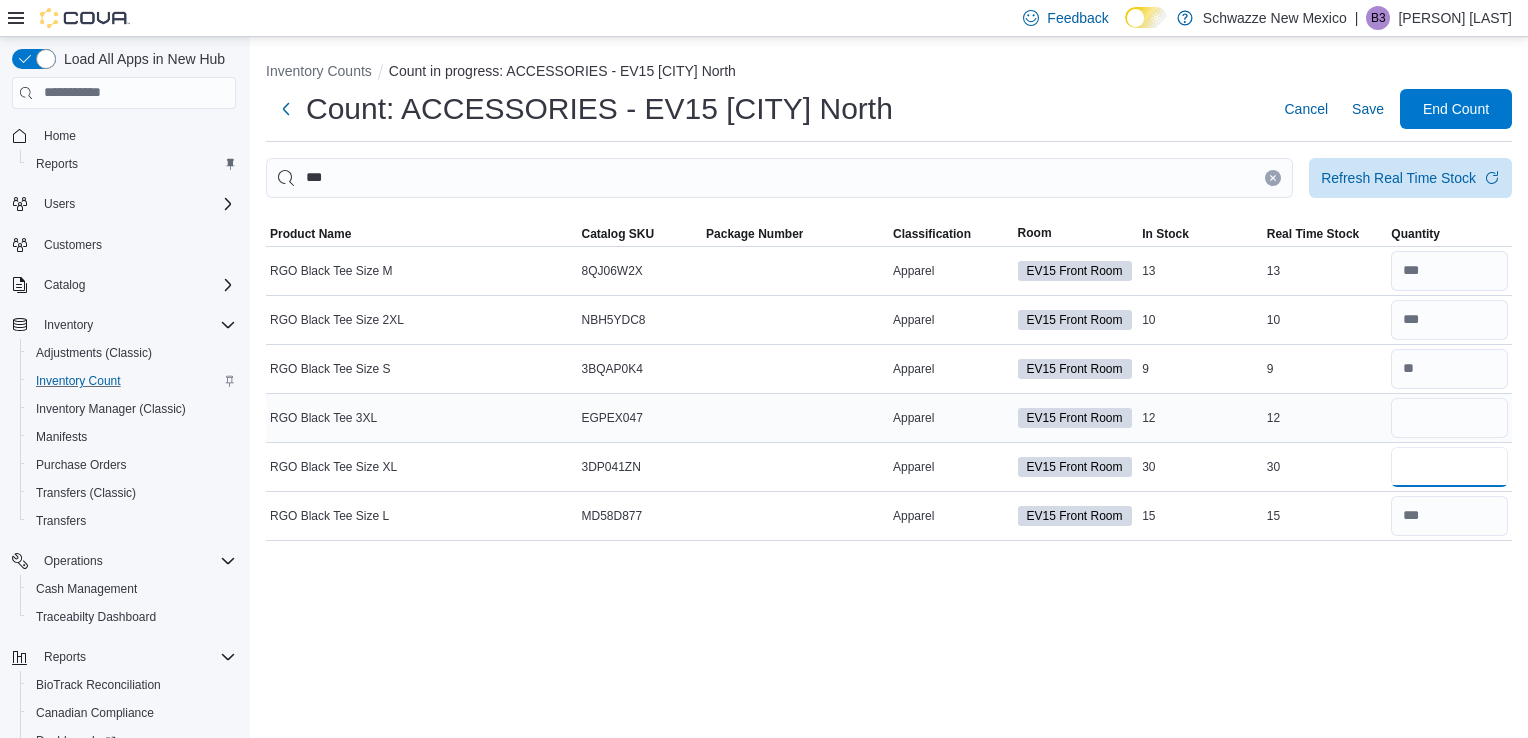 type on "**" 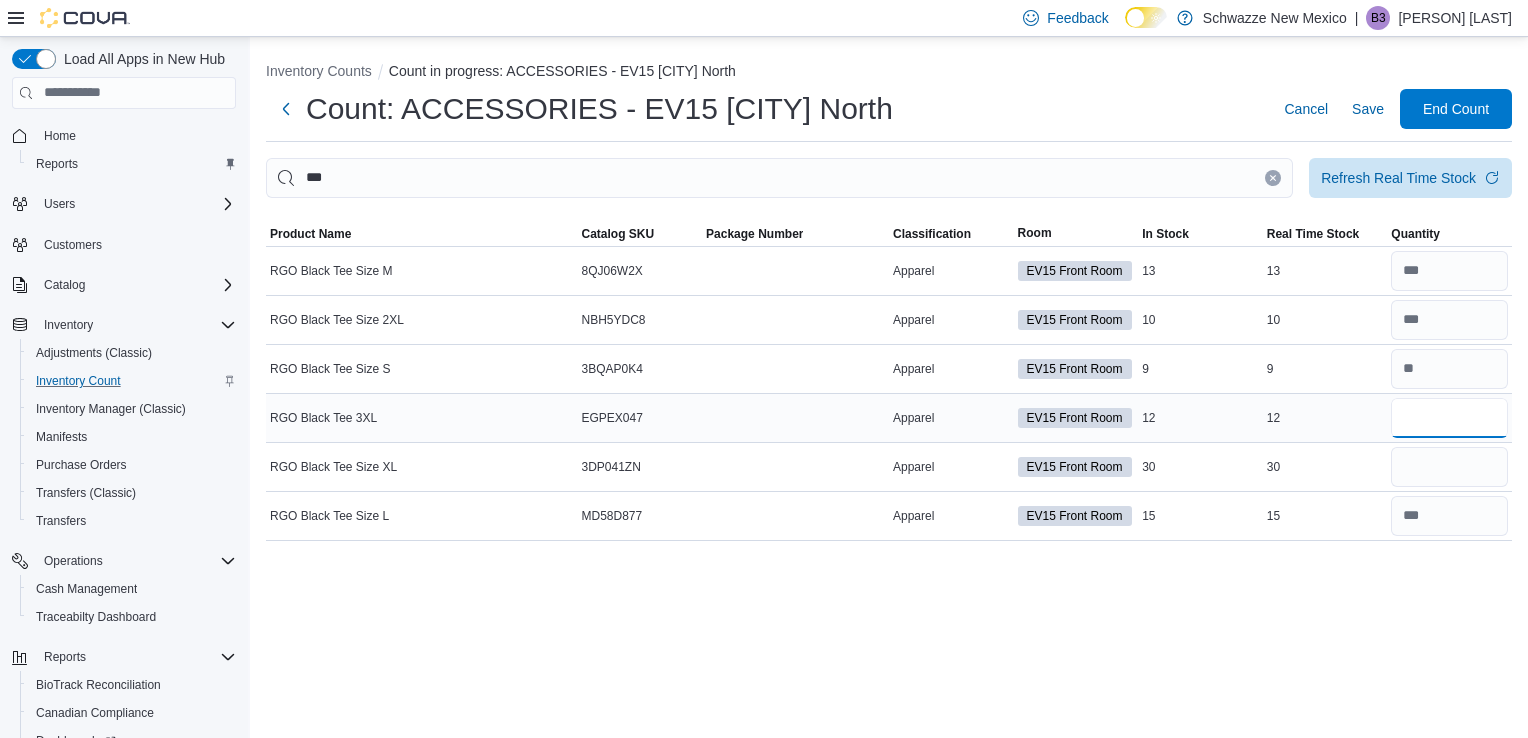 type 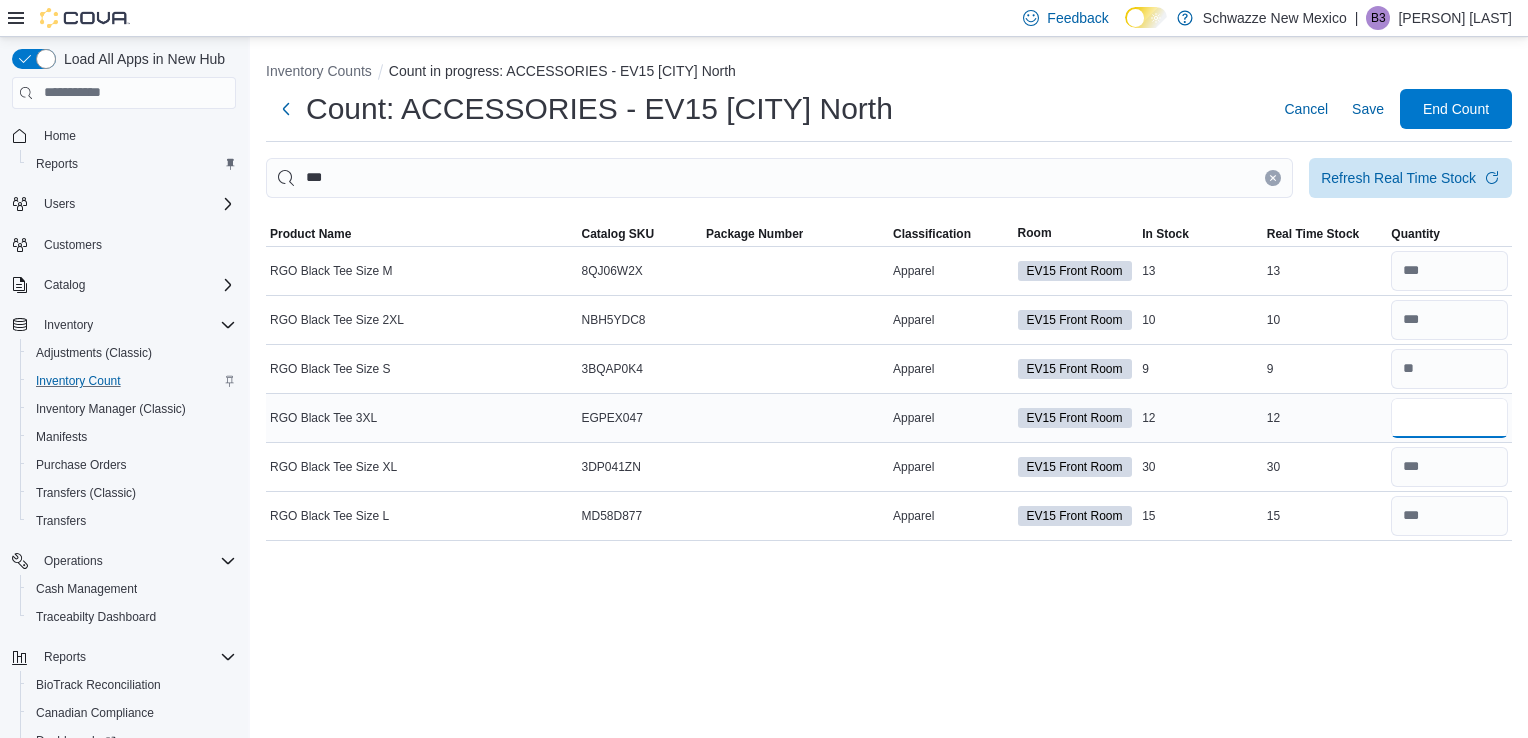 click at bounding box center (1449, 418) 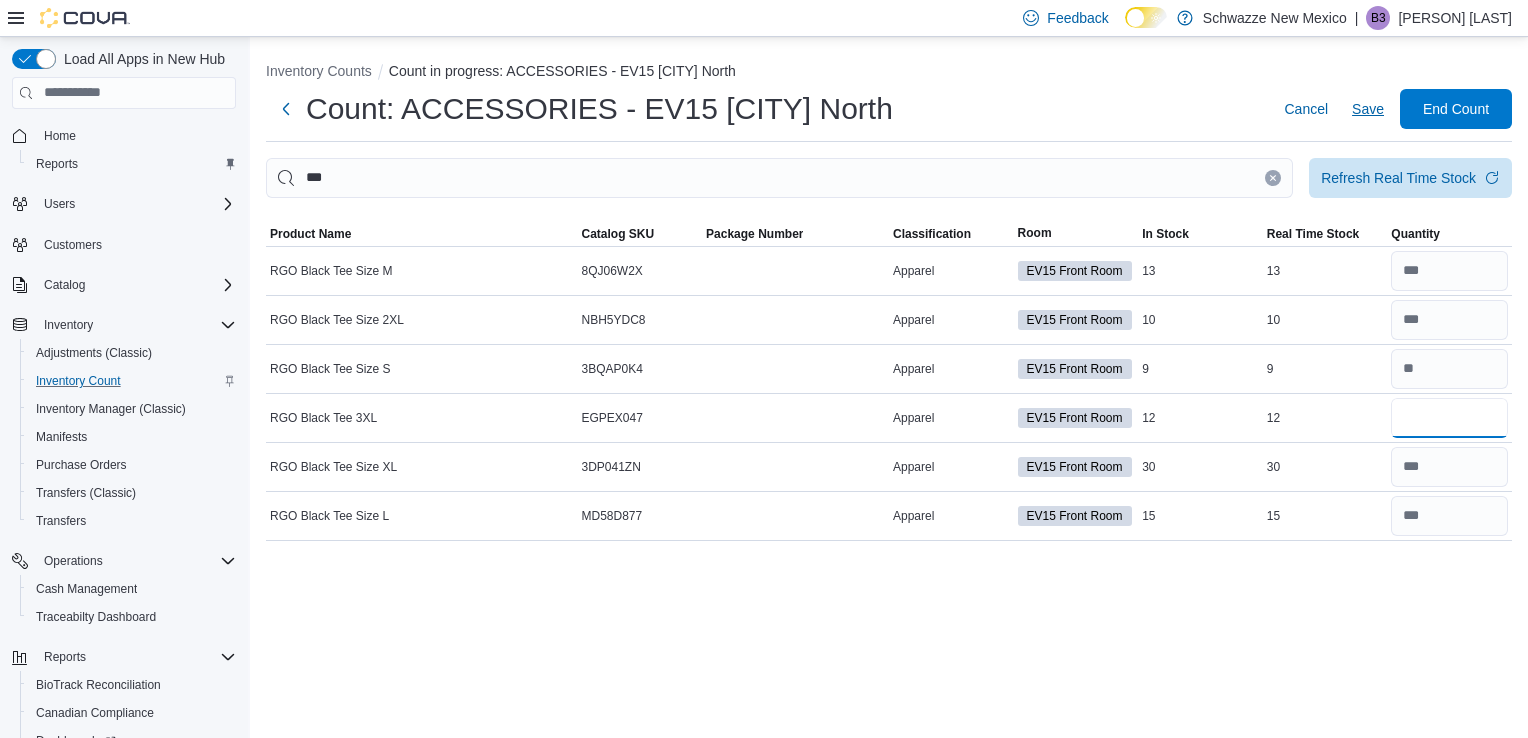 type on "**" 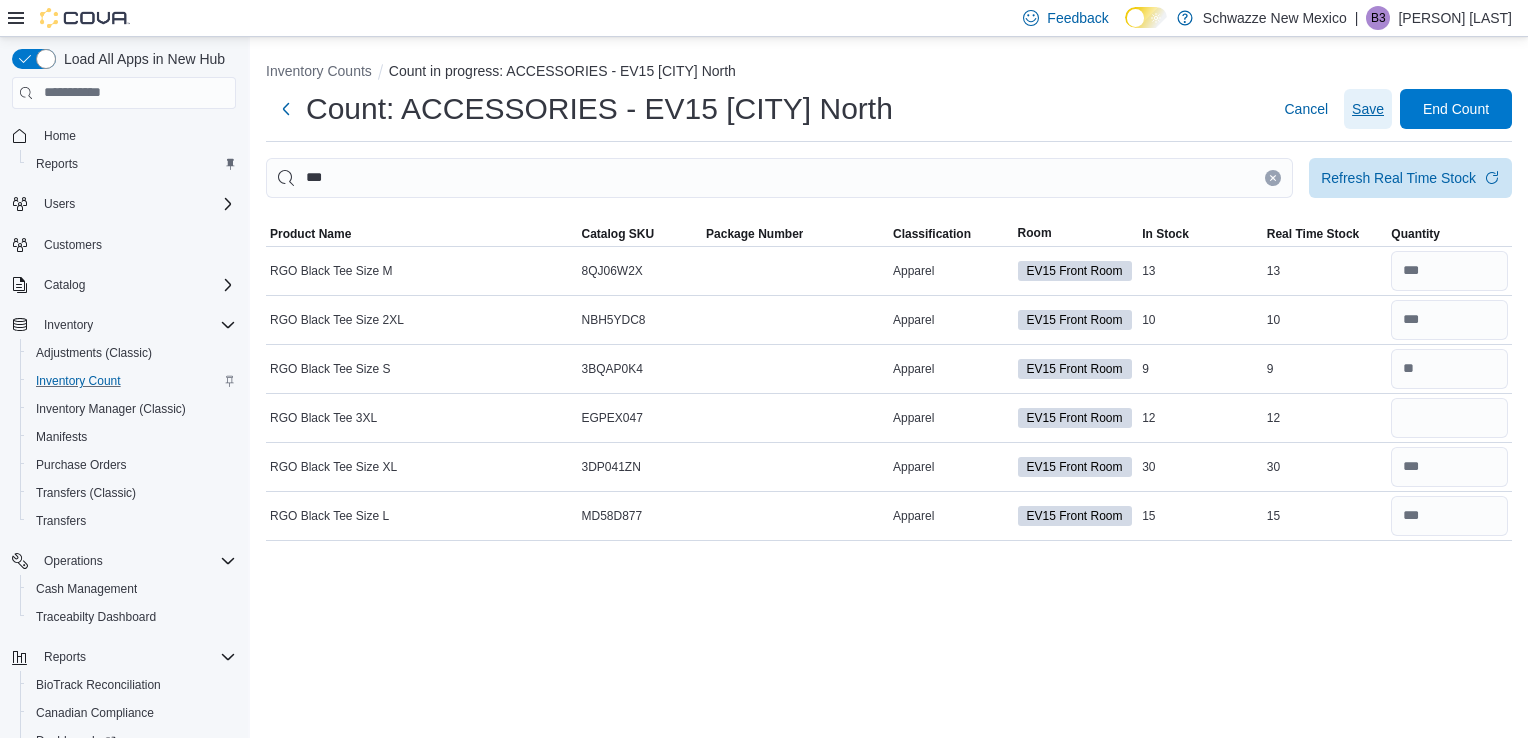 type 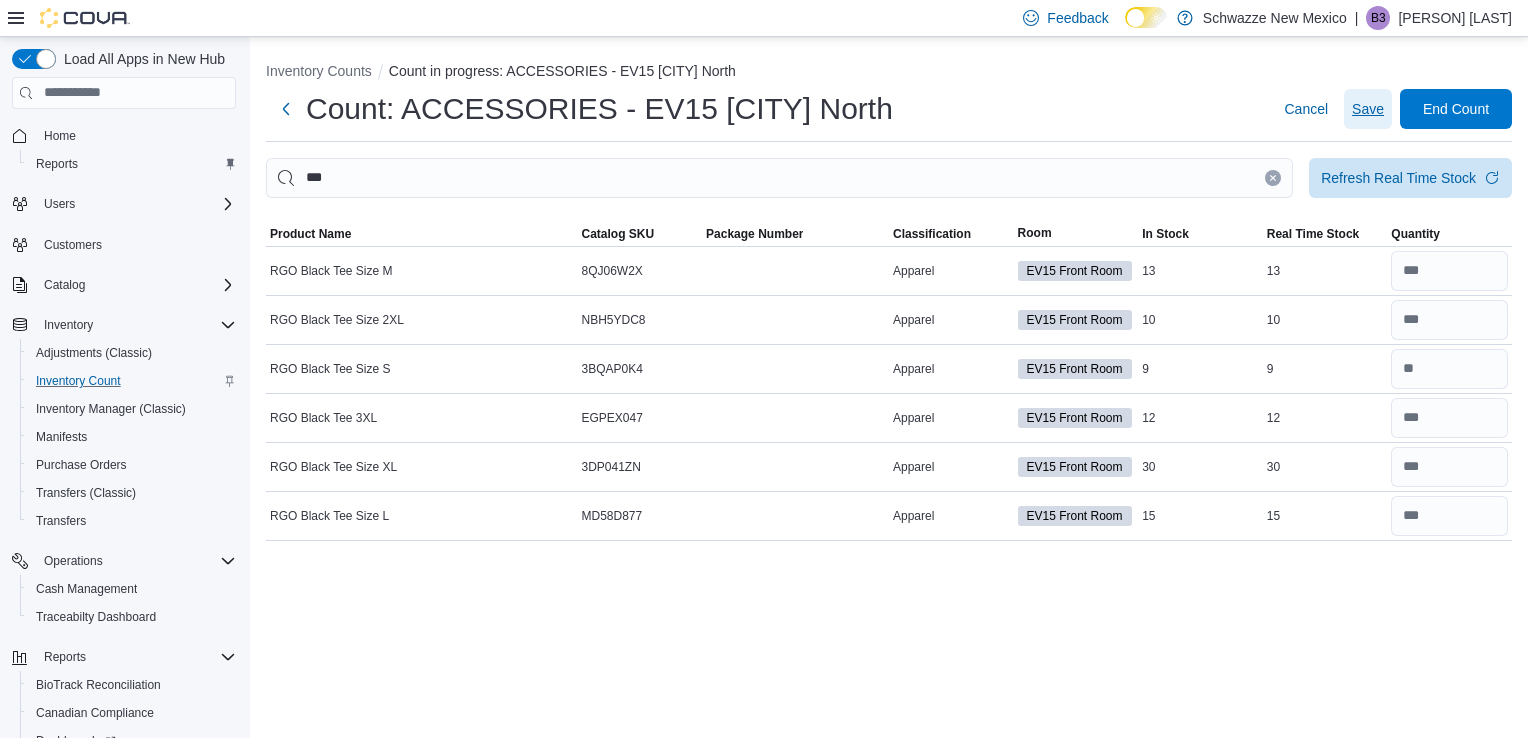 click on "Save" at bounding box center [1368, 109] 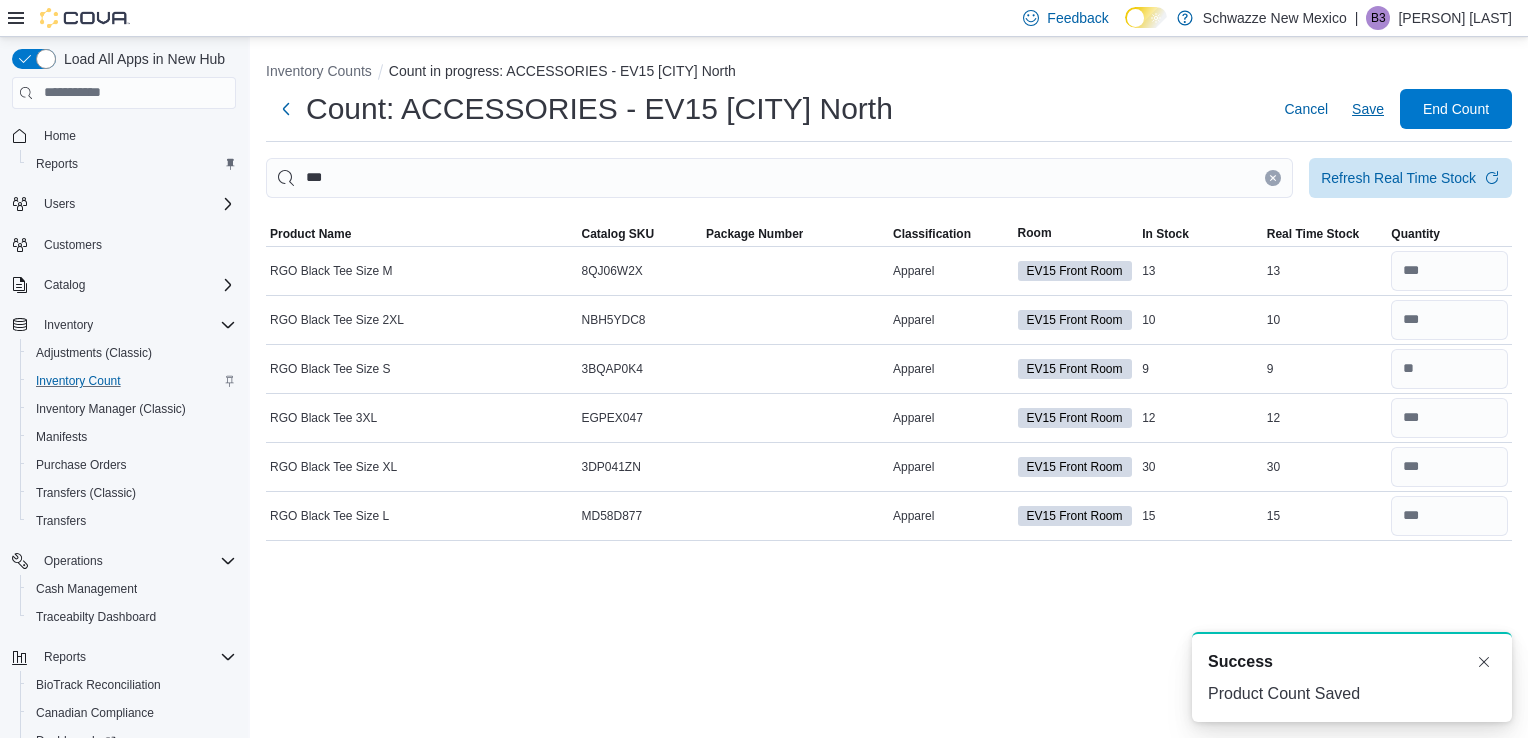 scroll, scrollTop: 0, scrollLeft: 0, axis: both 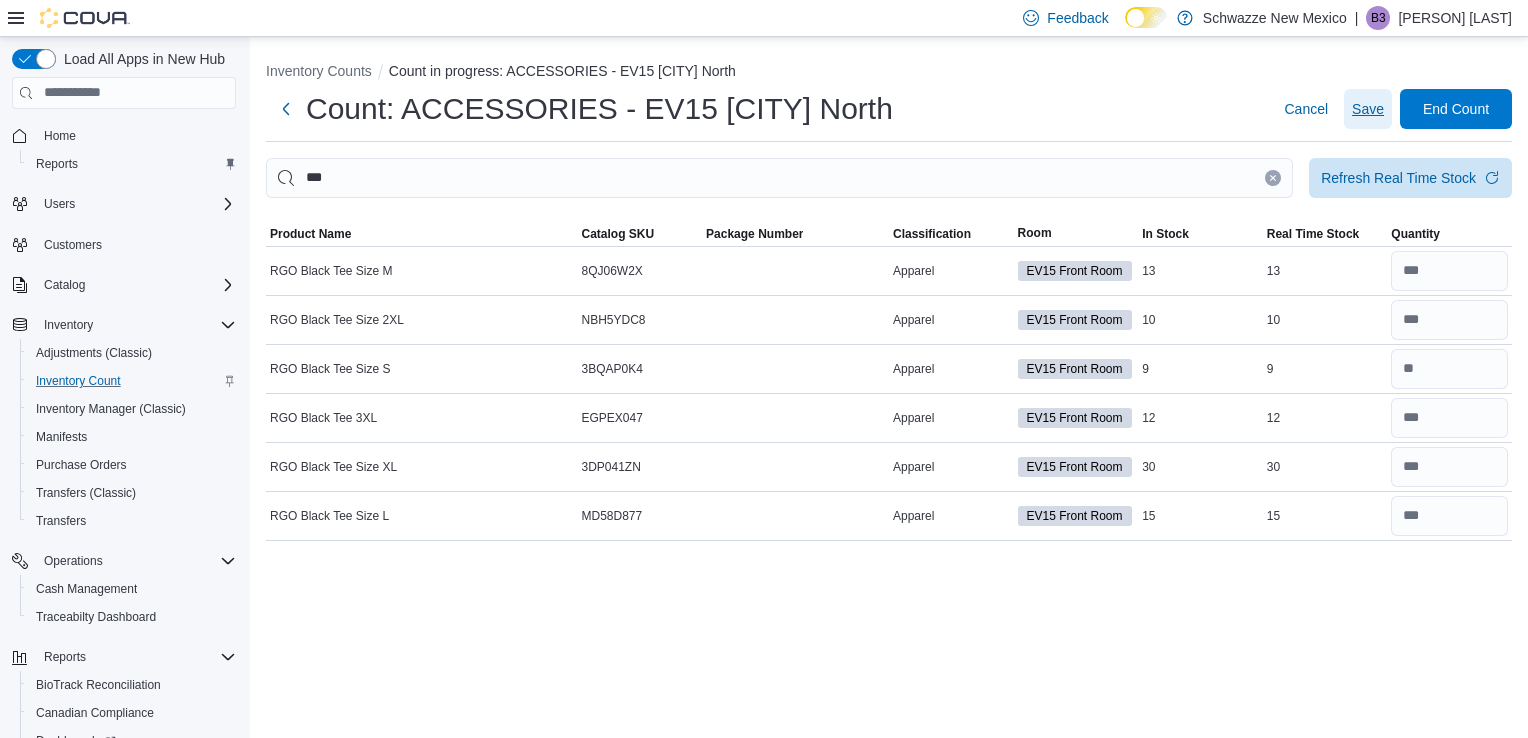 click on "Save" at bounding box center [1368, 109] 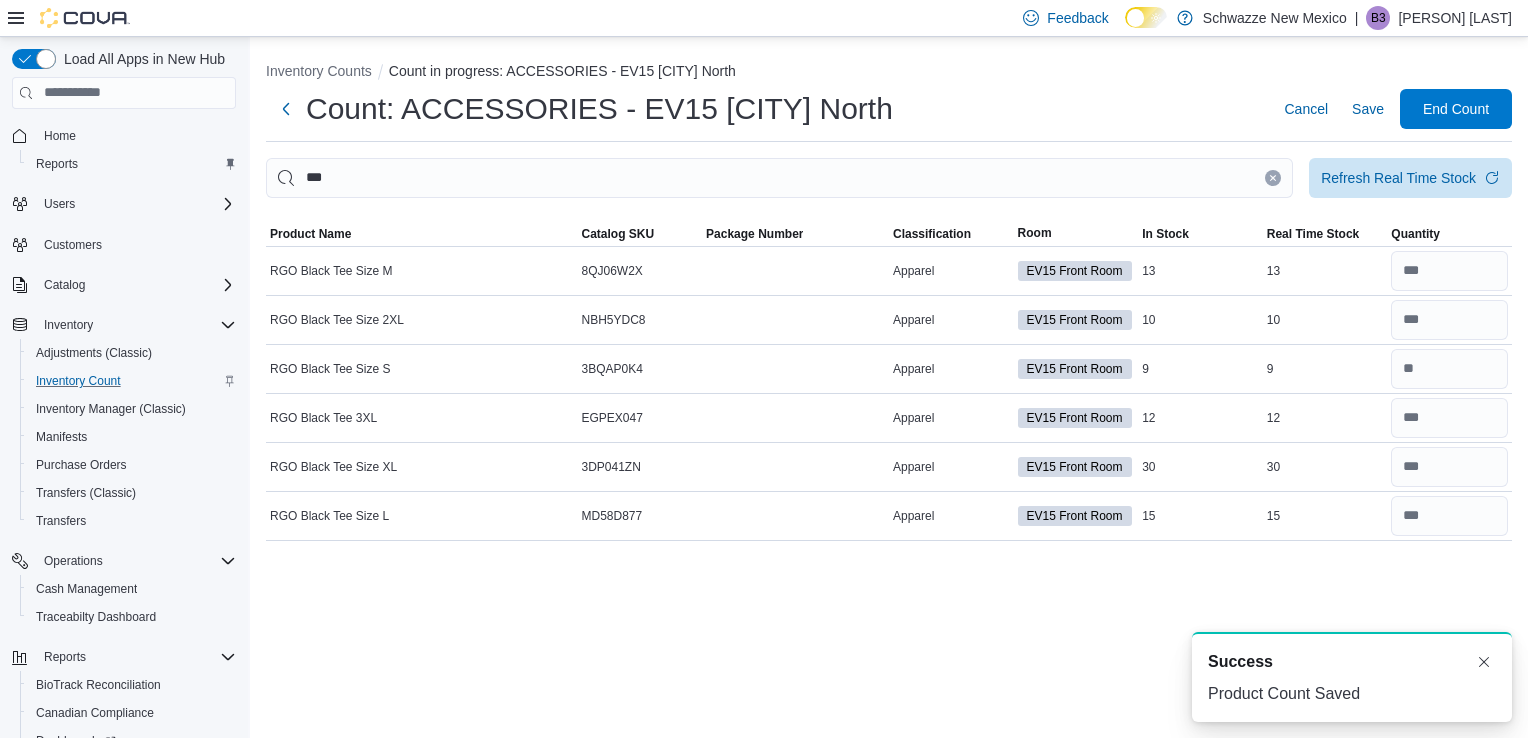 scroll, scrollTop: 0, scrollLeft: 0, axis: both 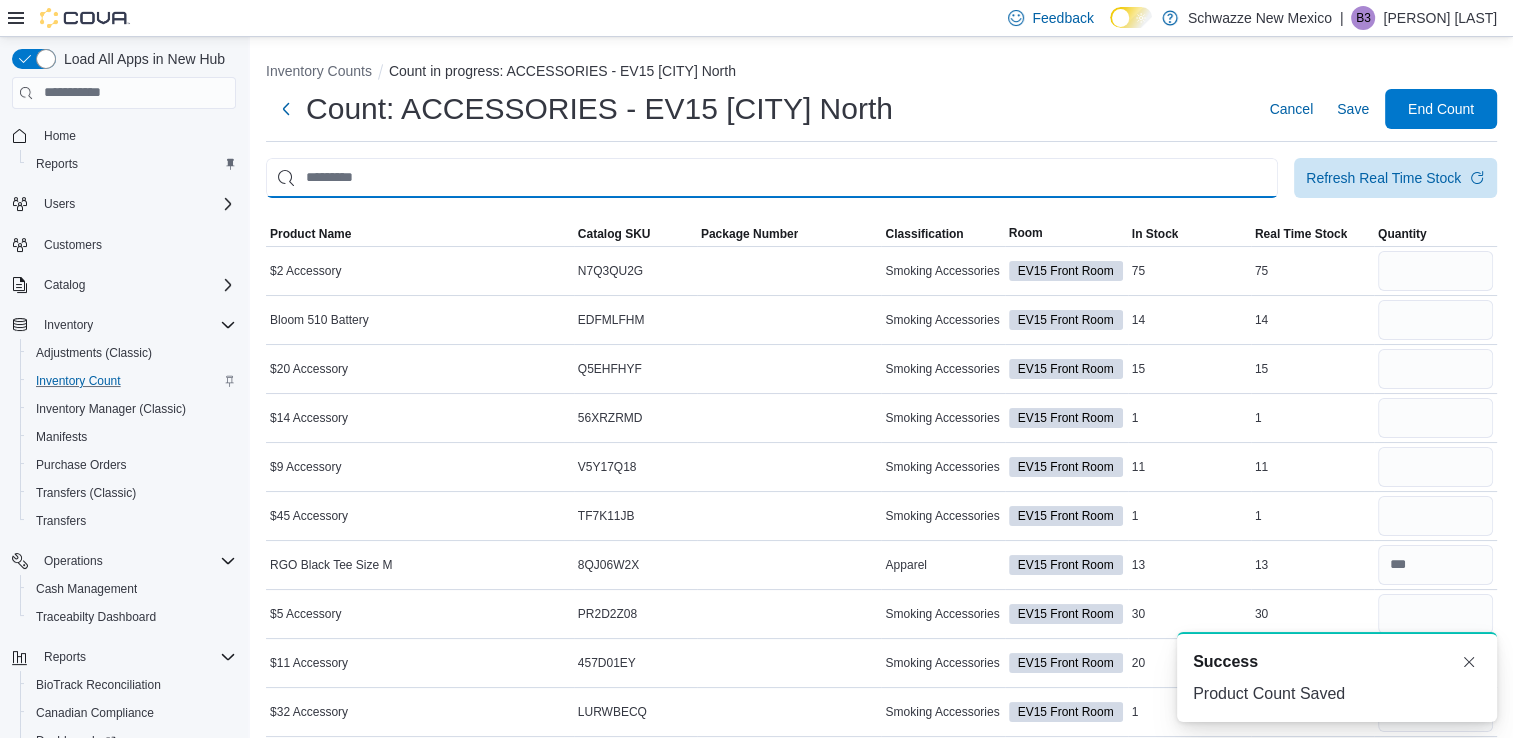 click at bounding box center [772, 178] 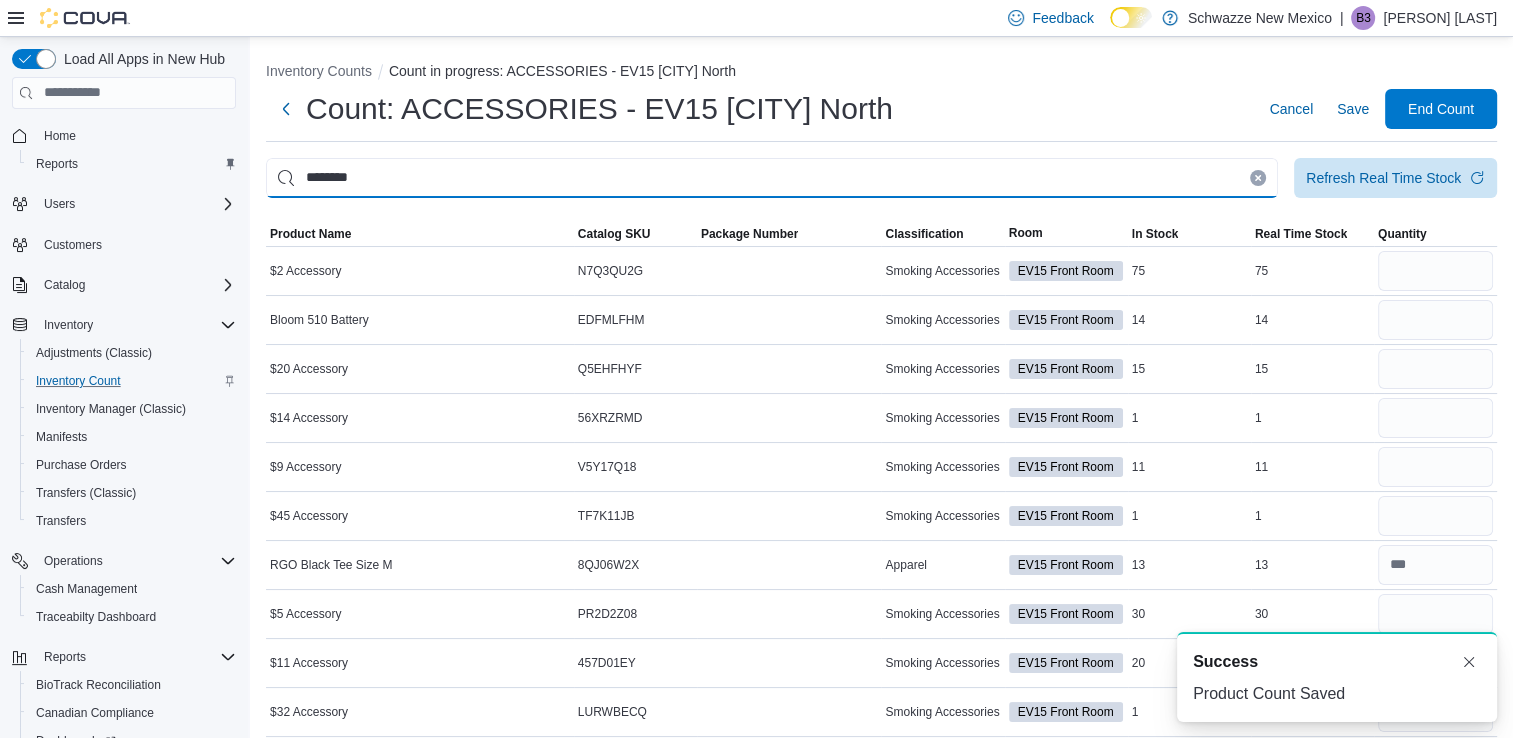 type on "********" 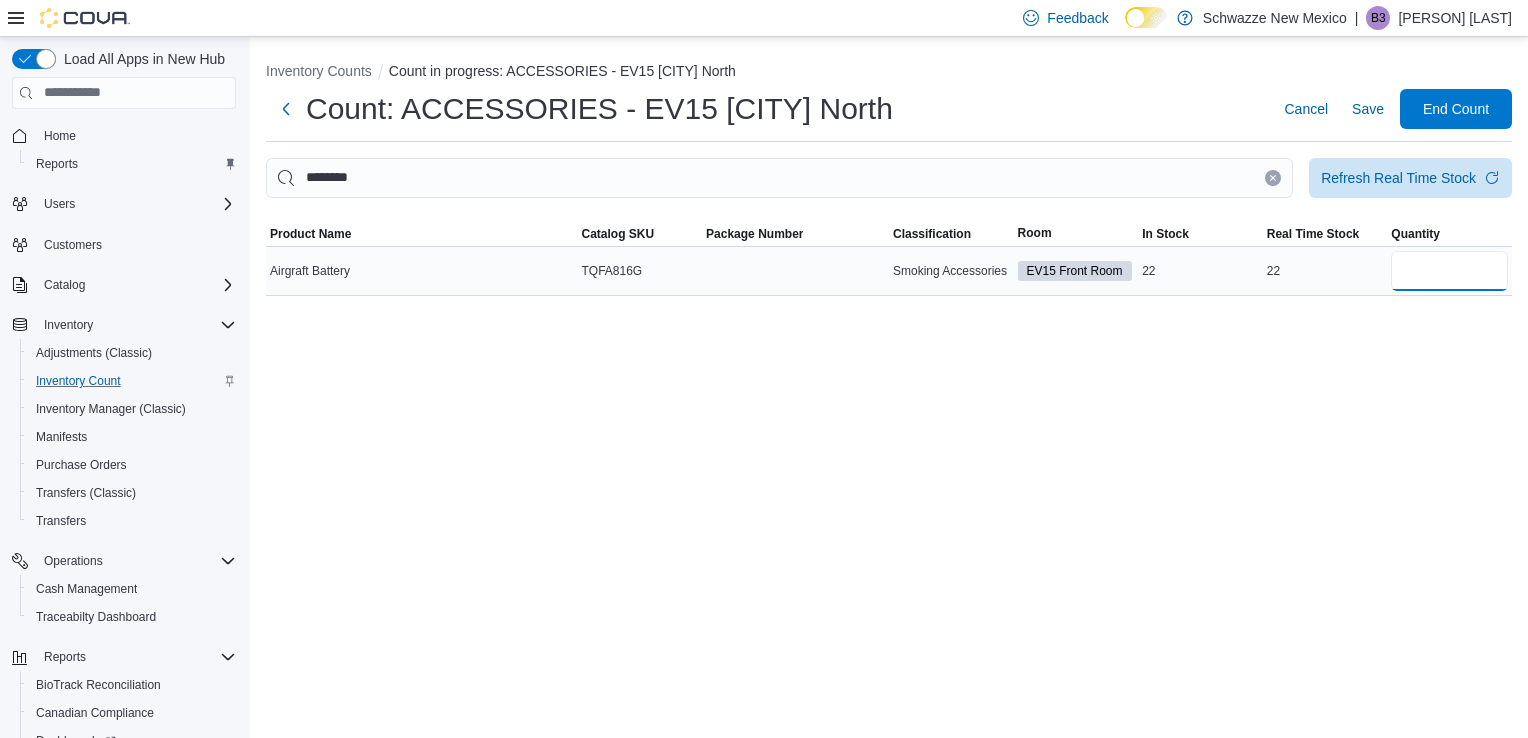 click at bounding box center (1449, 271) 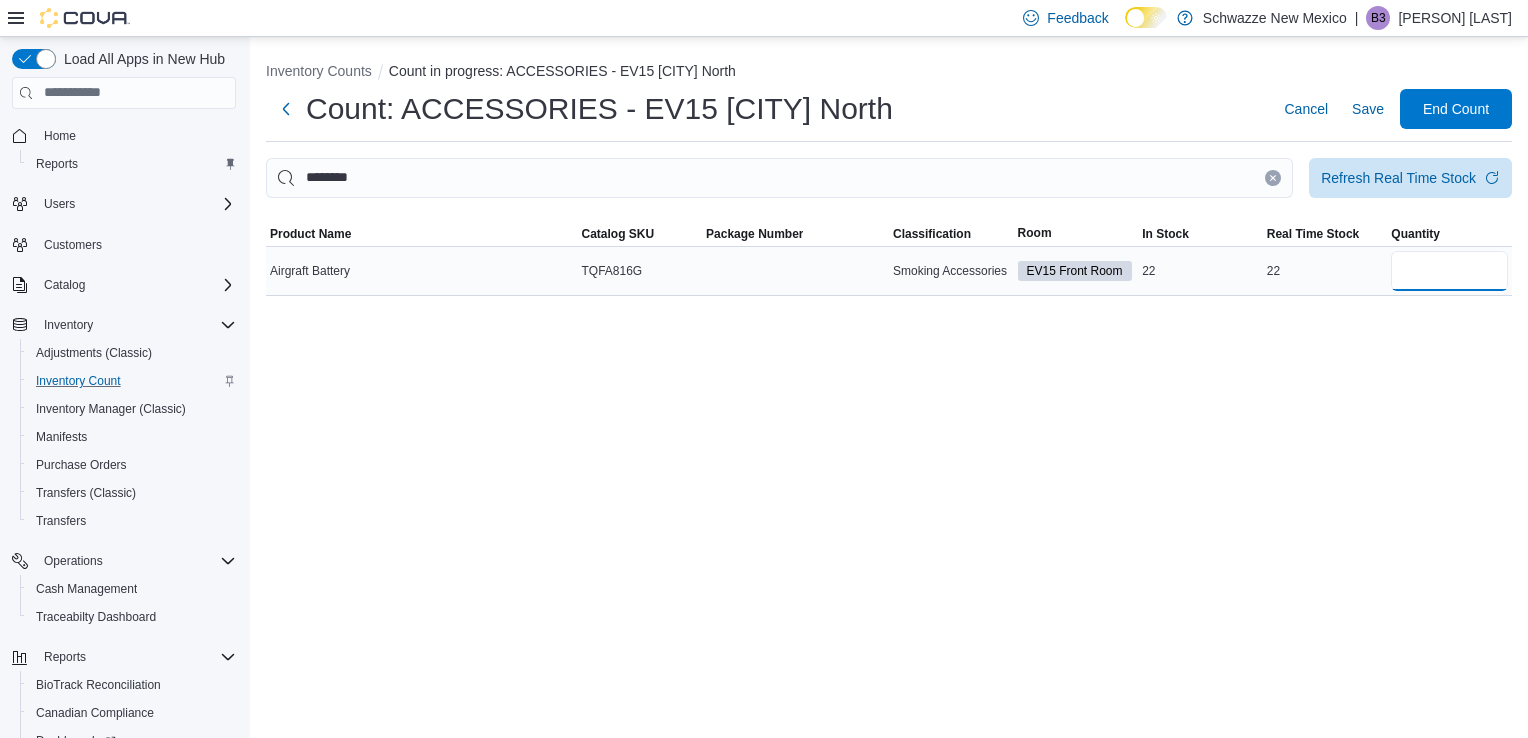 click at bounding box center (1449, 271) 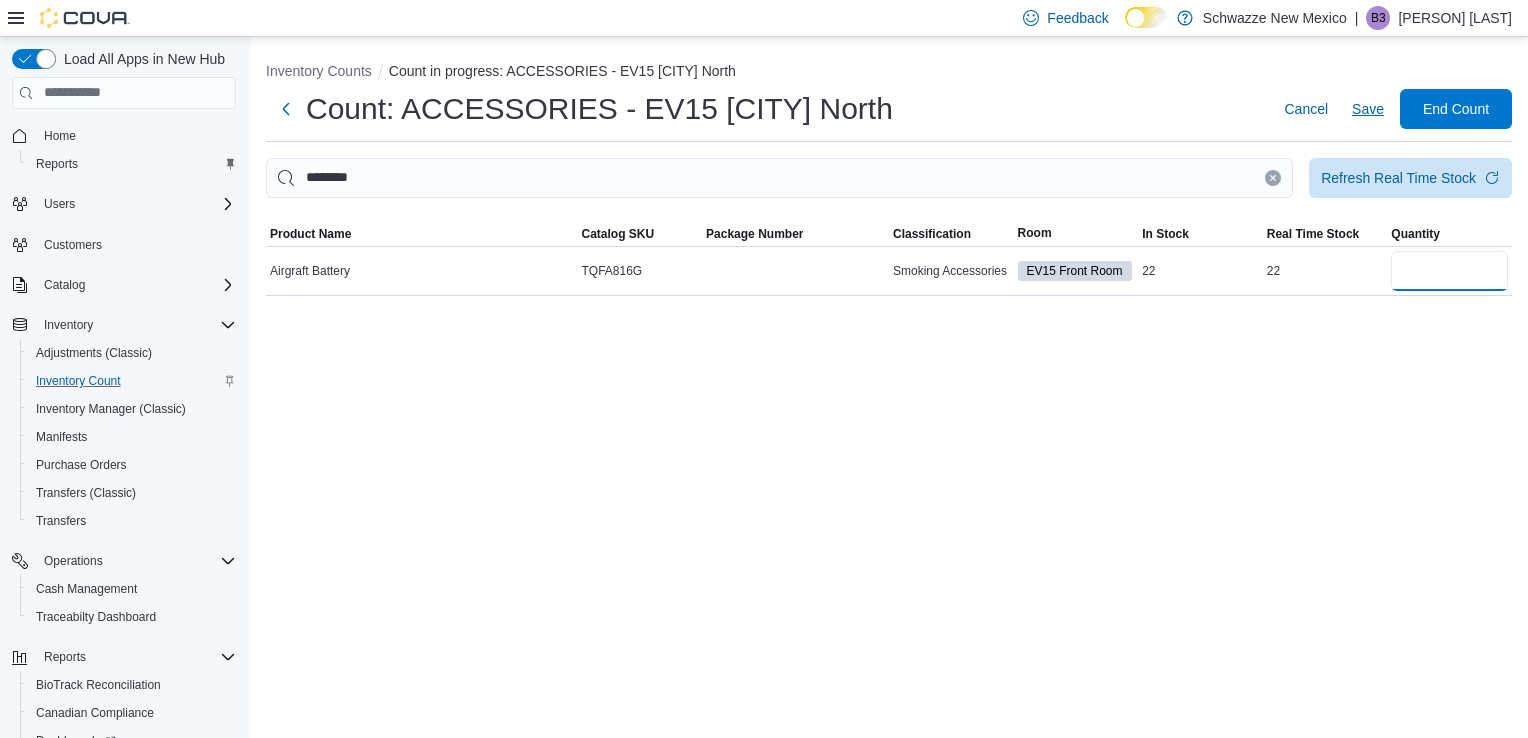 type on "**" 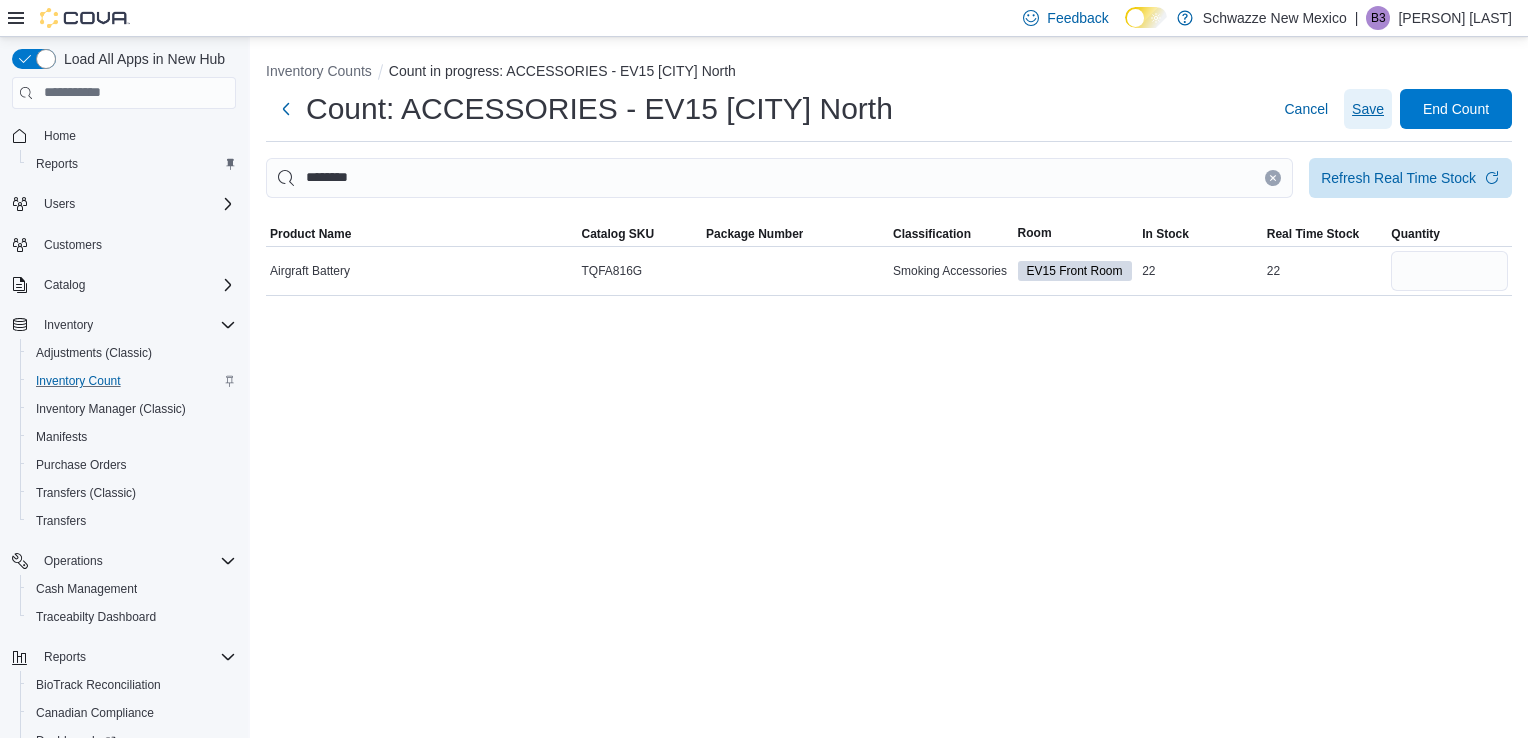 type 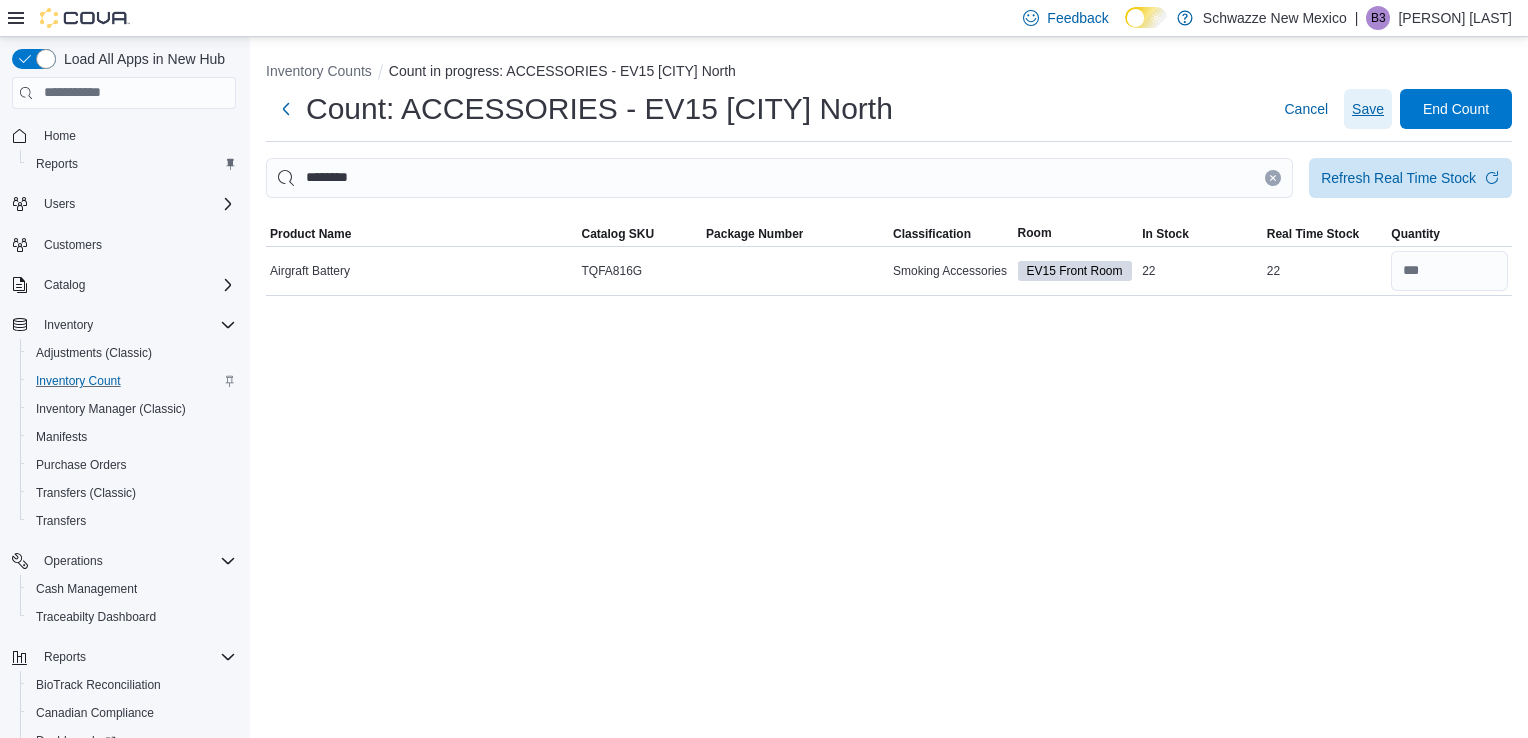 click on "Save" at bounding box center (1368, 109) 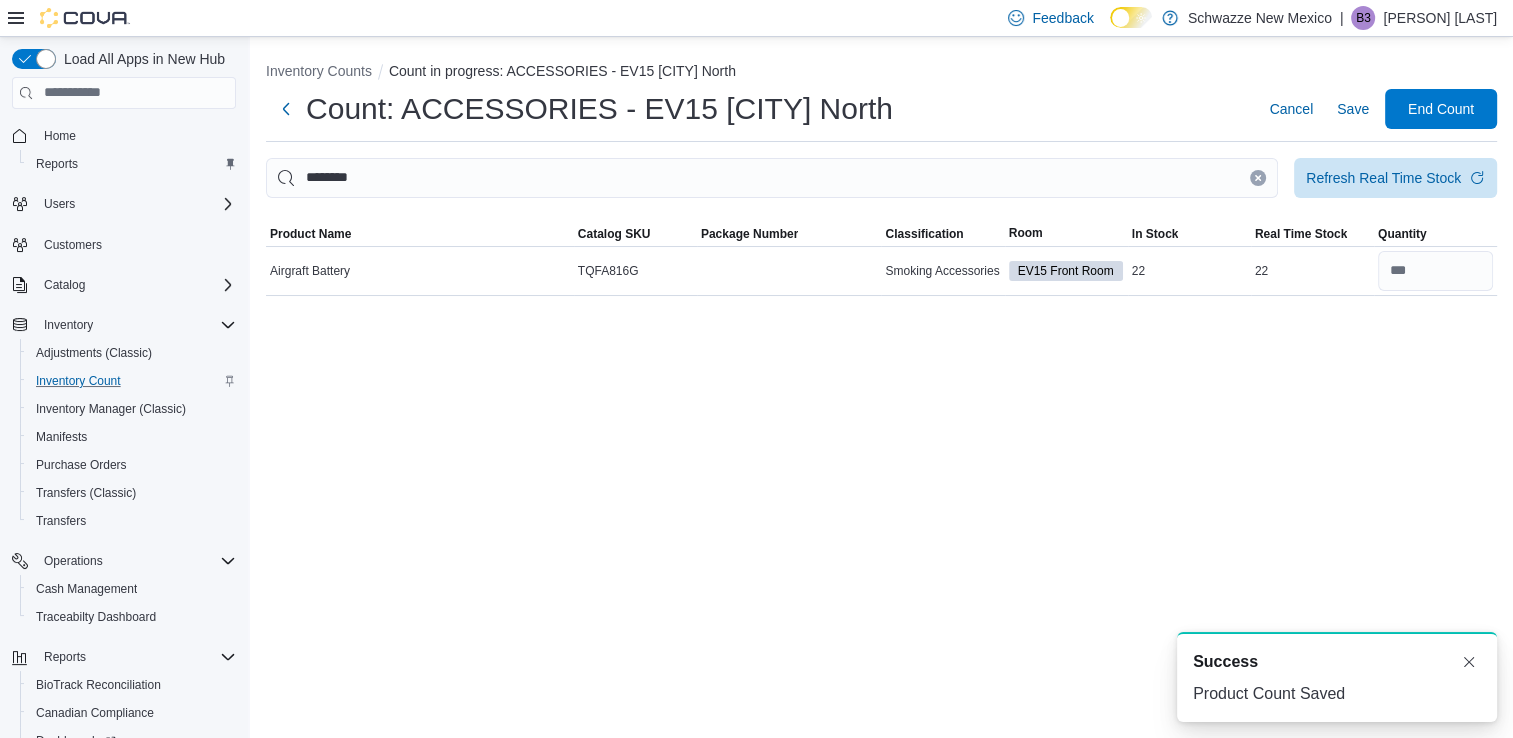scroll, scrollTop: 0, scrollLeft: 0, axis: both 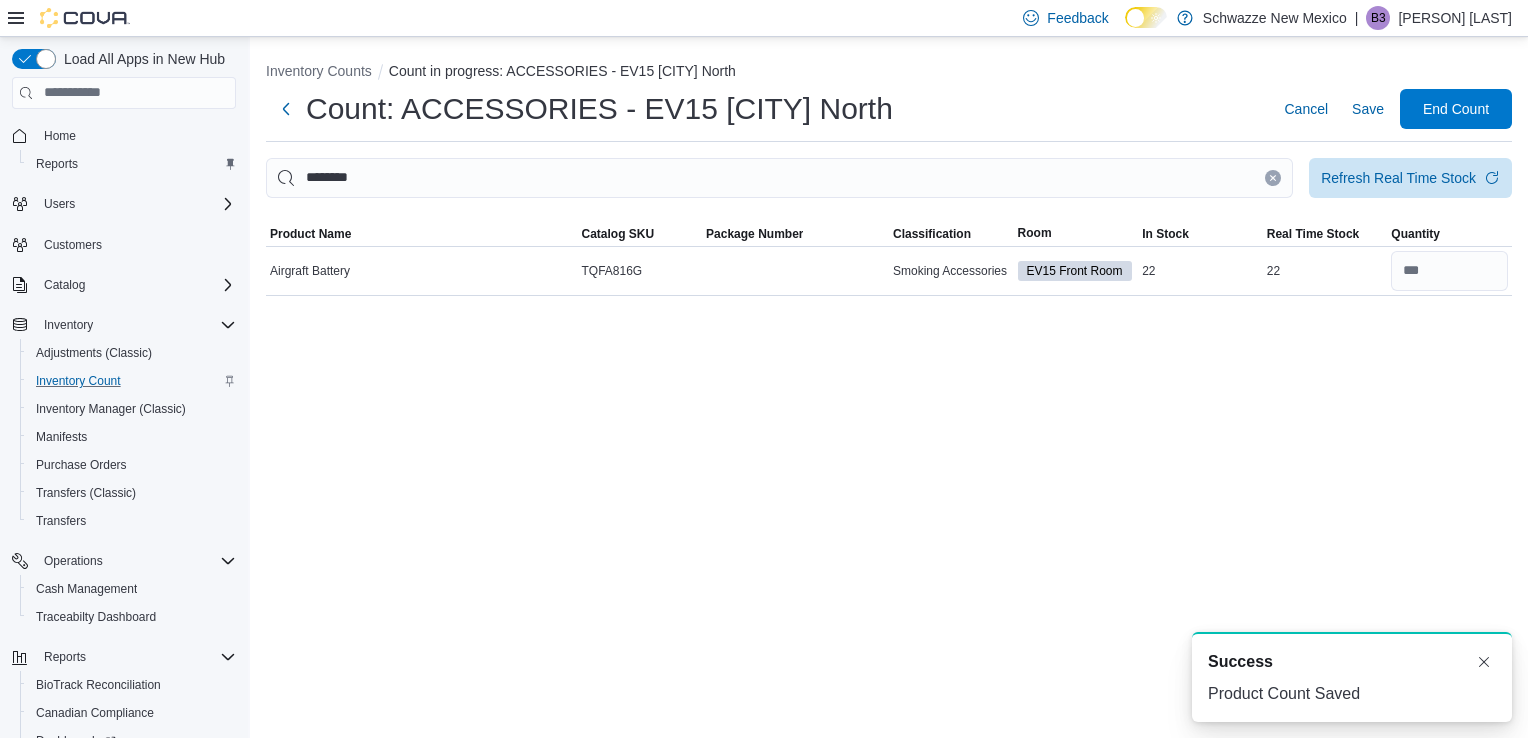 click 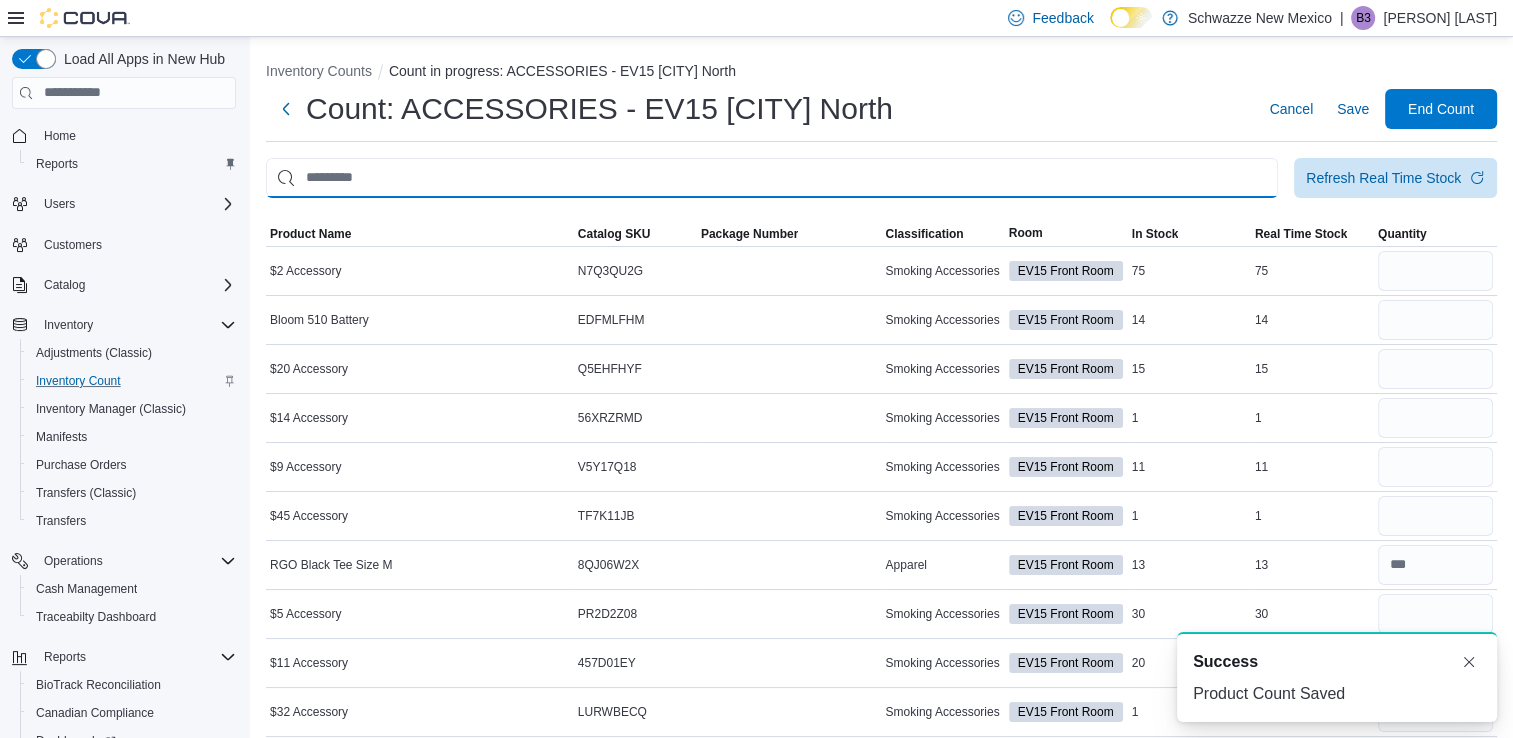 click at bounding box center (772, 178) 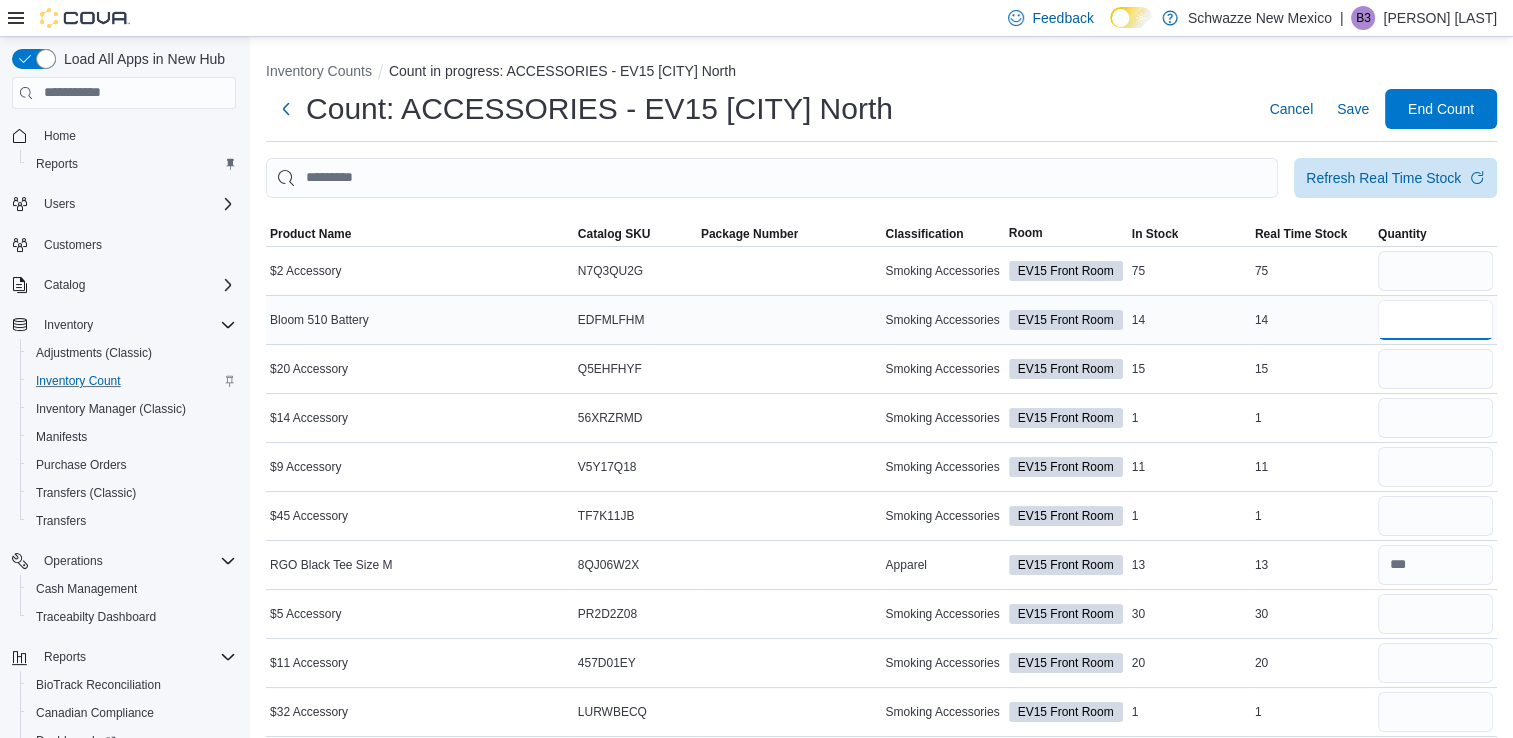 click at bounding box center [1435, 320] 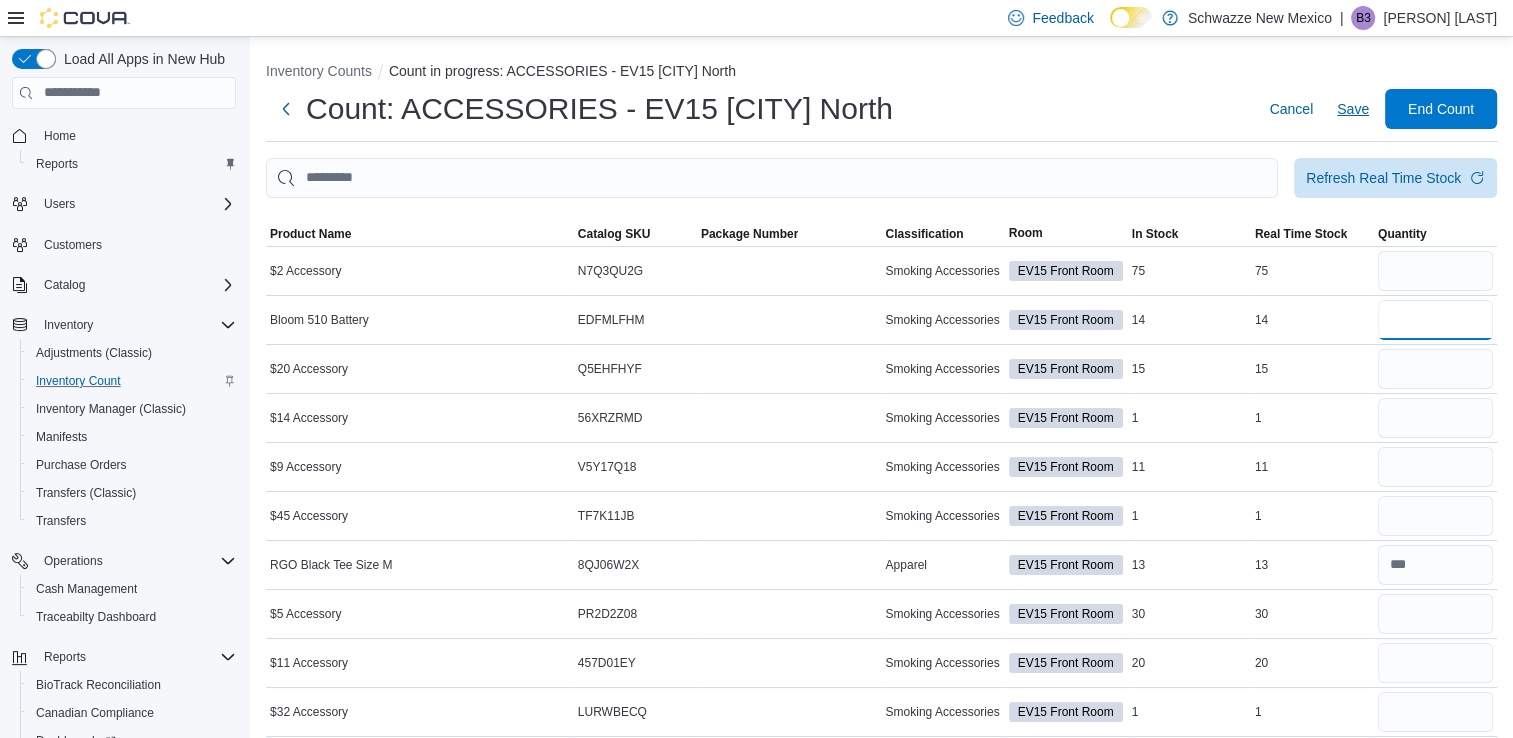 type on "**" 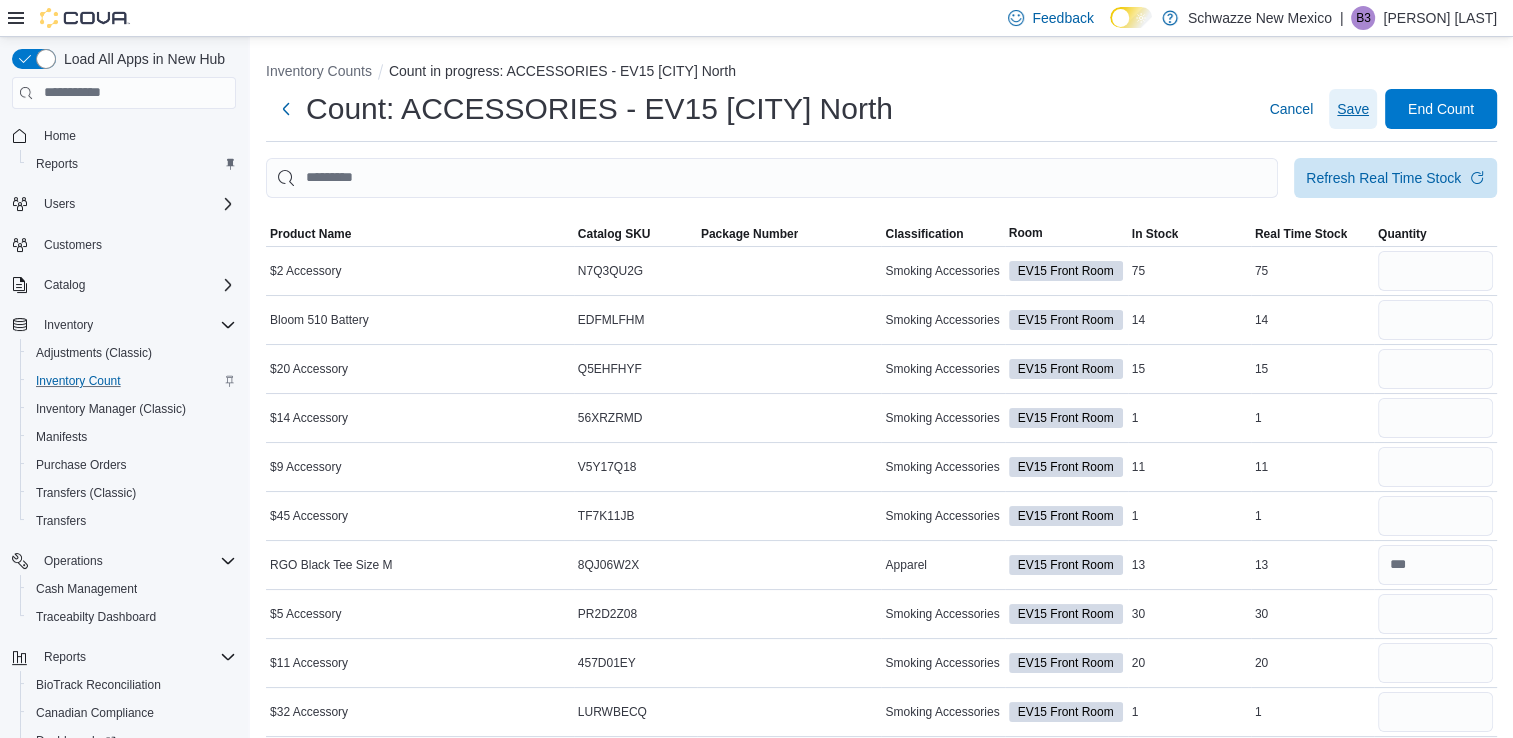 type 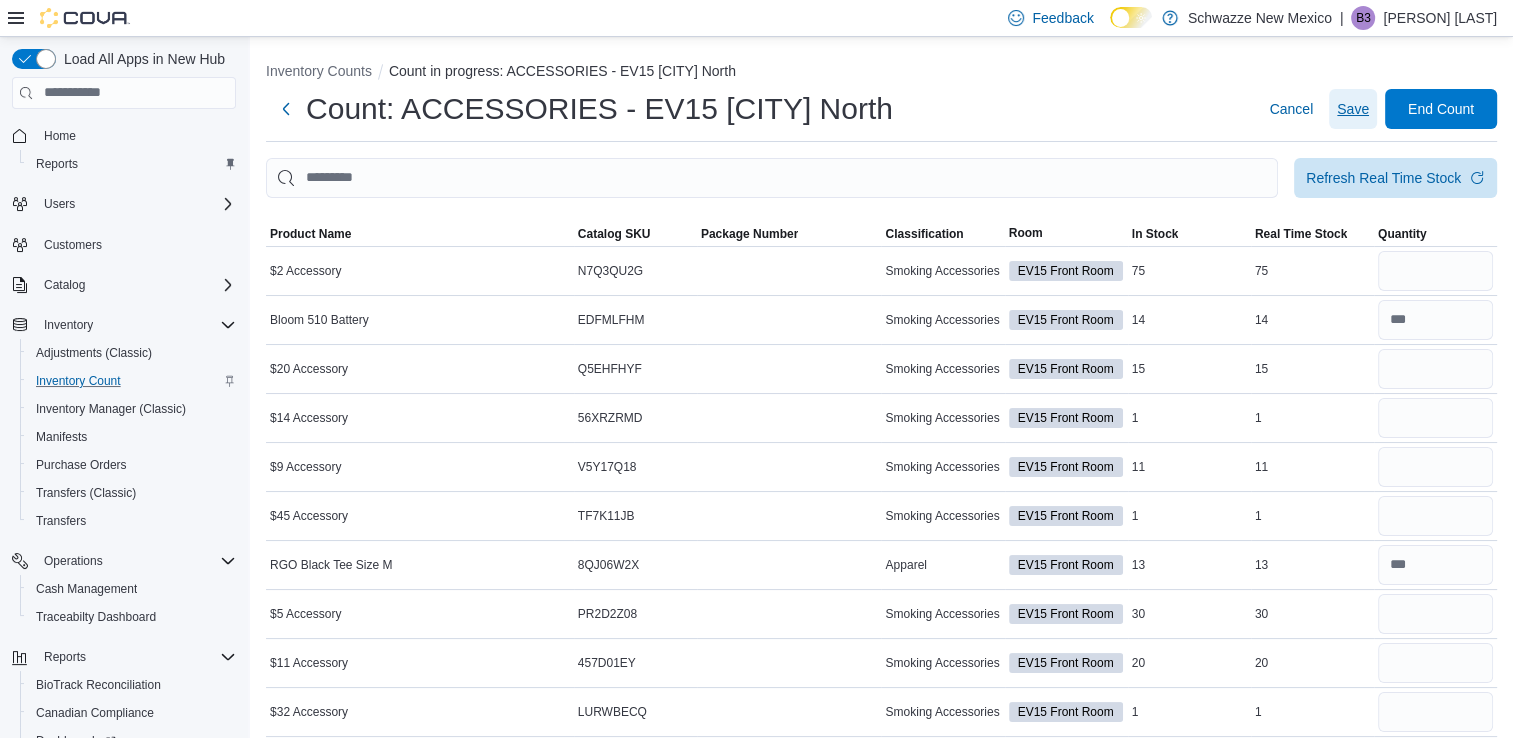 drag, startPoint x: 1361, startPoint y: 92, endPoint x: 1356, endPoint y: 114, distance: 22.561028 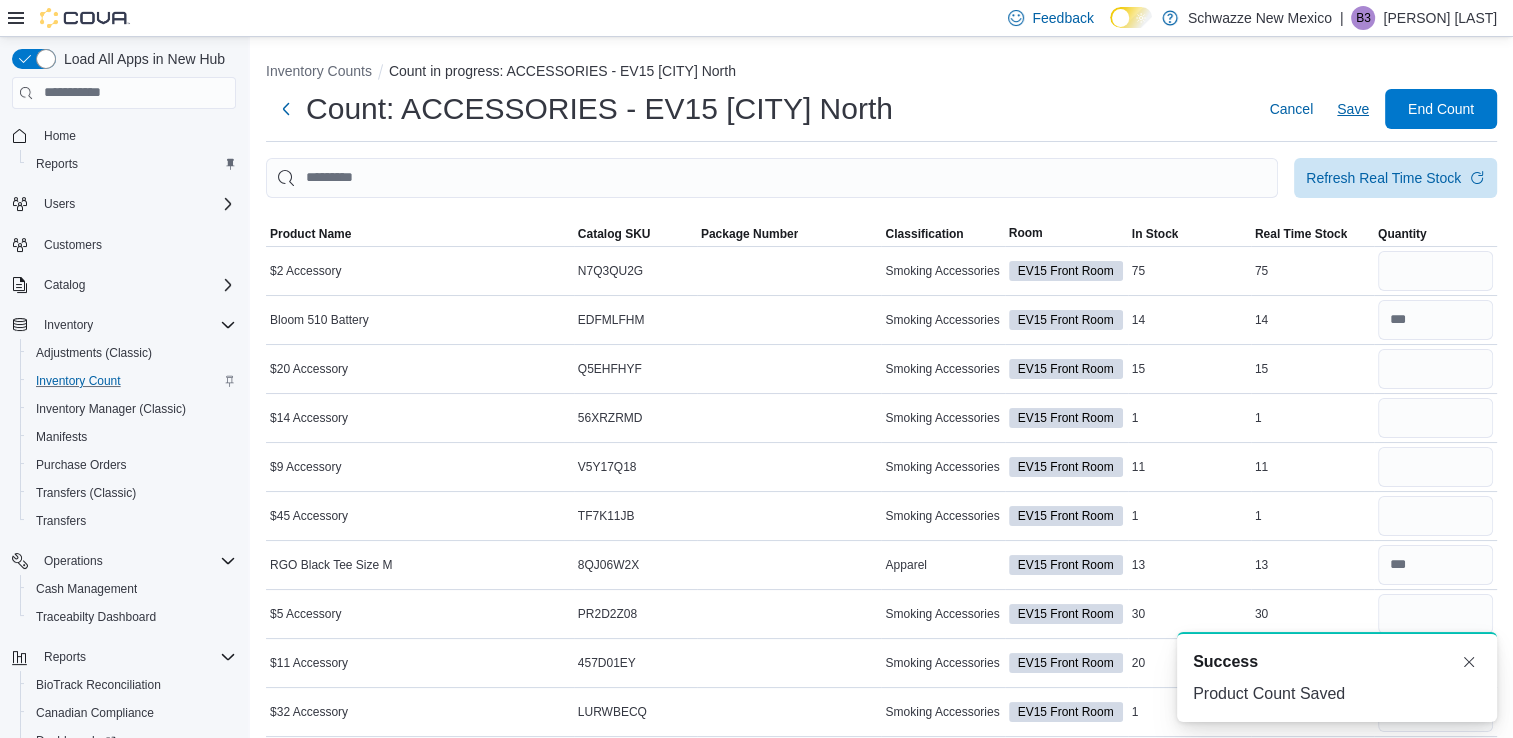 scroll, scrollTop: 0, scrollLeft: 0, axis: both 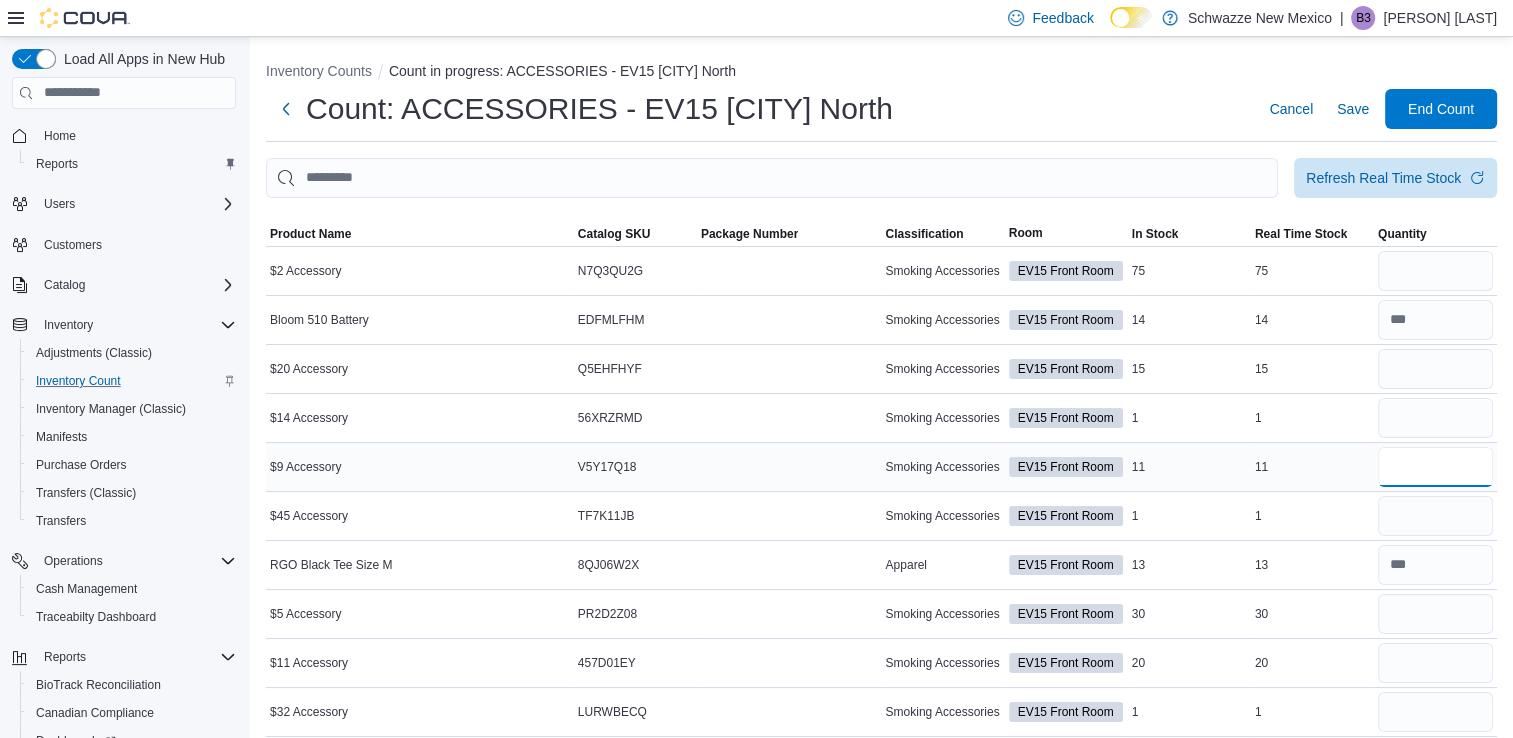 click at bounding box center (1435, 467) 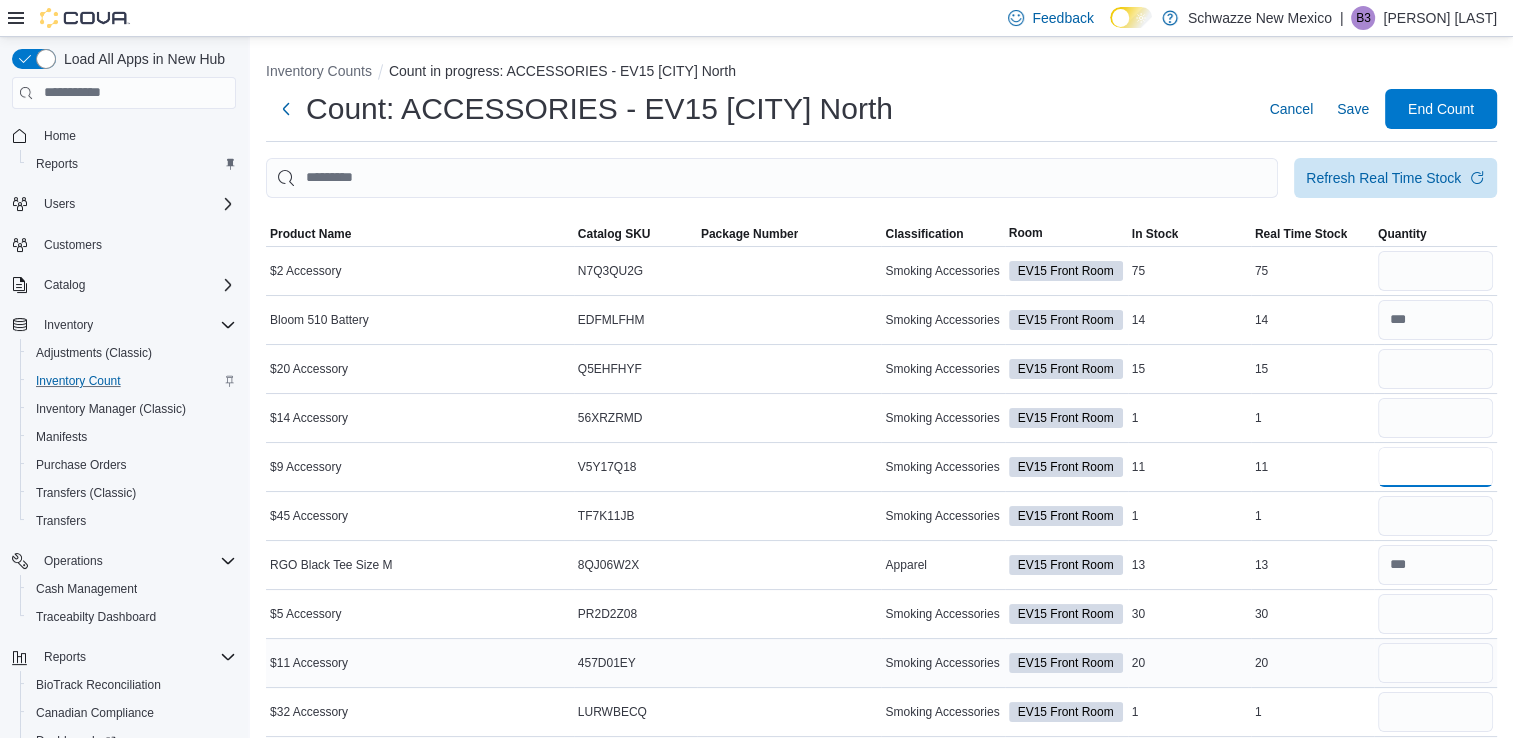 type on "*" 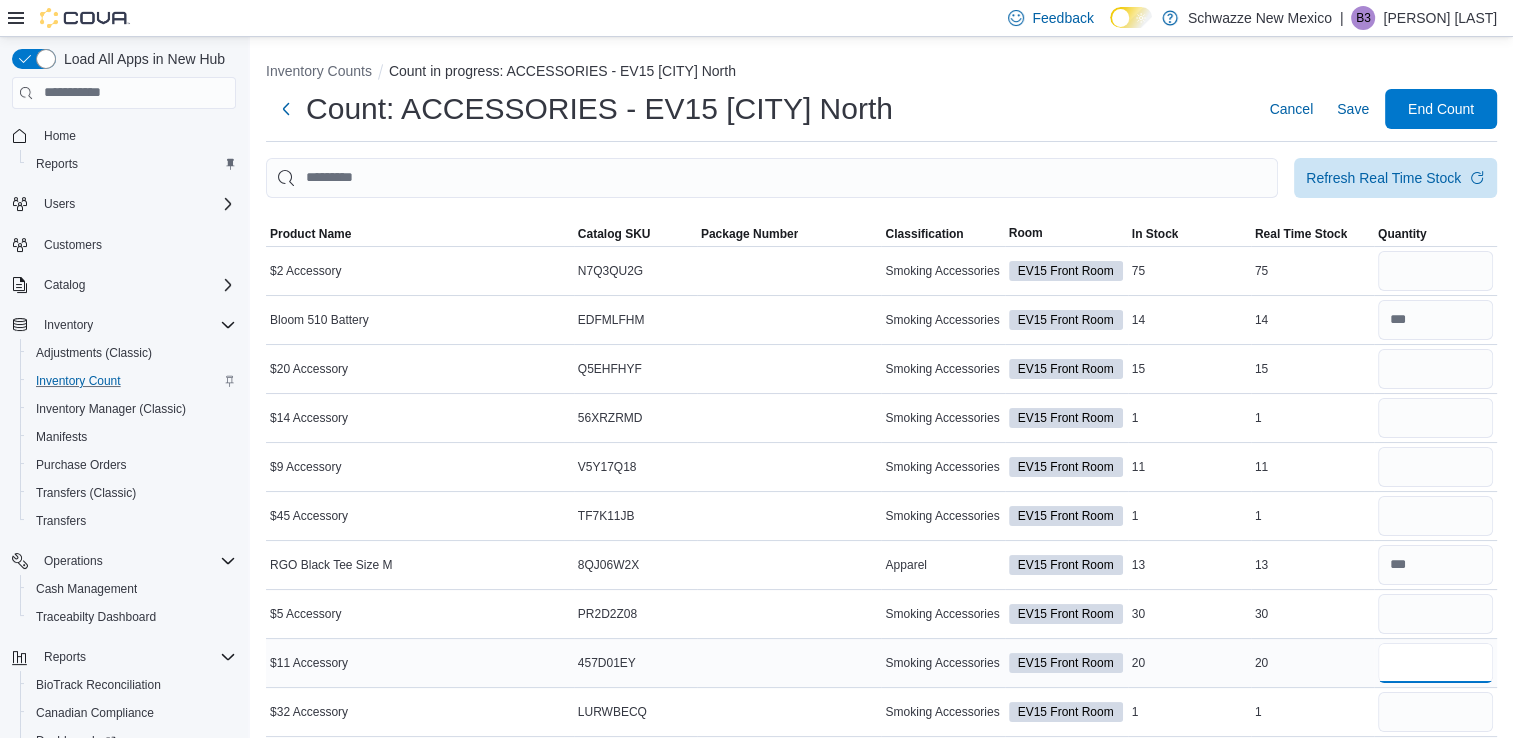 type 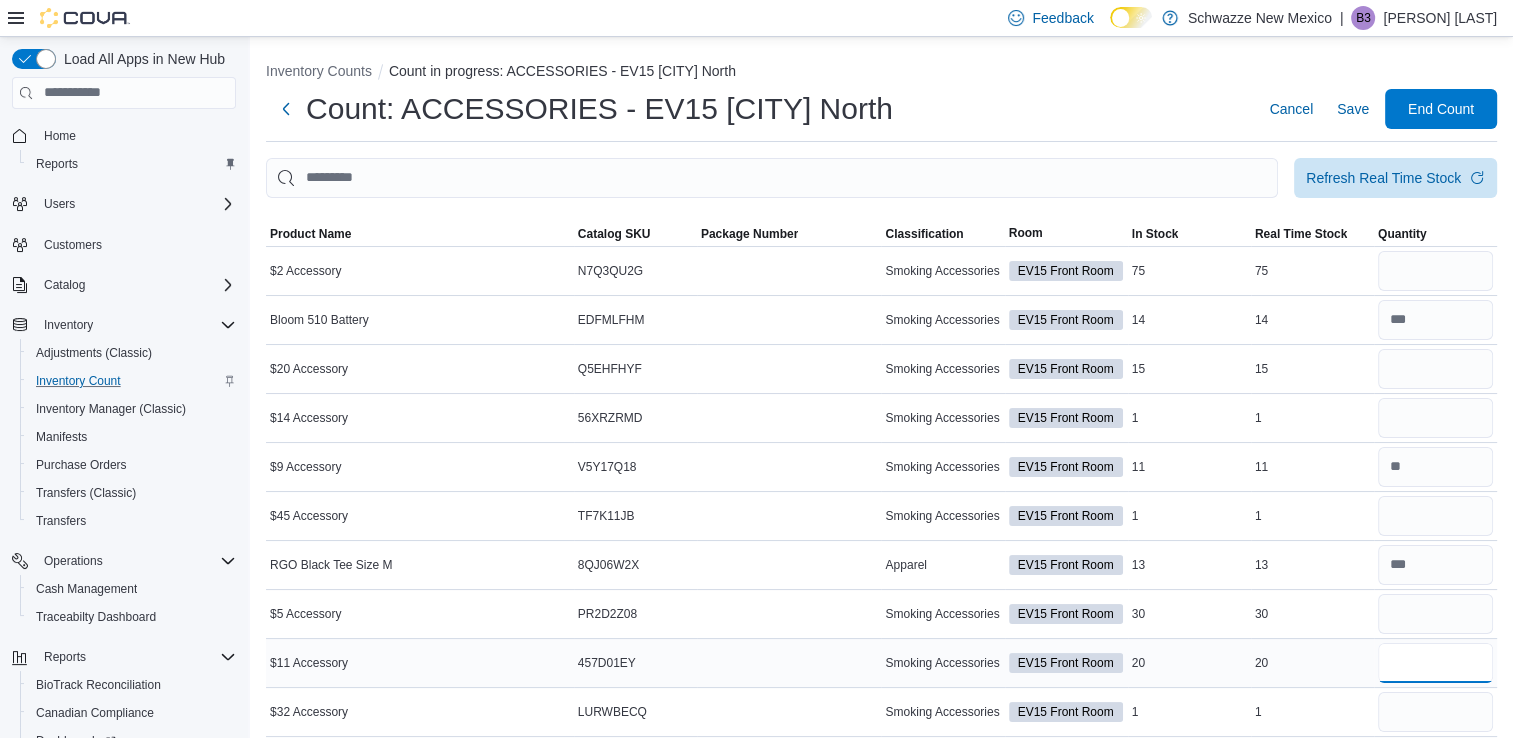click at bounding box center [1435, 663] 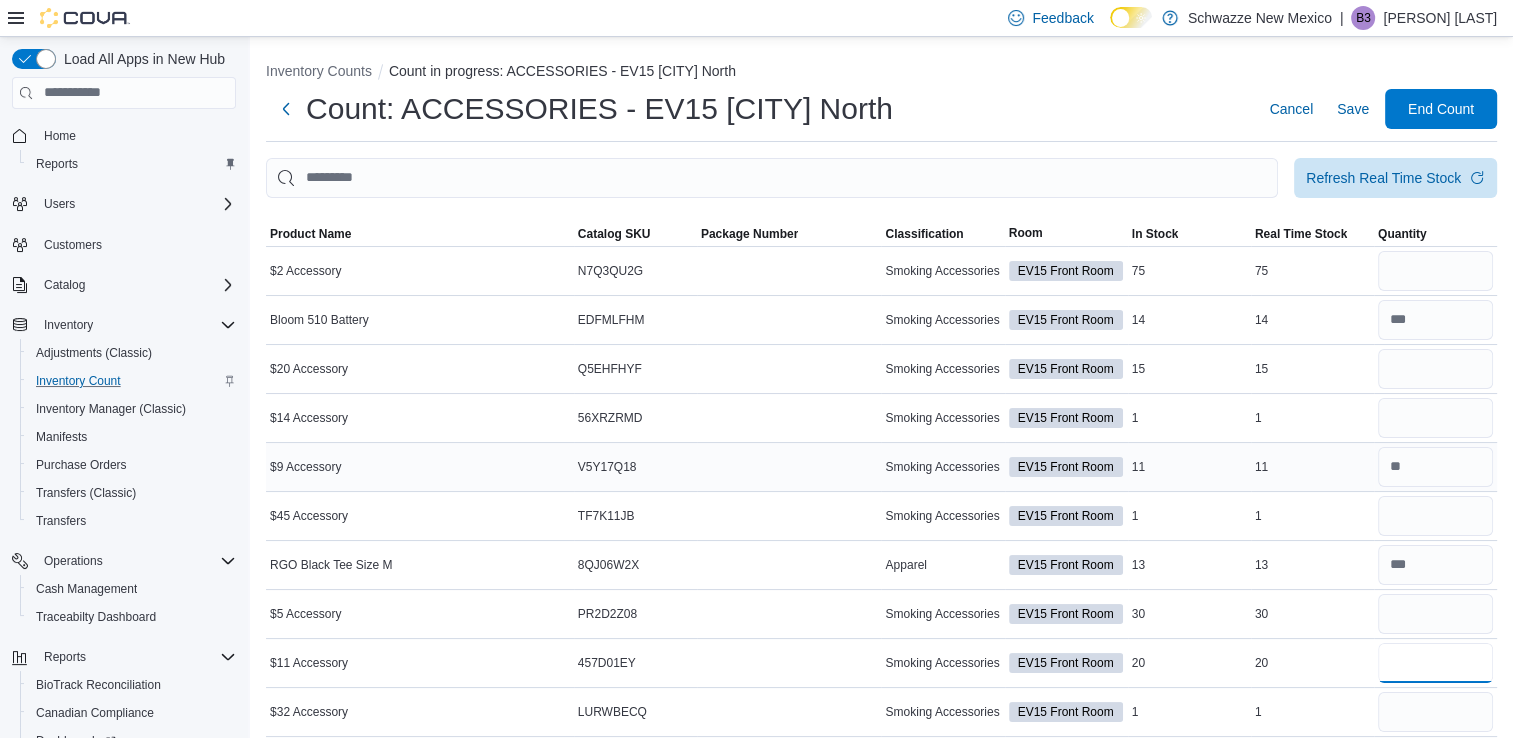 type on "**" 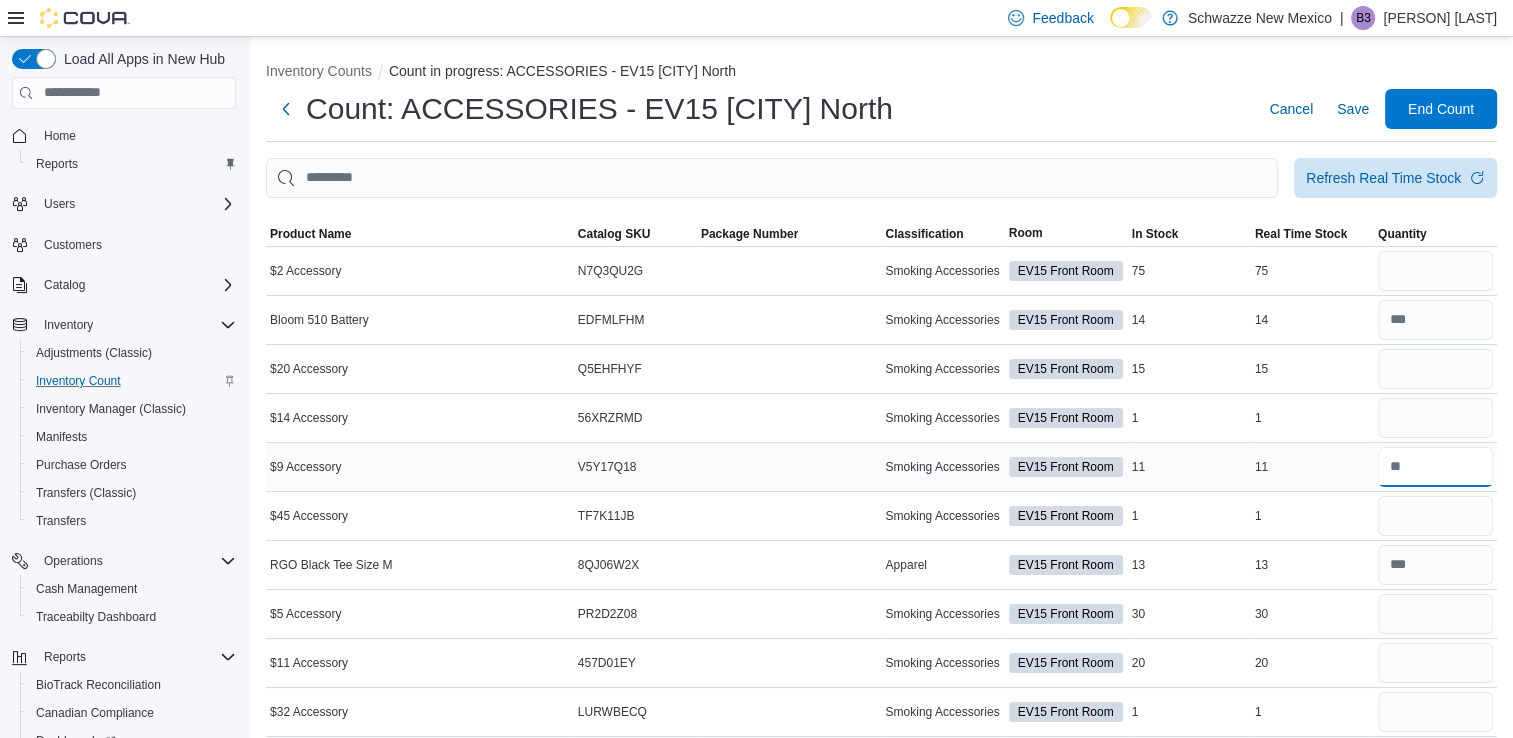 type 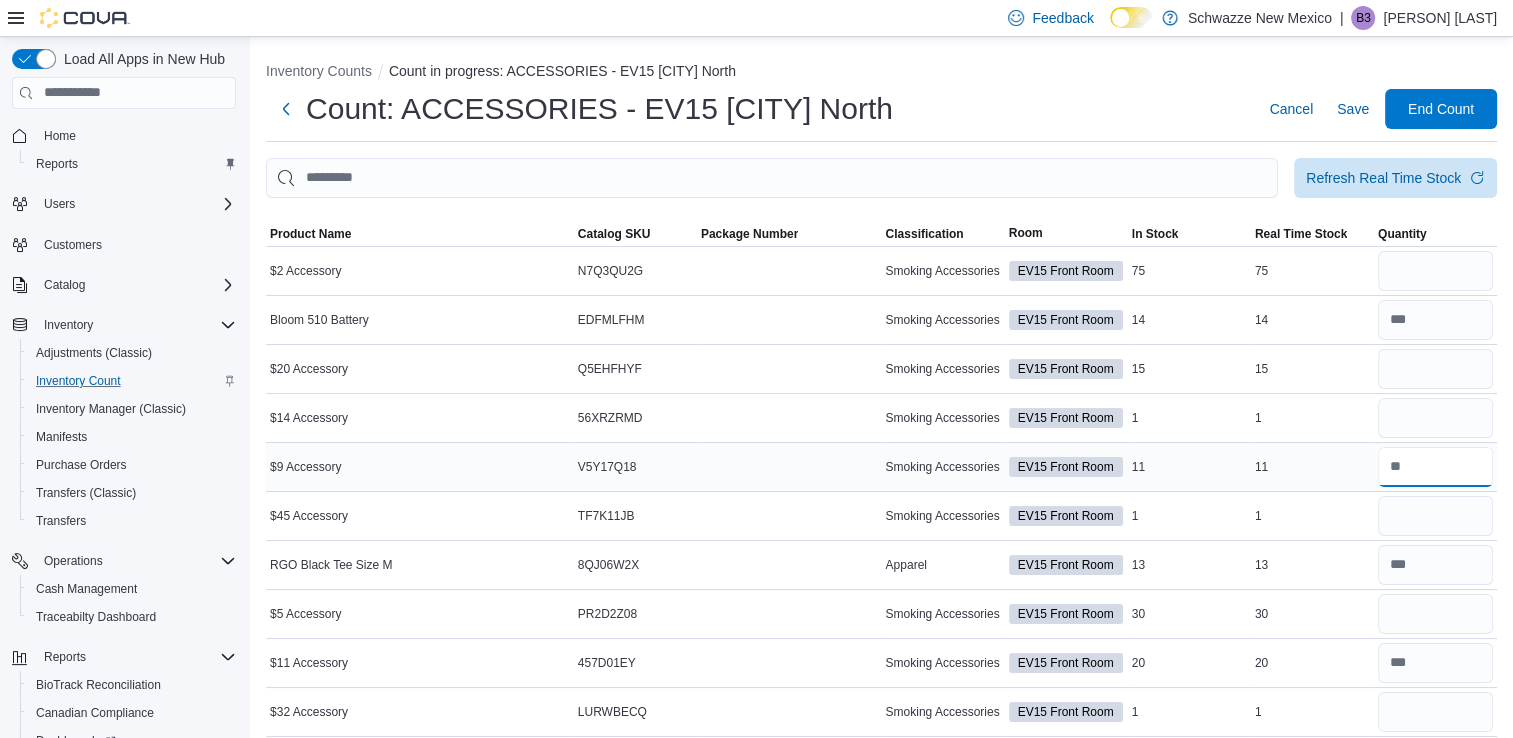click at bounding box center [1435, 467] 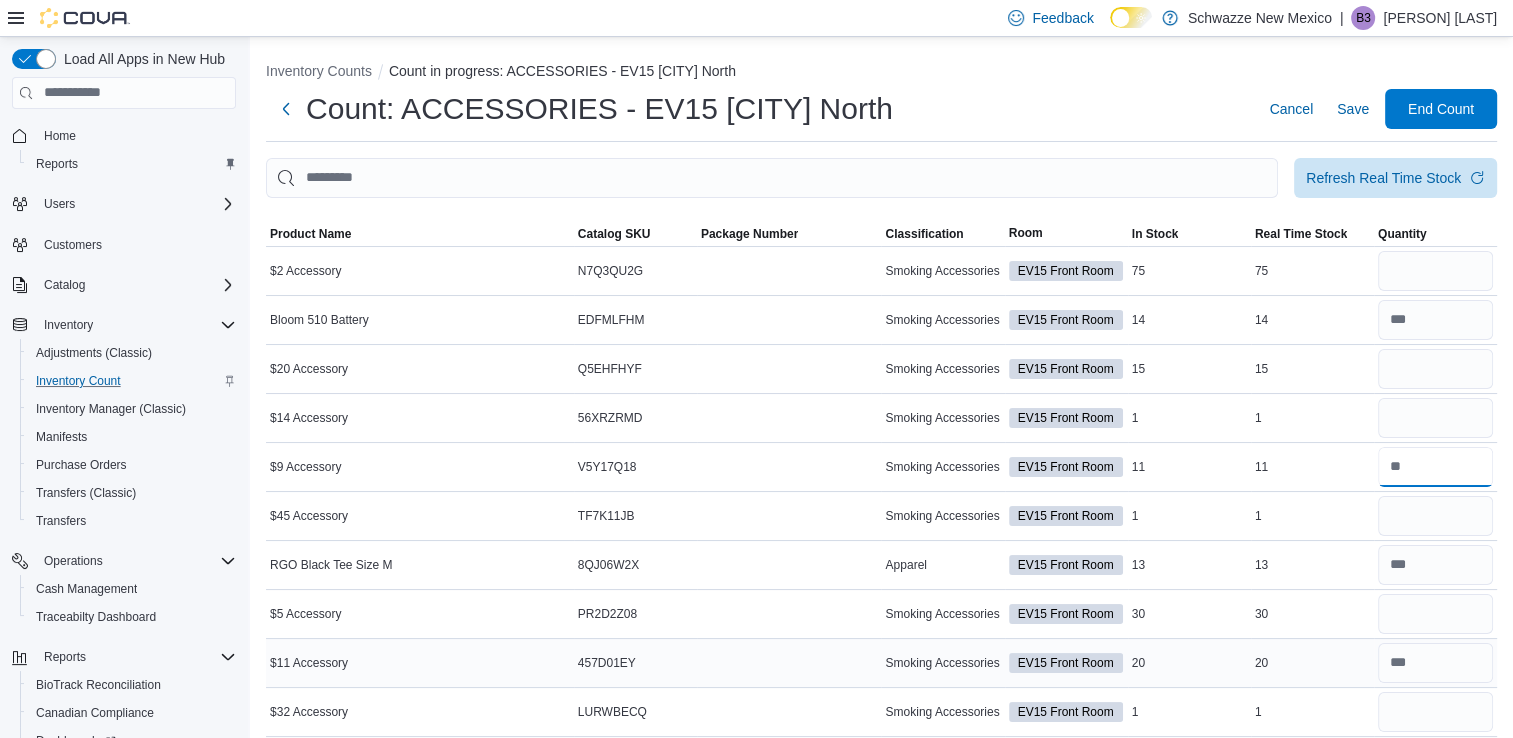 type on "**" 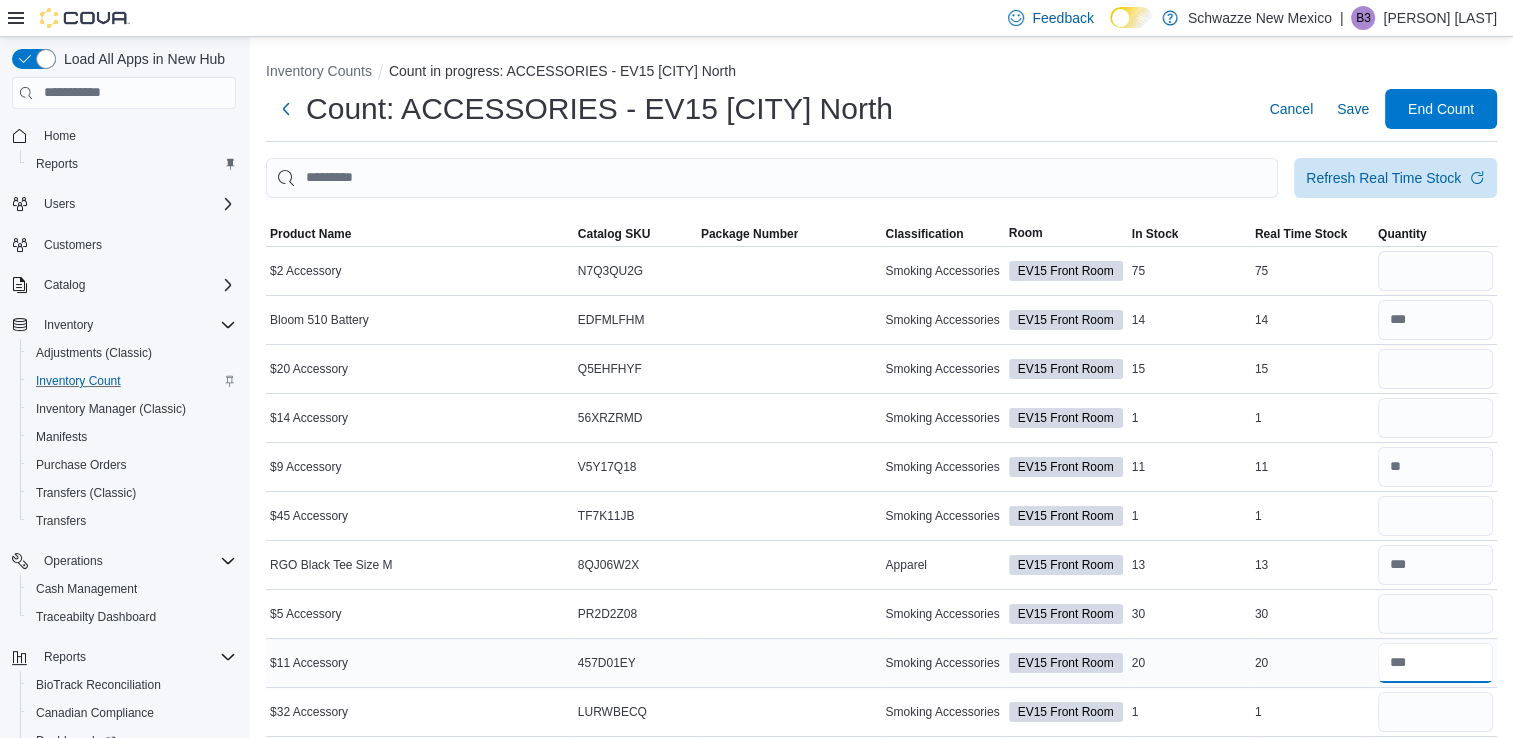 type 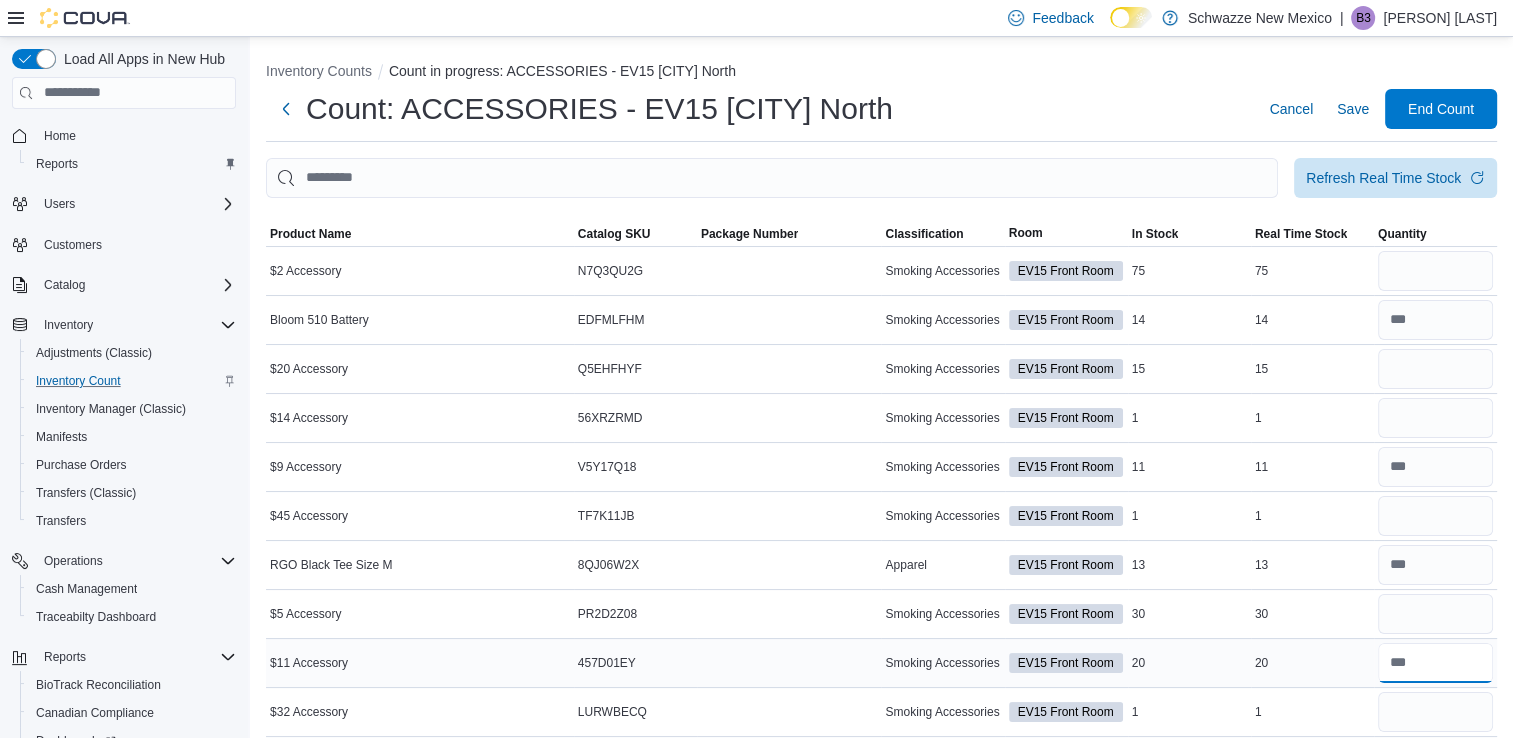 click at bounding box center (1435, 663) 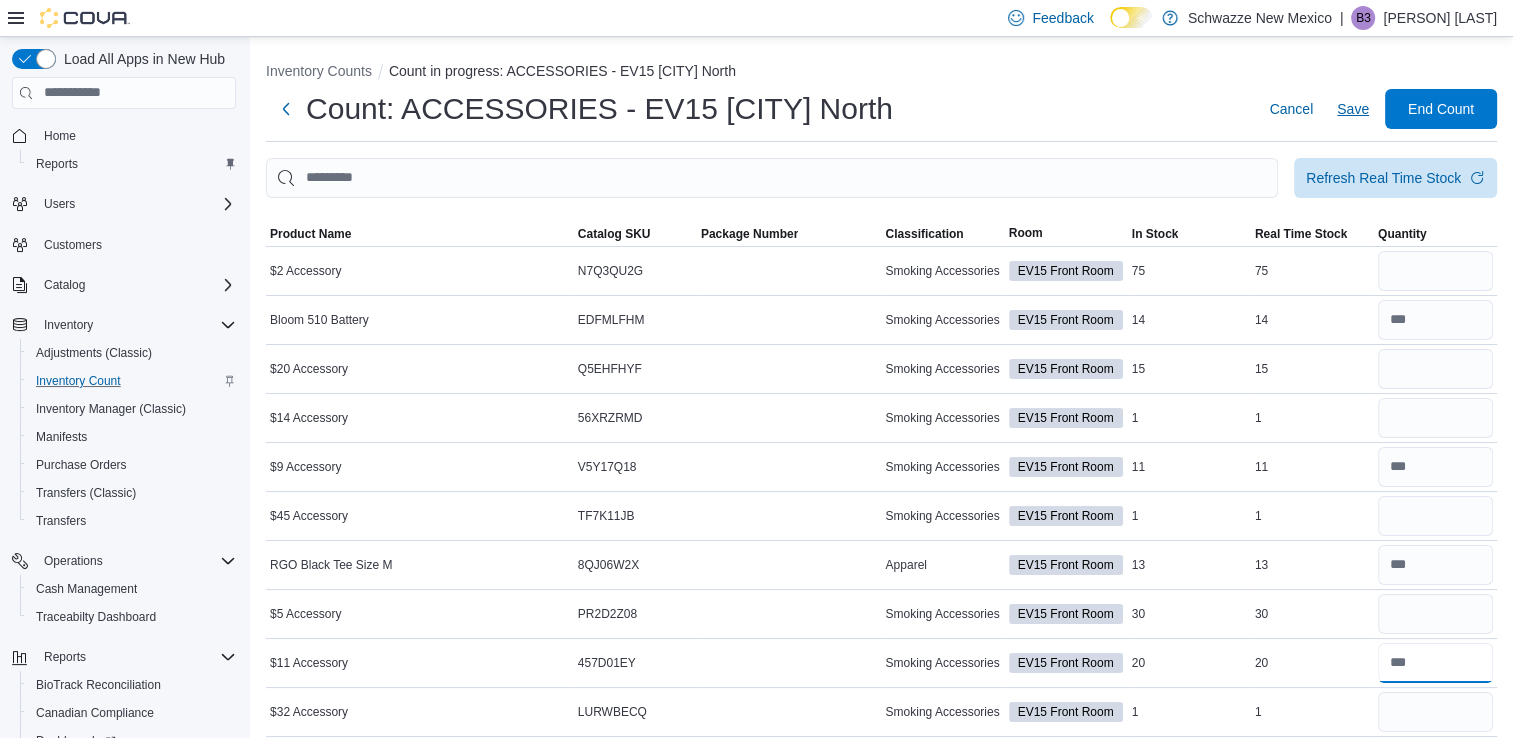 type on "**" 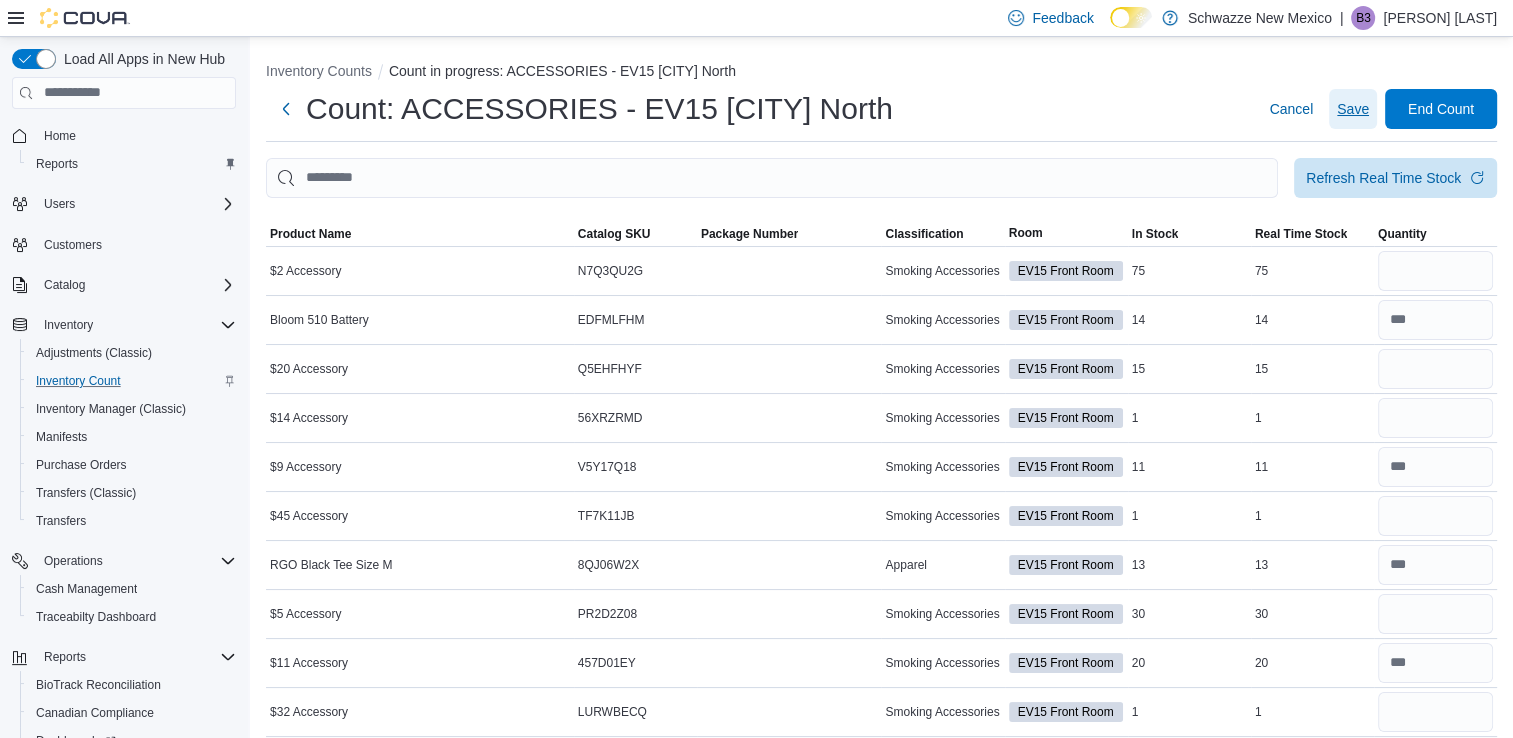type 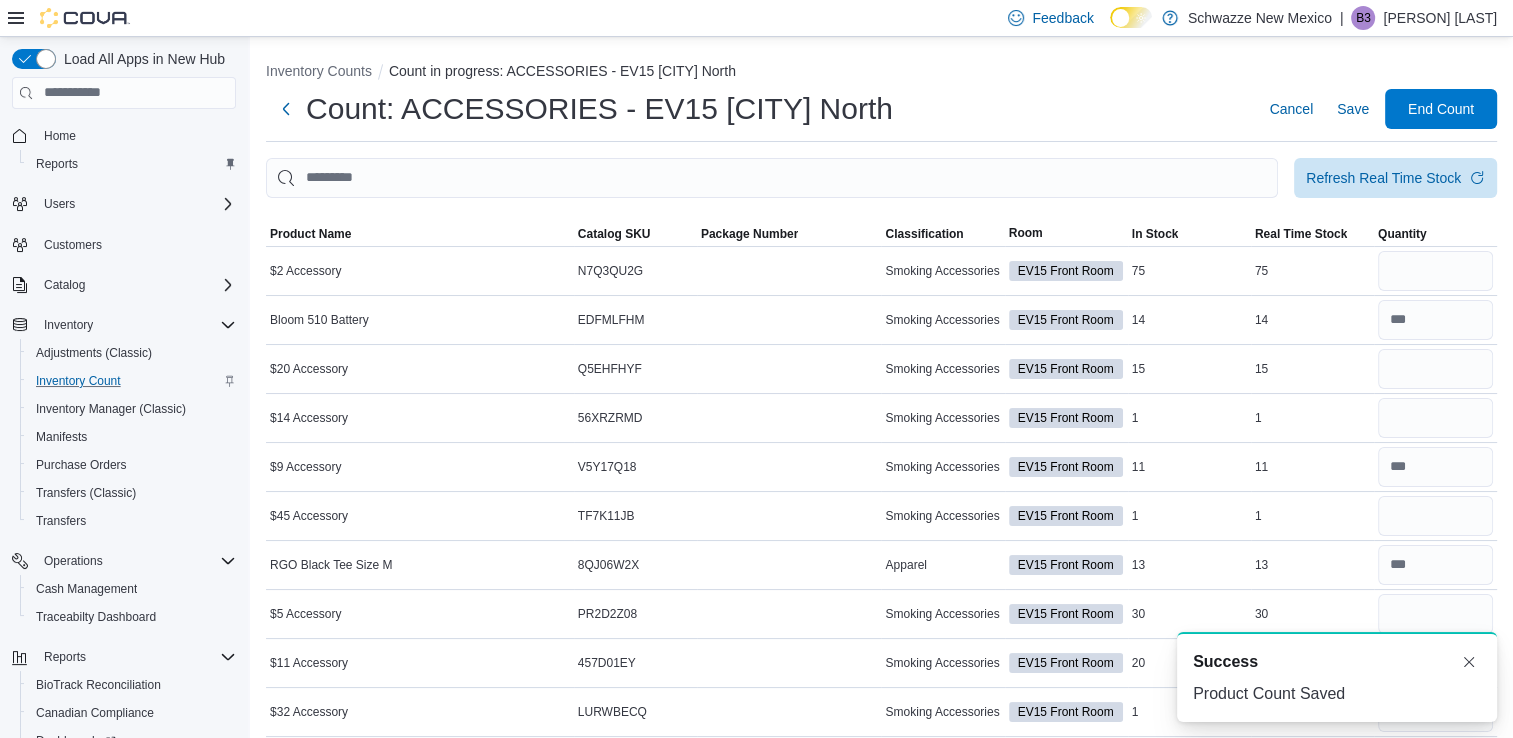 scroll, scrollTop: 0, scrollLeft: 0, axis: both 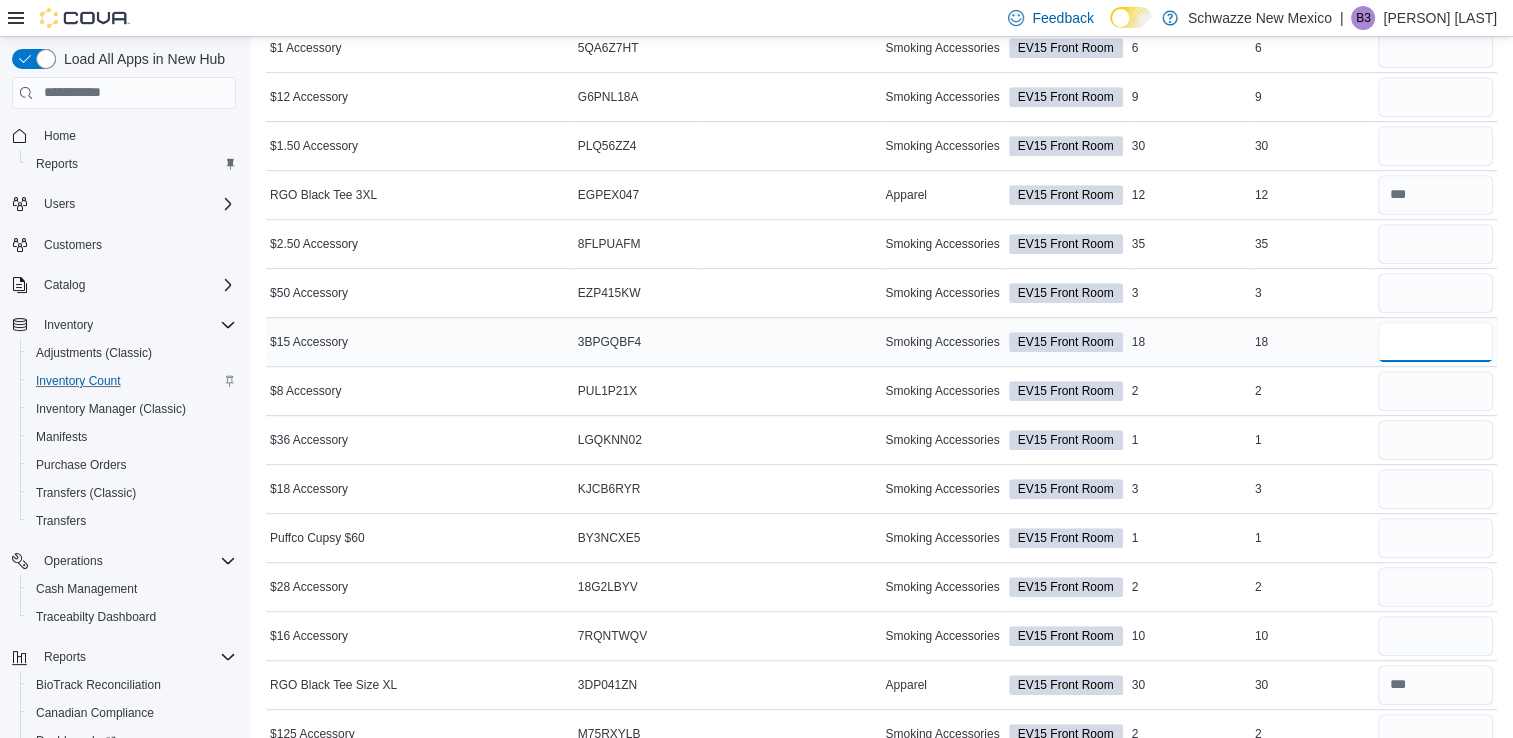 click at bounding box center [1435, 342] 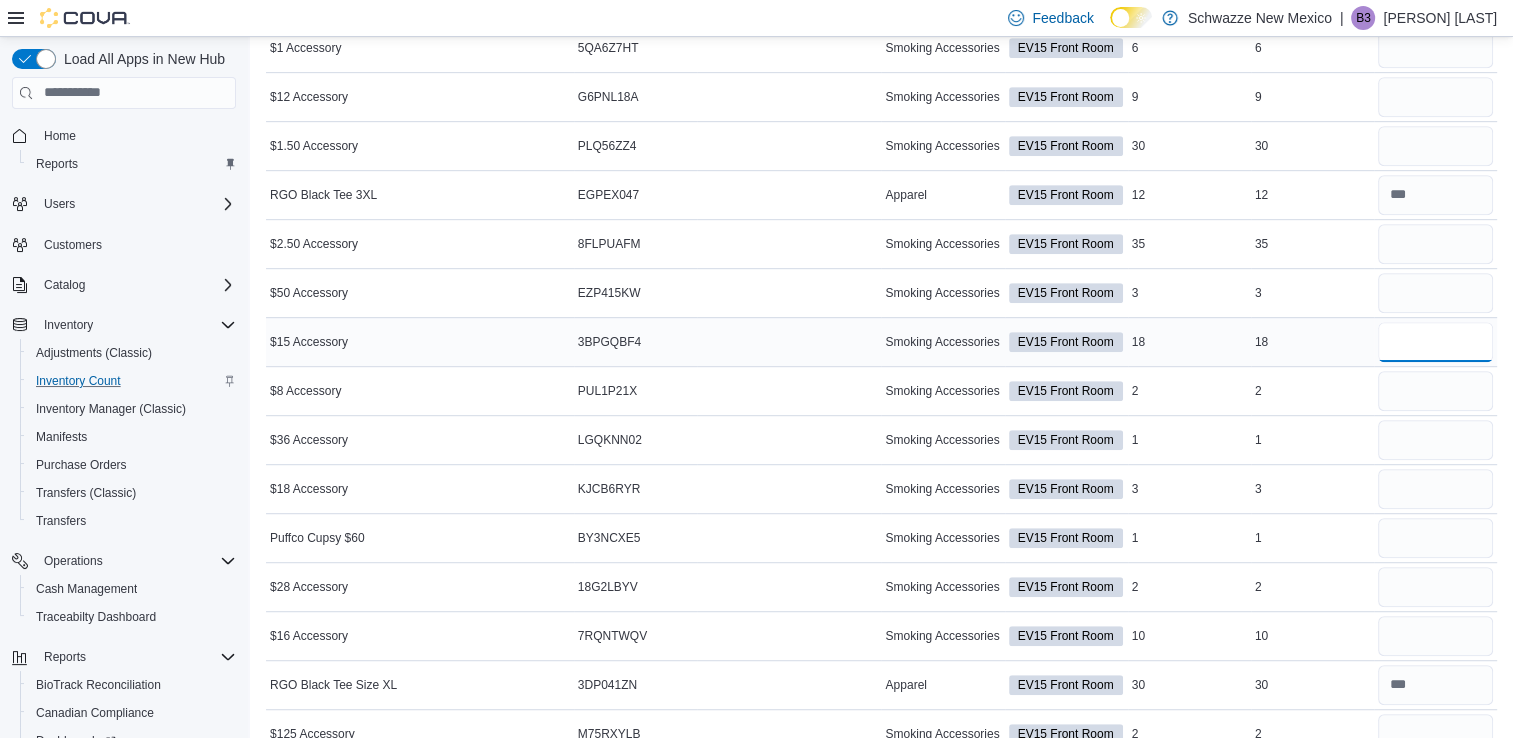 type on "*" 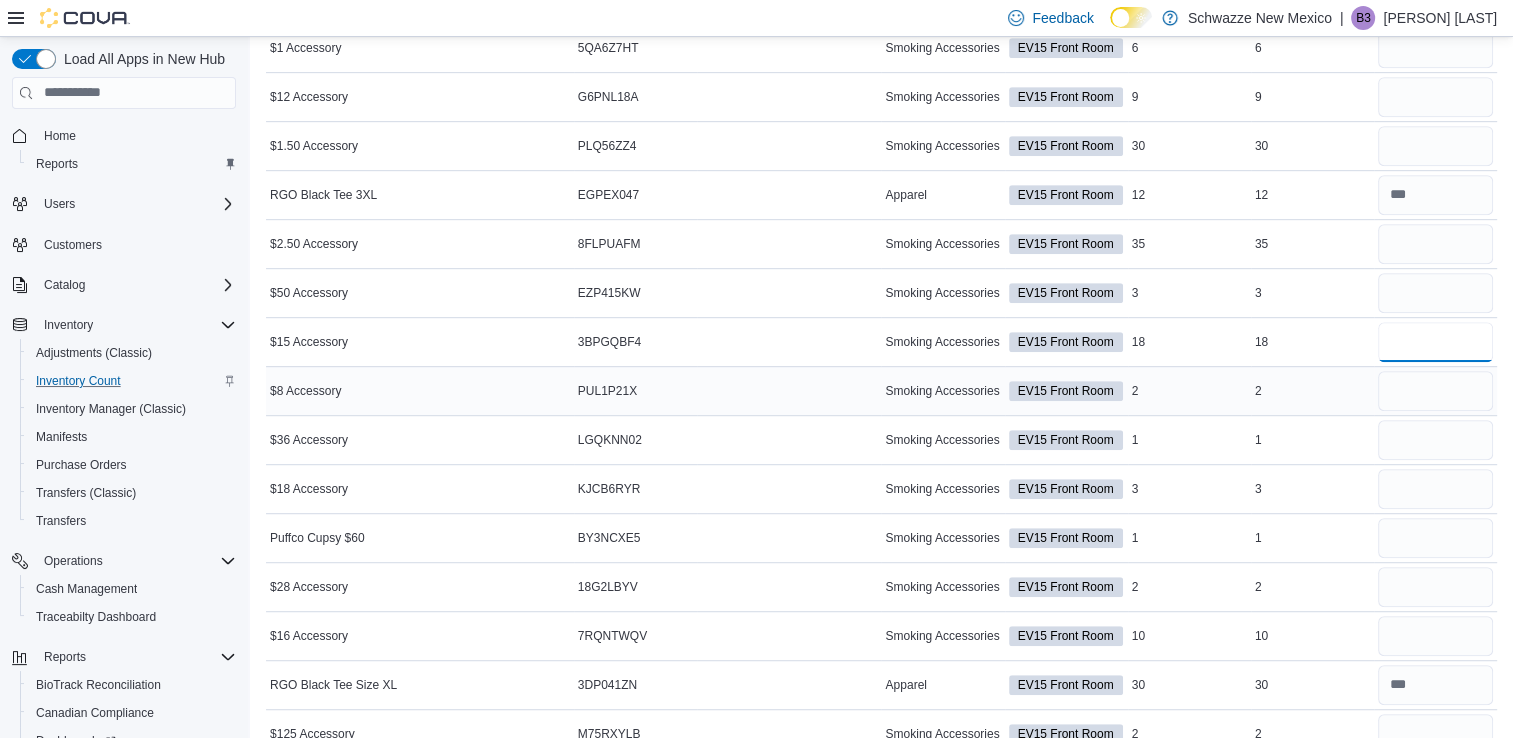 type on "**" 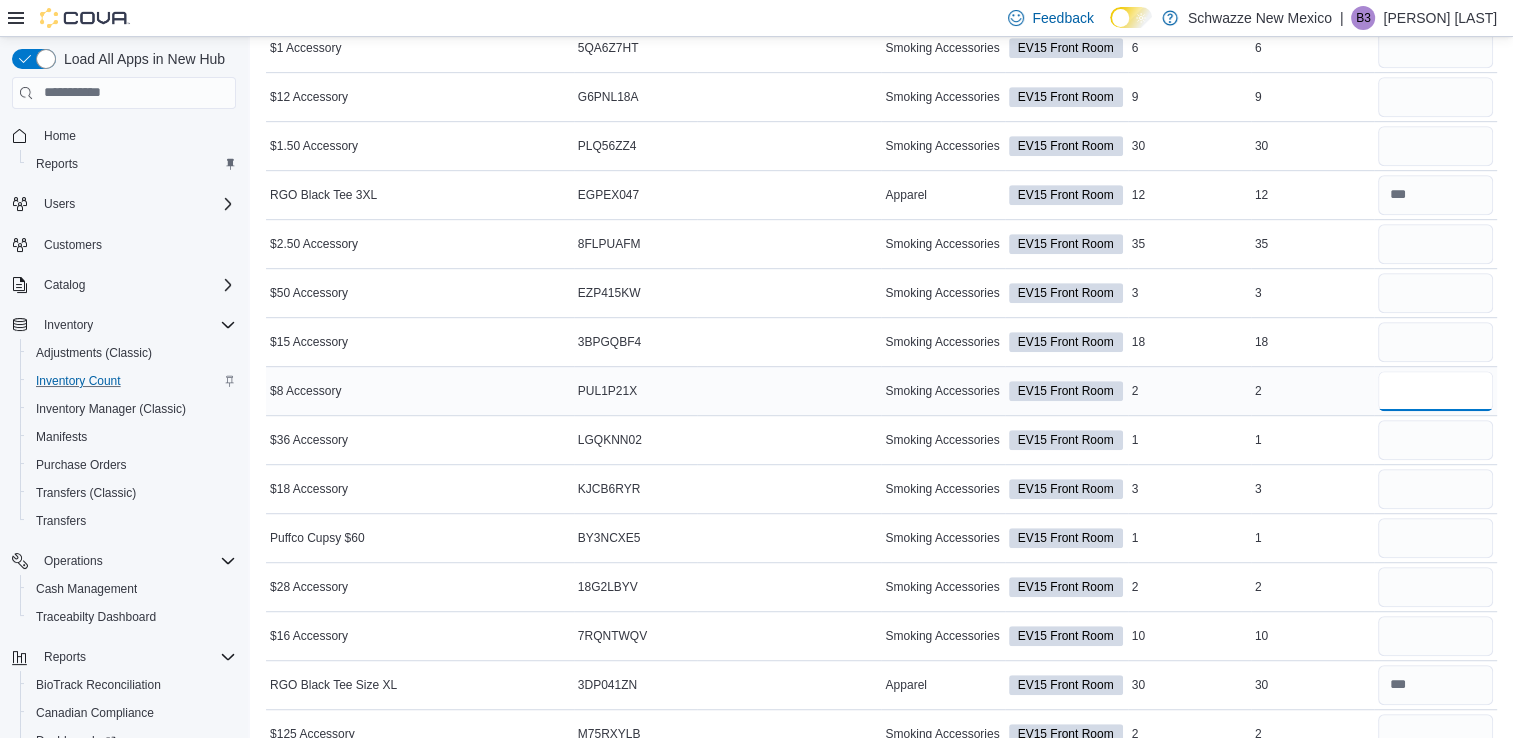 type 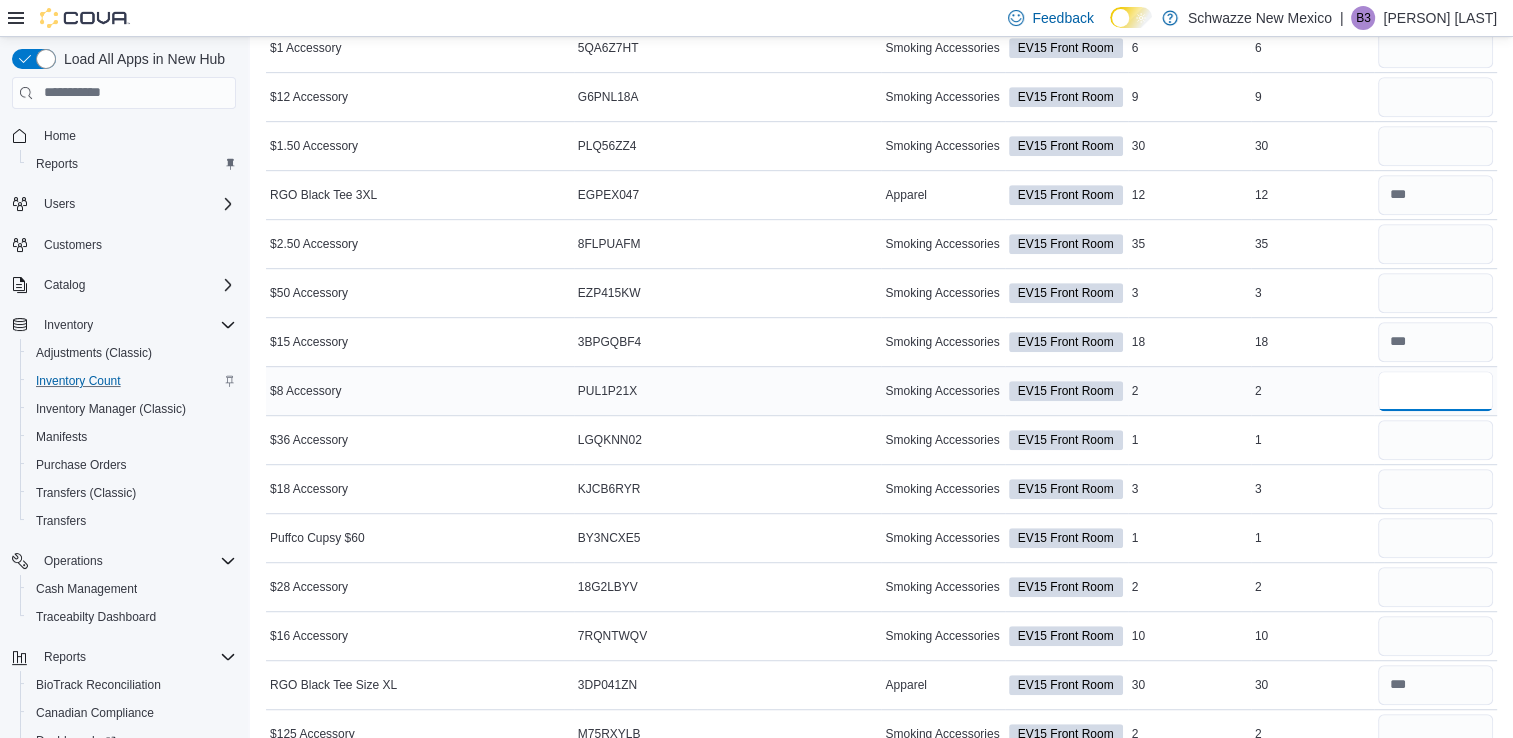 click at bounding box center (1435, 391) 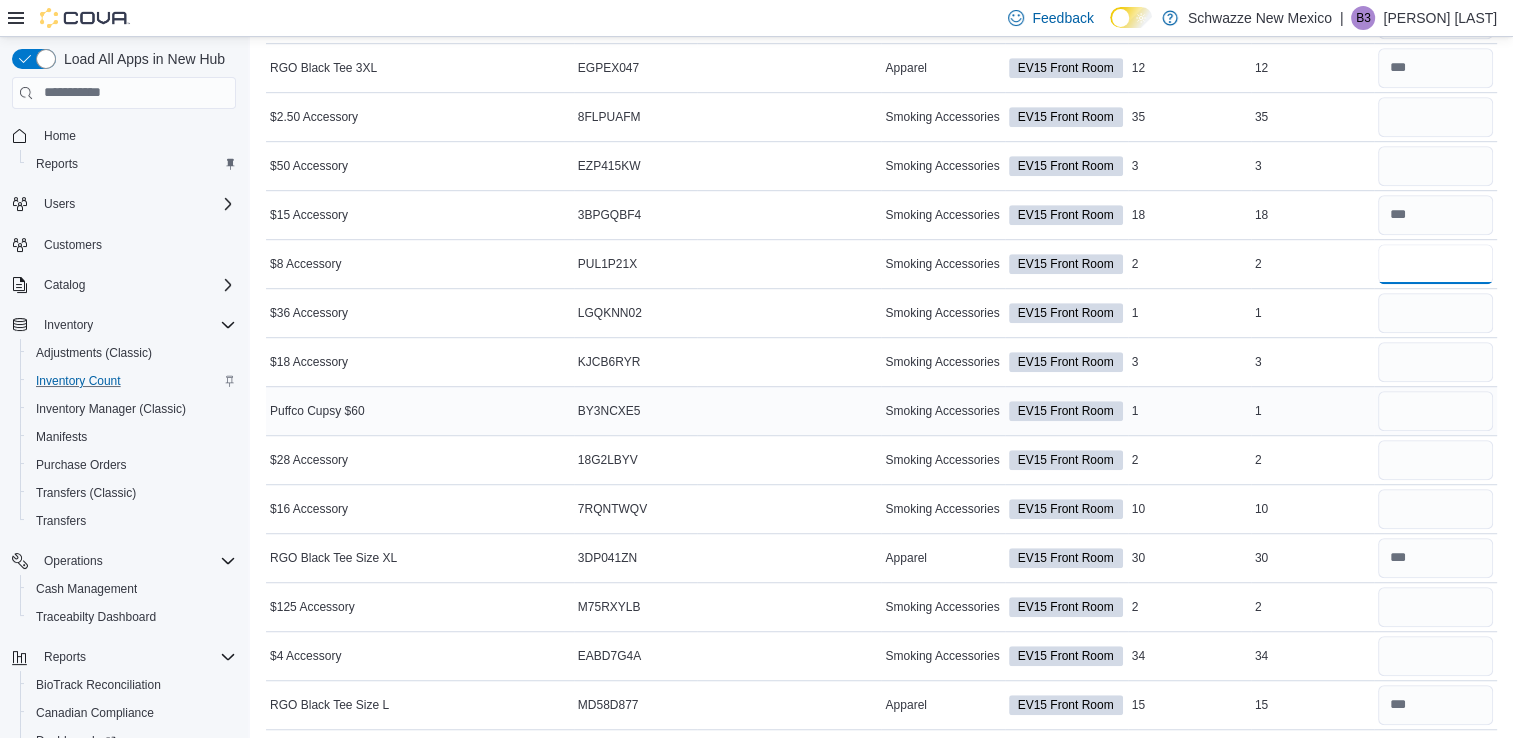 type on "*" 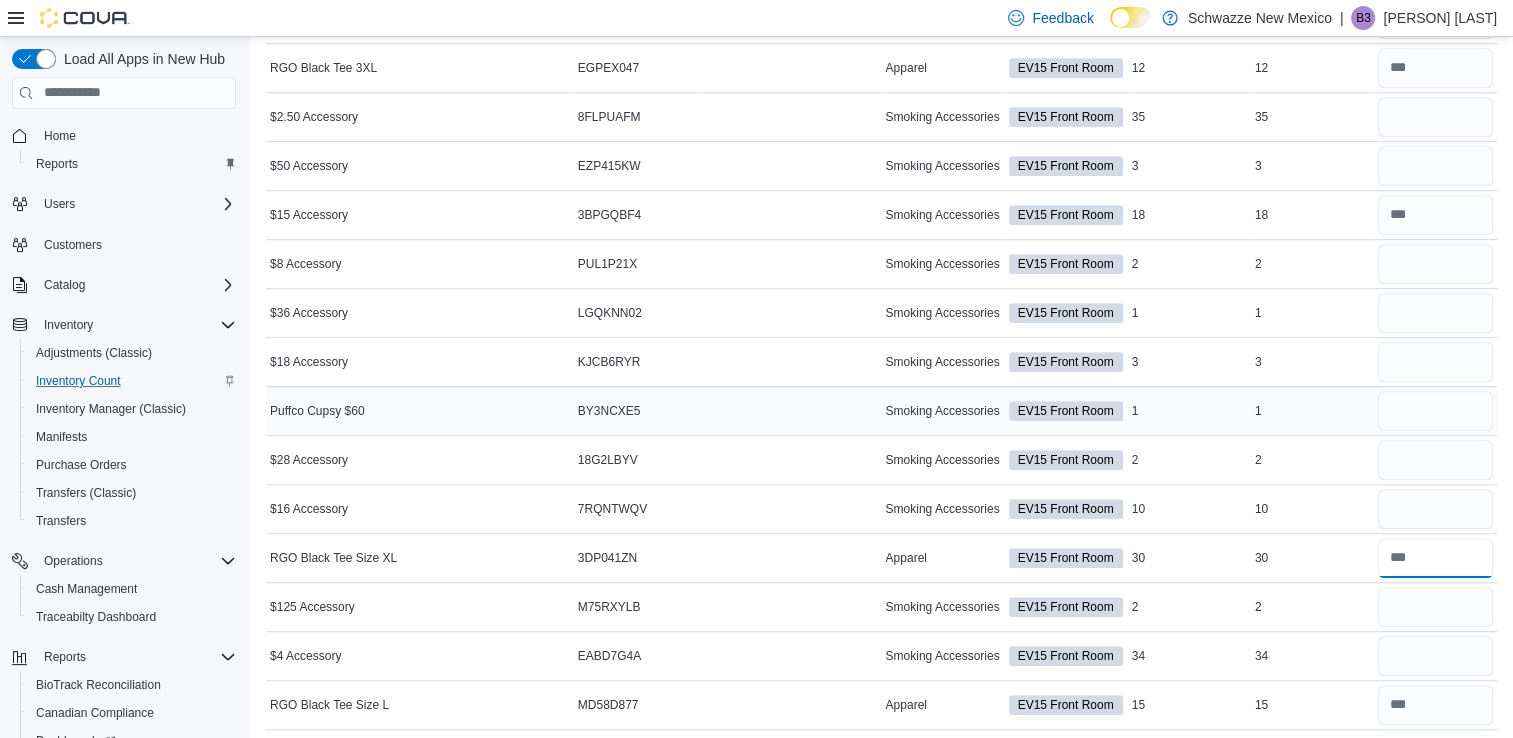 type 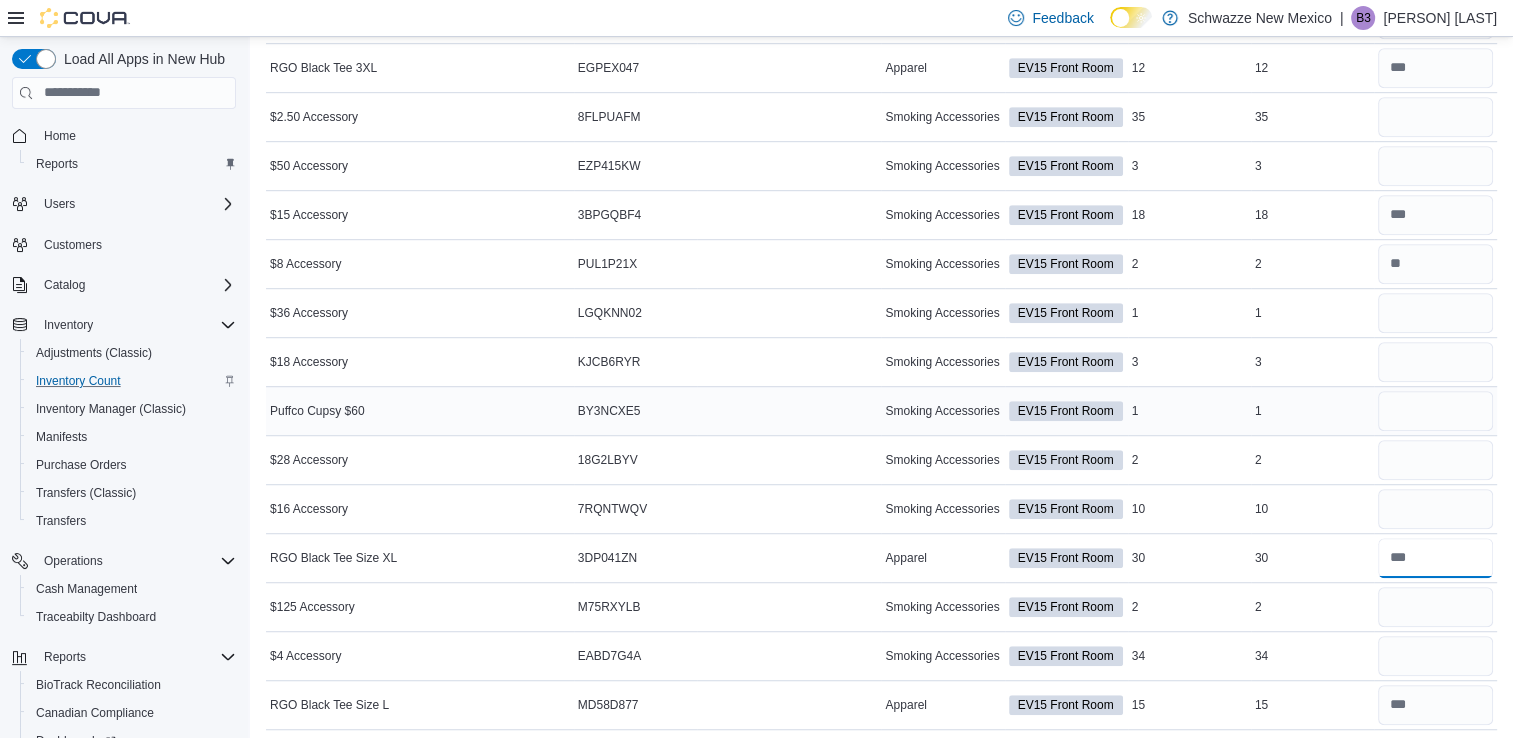 click at bounding box center (1435, 558) 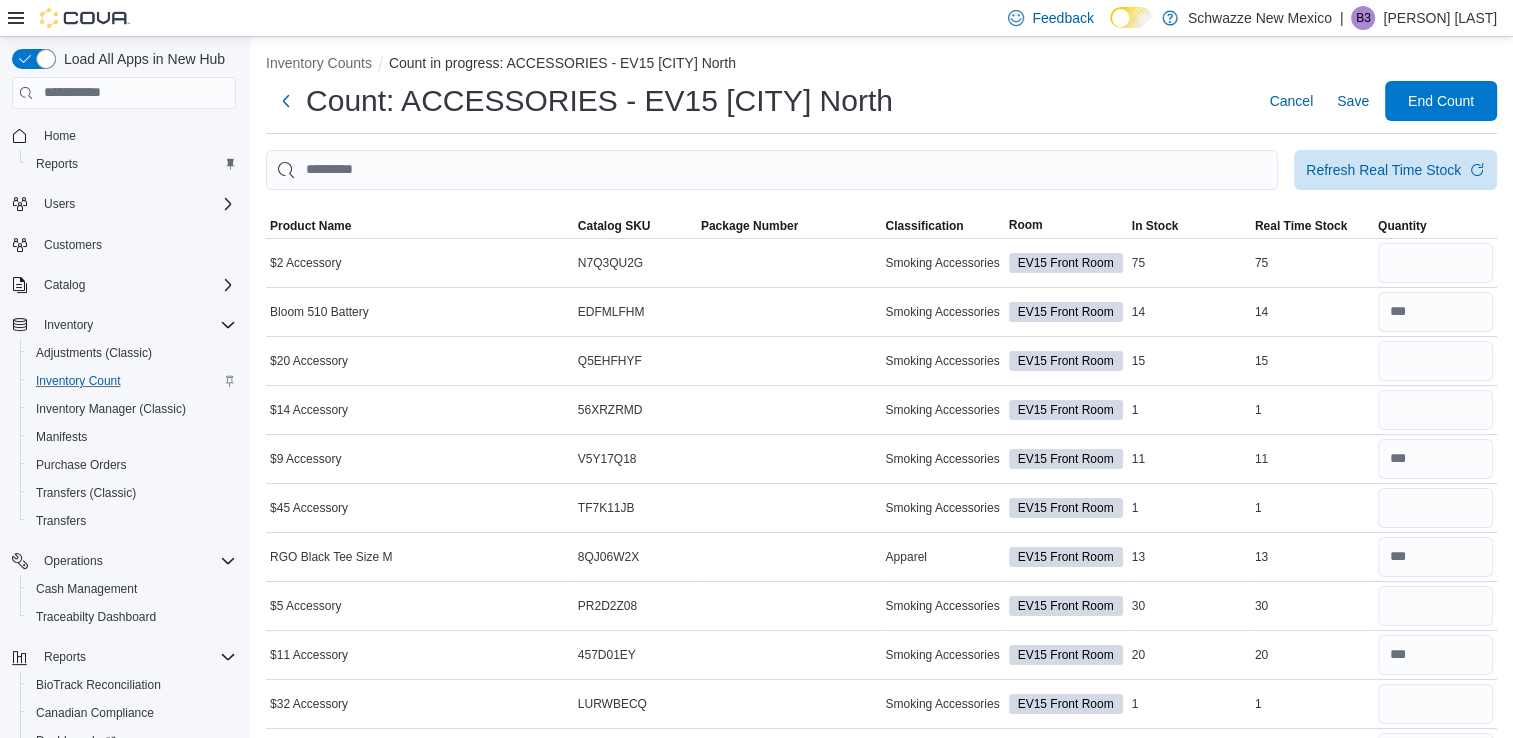 scroll, scrollTop: 0, scrollLeft: 0, axis: both 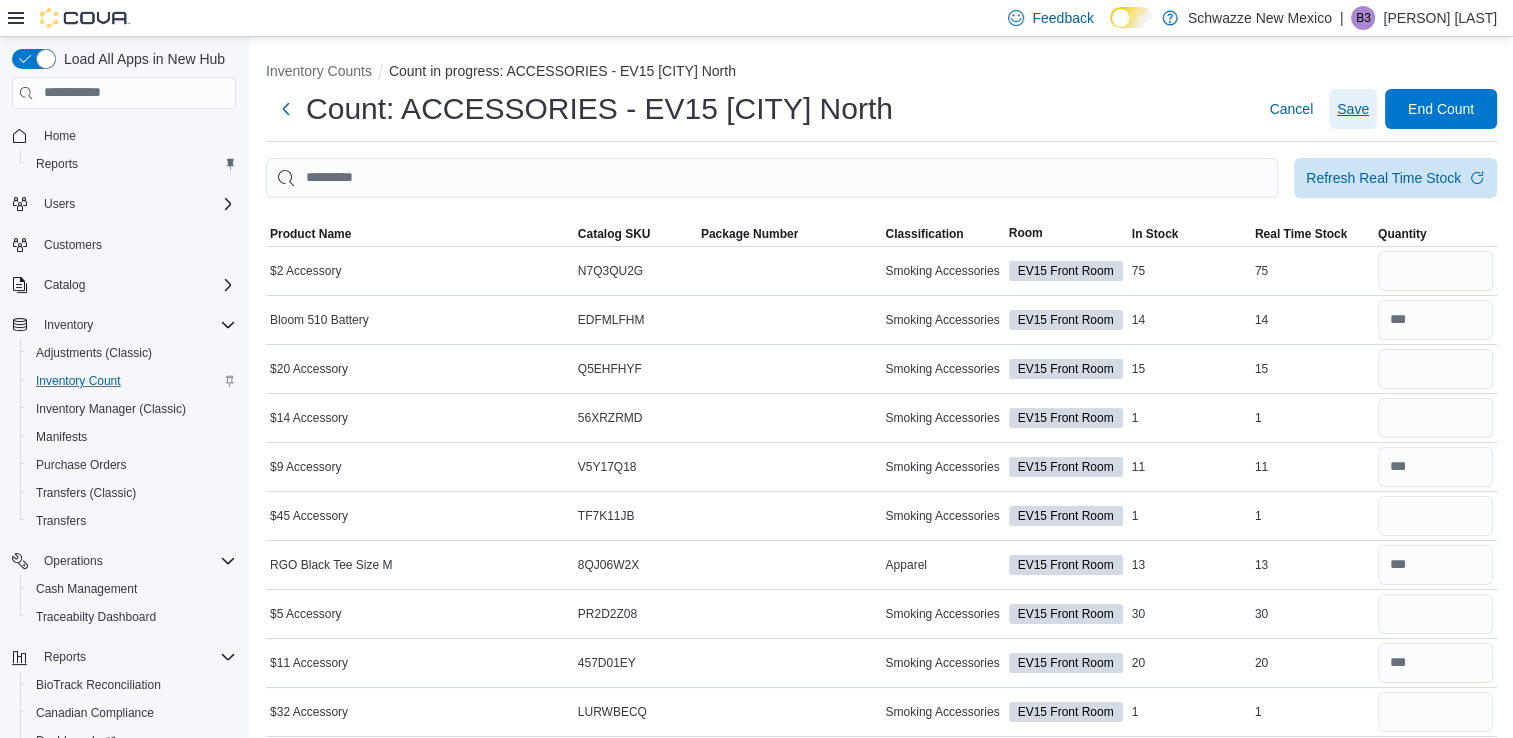 click on "Save" at bounding box center (1353, 109) 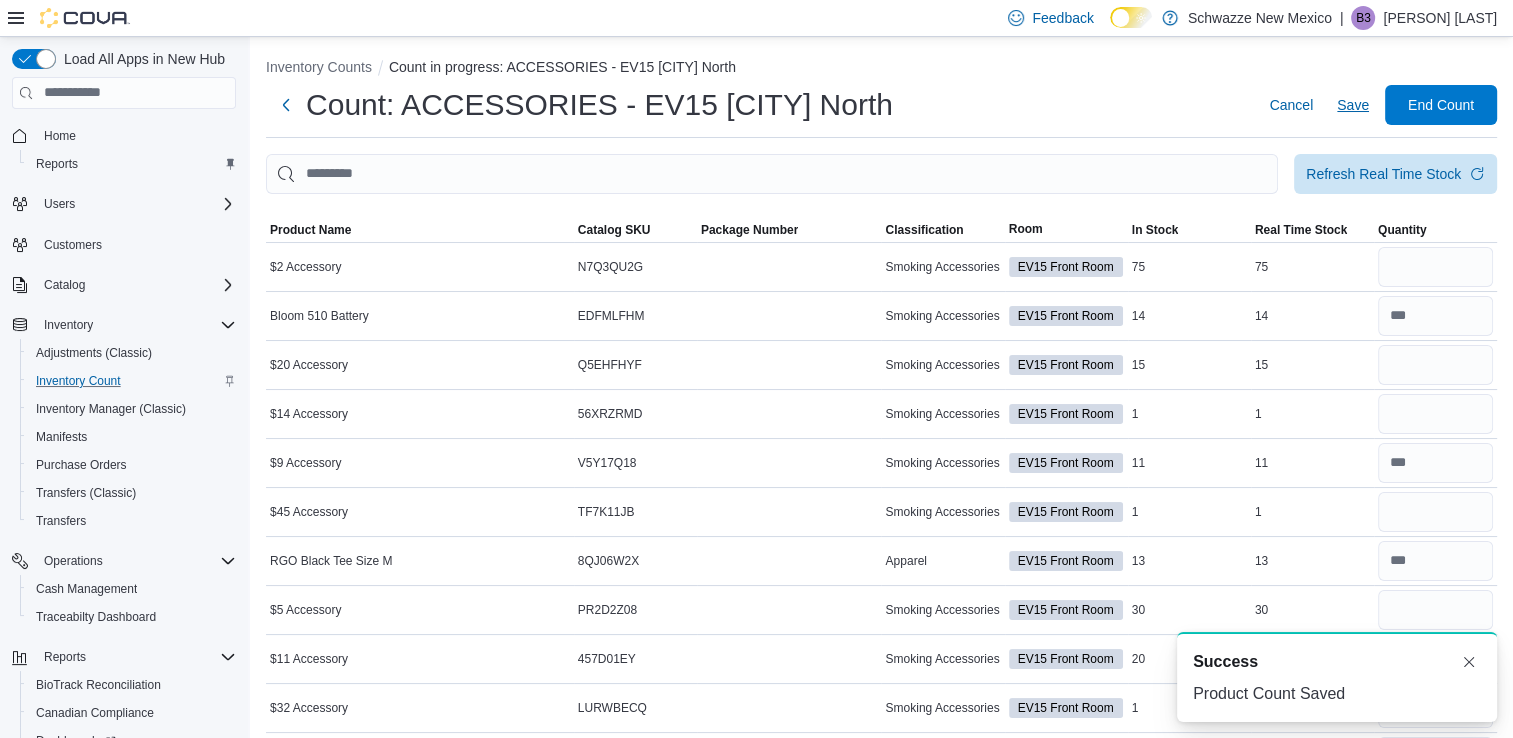 scroll, scrollTop: 0, scrollLeft: 0, axis: both 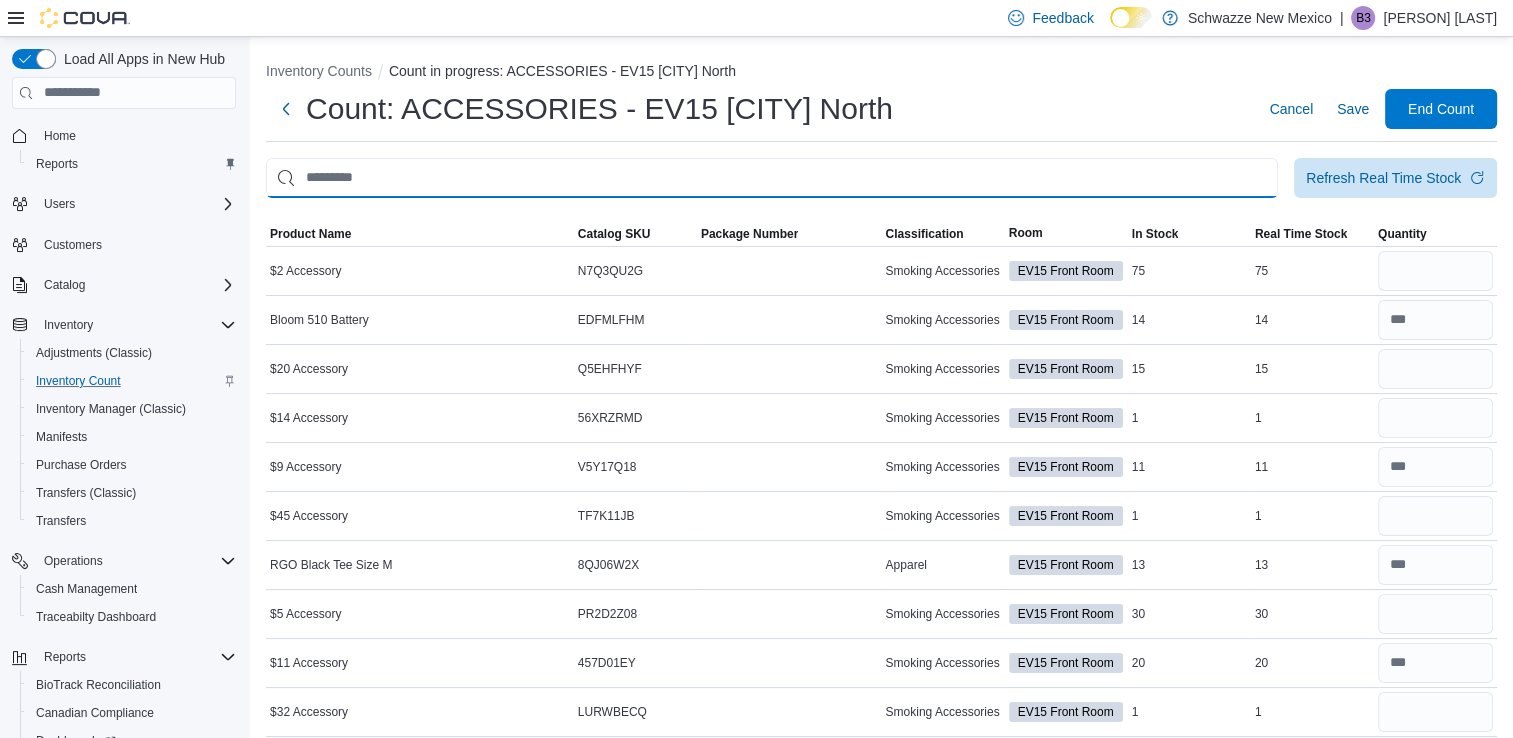 click at bounding box center [772, 178] 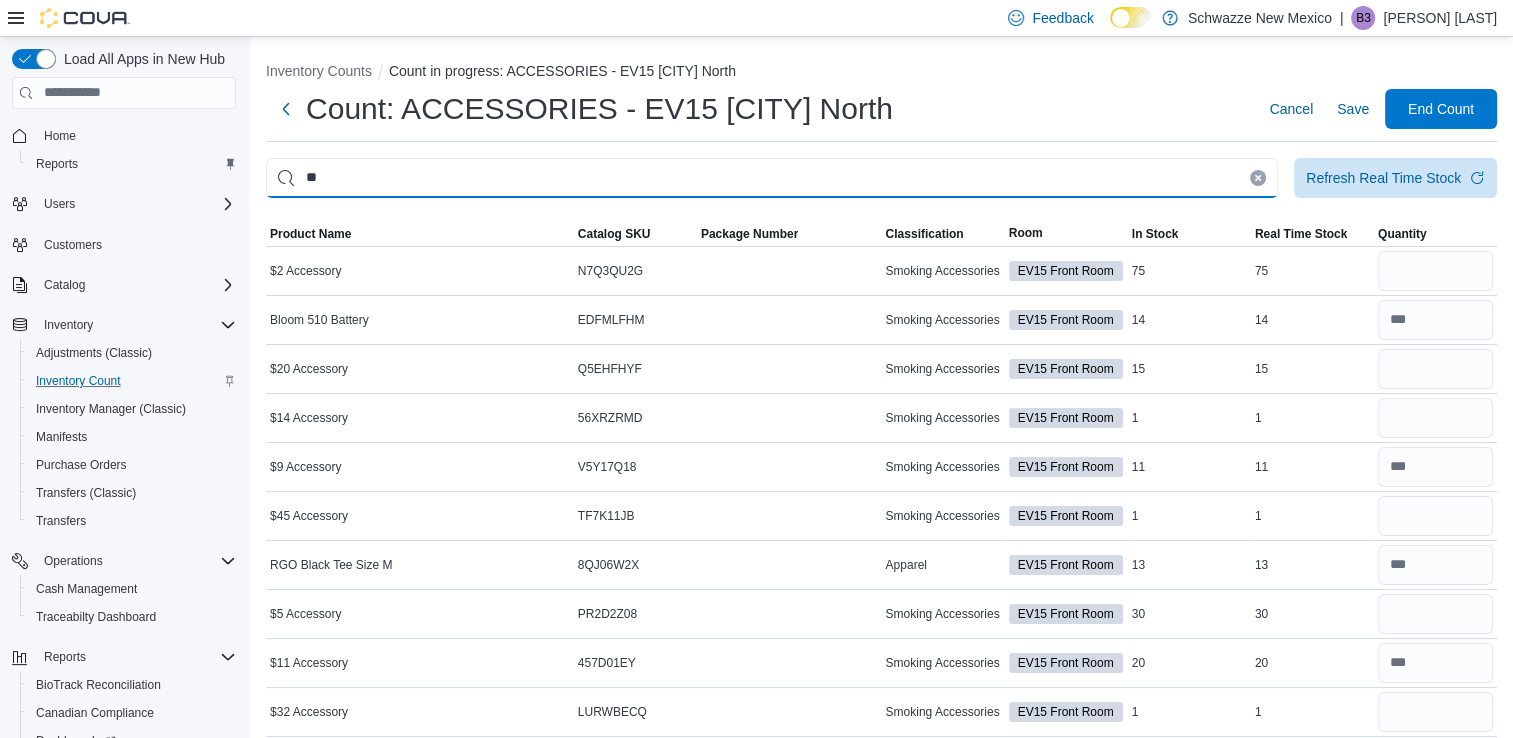 type on "**" 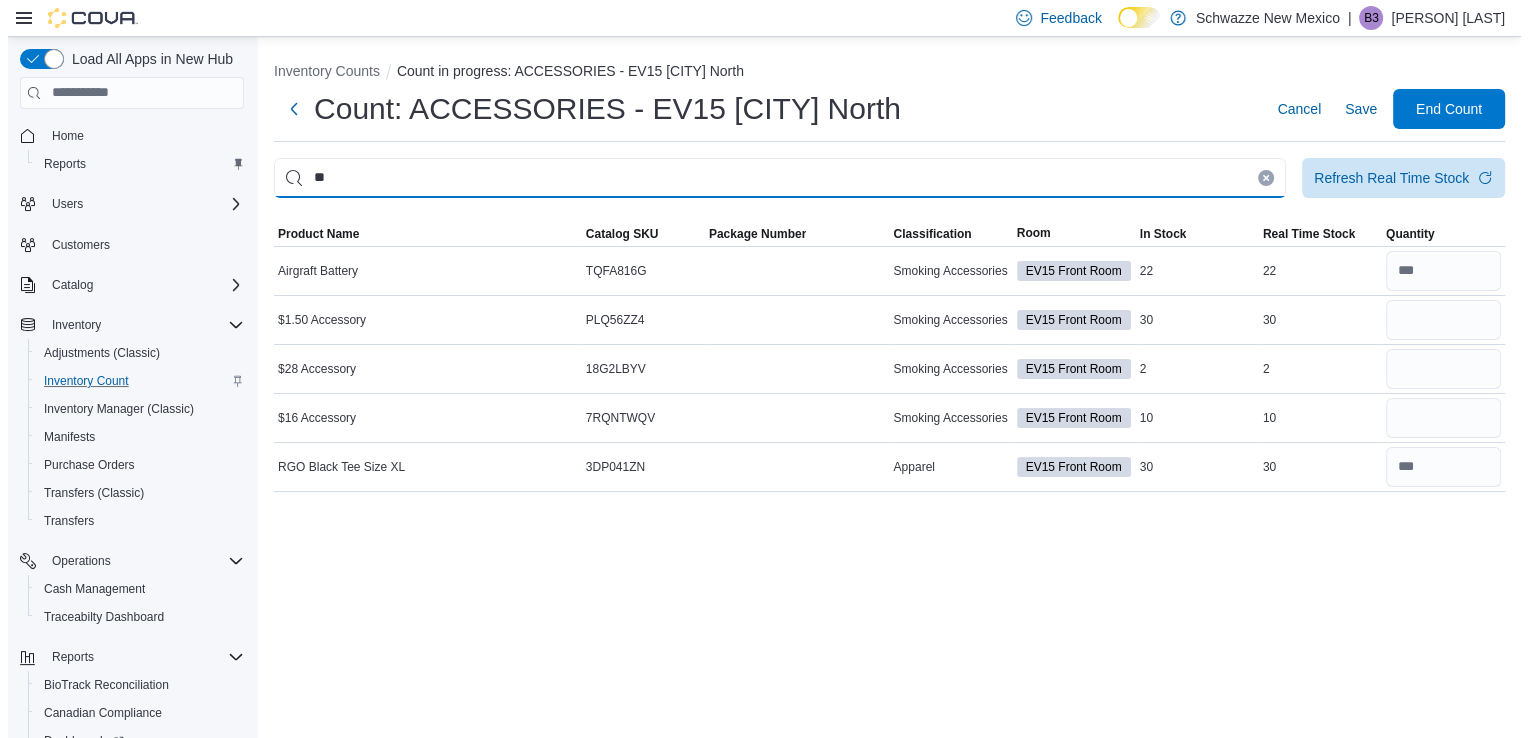 scroll, scrollTop: 0, scrollLeft: 0, axis: both 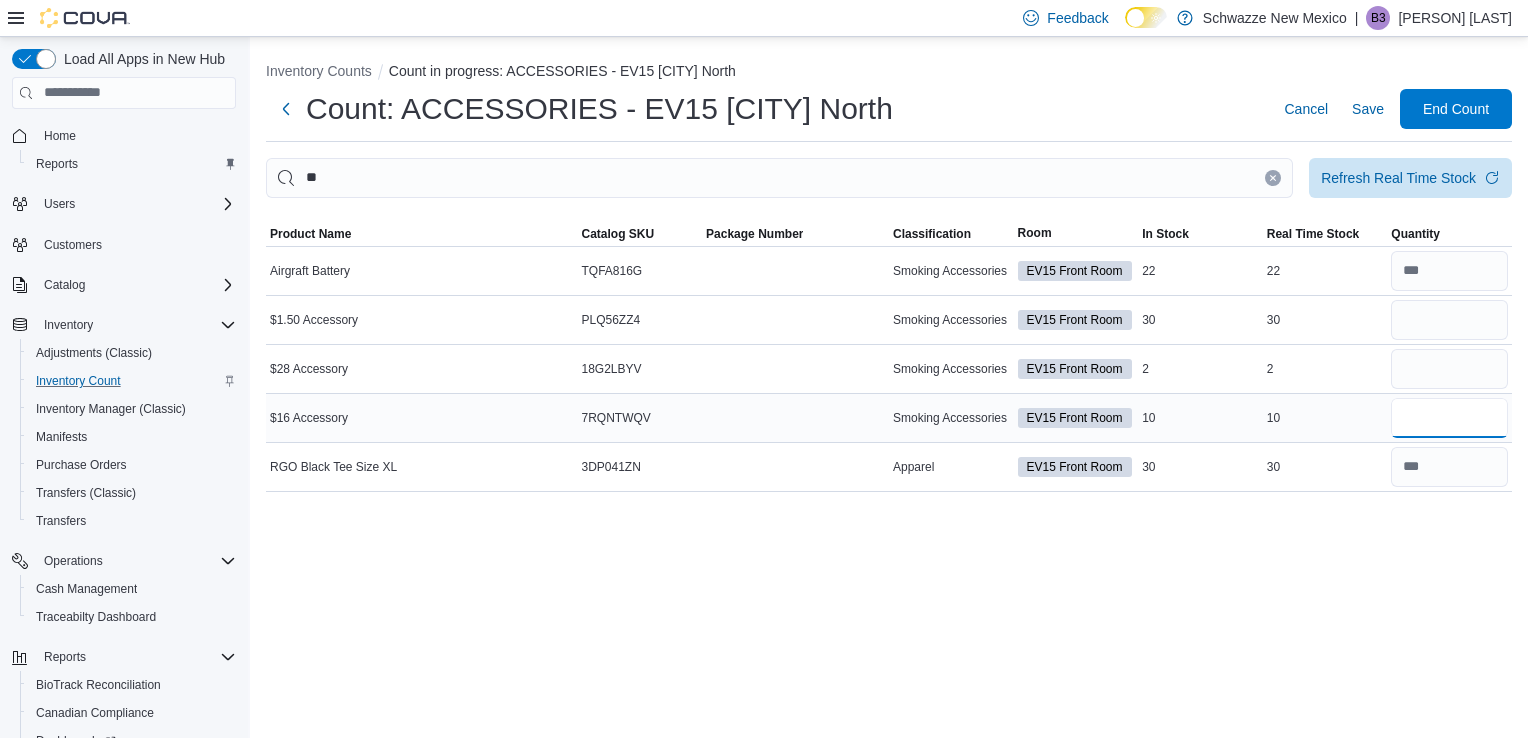 click at bounding box center [1449, 418] 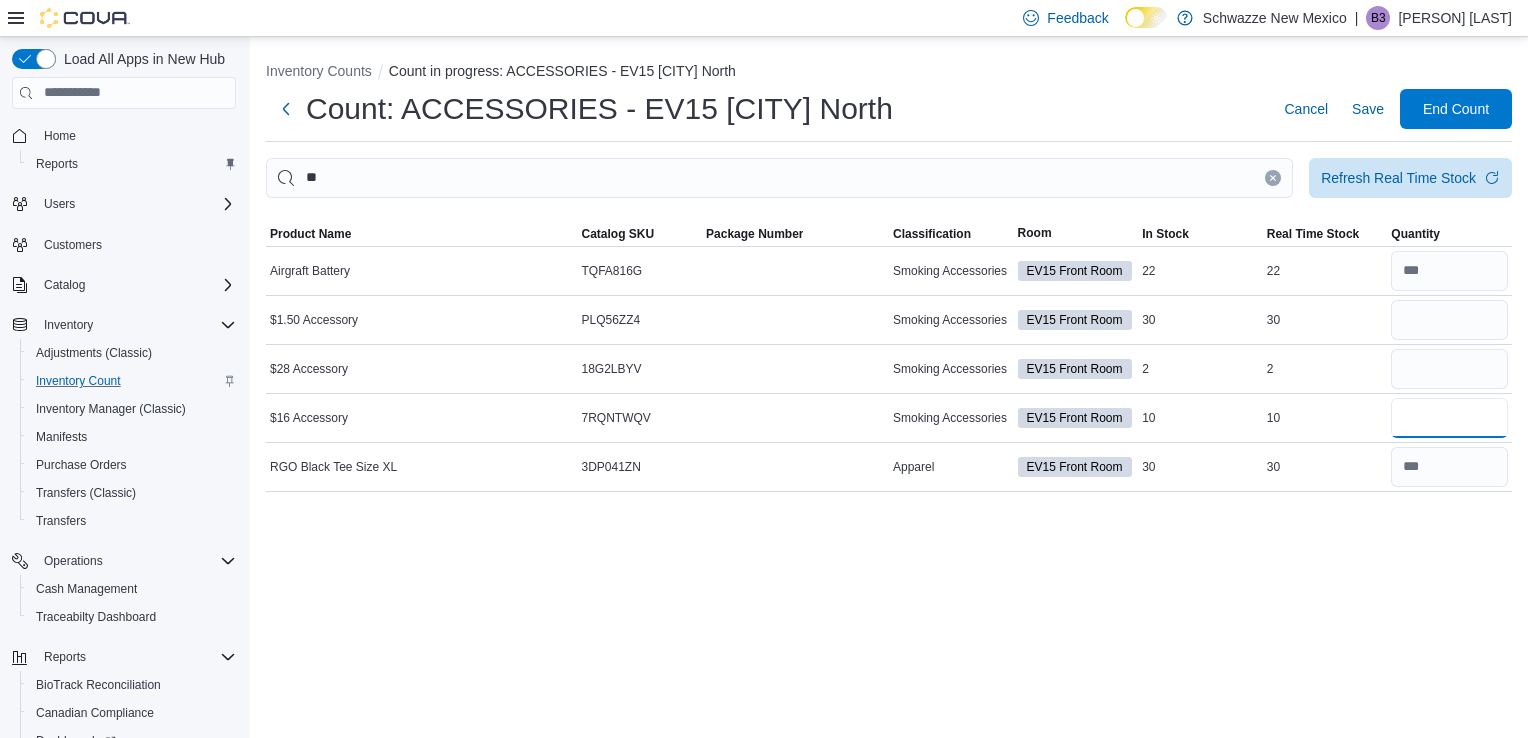 type on "*" 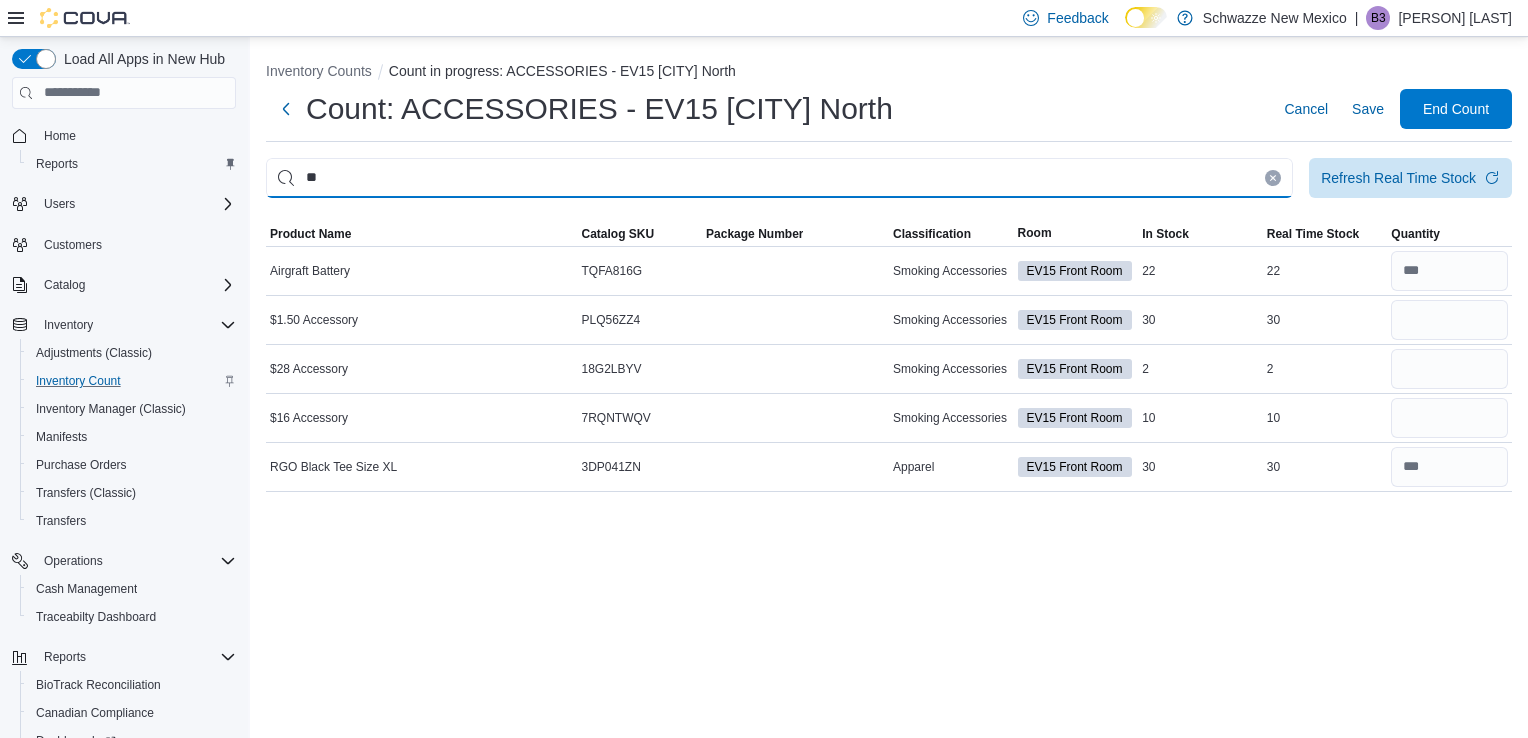 type 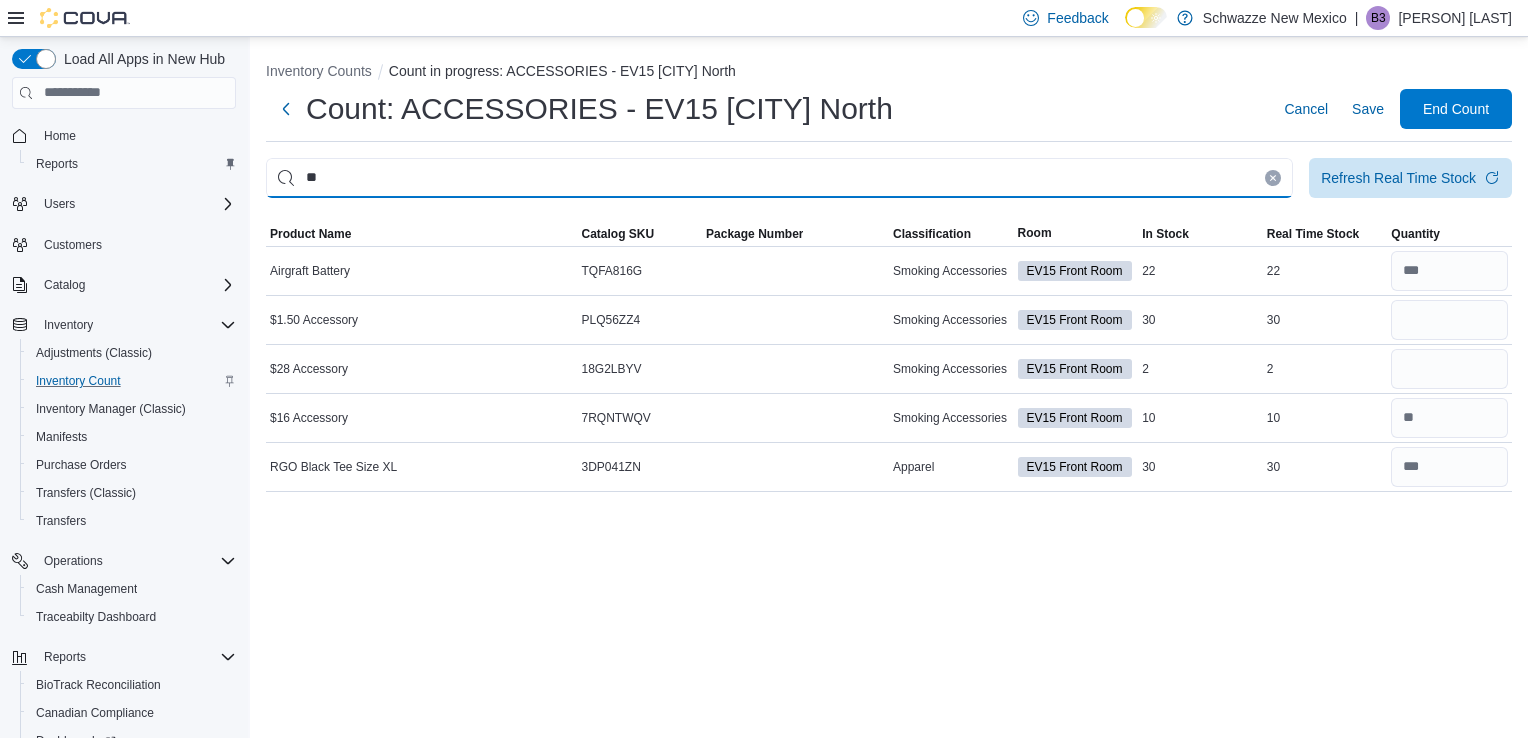 click on "**" at bounding box center (779, 178) 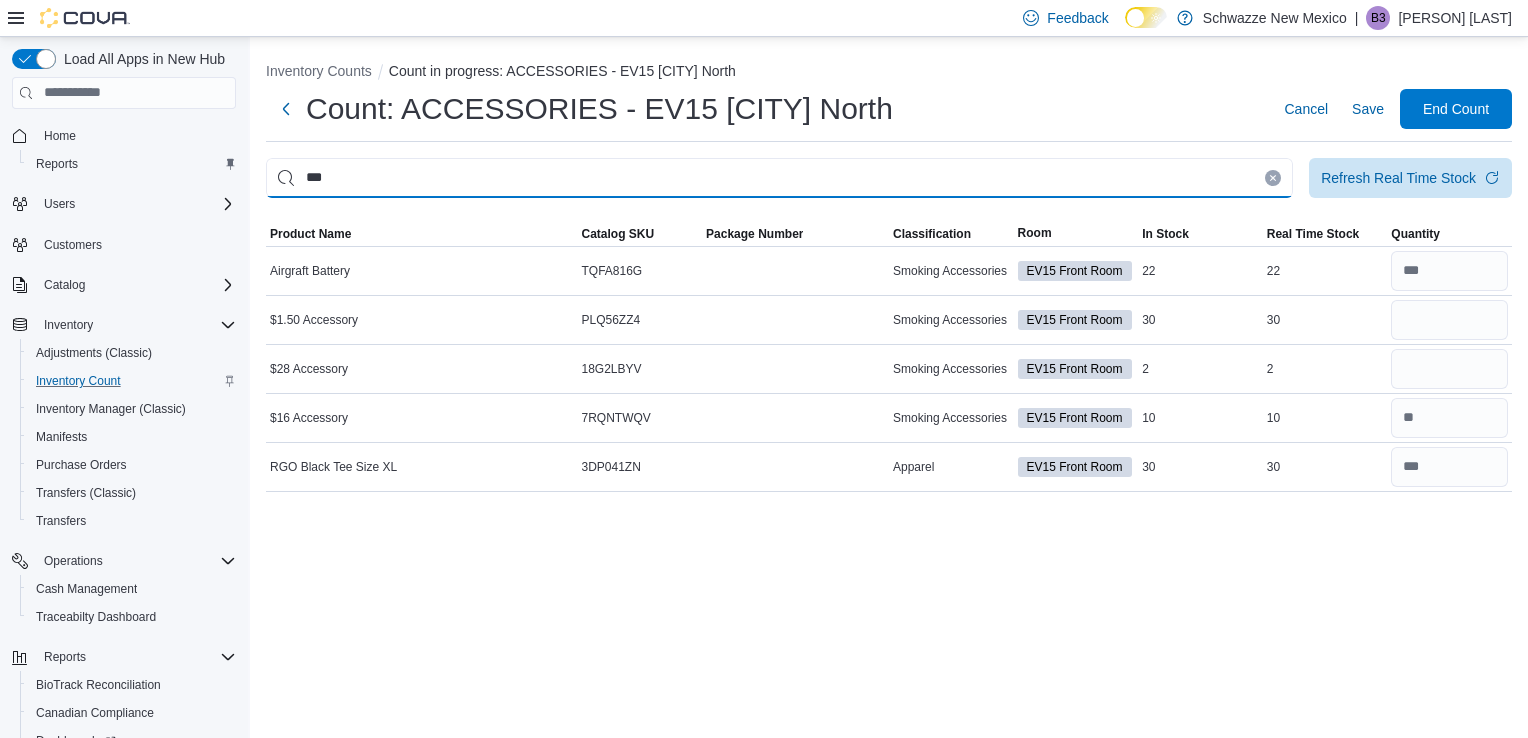 type on "***" 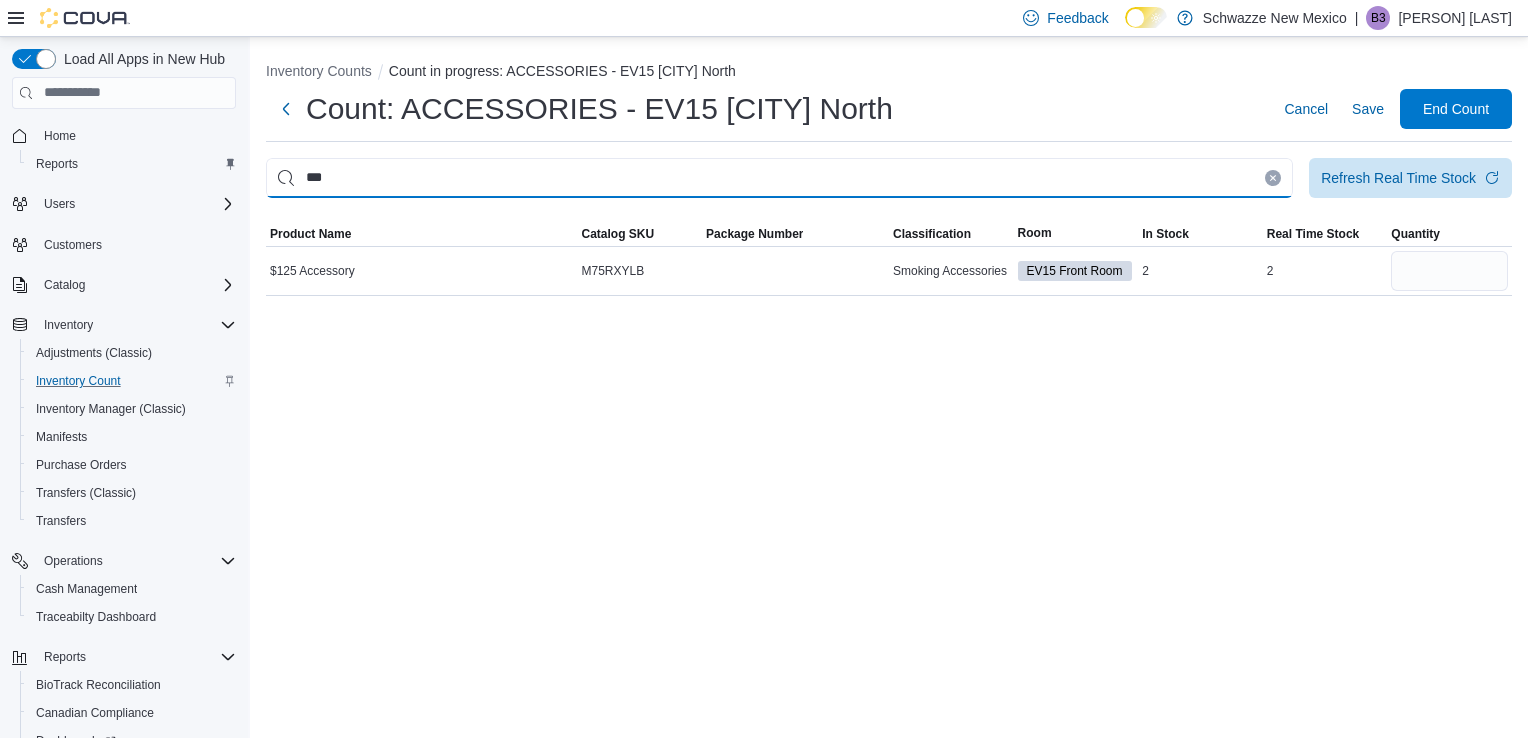 click on "***" at bounding box center [779, 178] 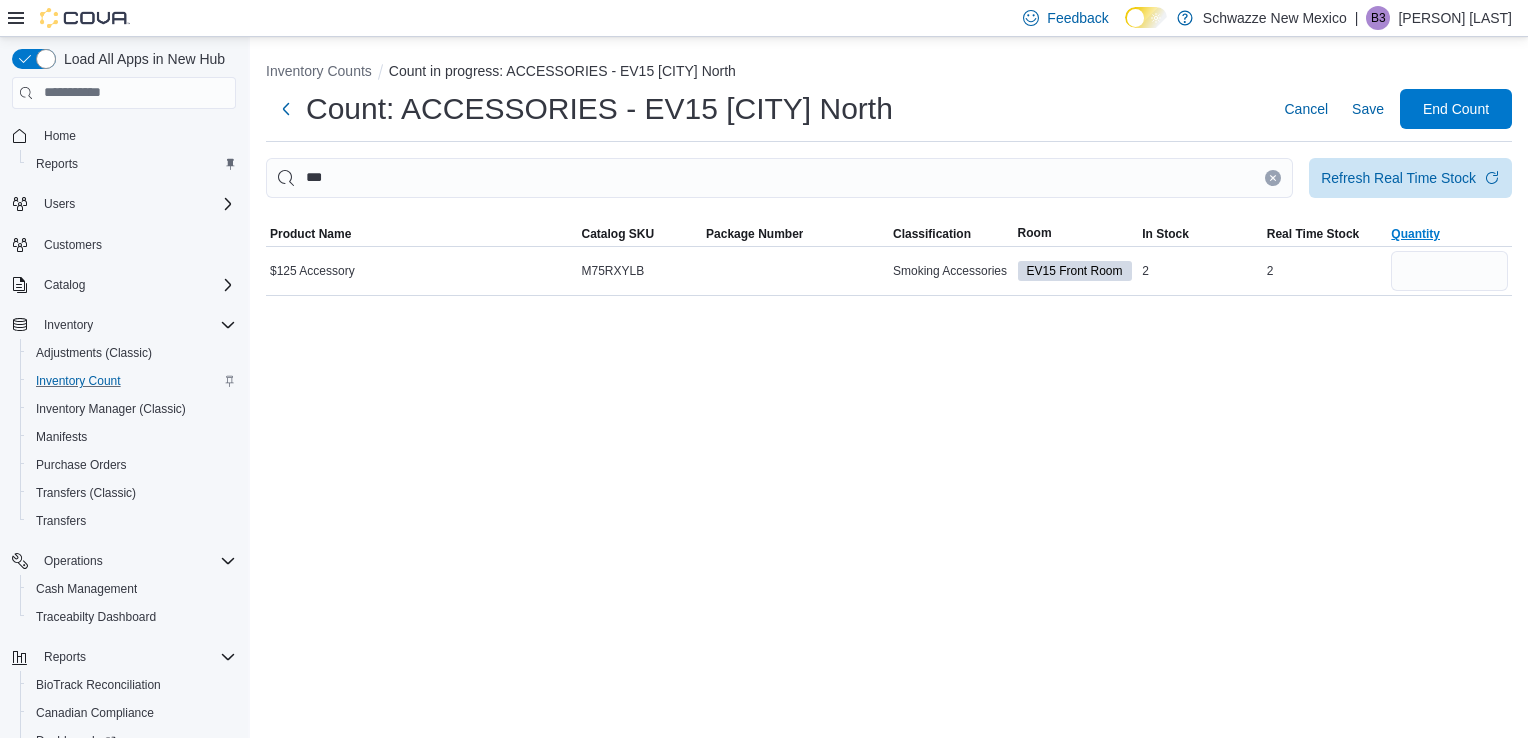 click on "Quantity" at bounding box center [1415, 234] 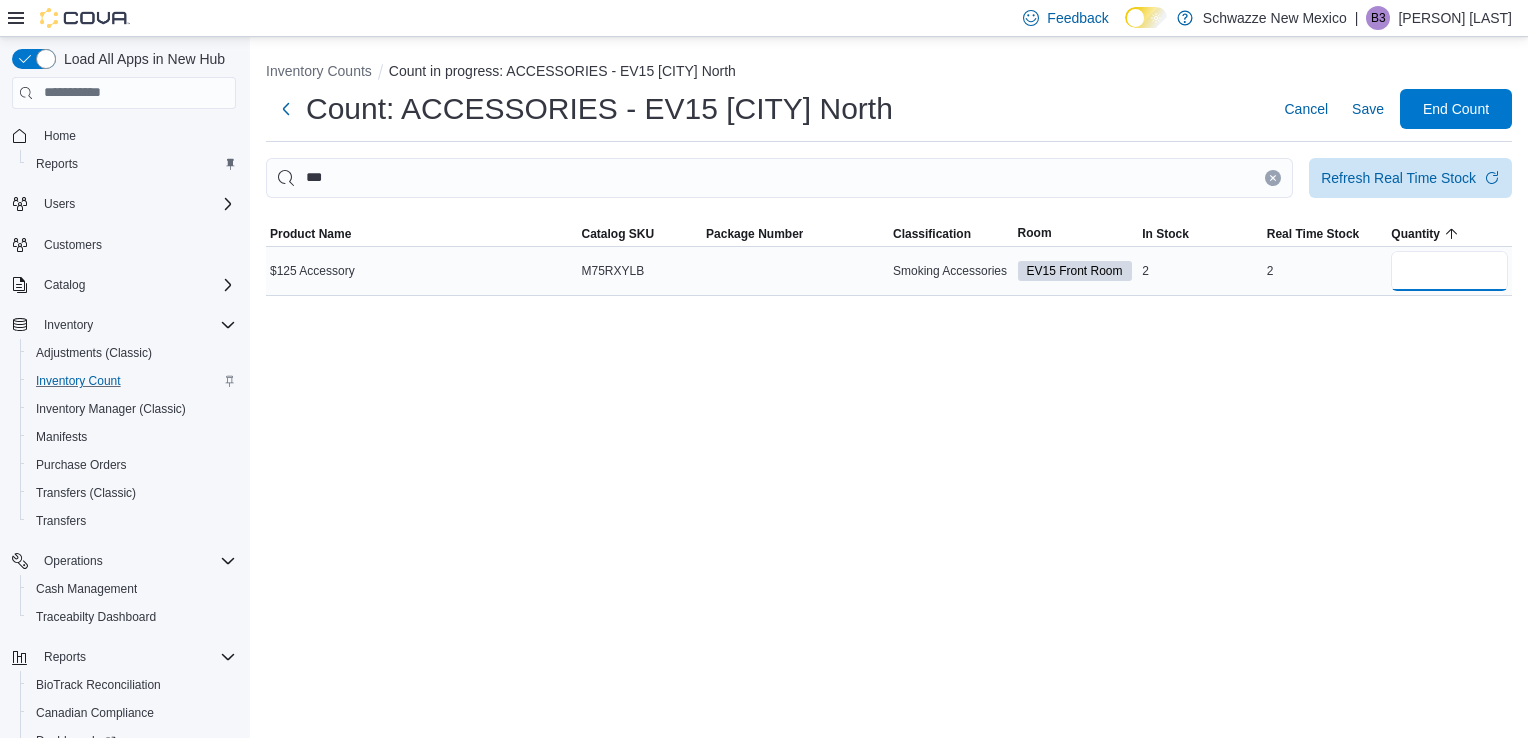 click at bounding box center [1449, 271] 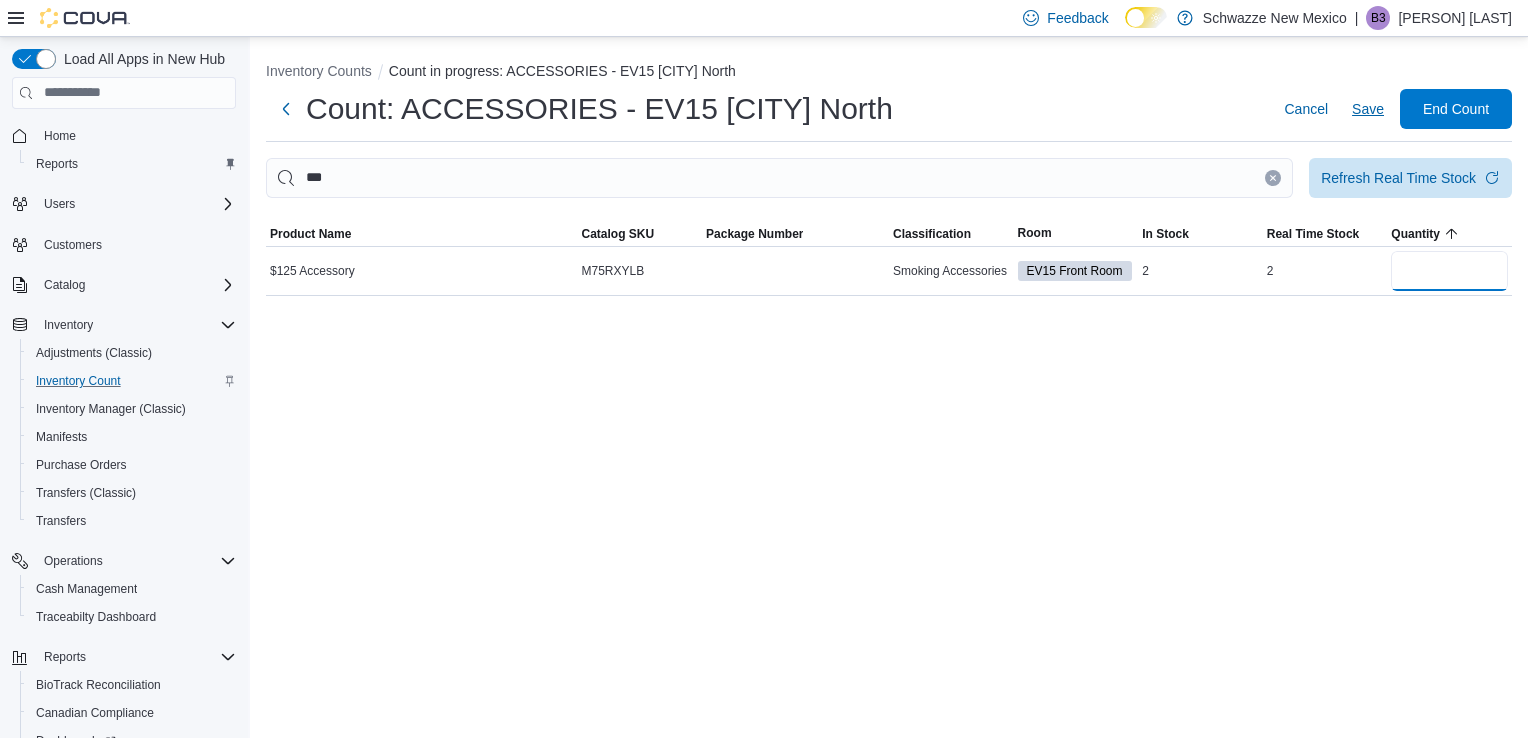 type on "*" 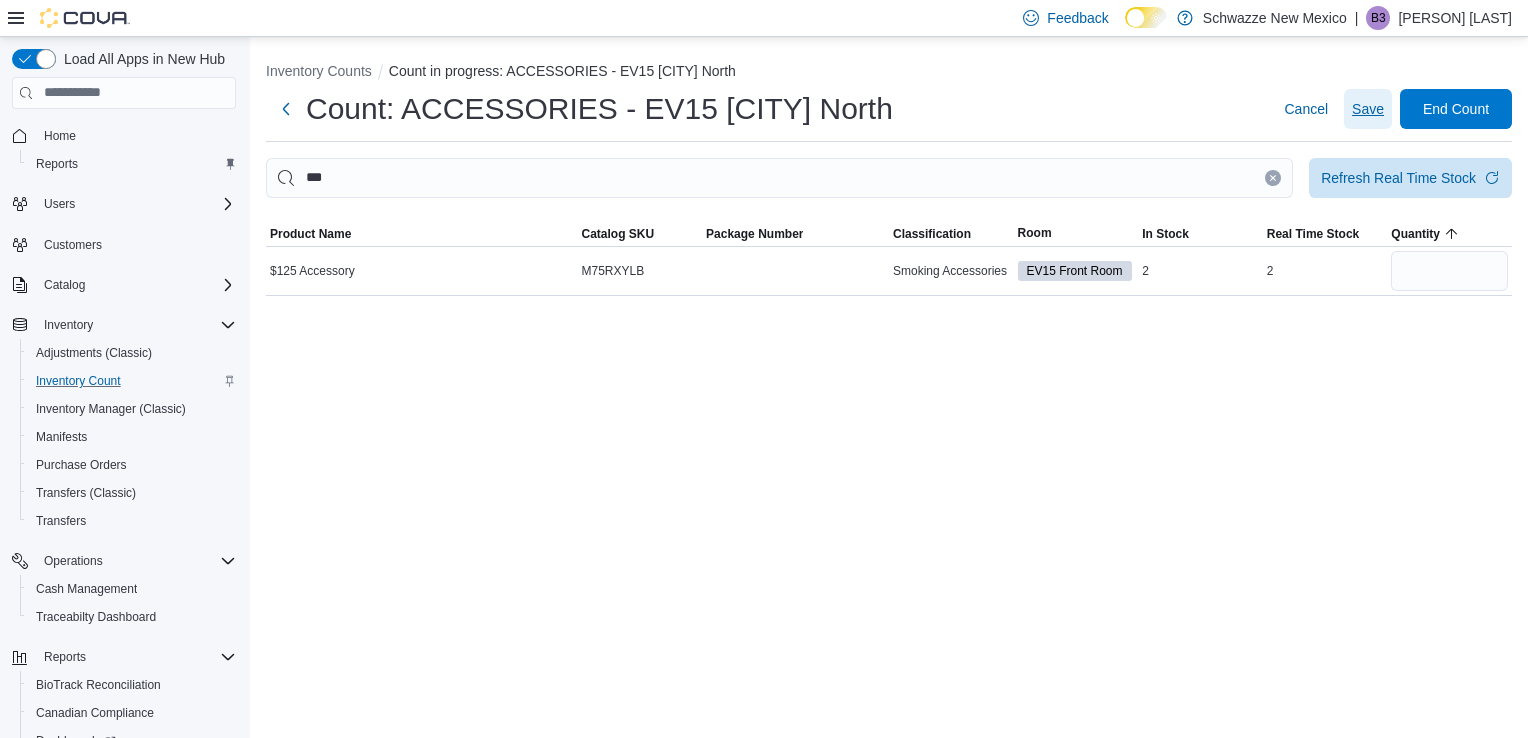 type 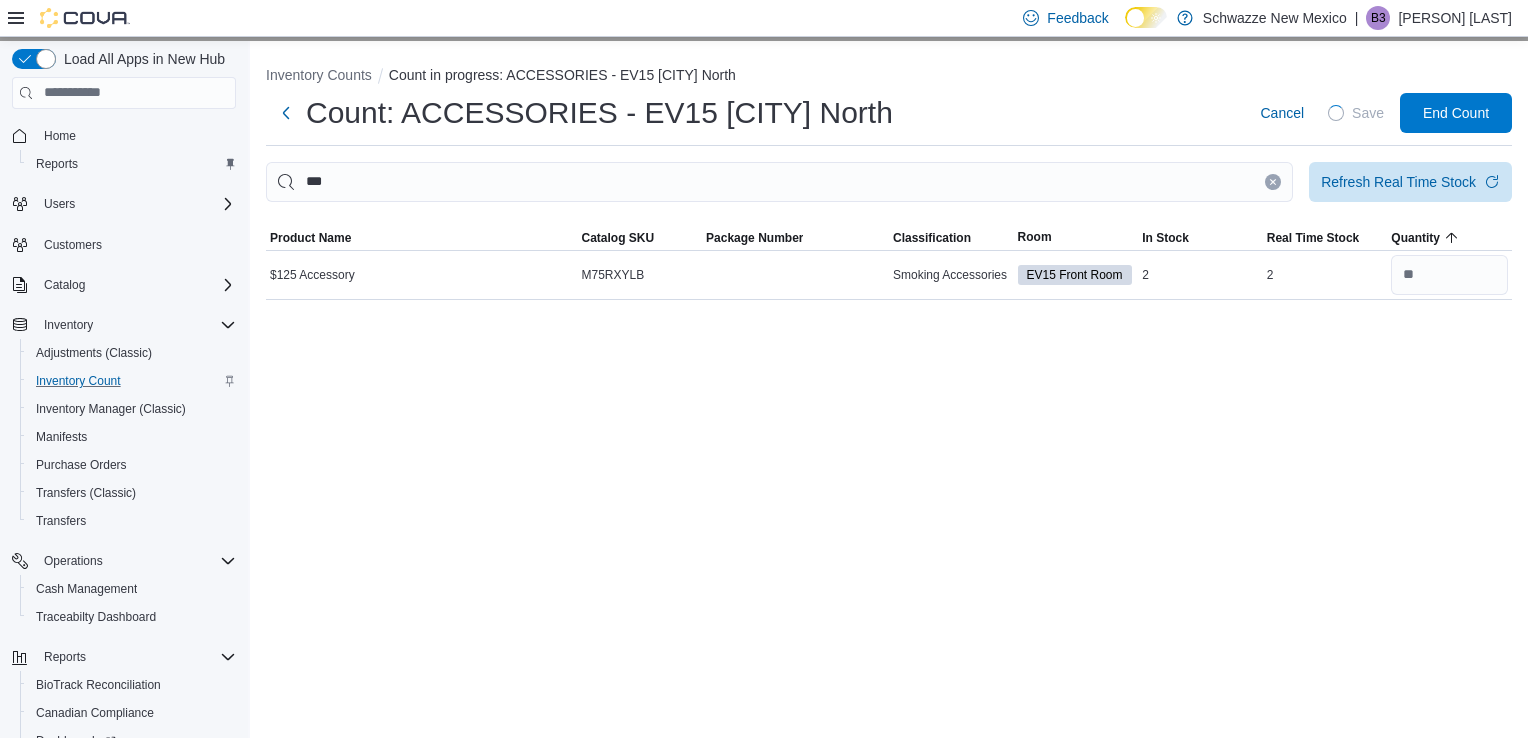 scroll, scrollTop: 0, scrollLeft: 0, axis: both 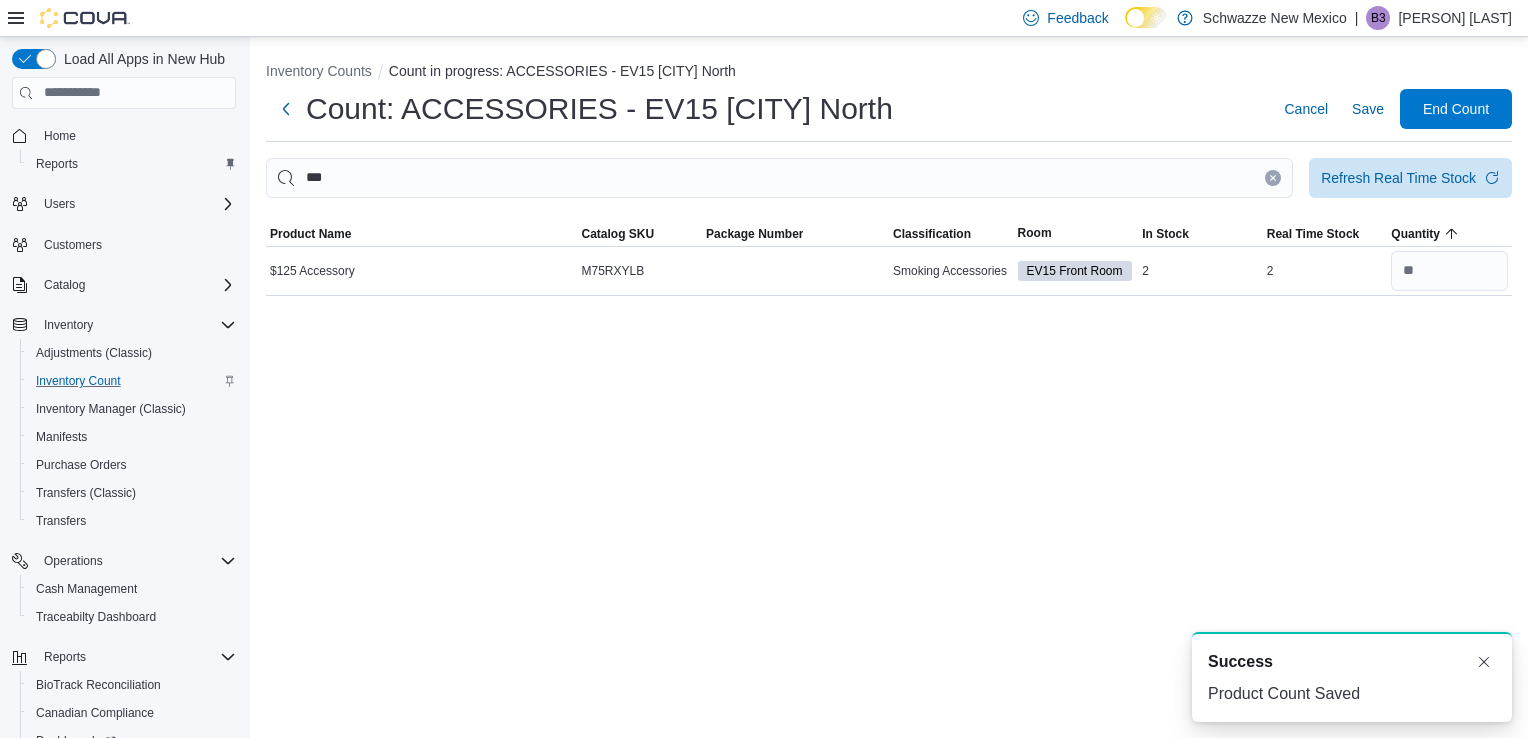 click 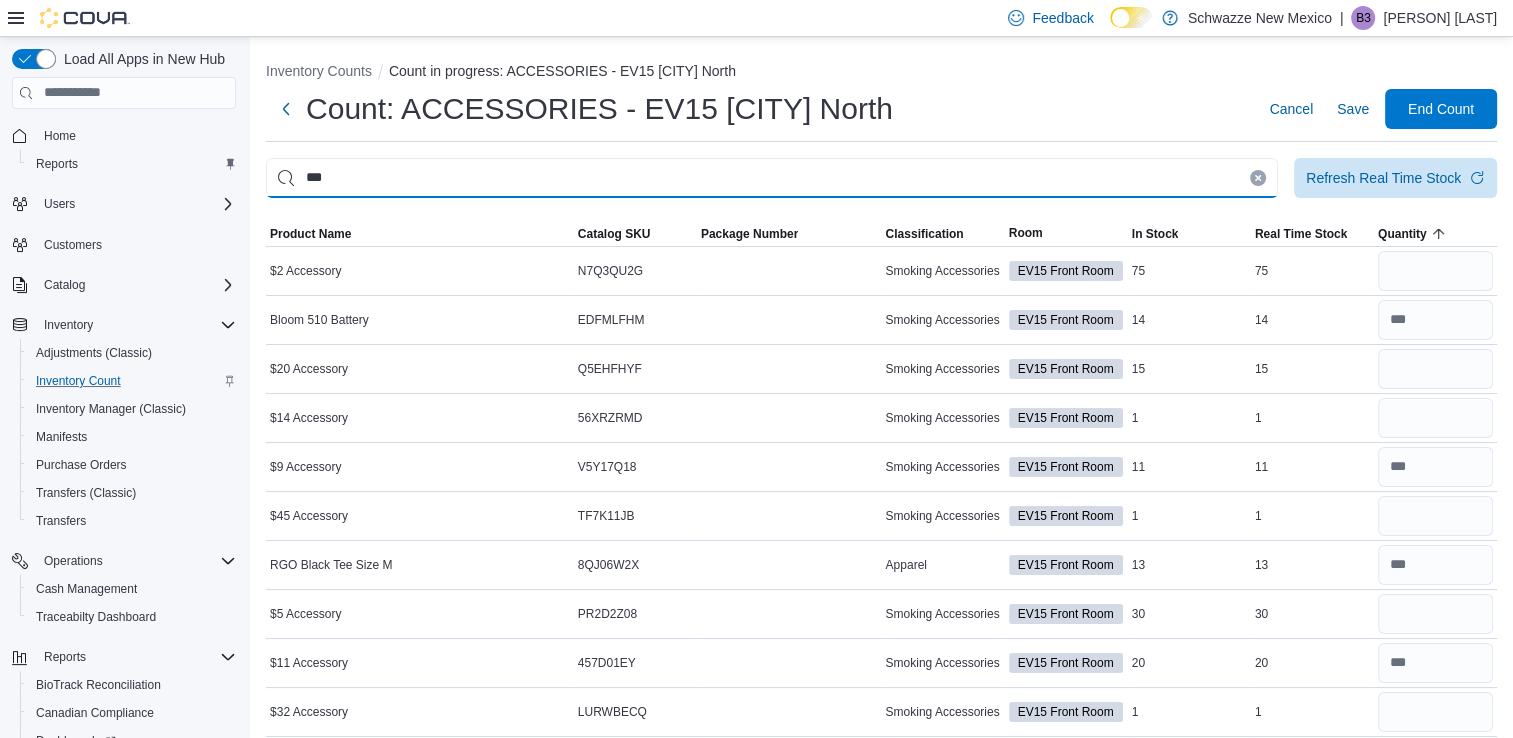 type on "***" 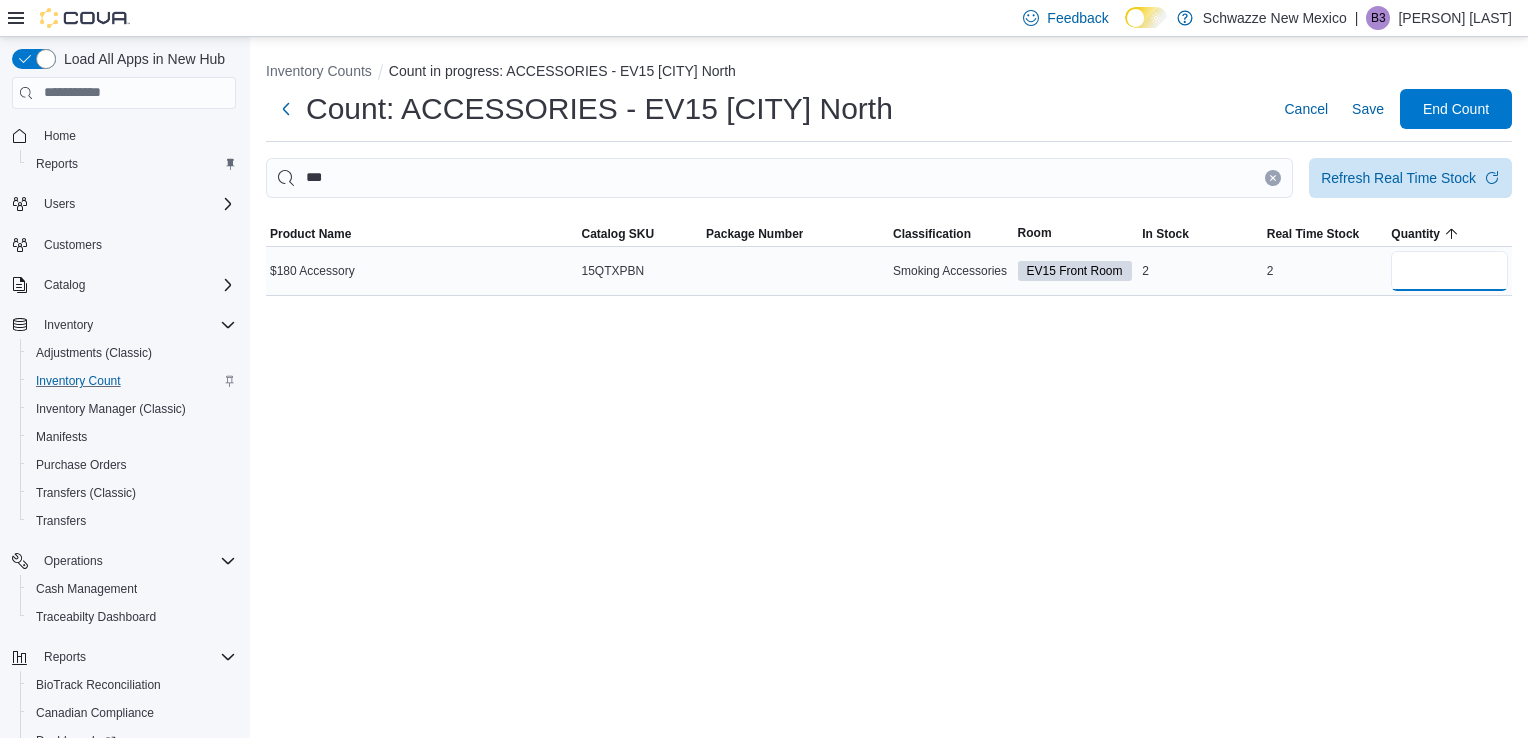 click at bounding box center (1449, 271) 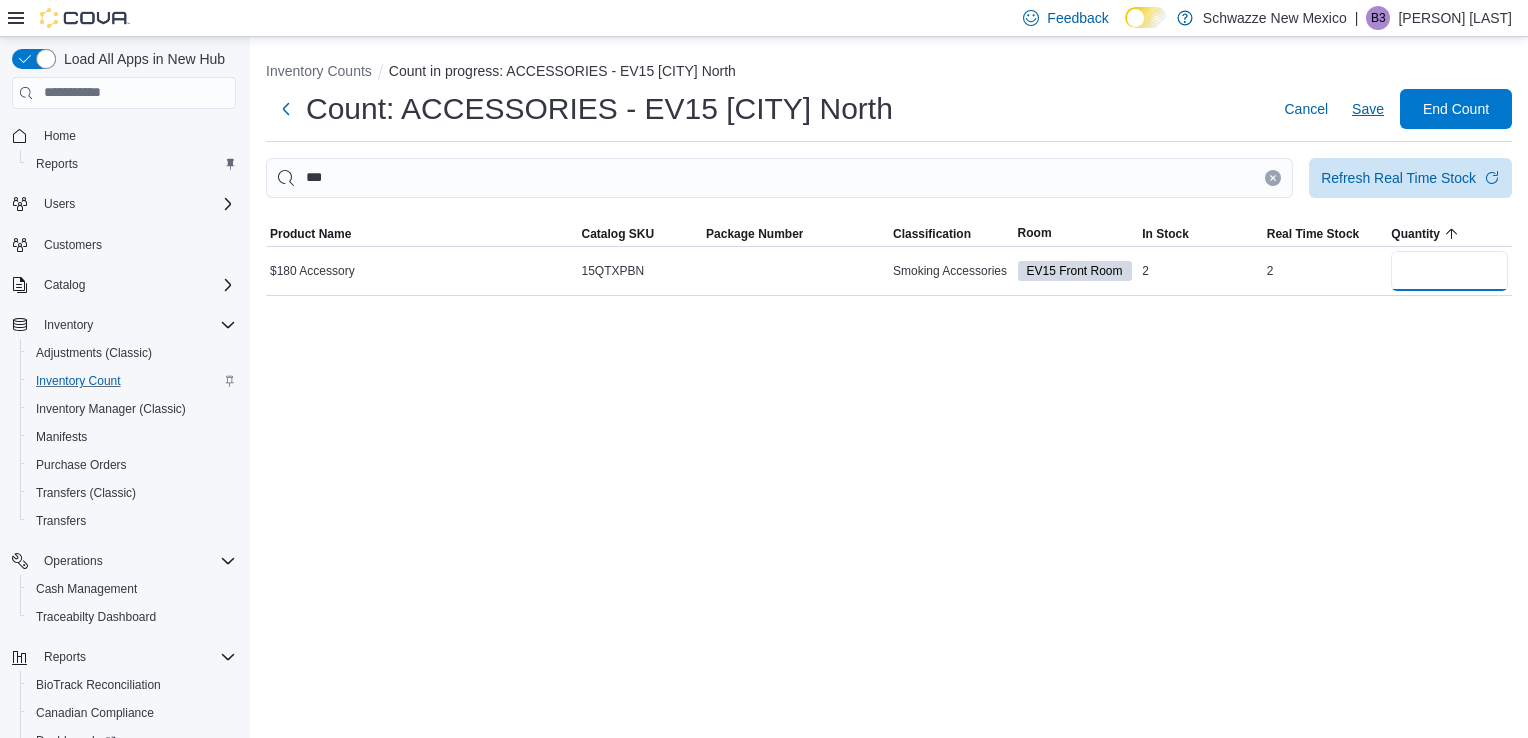 type on "*" 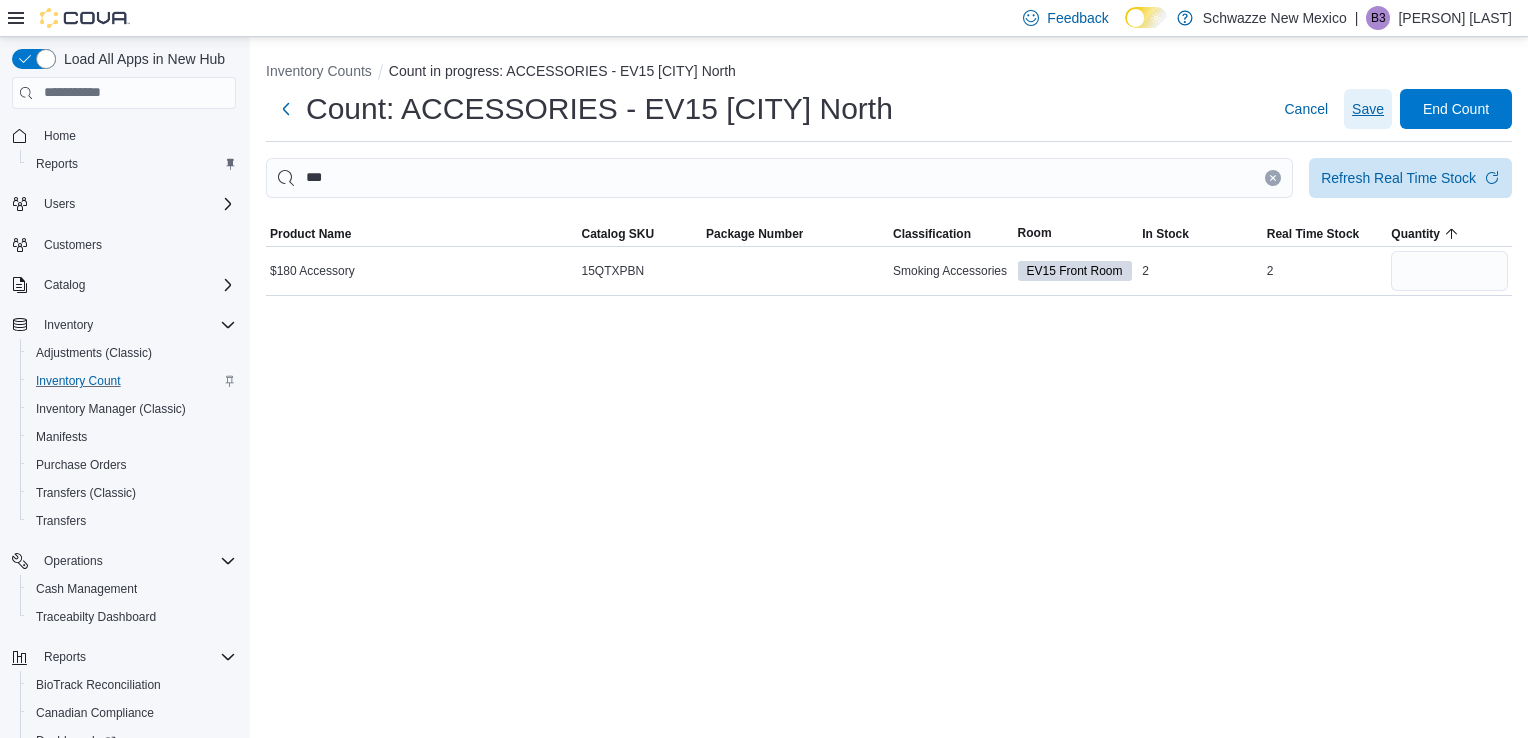 type 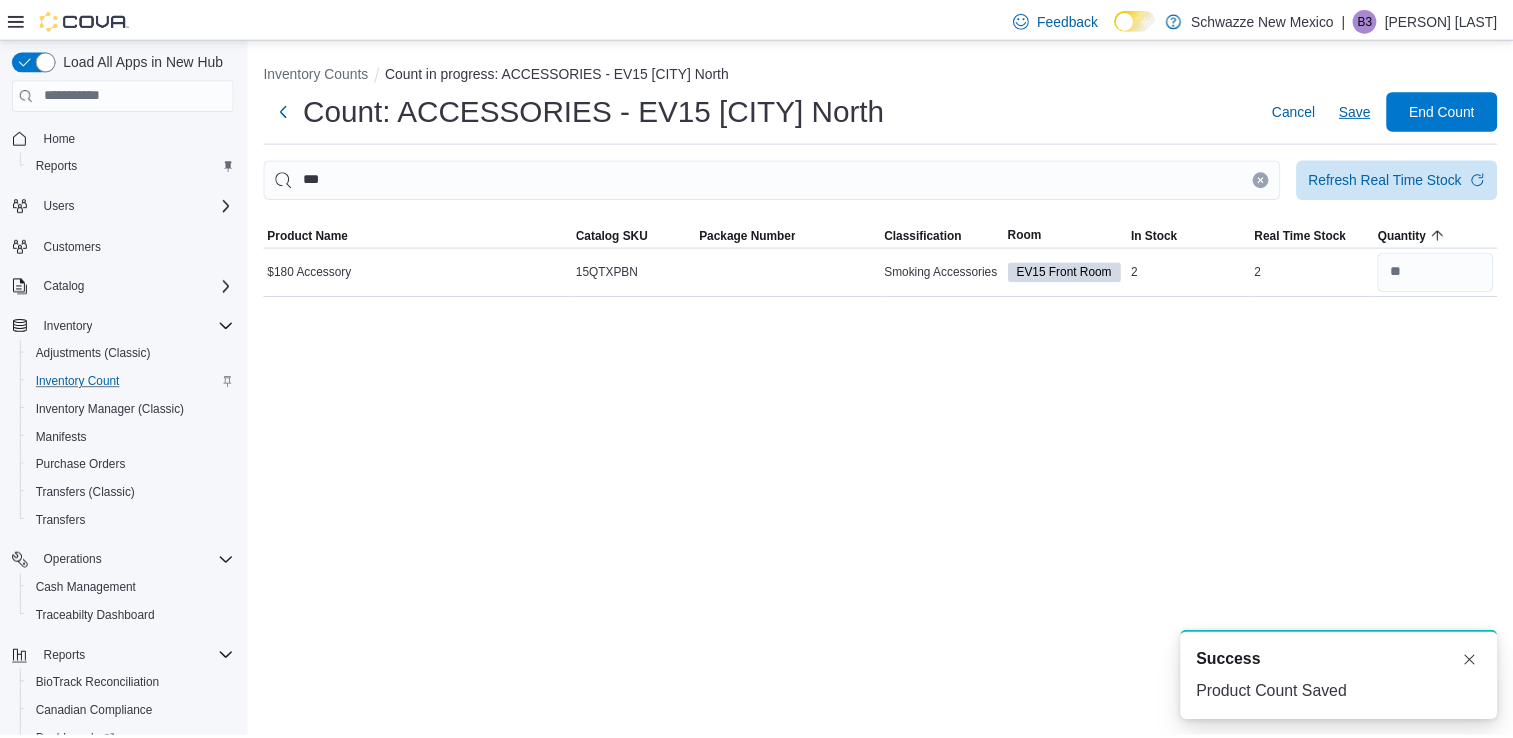 scroll, scrollTop: 0, scrollLeft: 0, axis: both 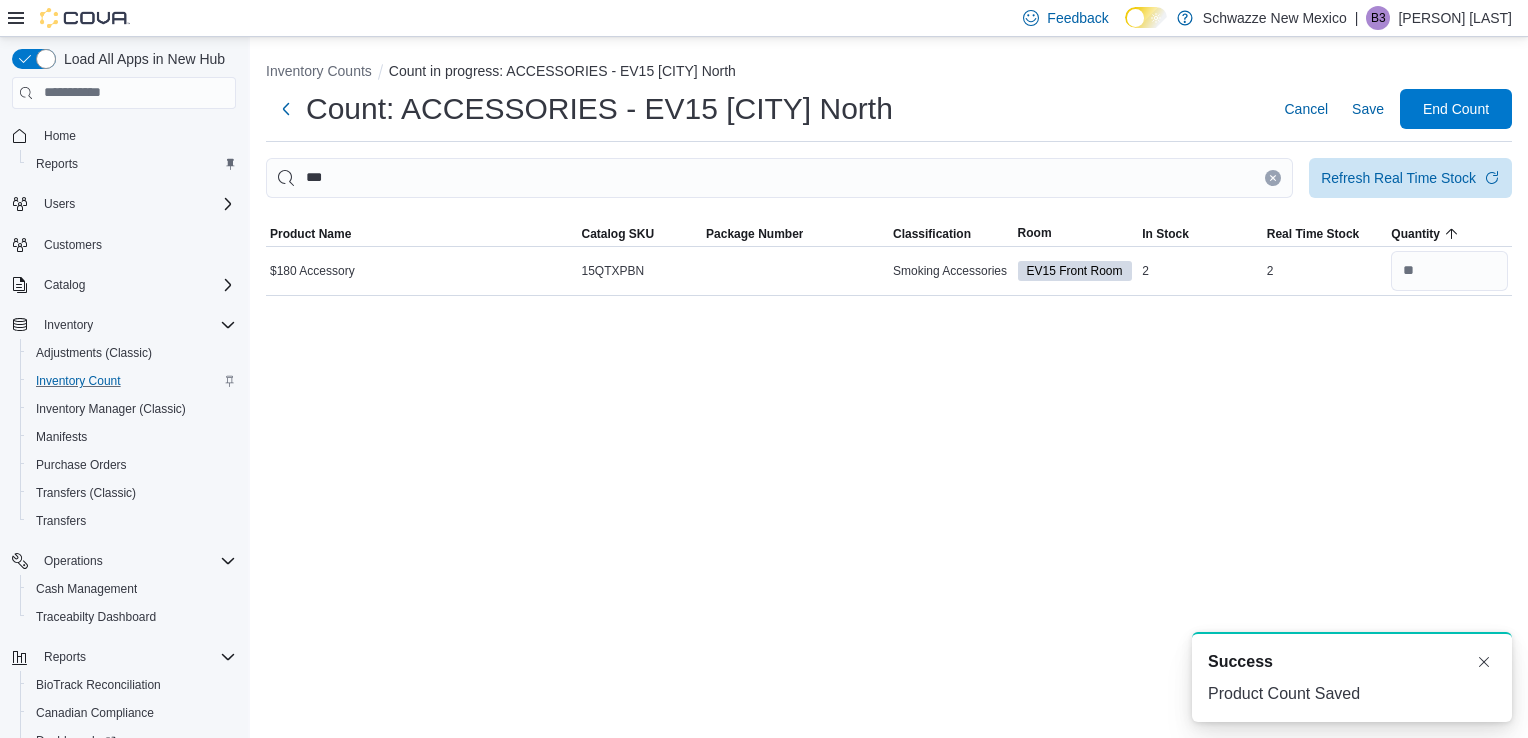 click at bounding box center [1273, 178] 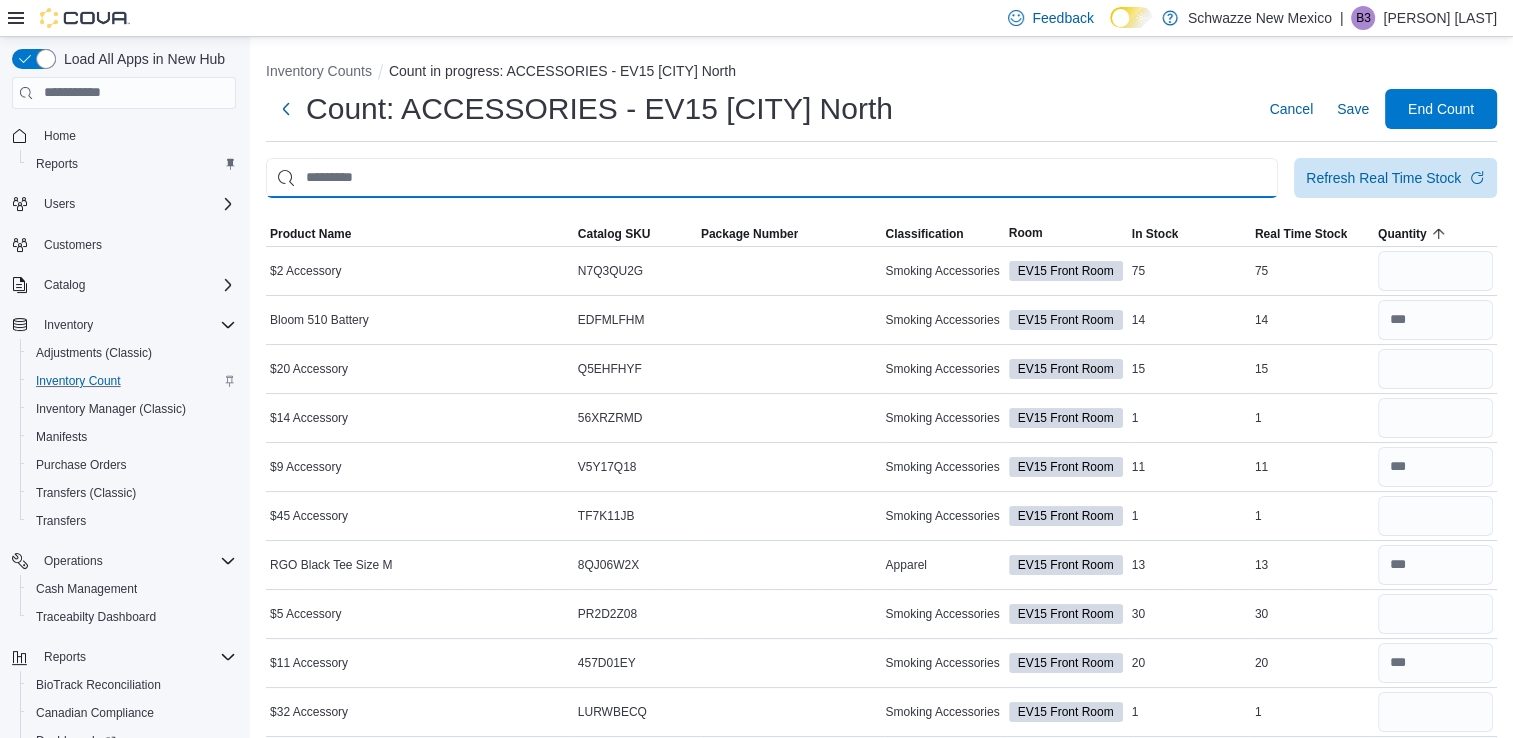 click at bounding box center [772, 178] 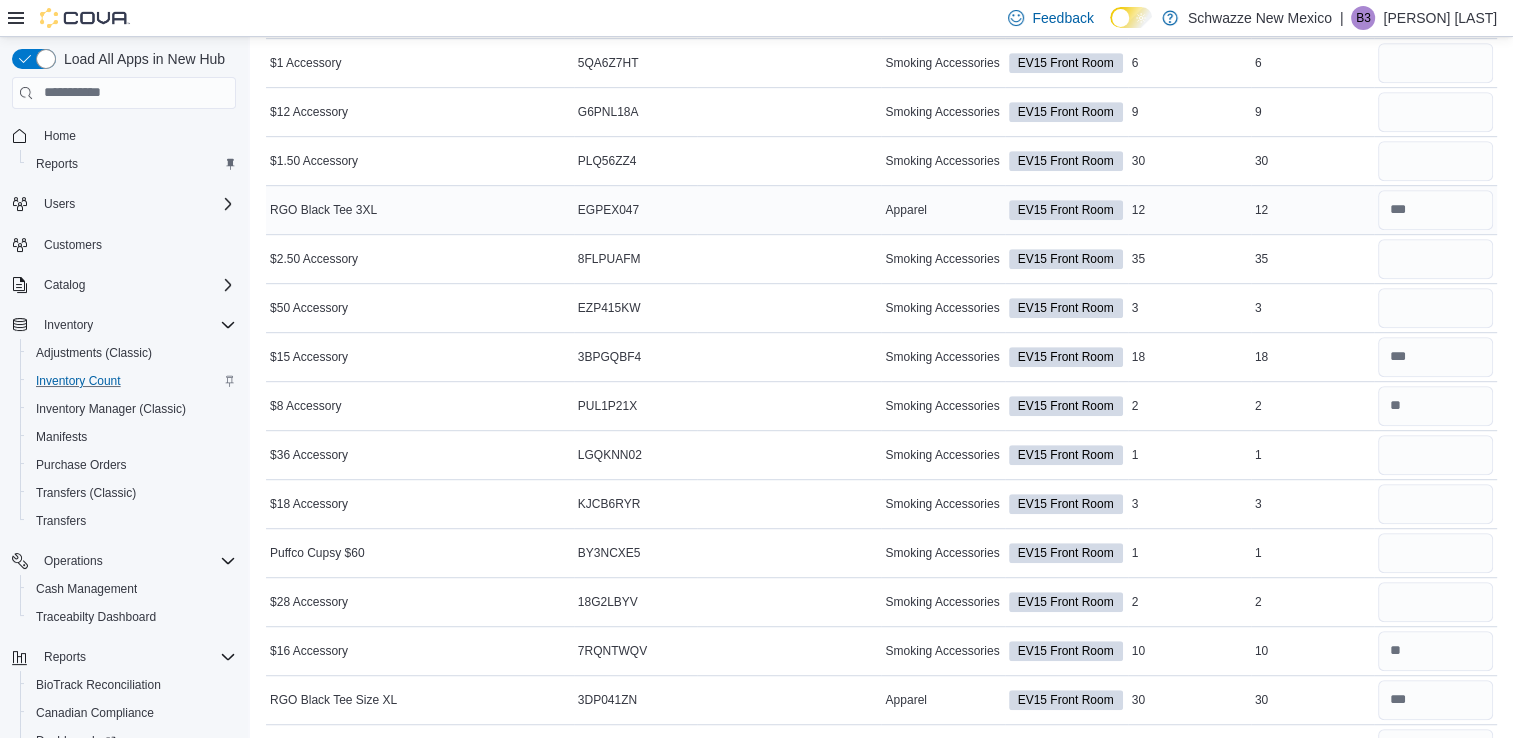 scroll, scrollTop: 1039, scrollLeft: 0, axis: vertical 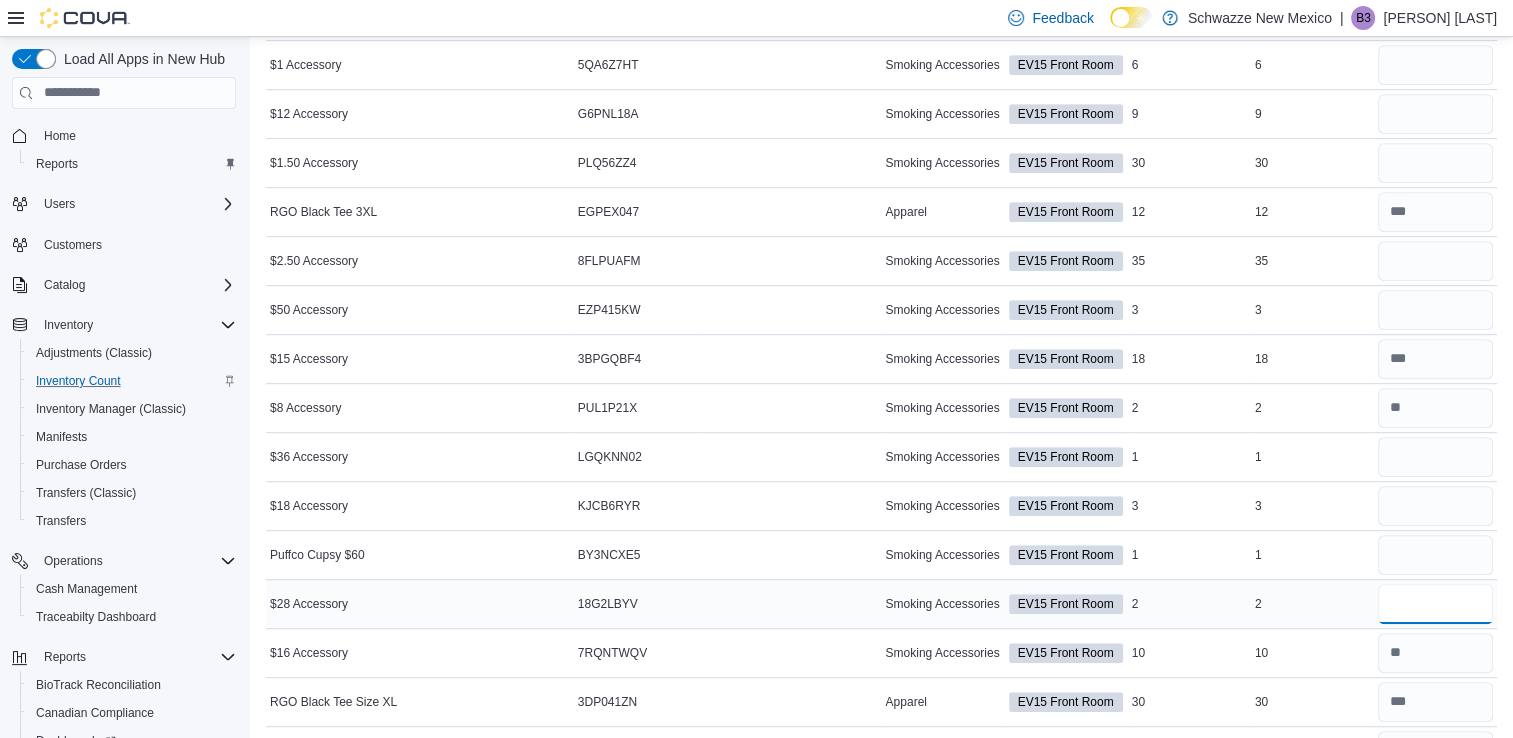 click at bounding box center (1435, 604) 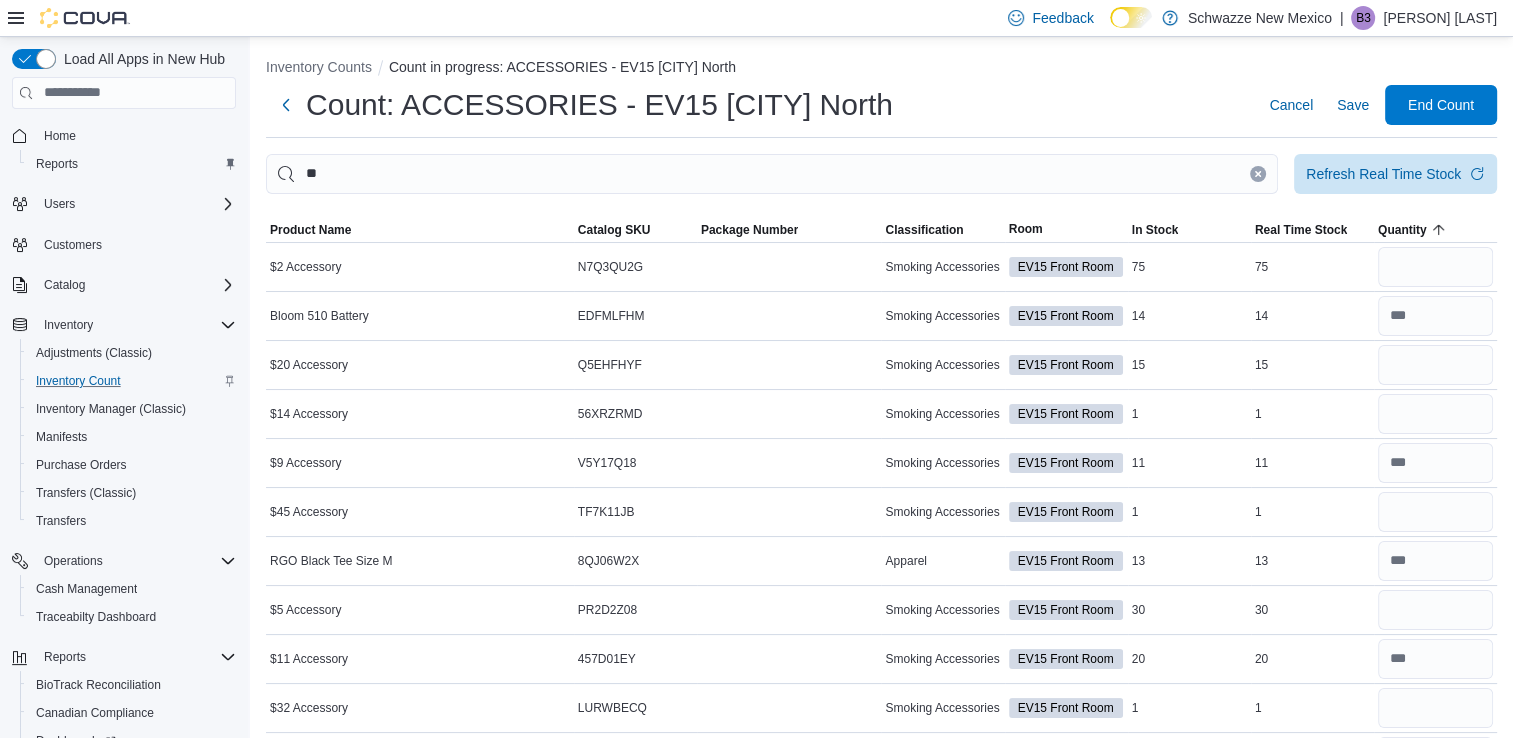 scroll, scrollTop: 0, scrollLeft: 0, axis: both 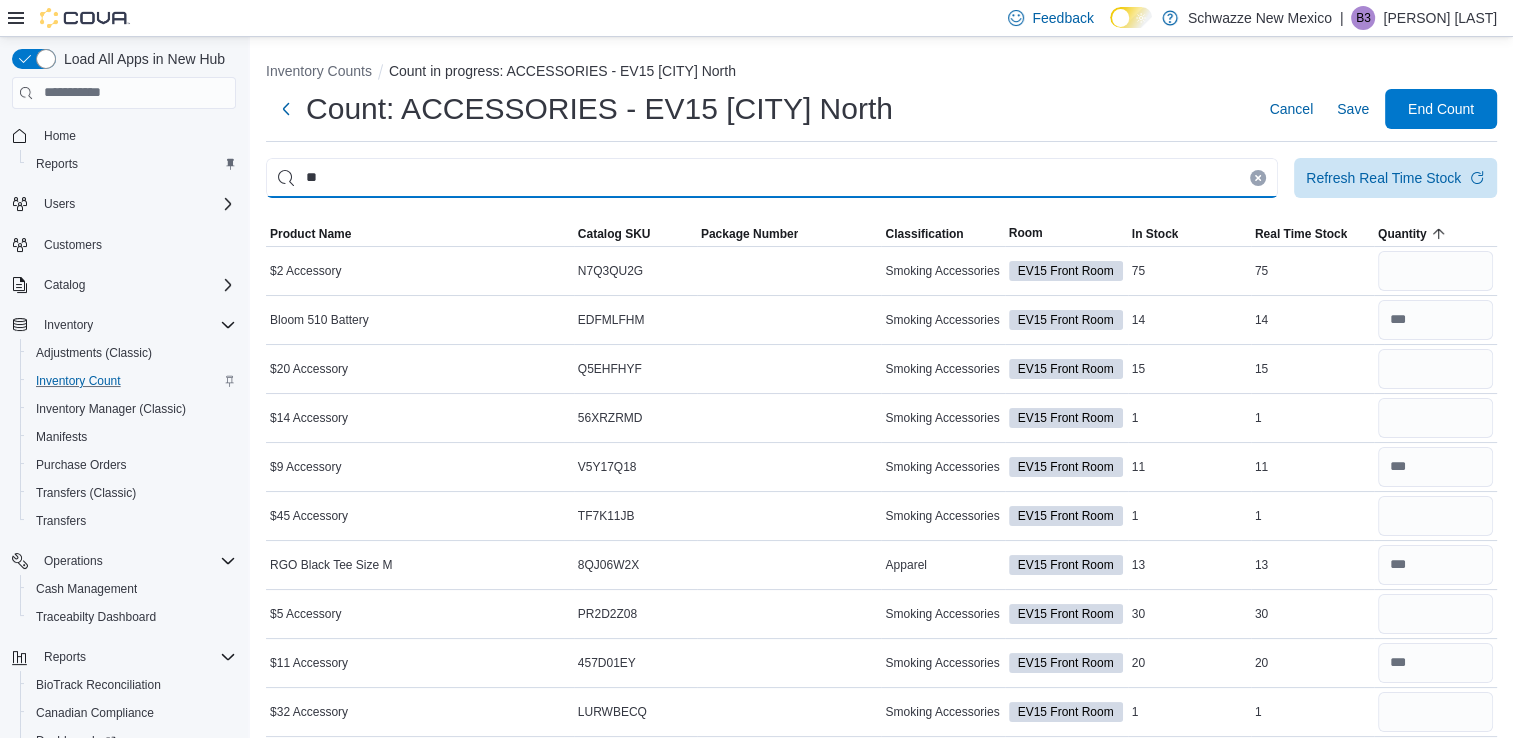 click on "**" at bounding box center (772, 178) 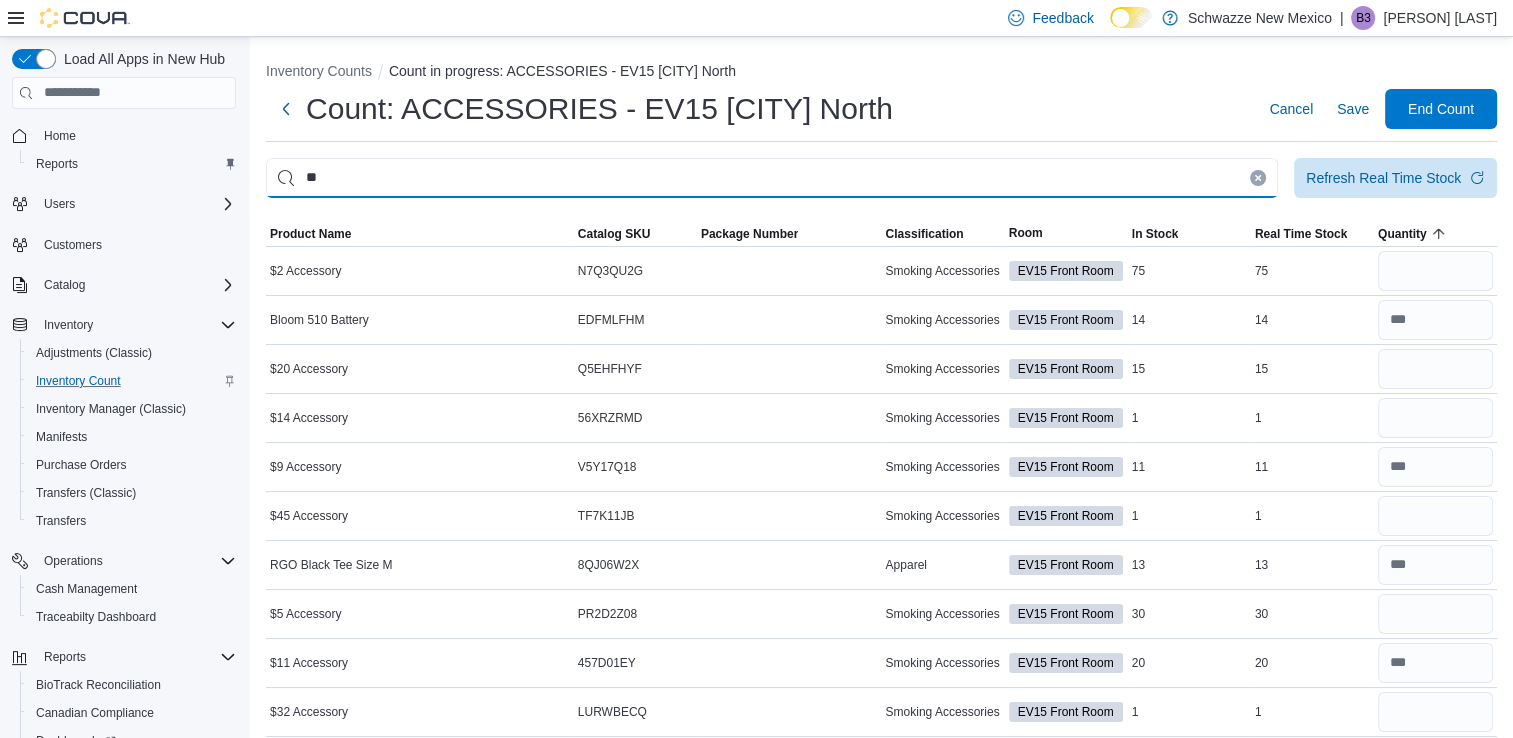type on "**" 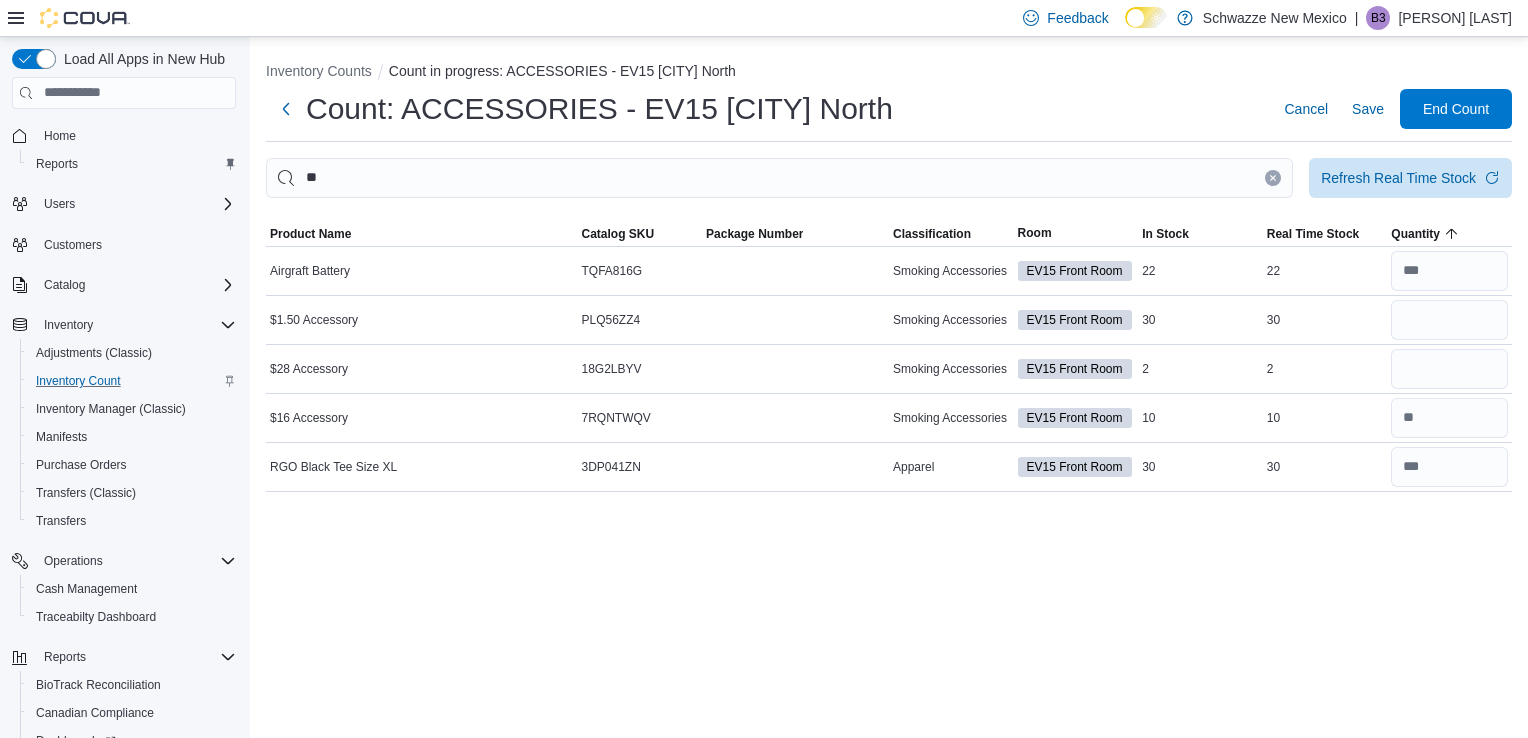 drag, startPoint x: 1304, startPoint y: 368, endPoint x: 1523, endPoint y: 429, distance: 227.33676 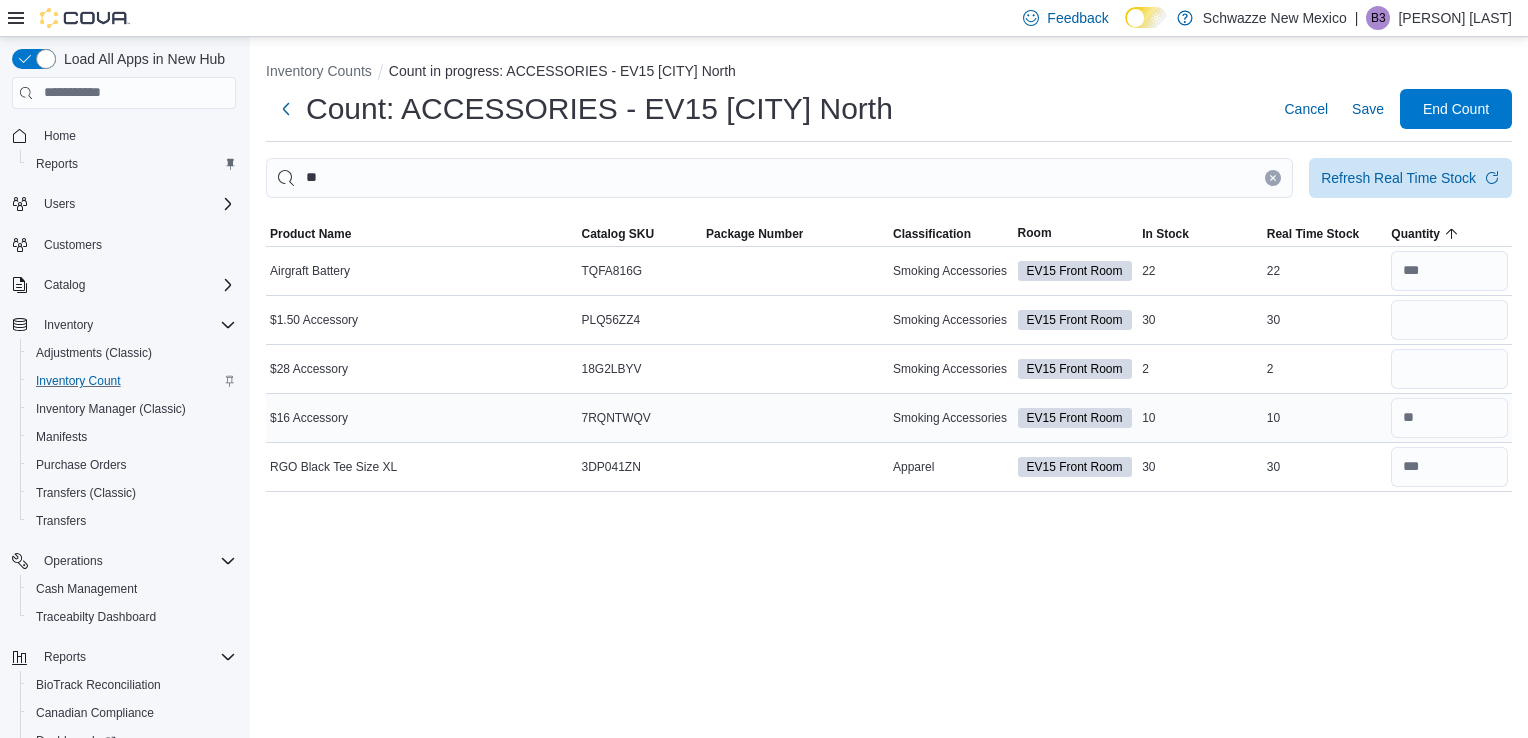 drag, startPoint x: 1523, startPoint y: 429, endPoint x: 1460, endPoint y: 420, distance: 63.63961 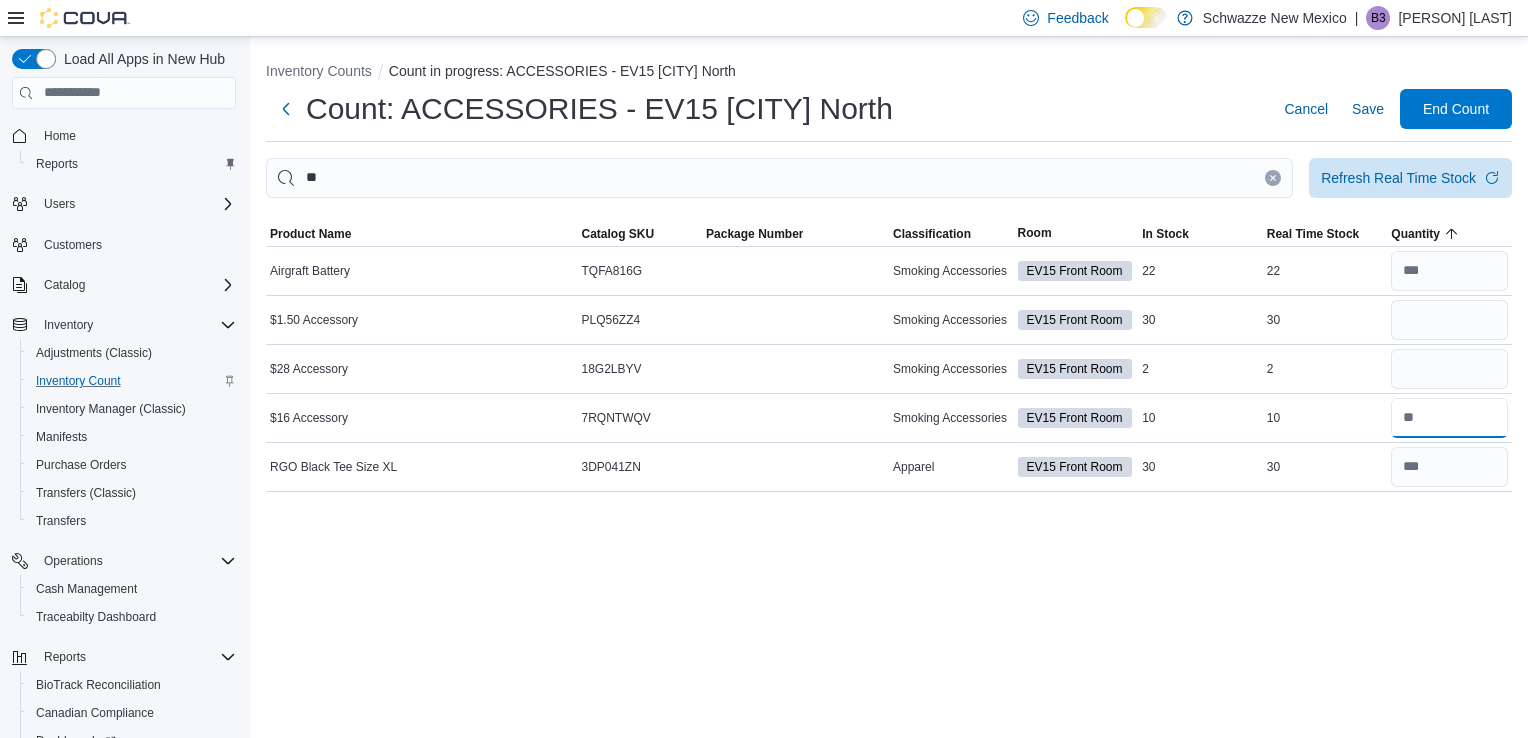 type on "*" 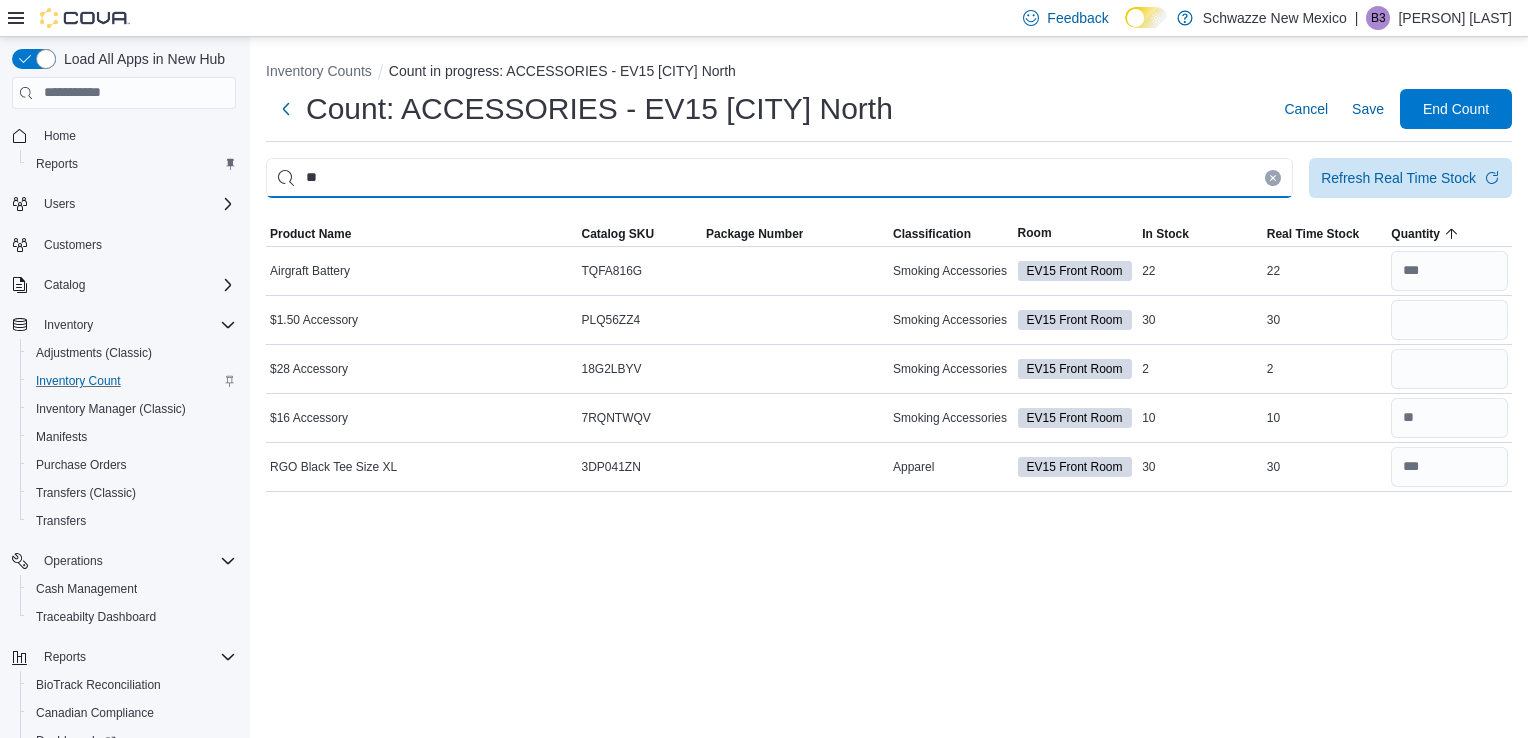type 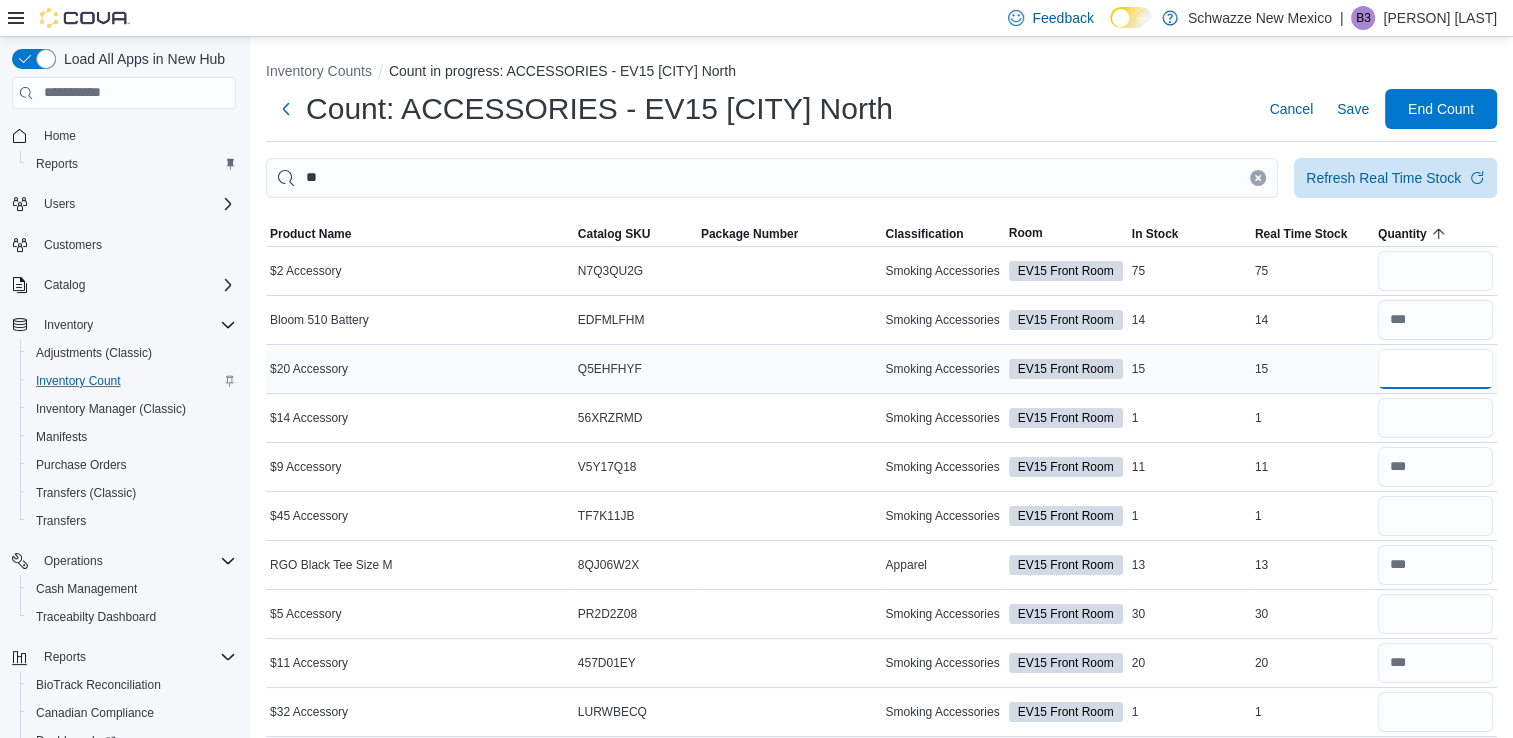 click at bounding box center (1435, 369) 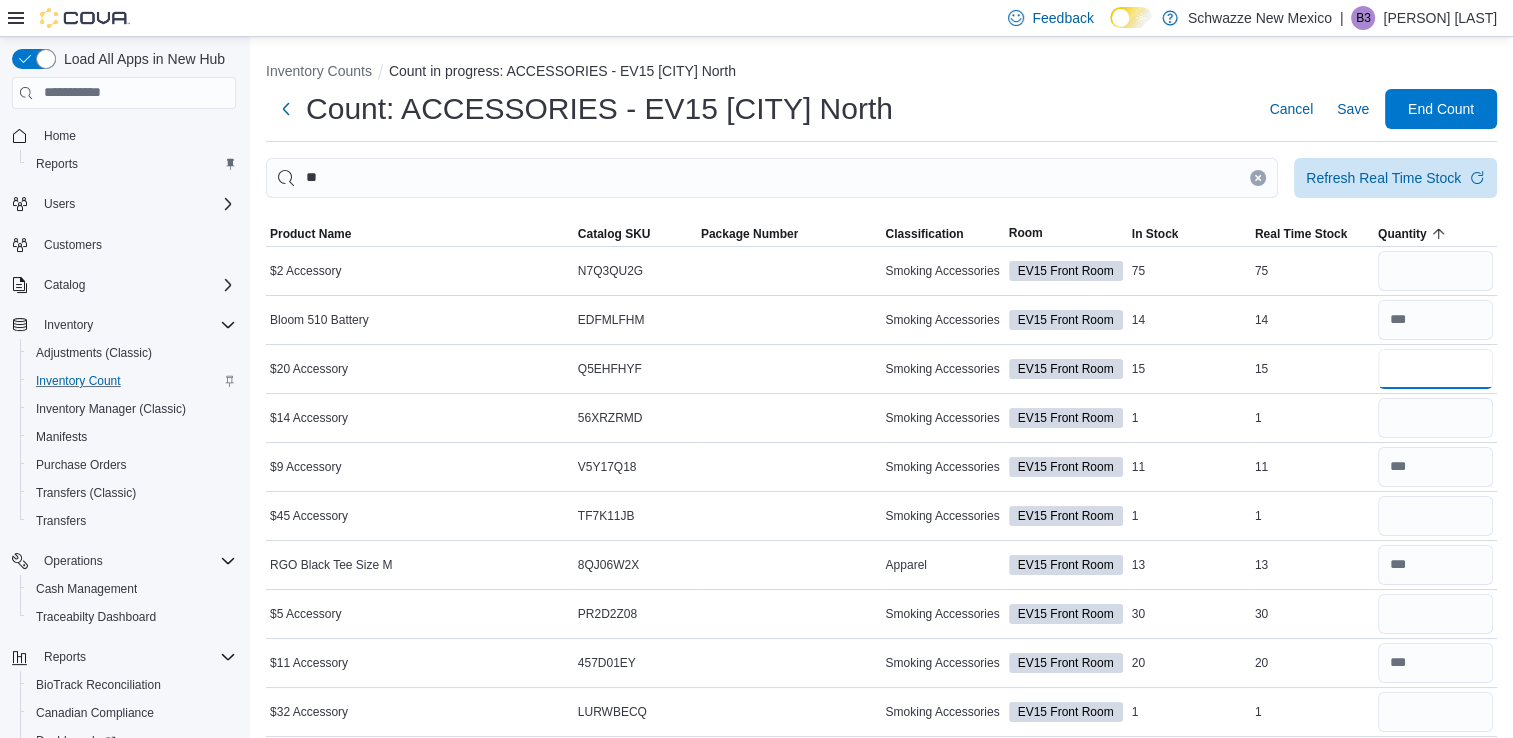 type on "**" 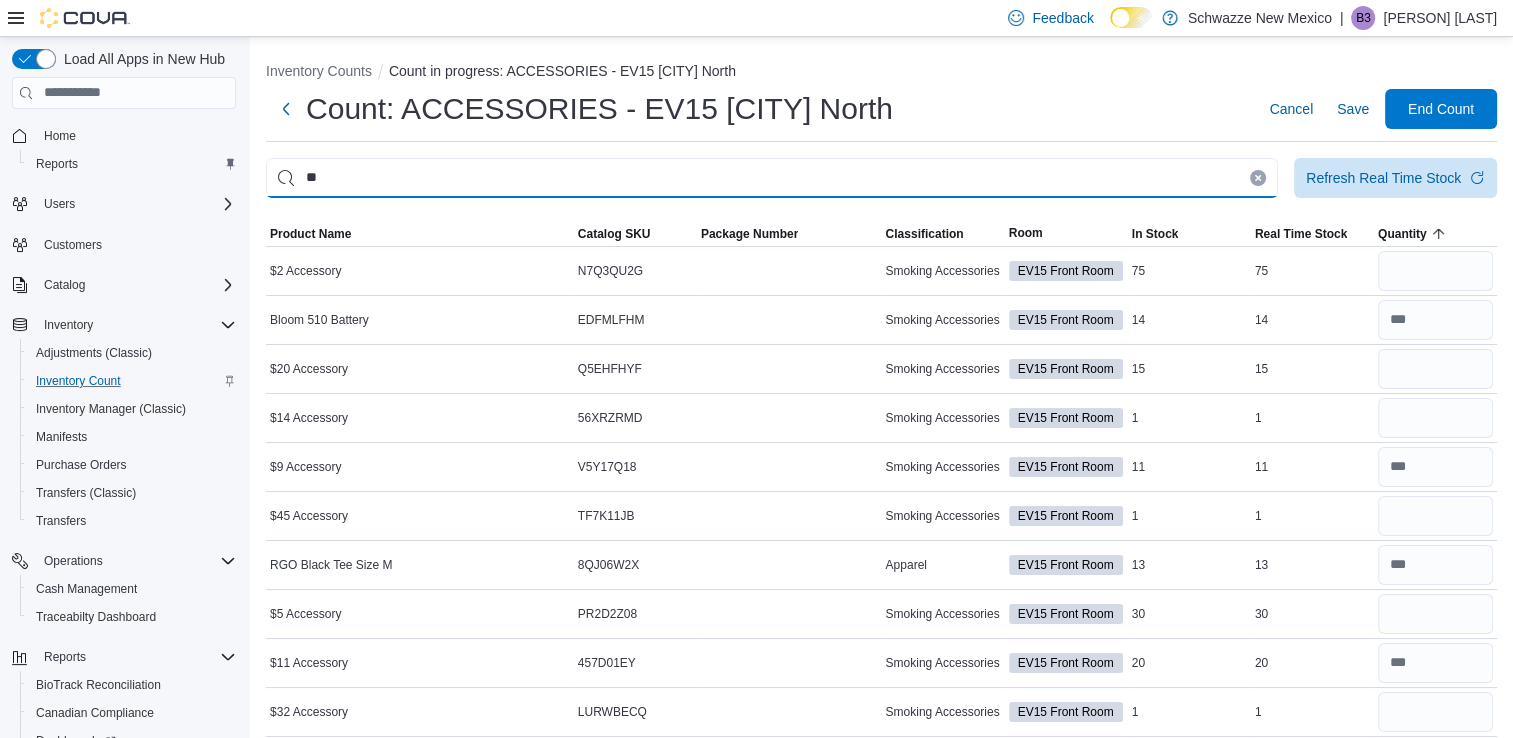 type 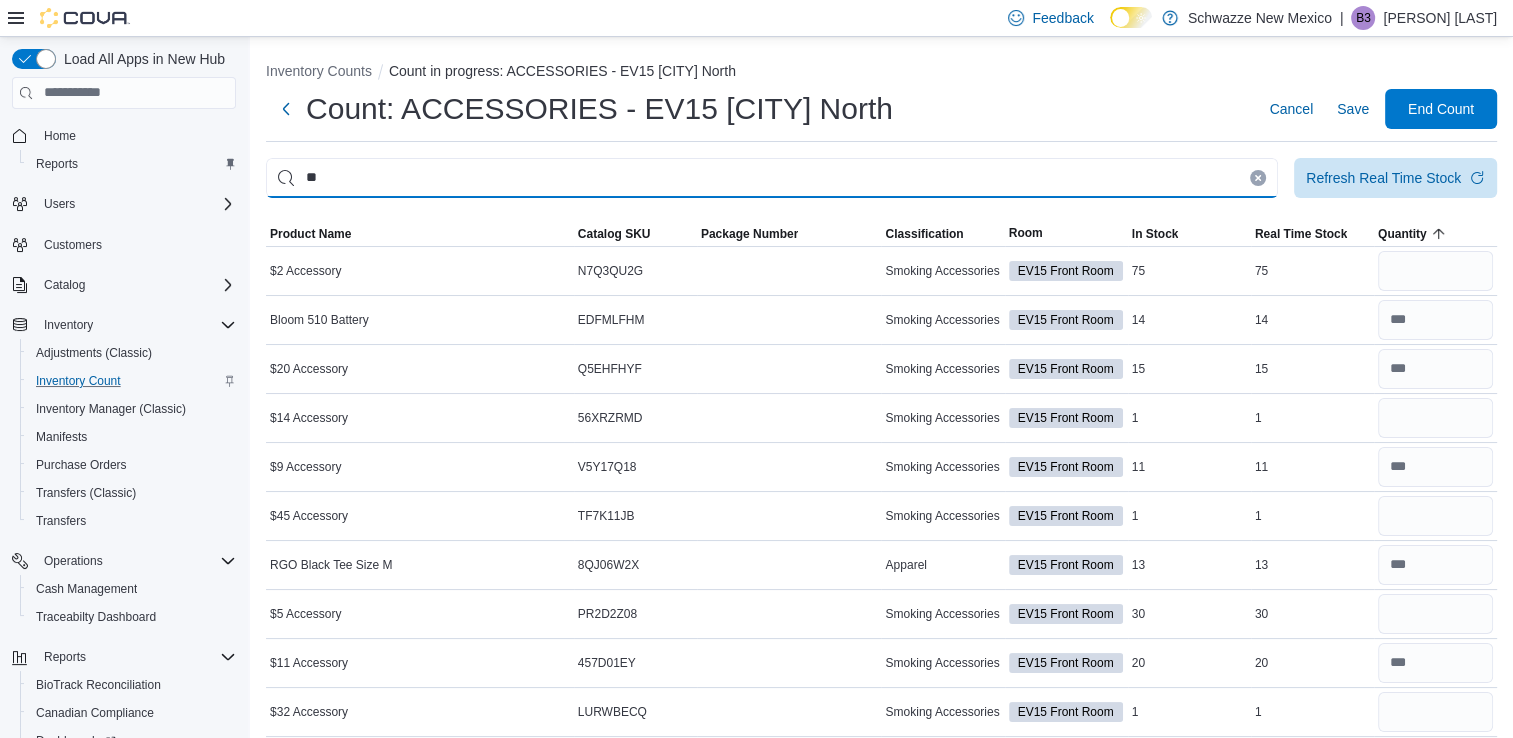 click on "**" at bounding box center [772, 178] 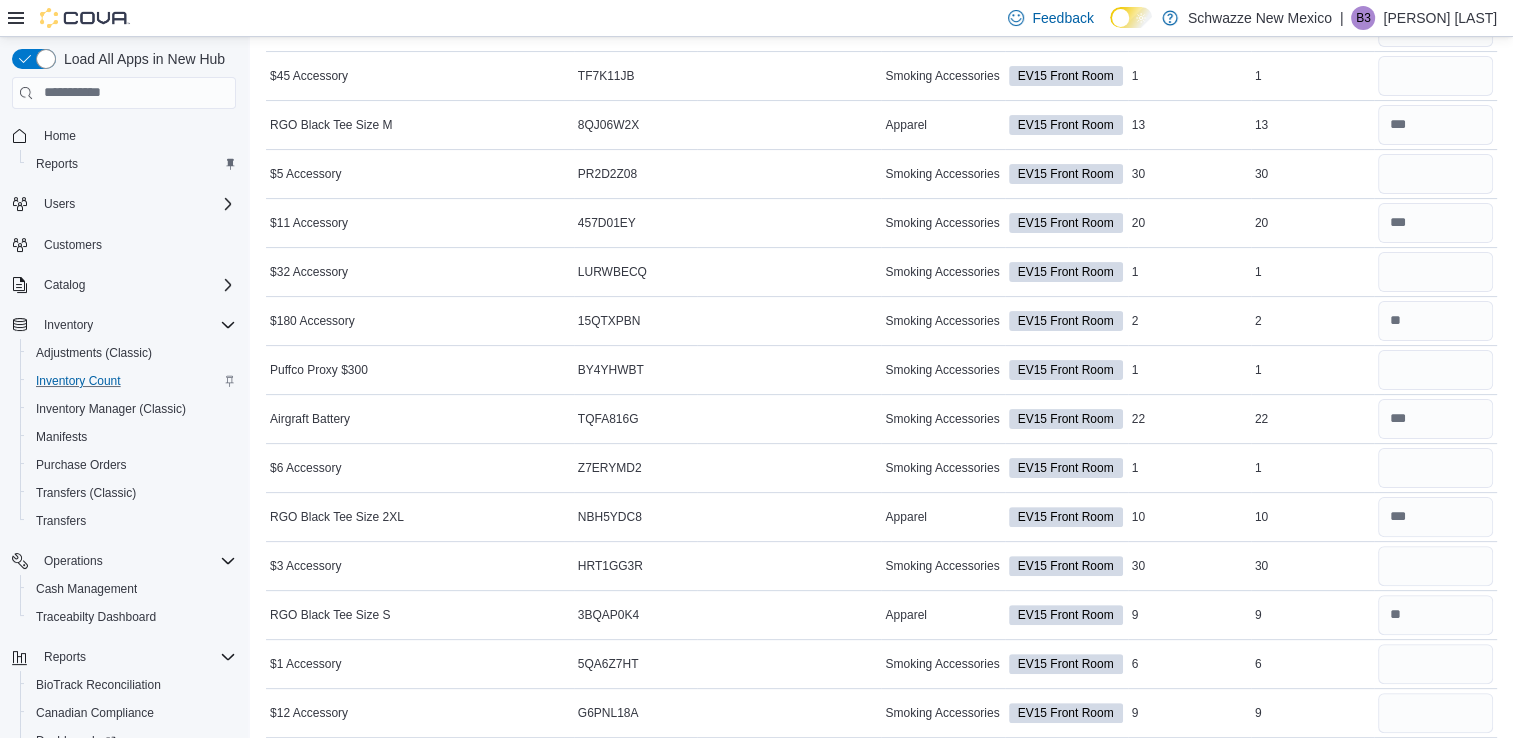 scroll, scrollTop: 564, scrollLeft: 0, axis: vertical 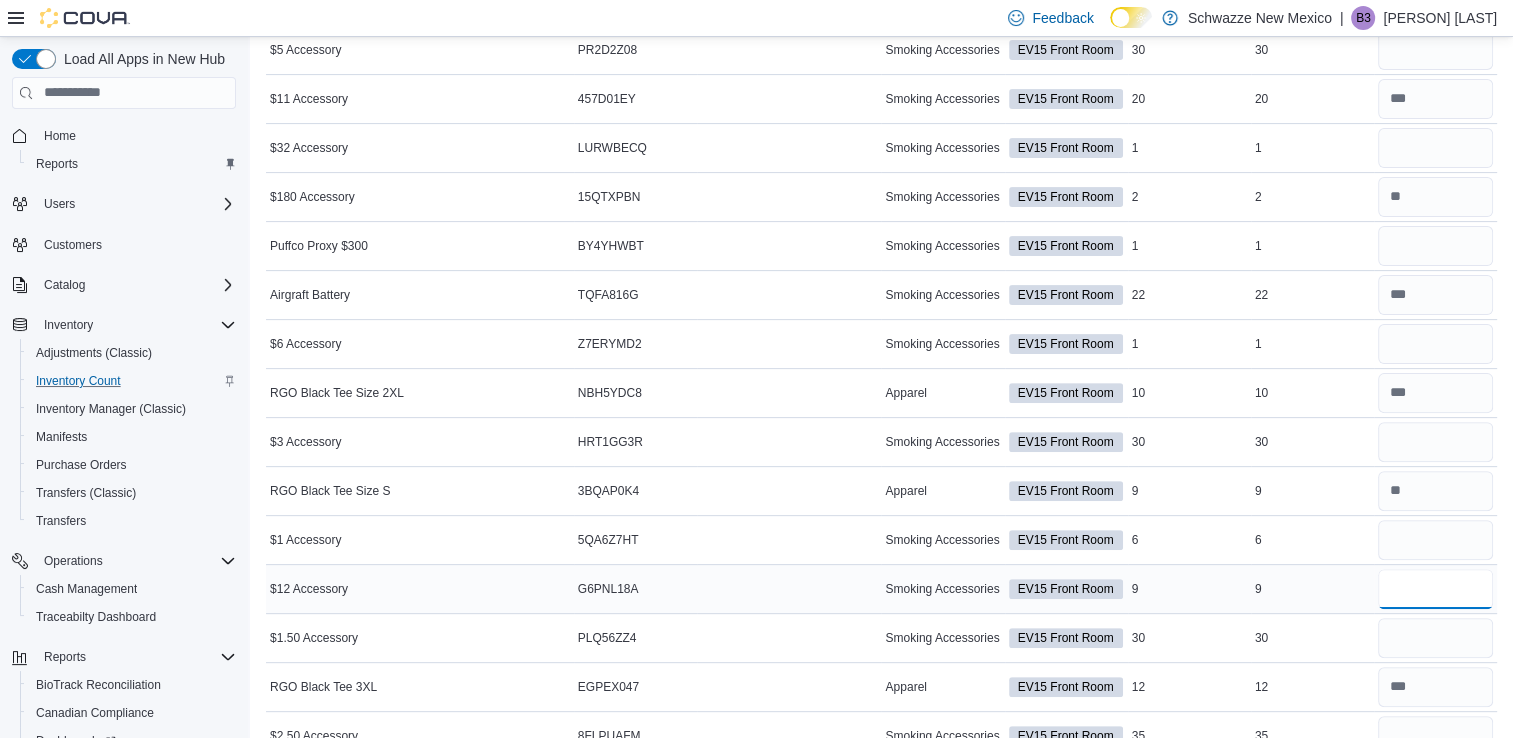 click at bounding box center (1435, 589) 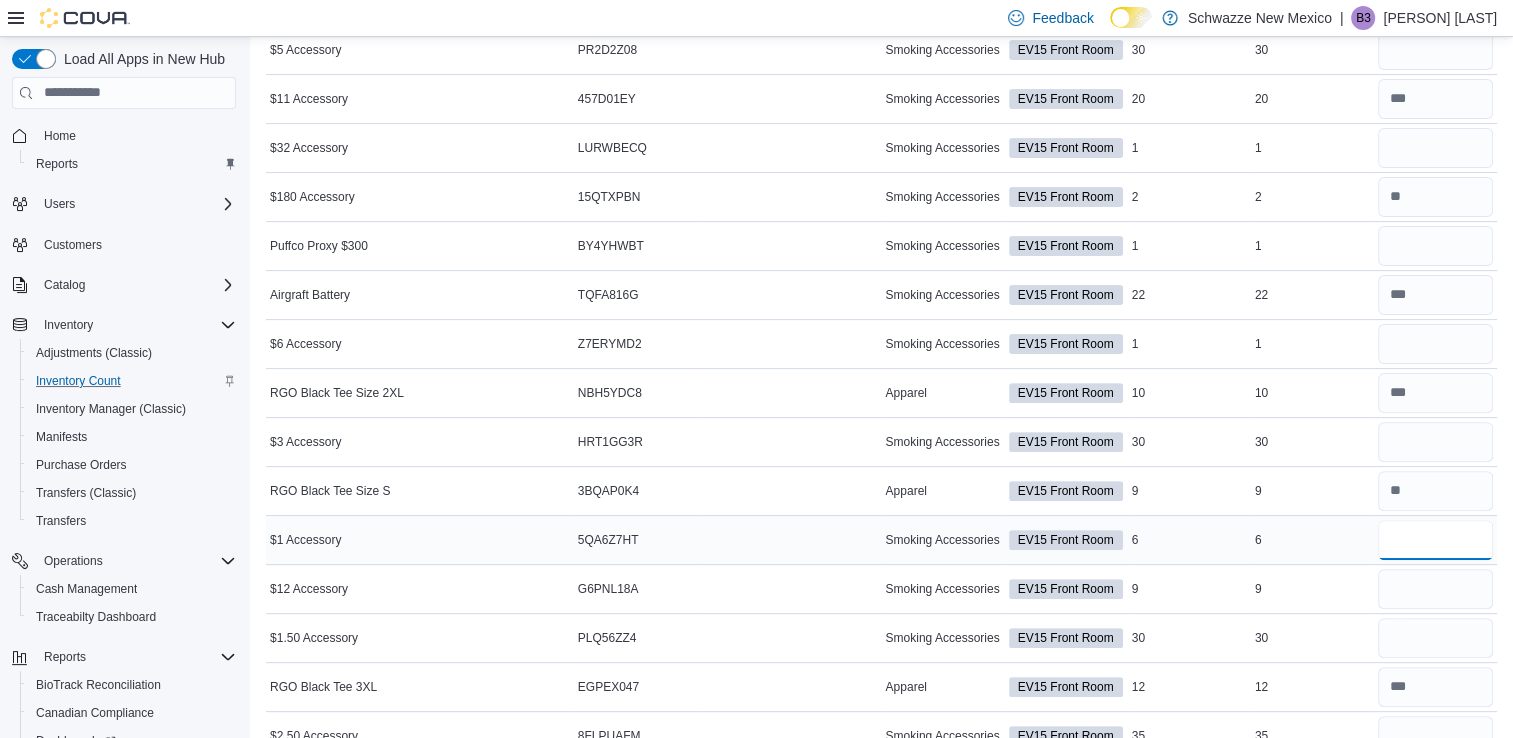 click at bounding box center [1435, 540] 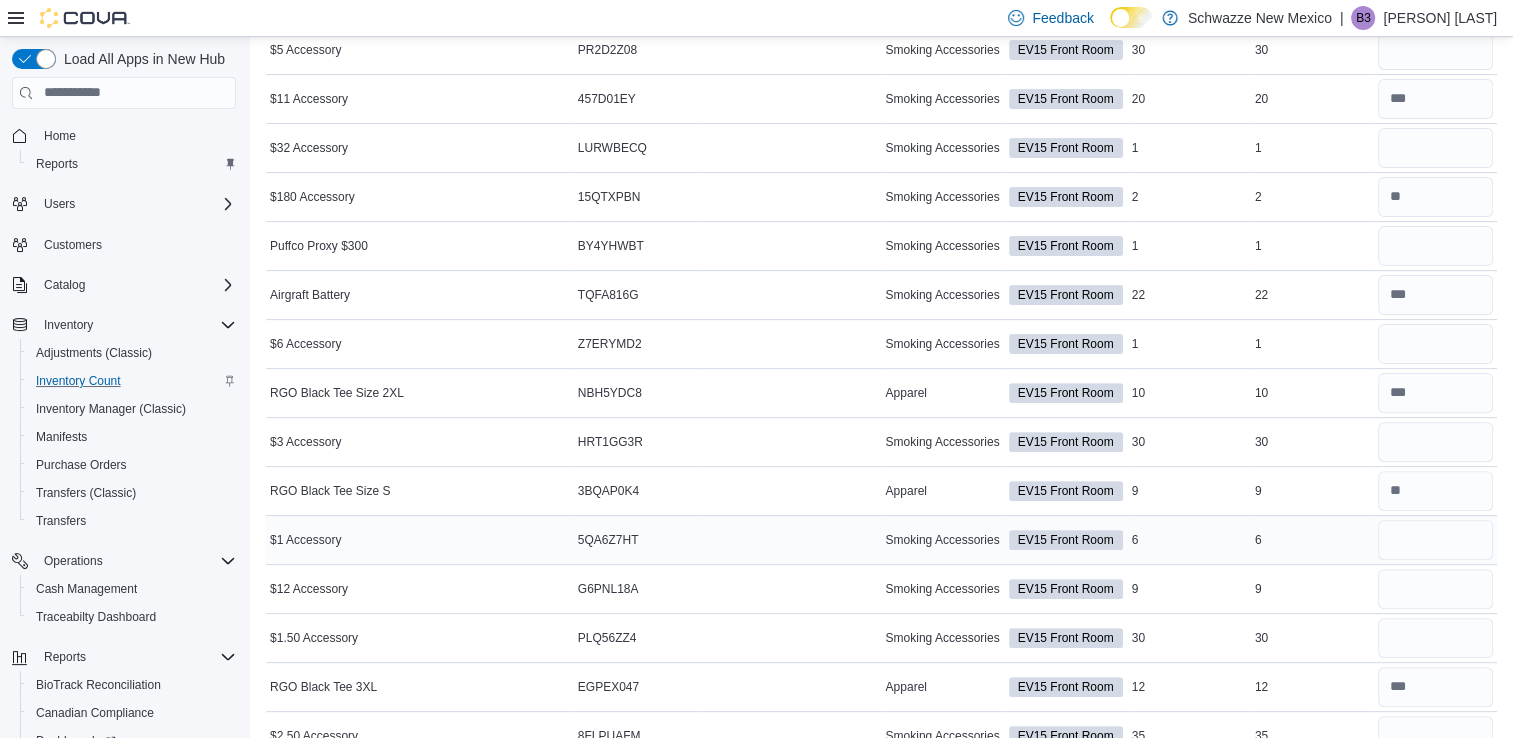 scroll, scrollTop: 0, scrollLeft: 0, axis: both 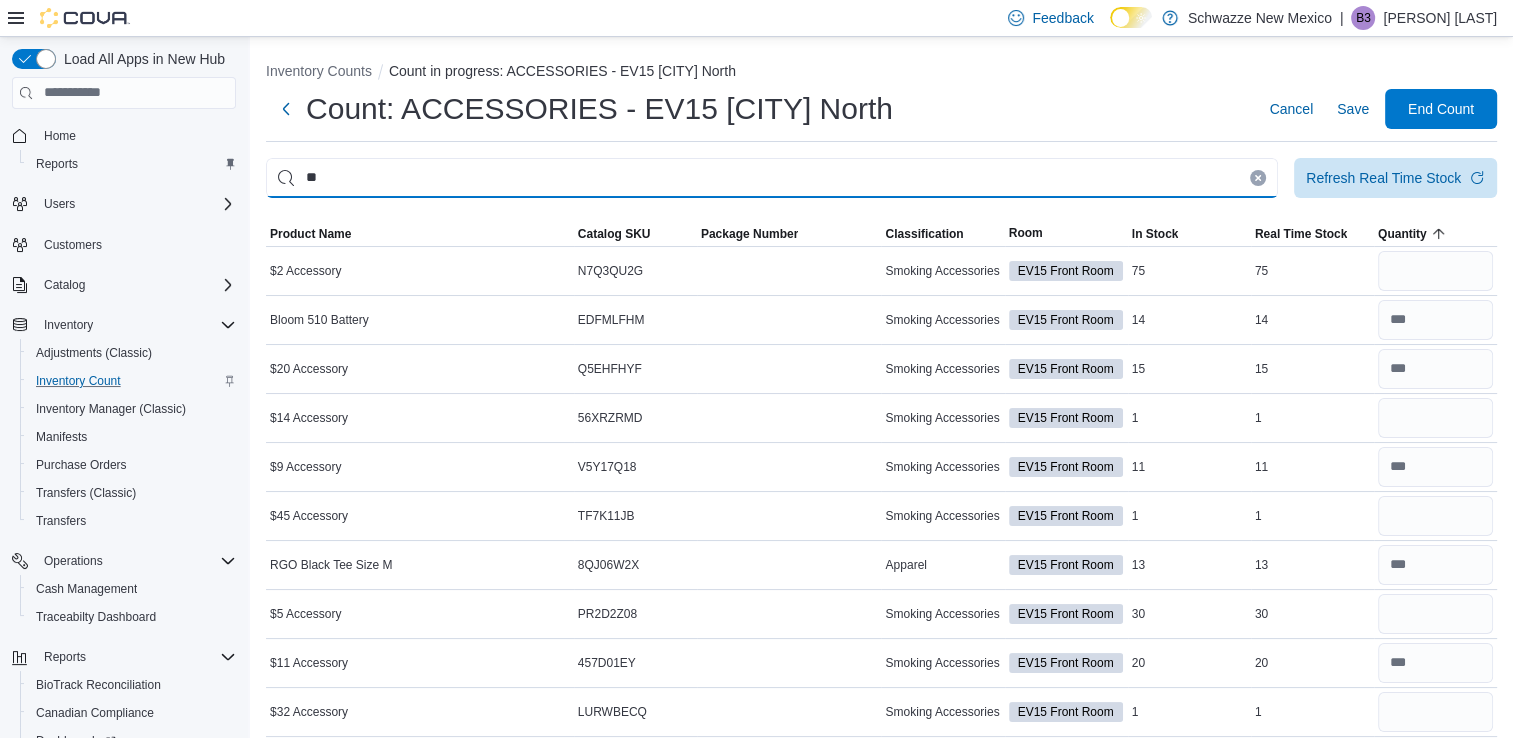 click on "**" at bounding box center (772, 178) 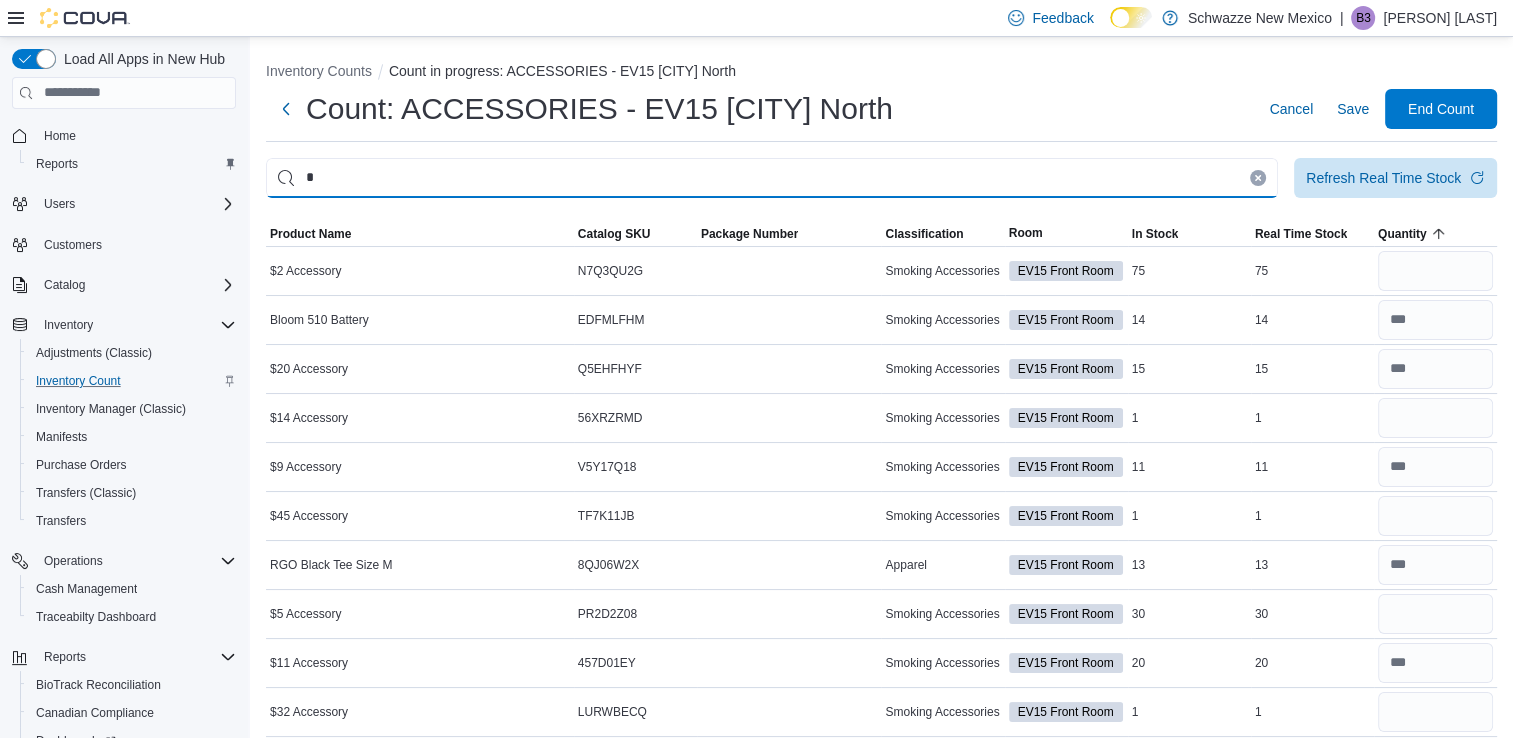 type on "*" 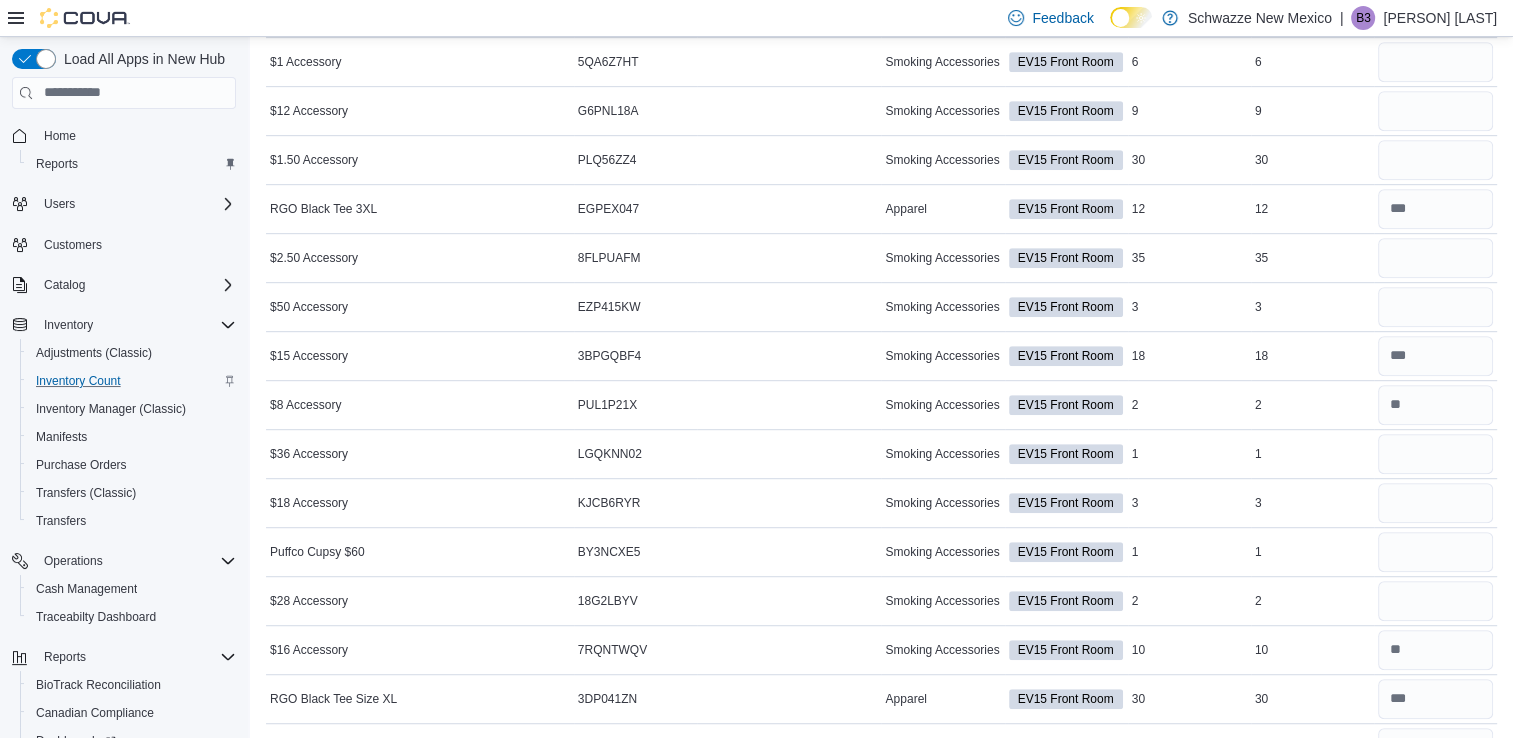 scroll, scrollTop: 1183, scrollLeft: 0, axis: vertical 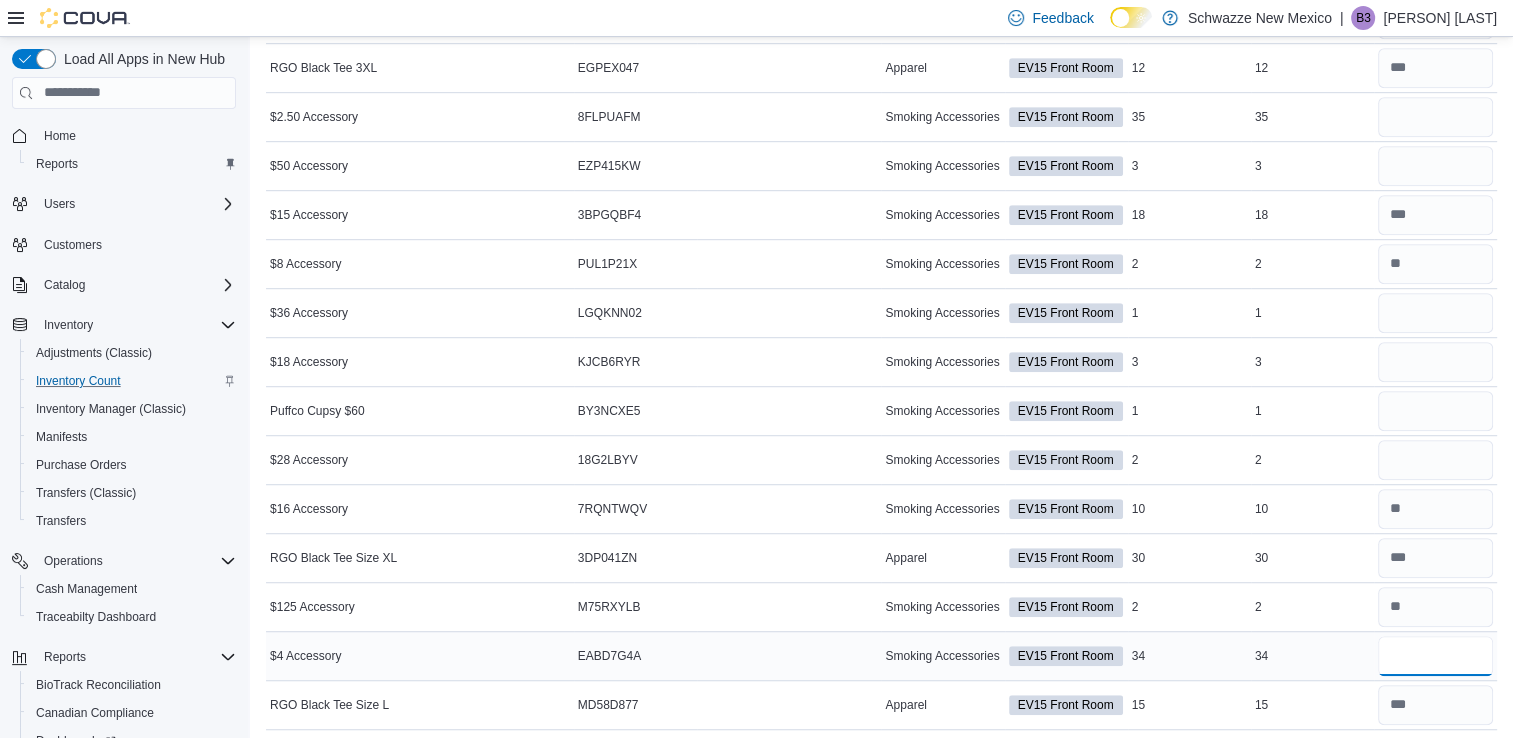 click at bounding box center [1435, 656] 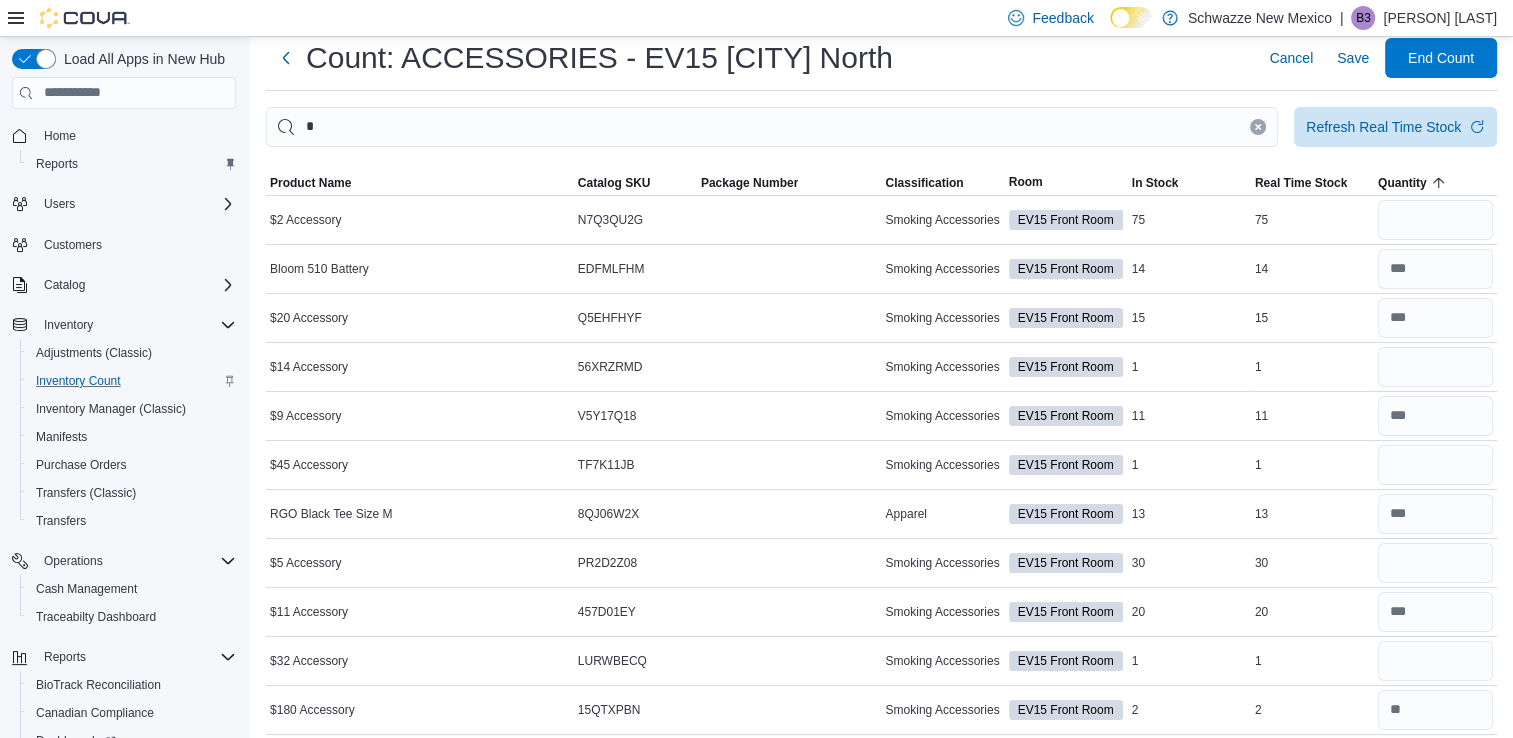 scroll, scrollTop: 34, scrollLeft: 0, axis: vertical 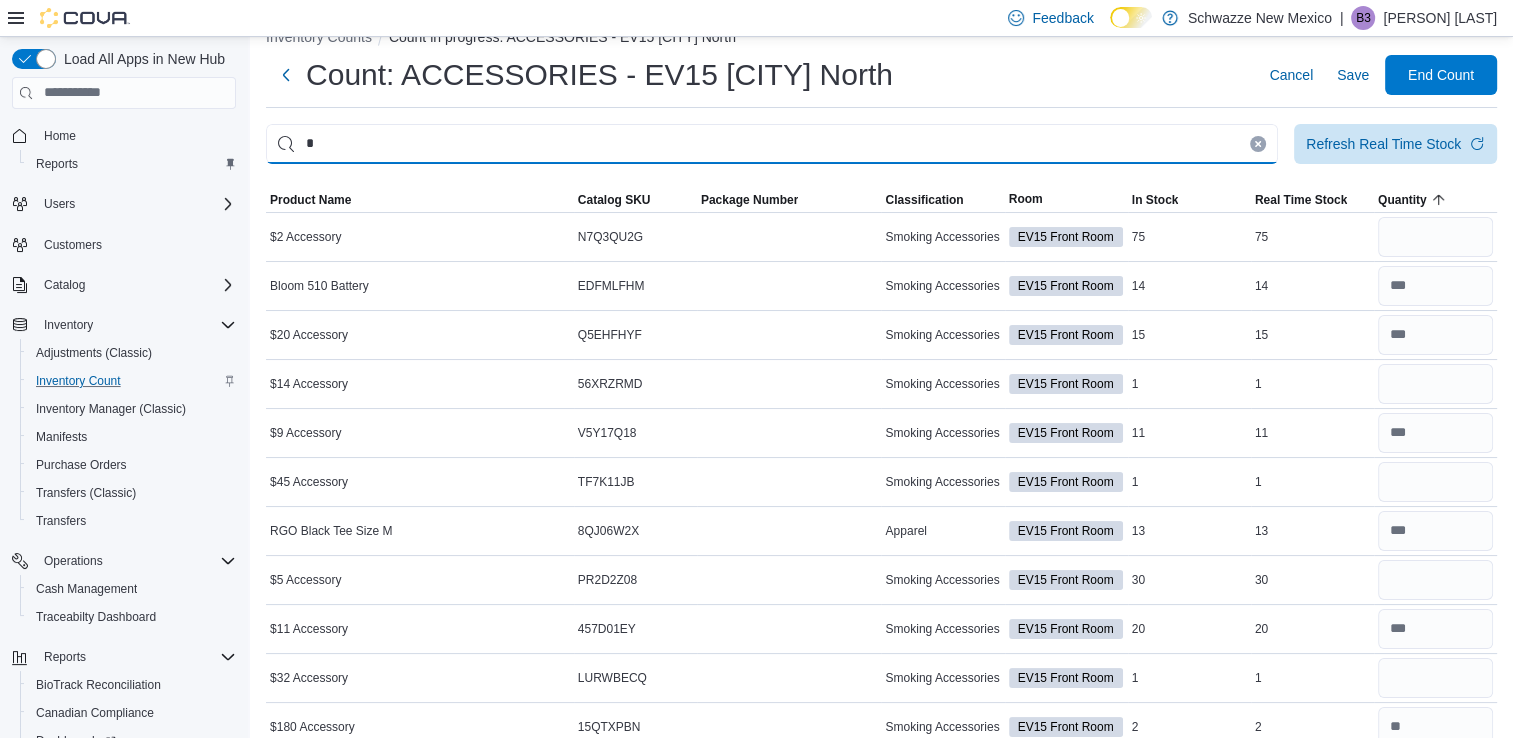 click on "*" at bounding box center [772, 144] 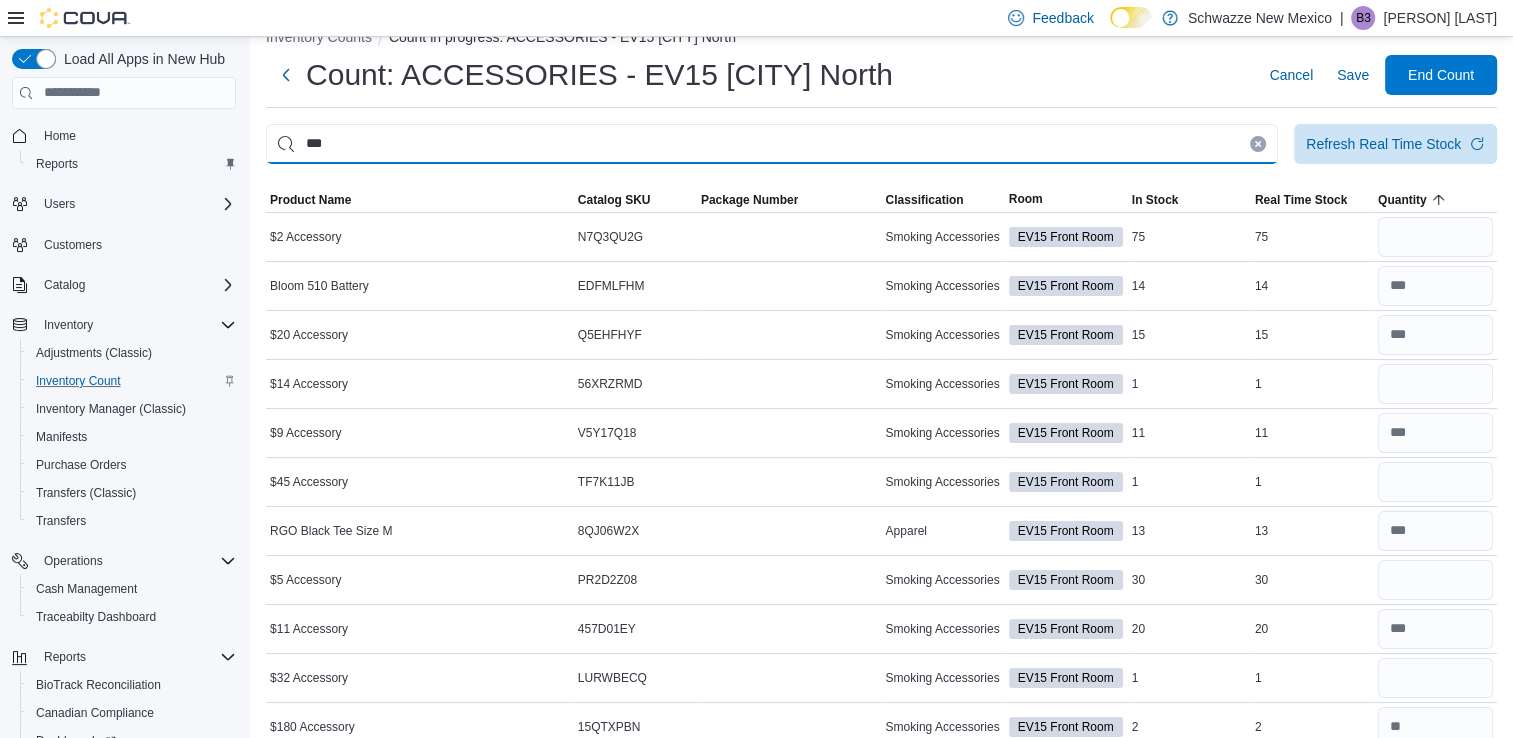type on "***" 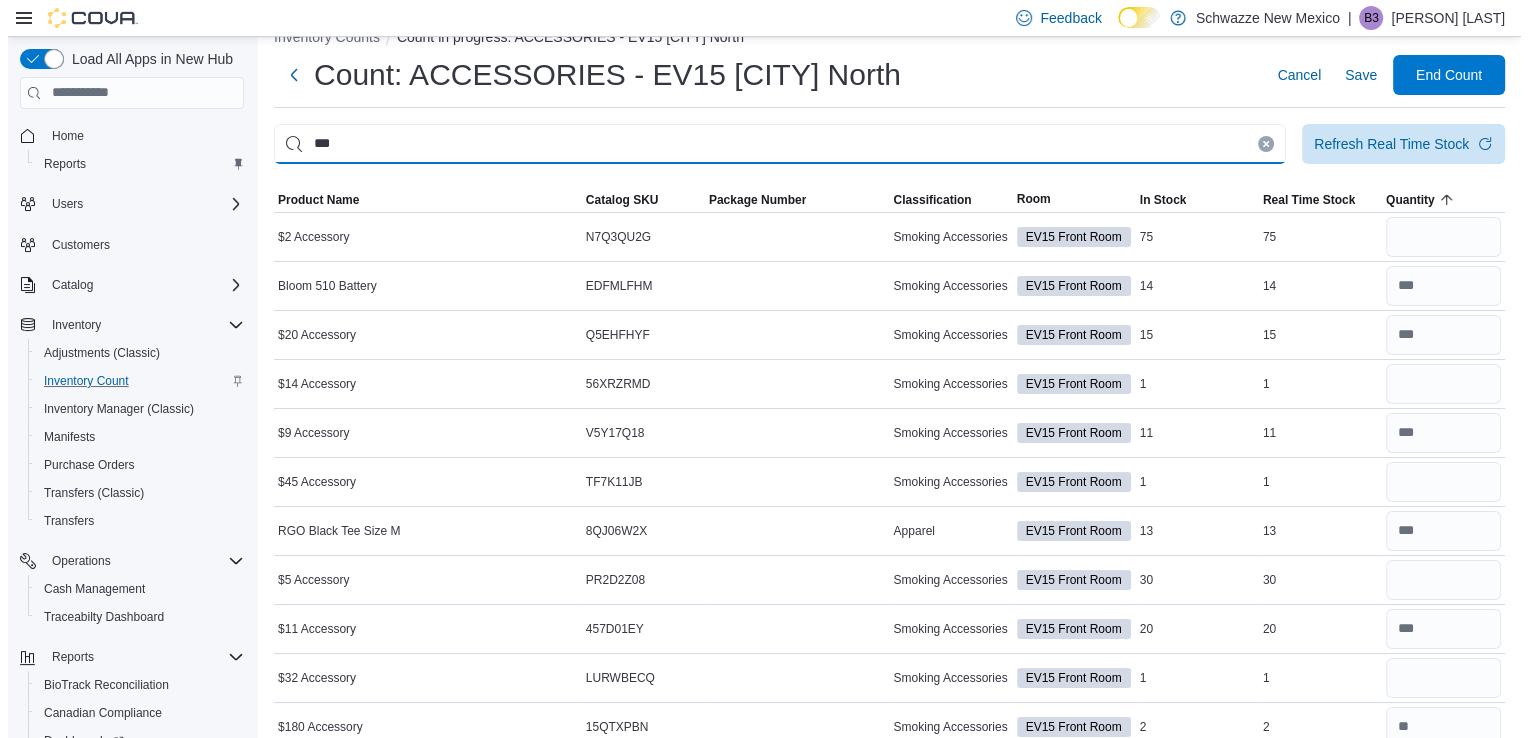 scroll, scrollTop: 0, scrollLeft: 0, axis: both 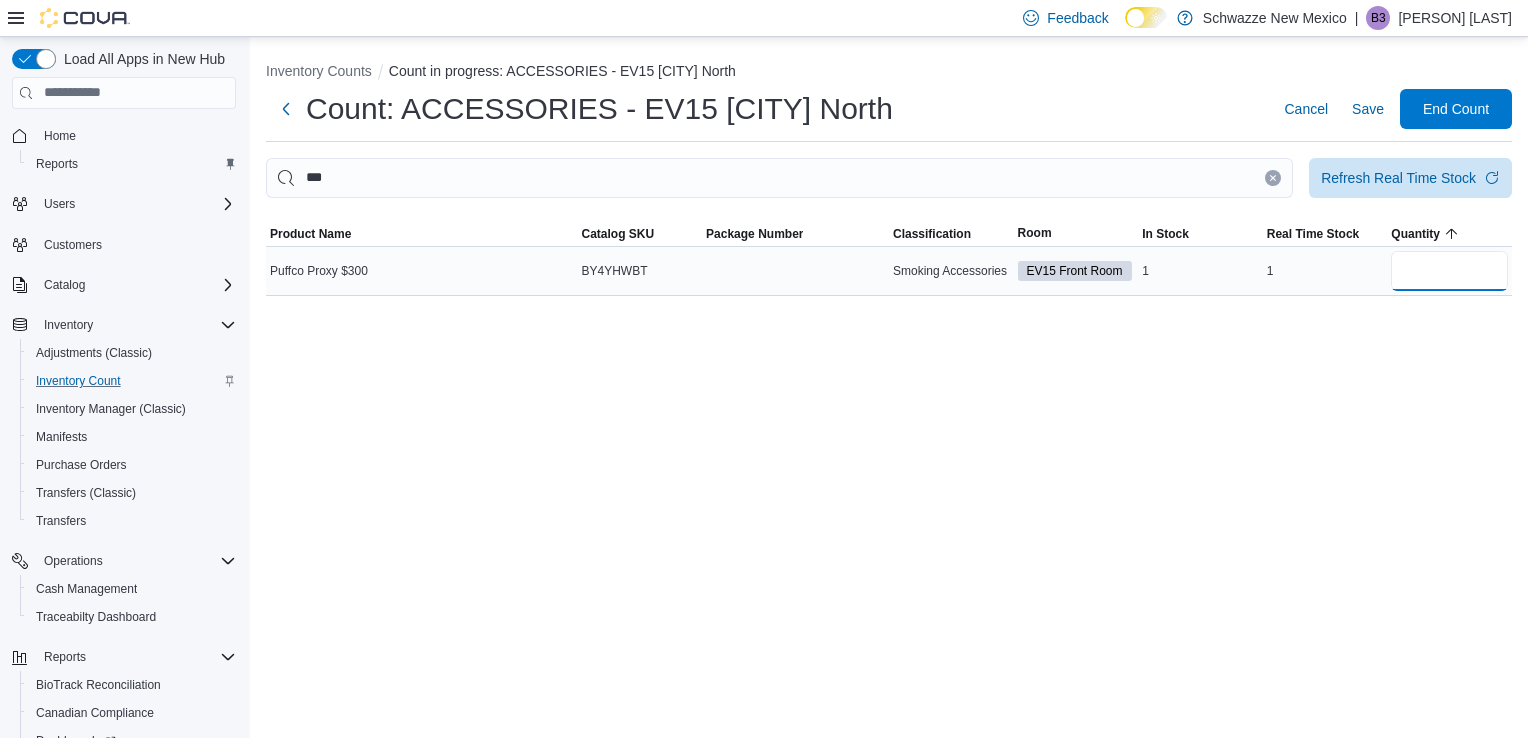 click at bounding box center (1449, 271) 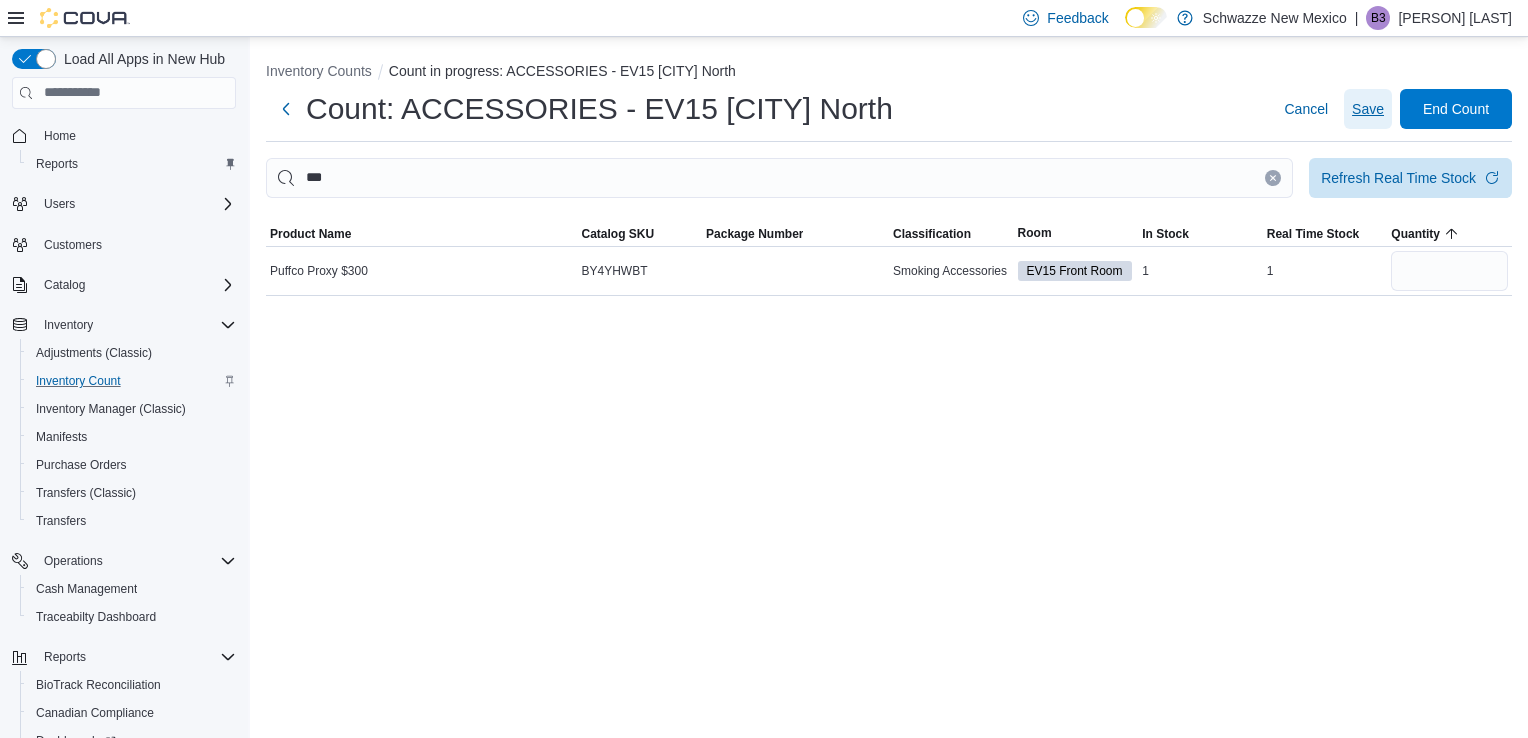 type 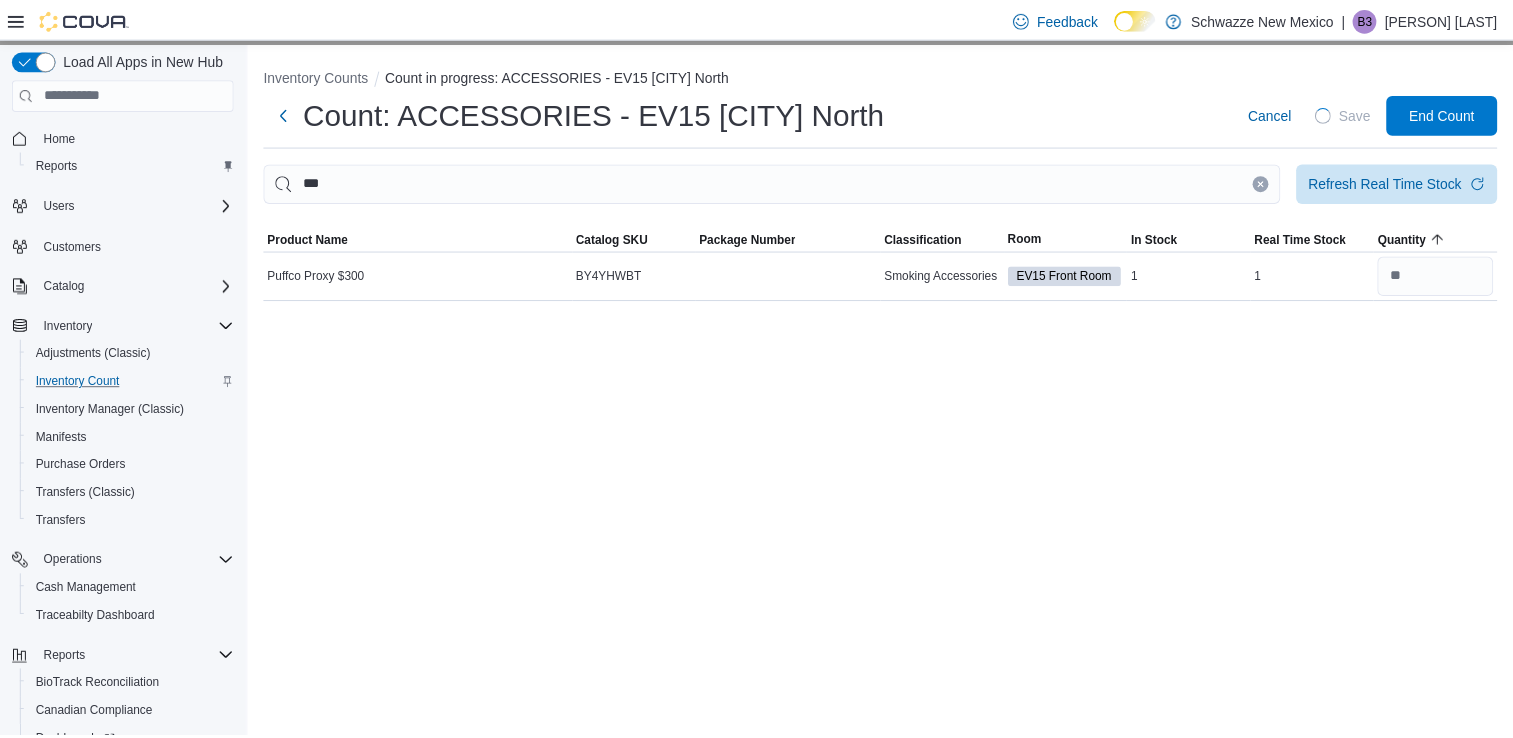 scroll, scrollTop: 0, scrollLeft: 0, axis: both 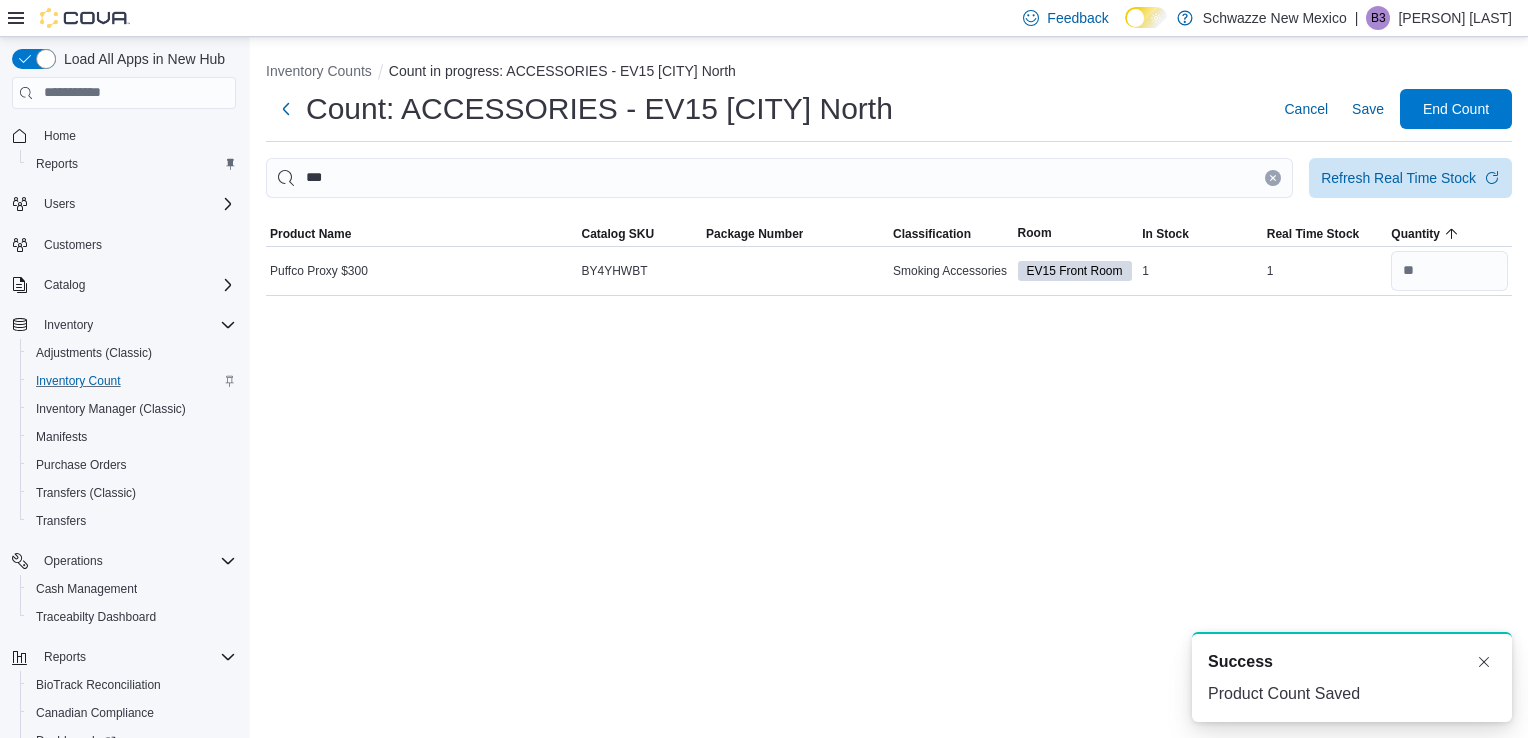 click 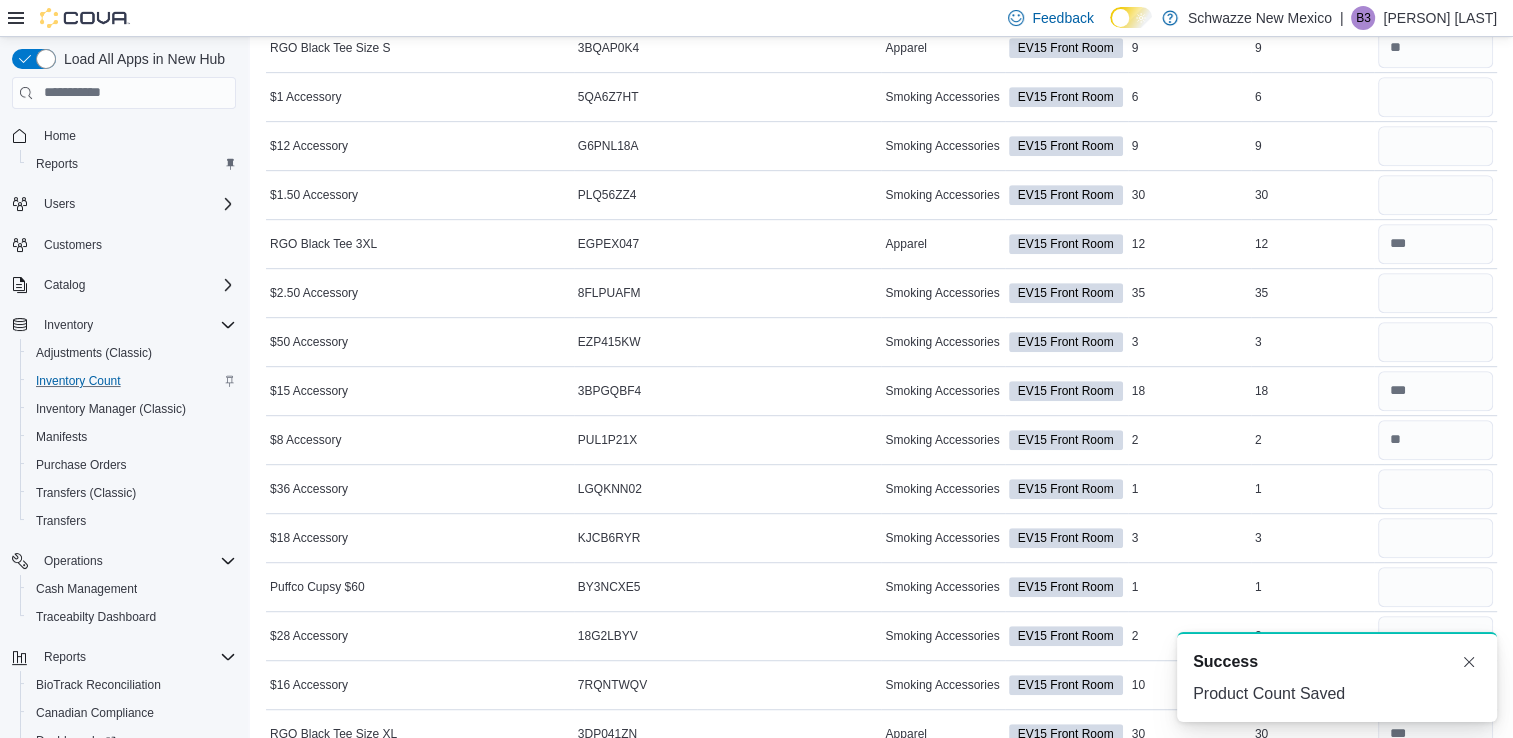 scroll, scrollTop: 1183, scrollLeft: 0, axis: vertical 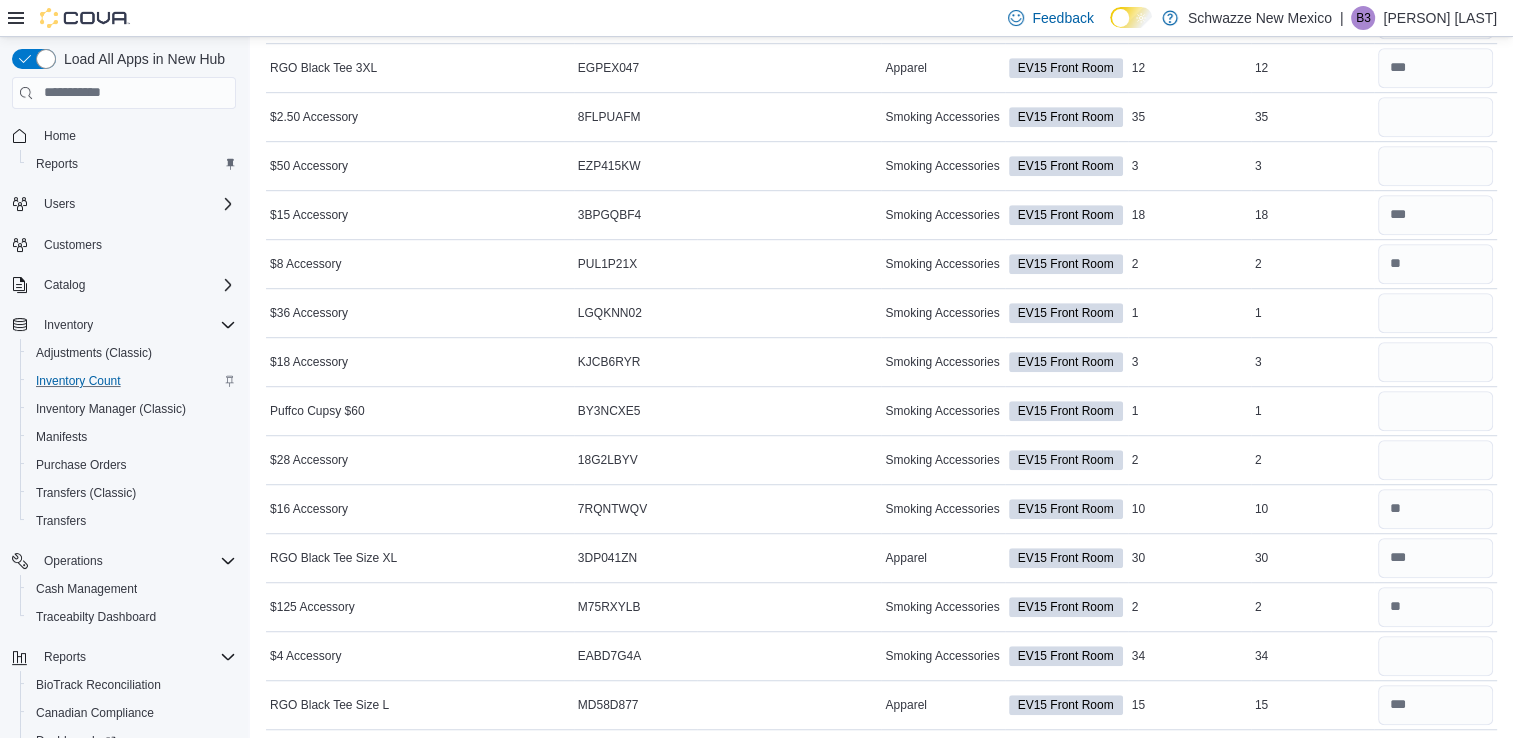 drag, startPoint x: 1364, startPoint y: 662, endPoint x: 1499, endPoint y: 789, distance: 185.34833 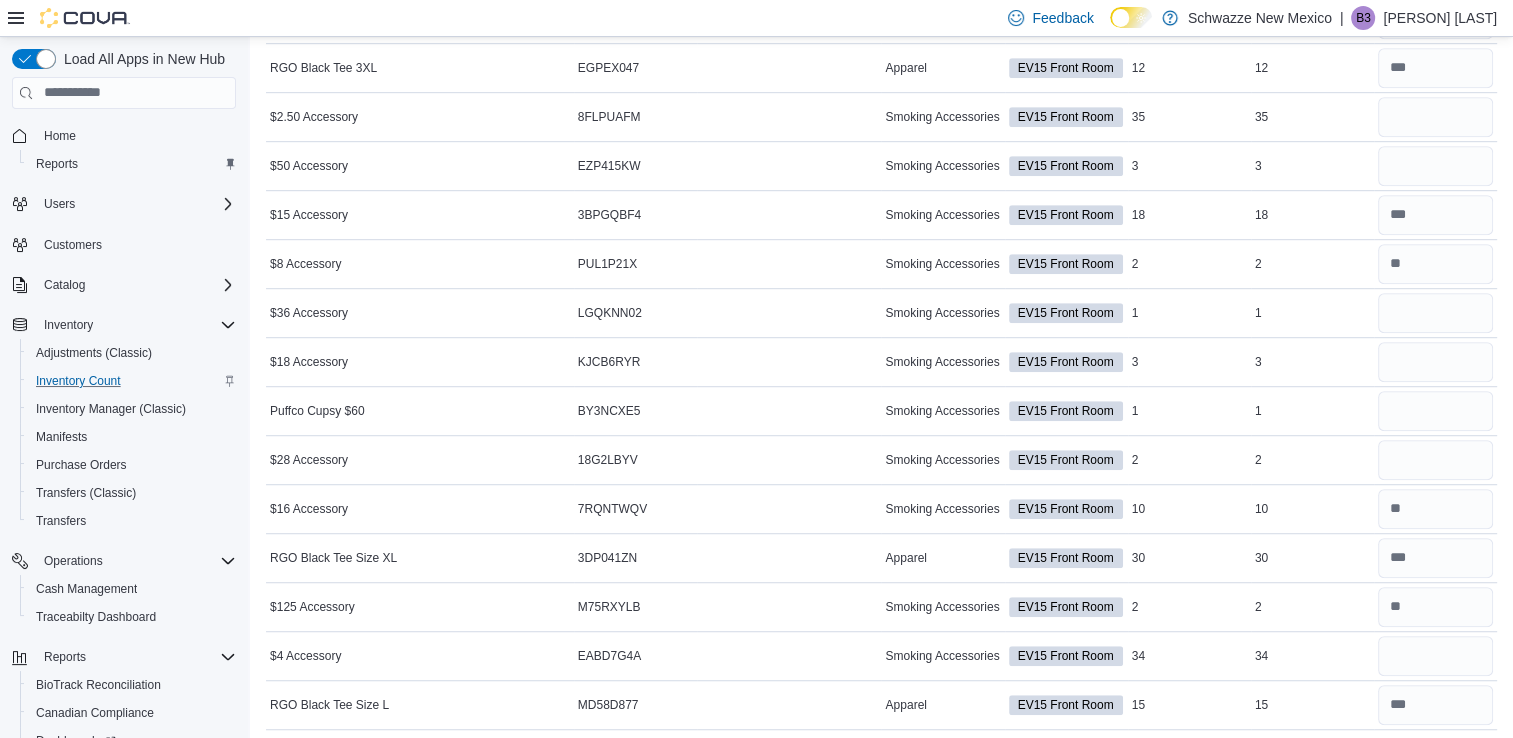 click on "Feedback Dark Mode Schwazze [STATE] | B3 [LAST]-[NUMBER] [LAST] Load All Apps in [HOME]   Reports   Users   Customers   Catalog   Inventory   Adjustments (Classic)   Inventory Count   Inventory Manager (Classic)   Manifests   Purchase Orders   Transfers (Classic)   Transfers   Operations   Cash Management   Traceabilty Dashboard   Reports   BioTrack Reconciliation   Canadian Compliance   Dashboards   Metrc Reconciliation   Reports   Washington CCRS   Settings   Inventory Counts Count in progress: ACCESSORIES - EV15 [CITY] North Count: ACCESSORIES - EV15 [CITY] North  Cancel Save End Count Refresh Real Time Stock Sorting This table contains 34 rows. Product Name Catalog SKU Package Number Classification Room In Stock Real Time Stock Quantity $2 Accessory Catalog SKU N7Q3QU2G Package Number Smoking Accessories EV15 Front Room In Stock 75  Real Time Stock 75  Bloom 510 Battery Catalog SKU EDFMLFHM Package Number Smoking Accessories EV15 Front Room In Stock 14  Real Time Stock 14  Q5EHFHYF" at bounding box center (756, -814) 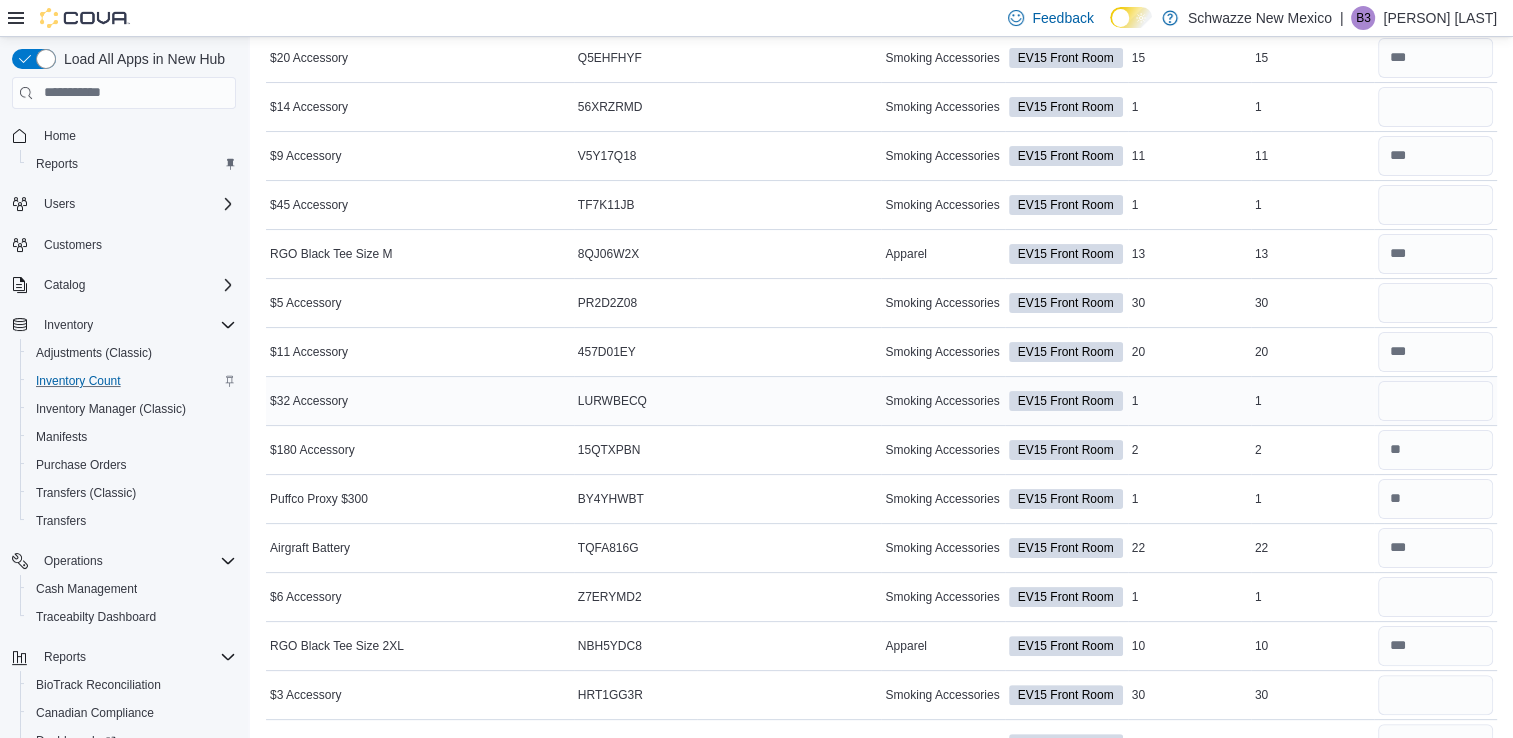 scroll, scrollTop: 0, scrollLeft: 0, axis: both 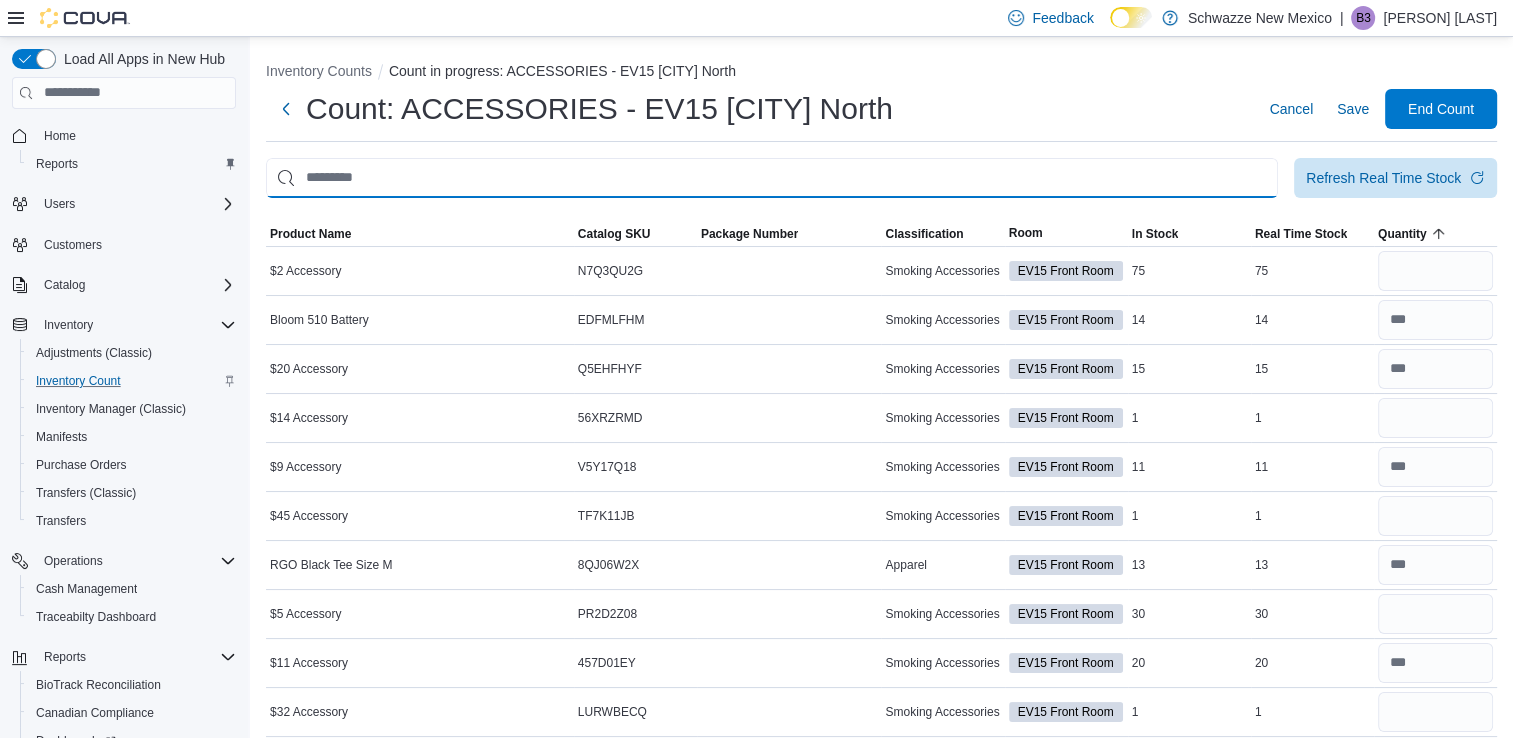 click at bounding box center [772, 178] 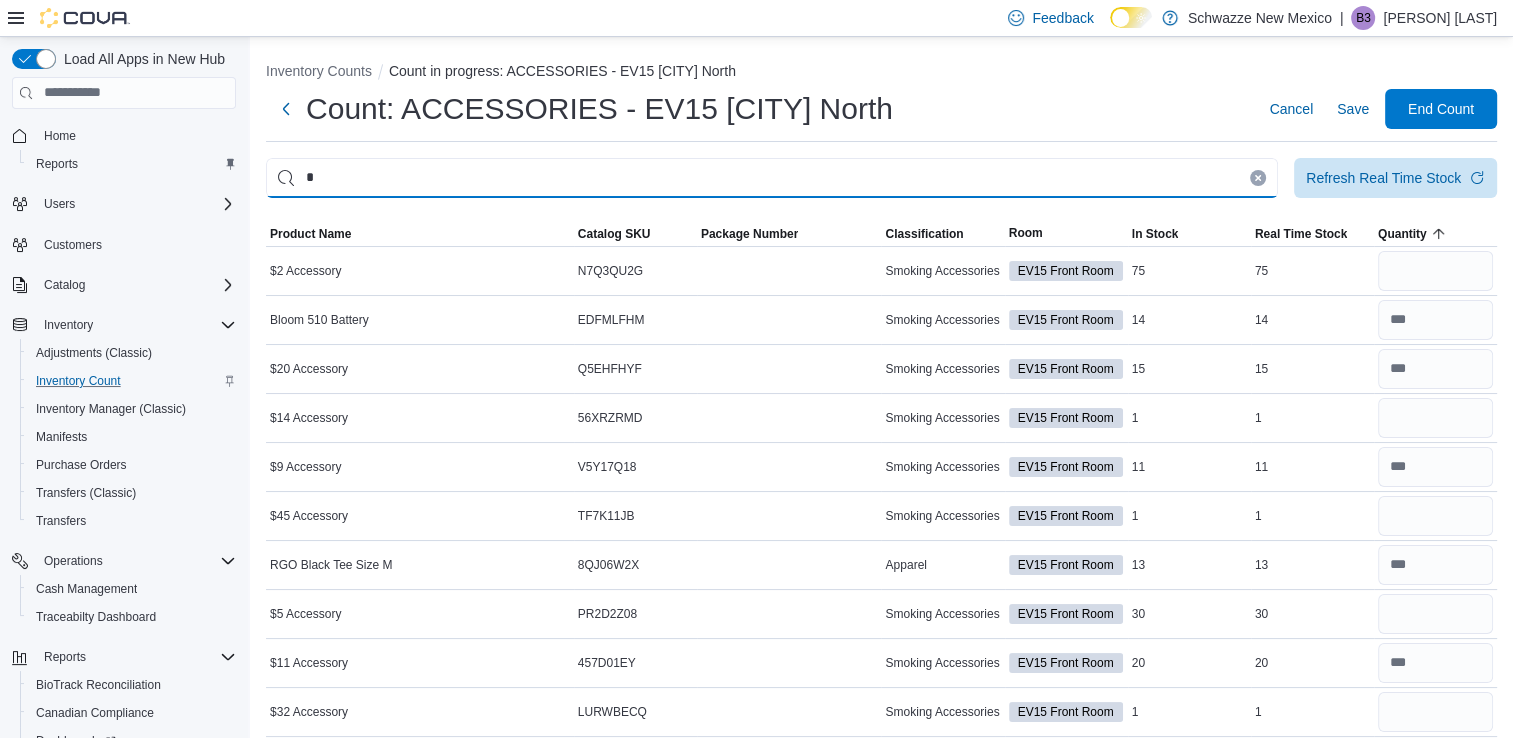 type on "*" 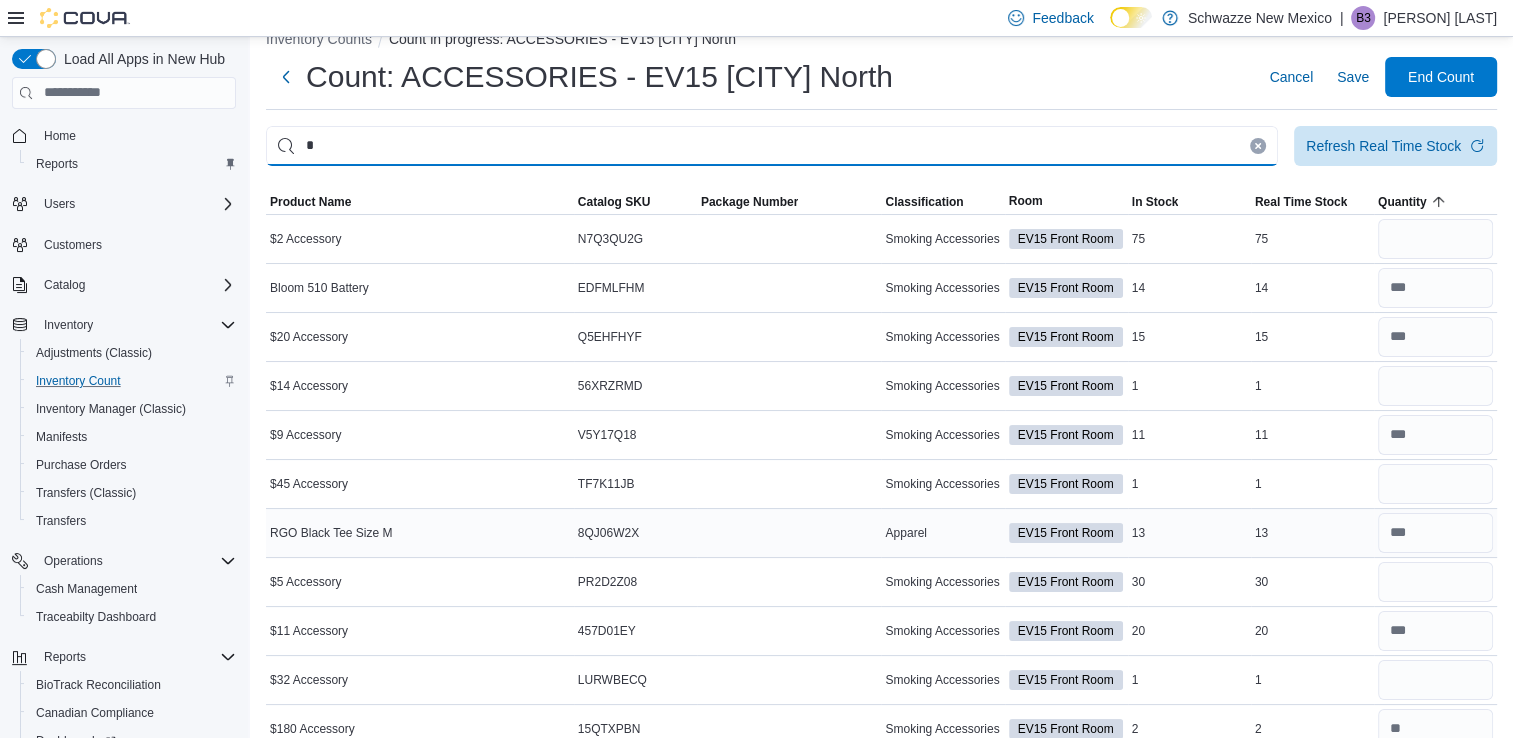 scroll, scrollTop: 0, scrollLeft: 0, axis: both 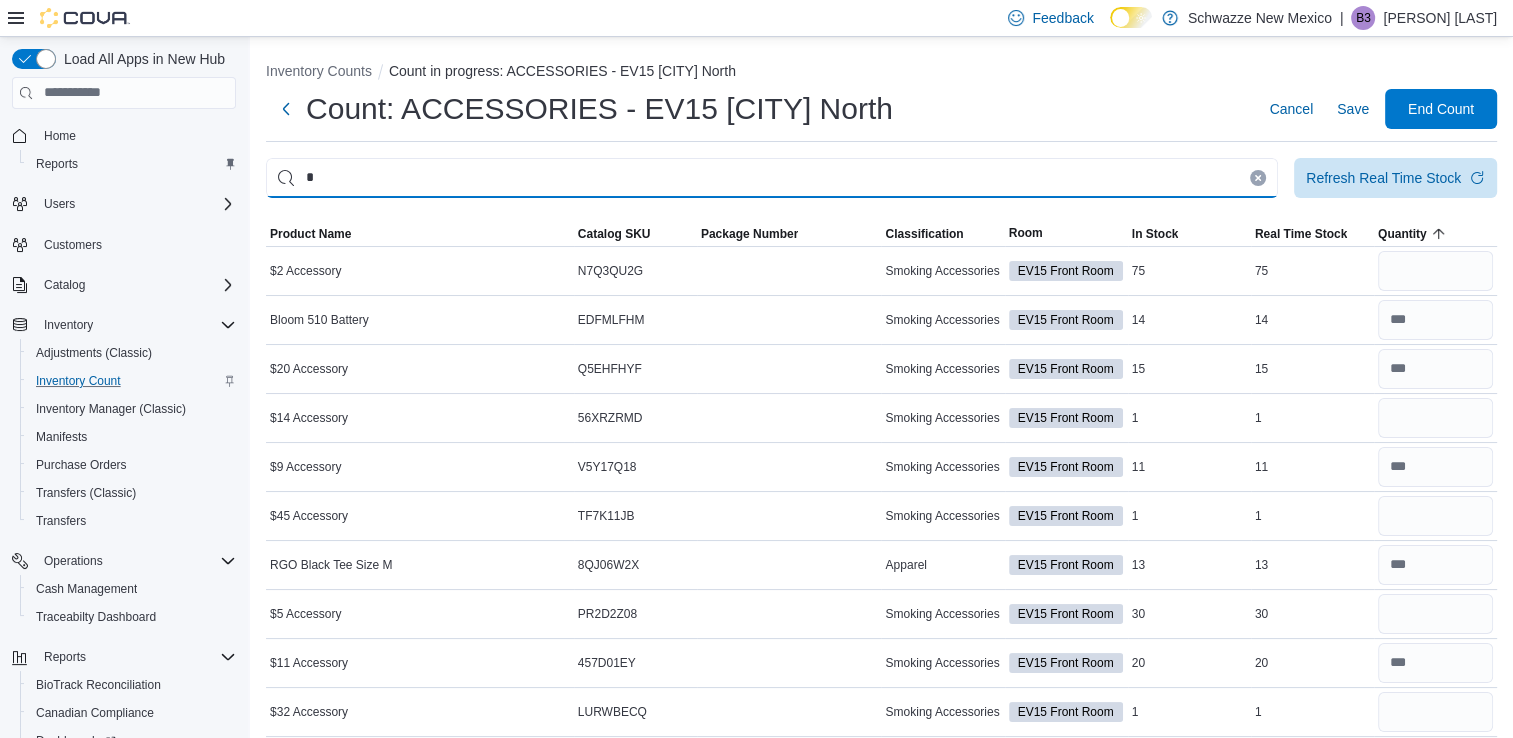 click on "*" at bounding box center (772, 178) 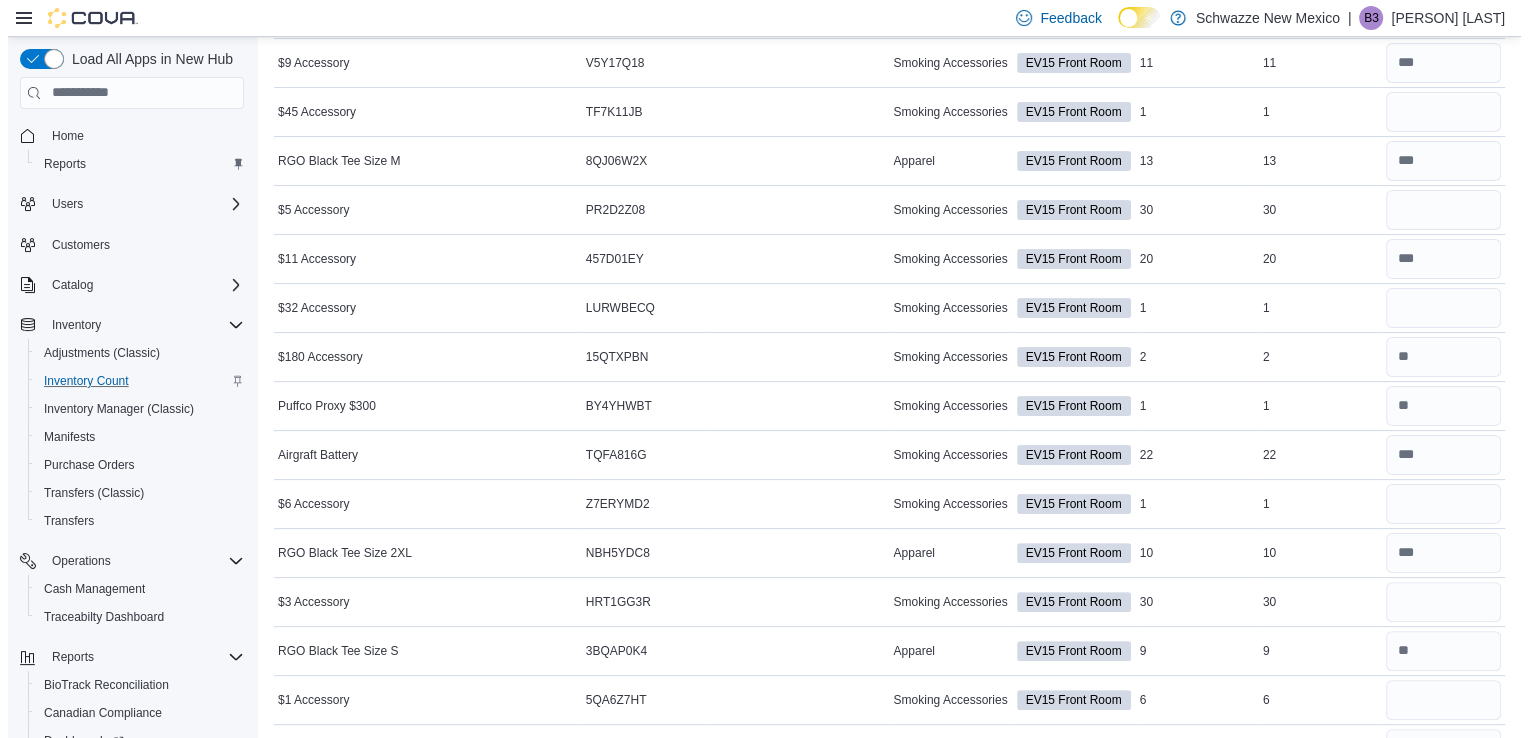 scroll, scrollTop: 0, scrollLeft: 0, axis: both 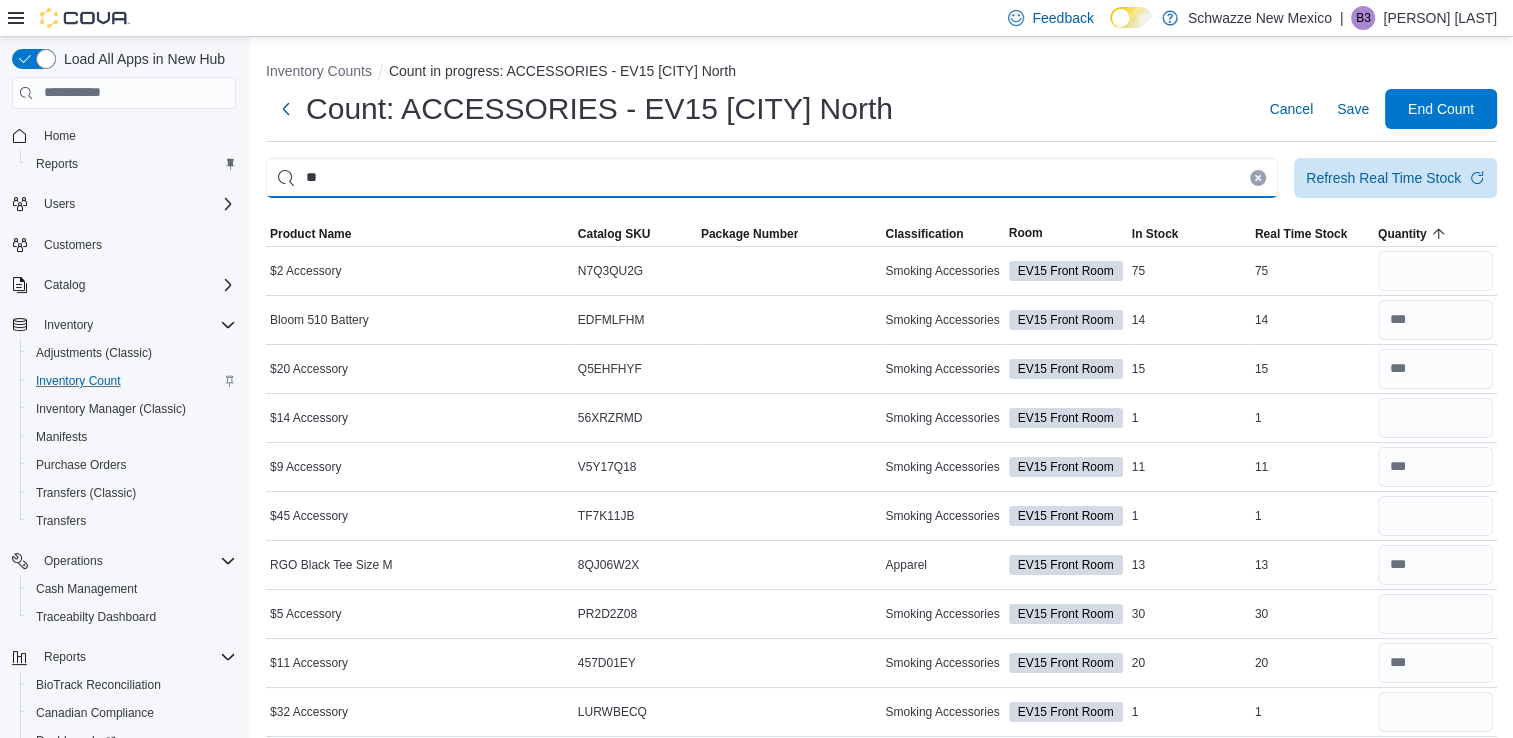 type on "*" 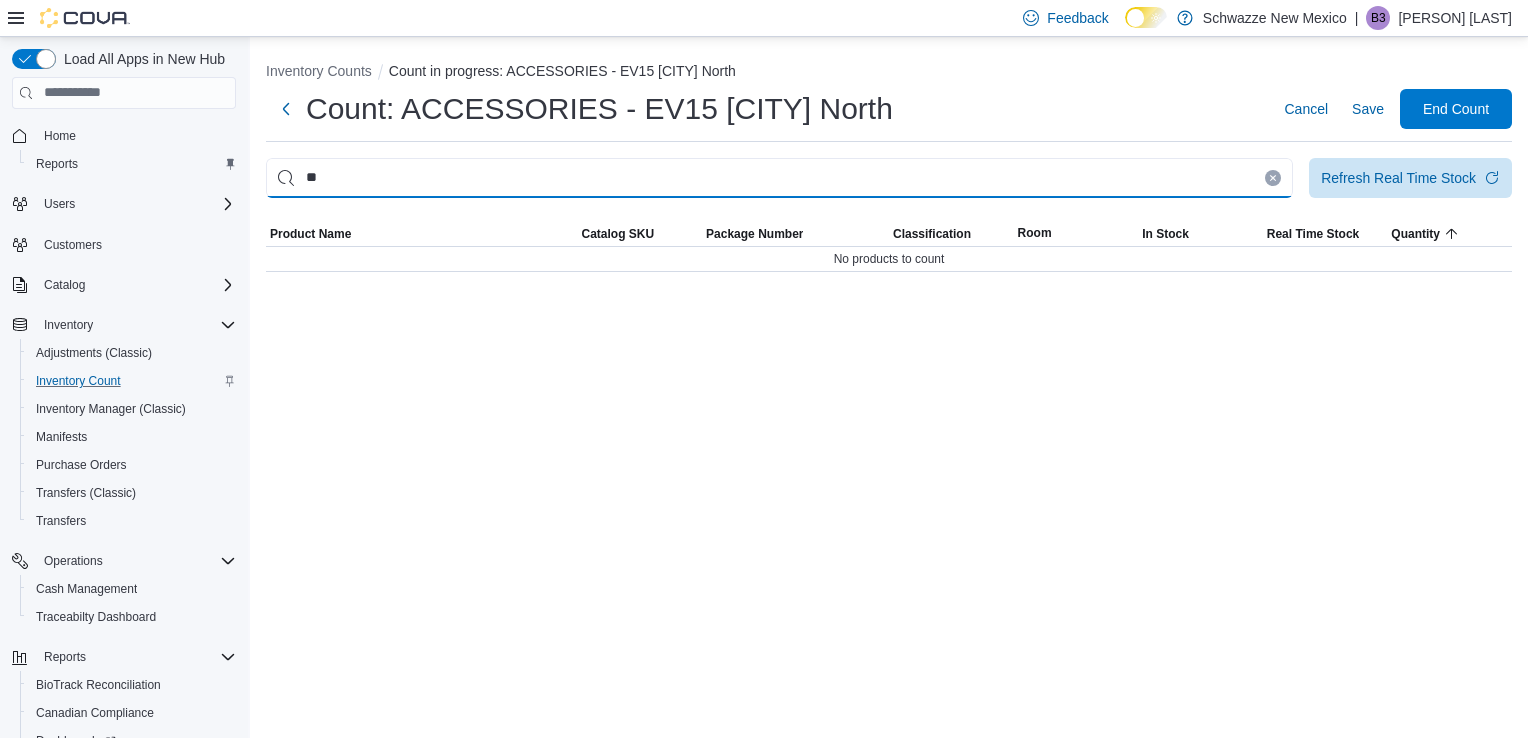 type on "*" 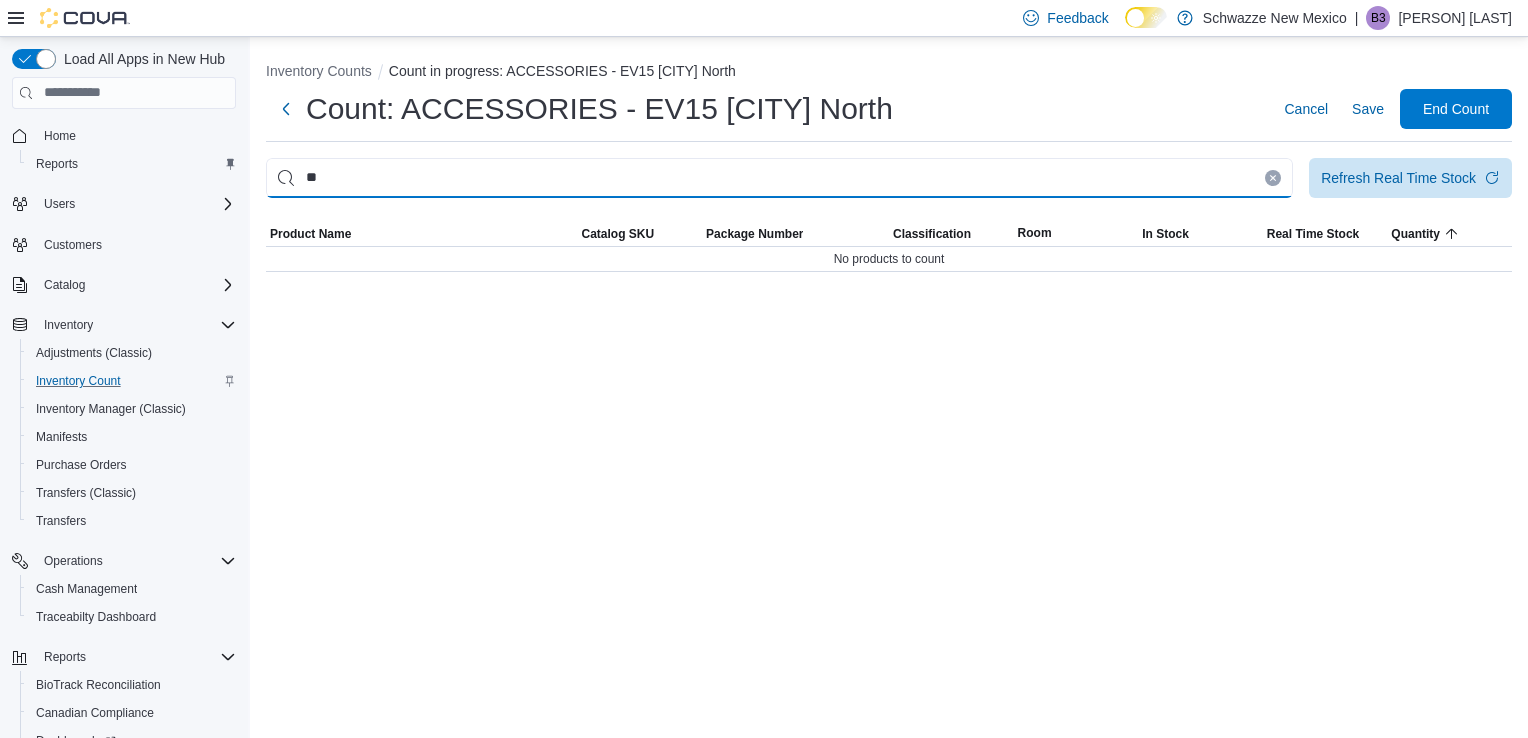 type on "**" 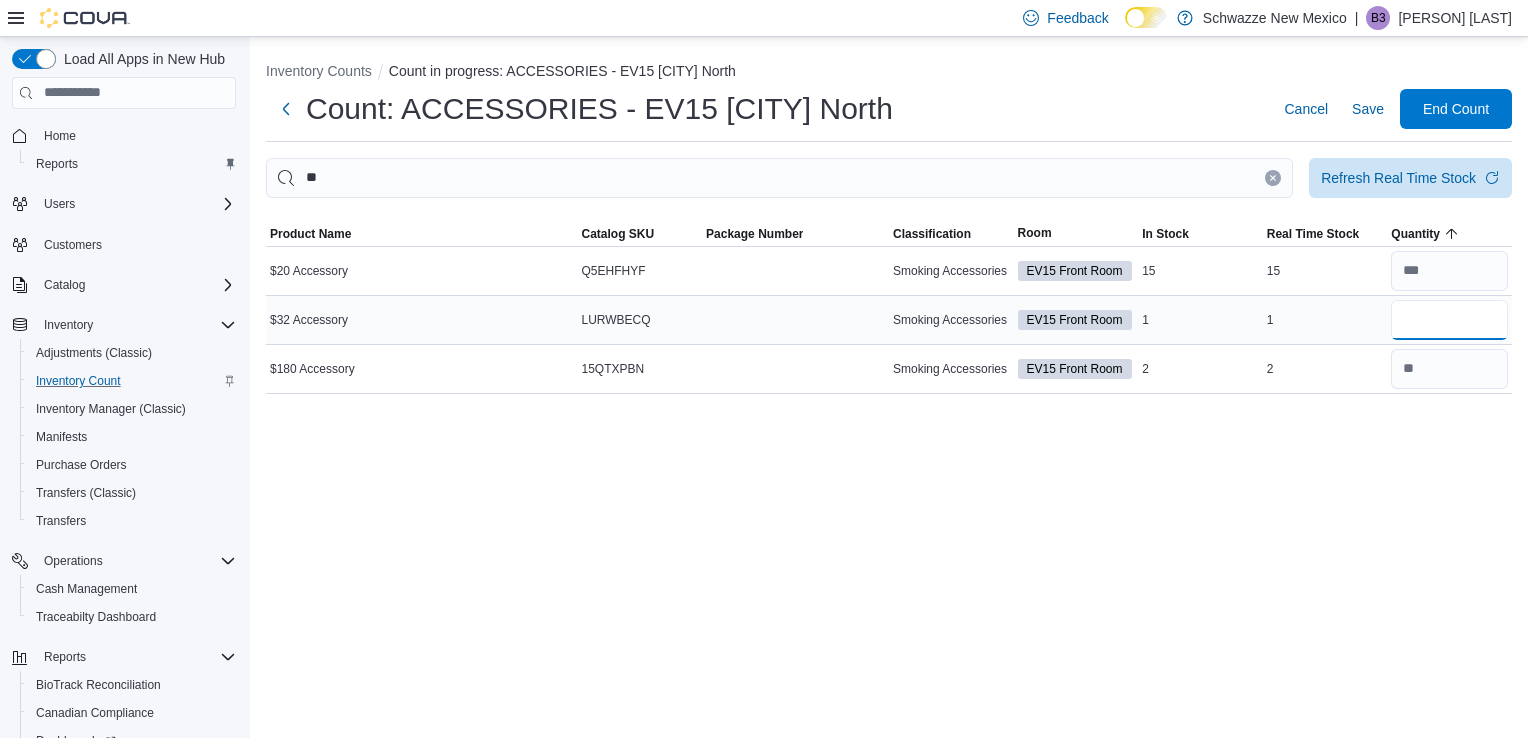 click at bounding box center [1449, 320] 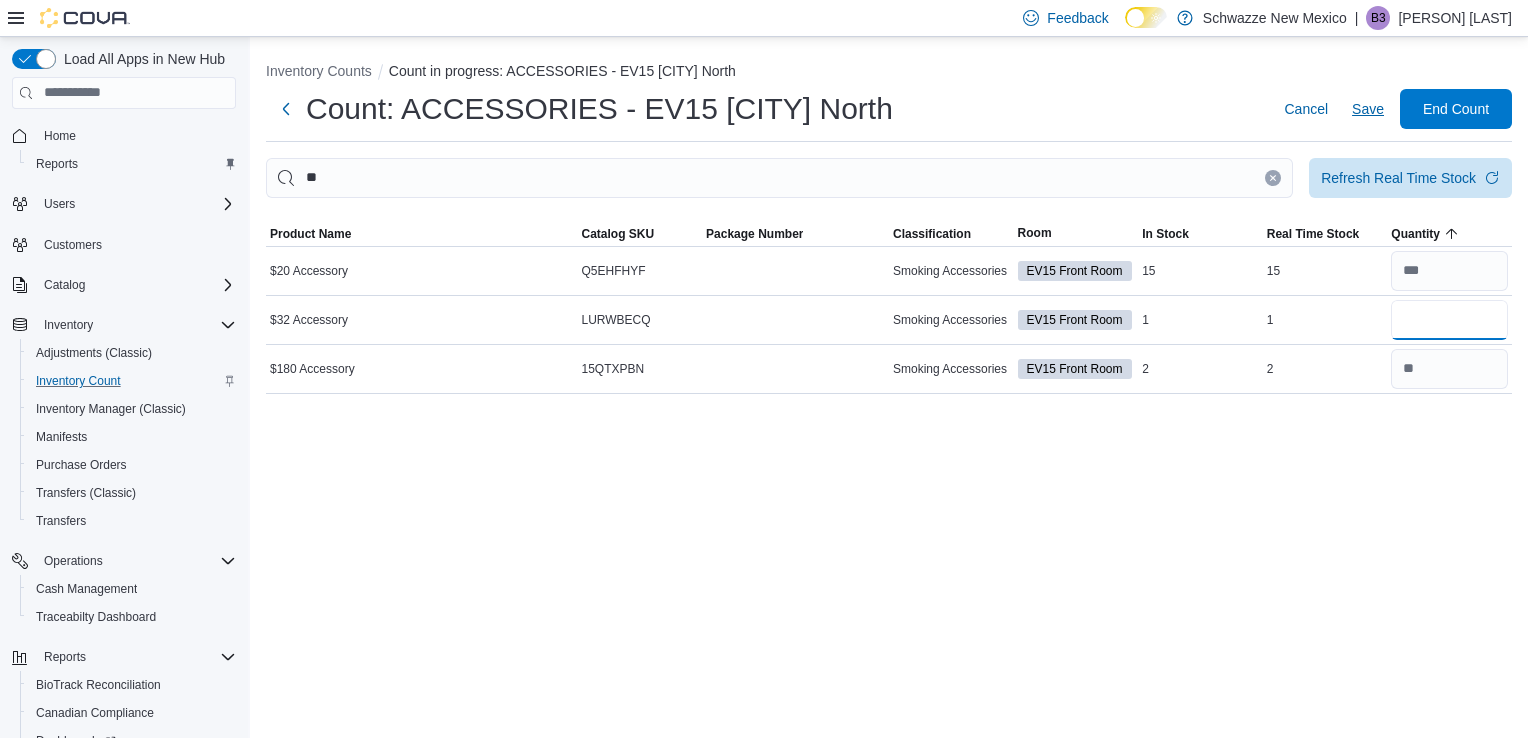 type on "*" 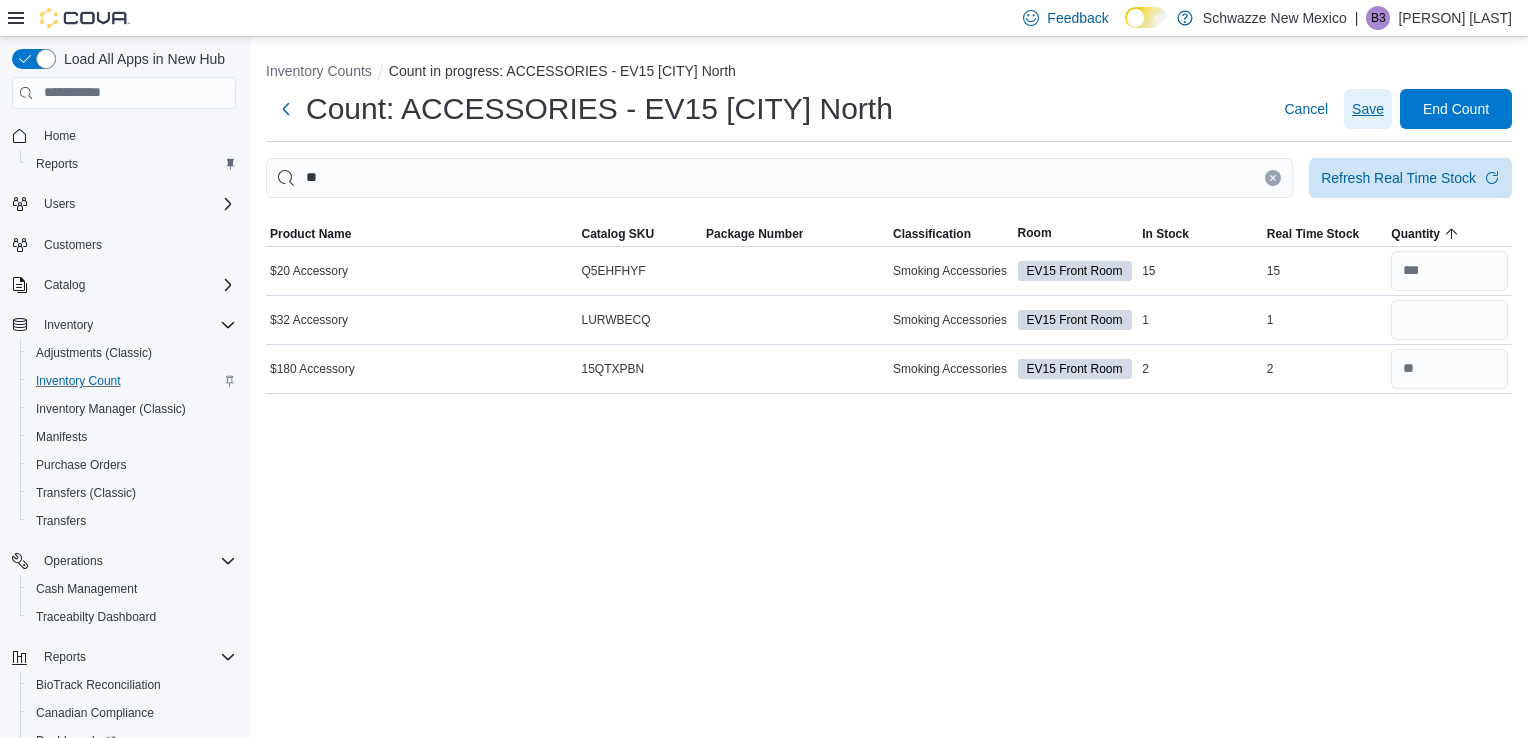 type 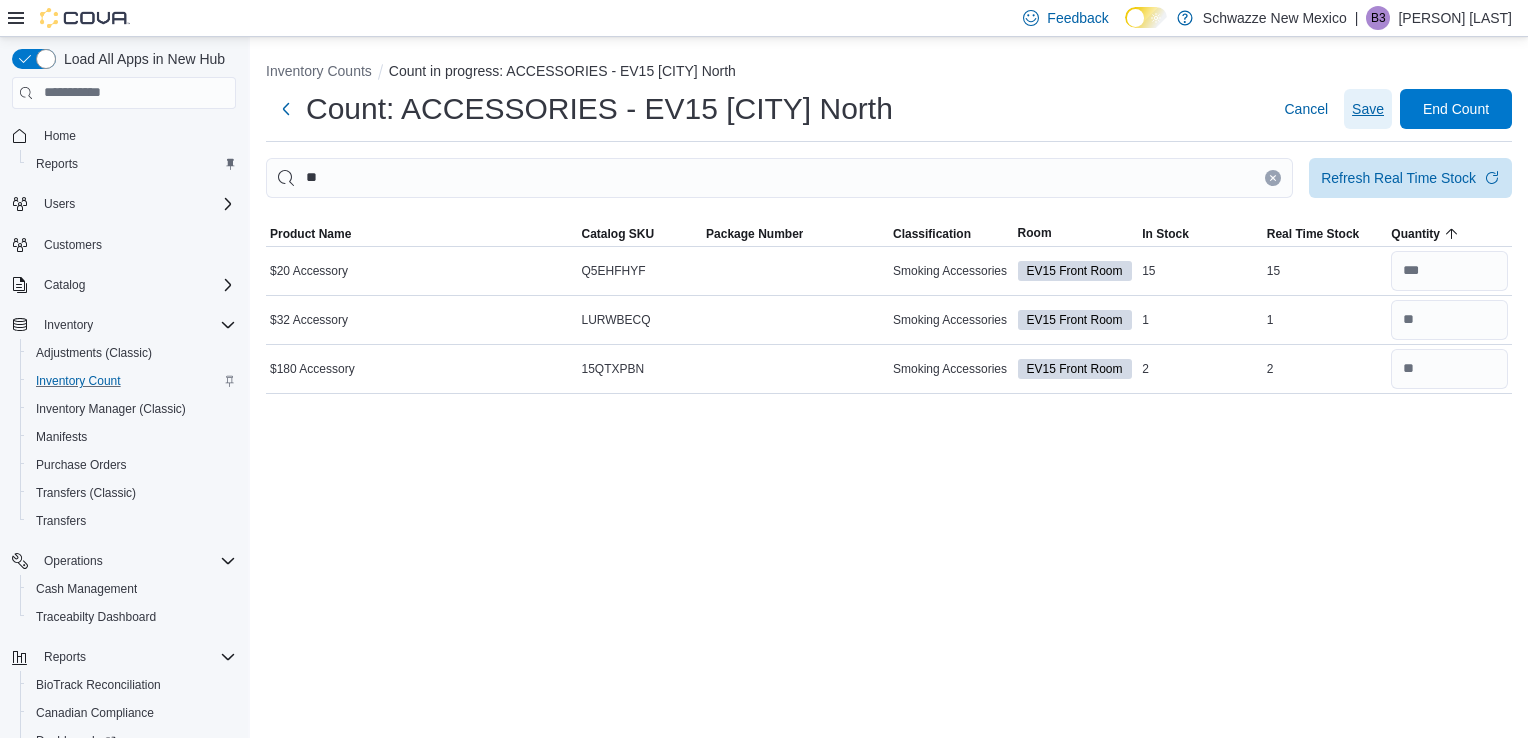 click on "Save" at bounding box center (1368, 109) 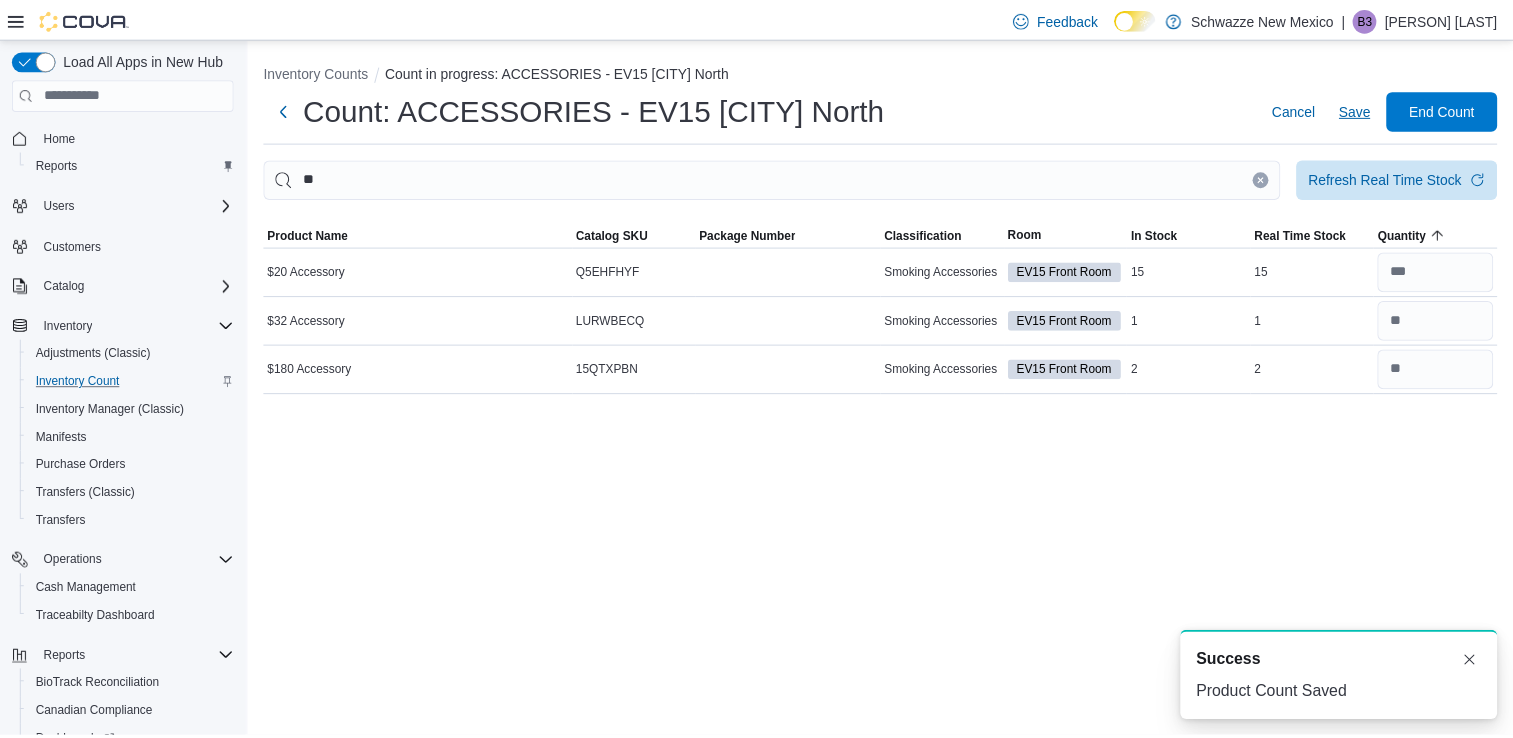 scroll, scrollTop: 0, scrollLeft: 0, axis: both 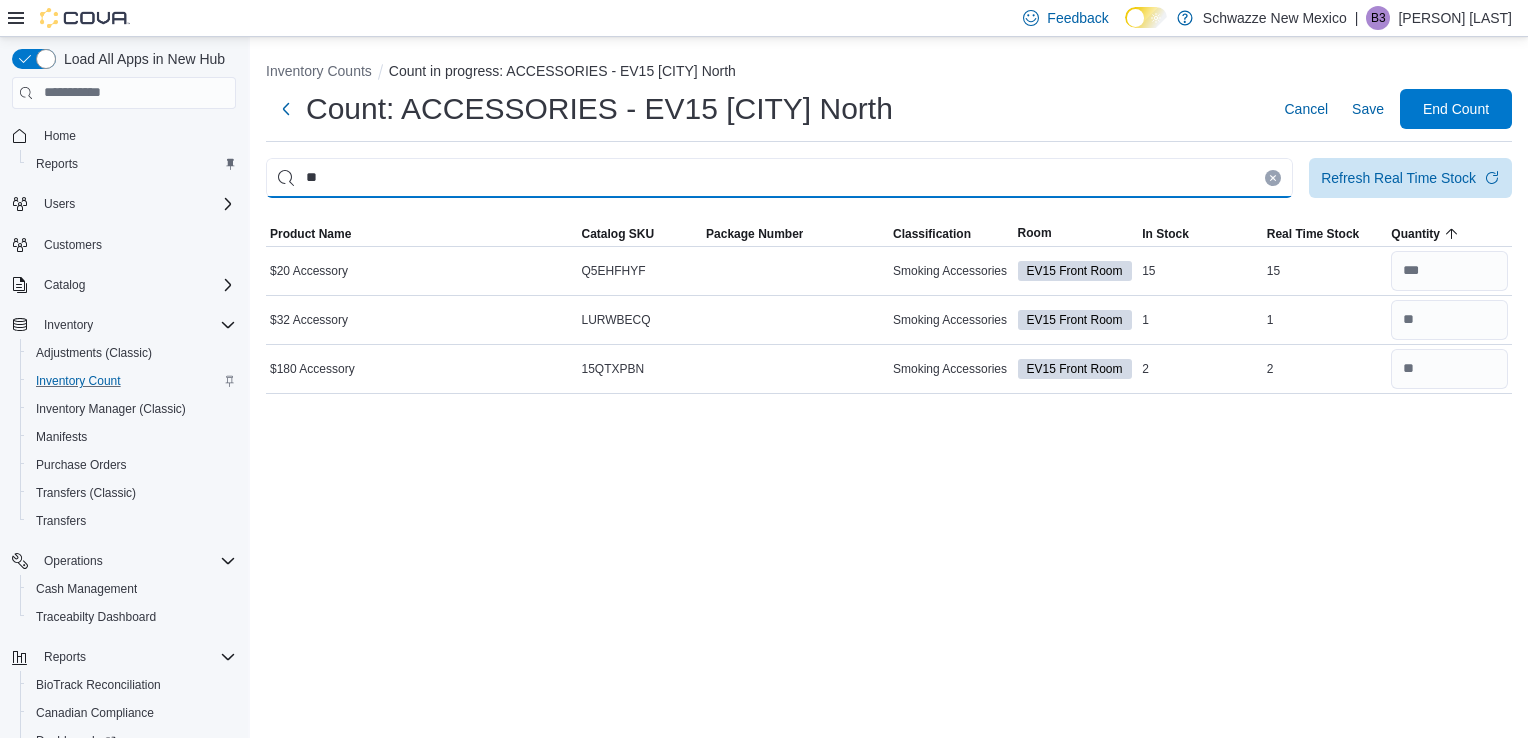 click on "**" at bounding box center [779, 178] 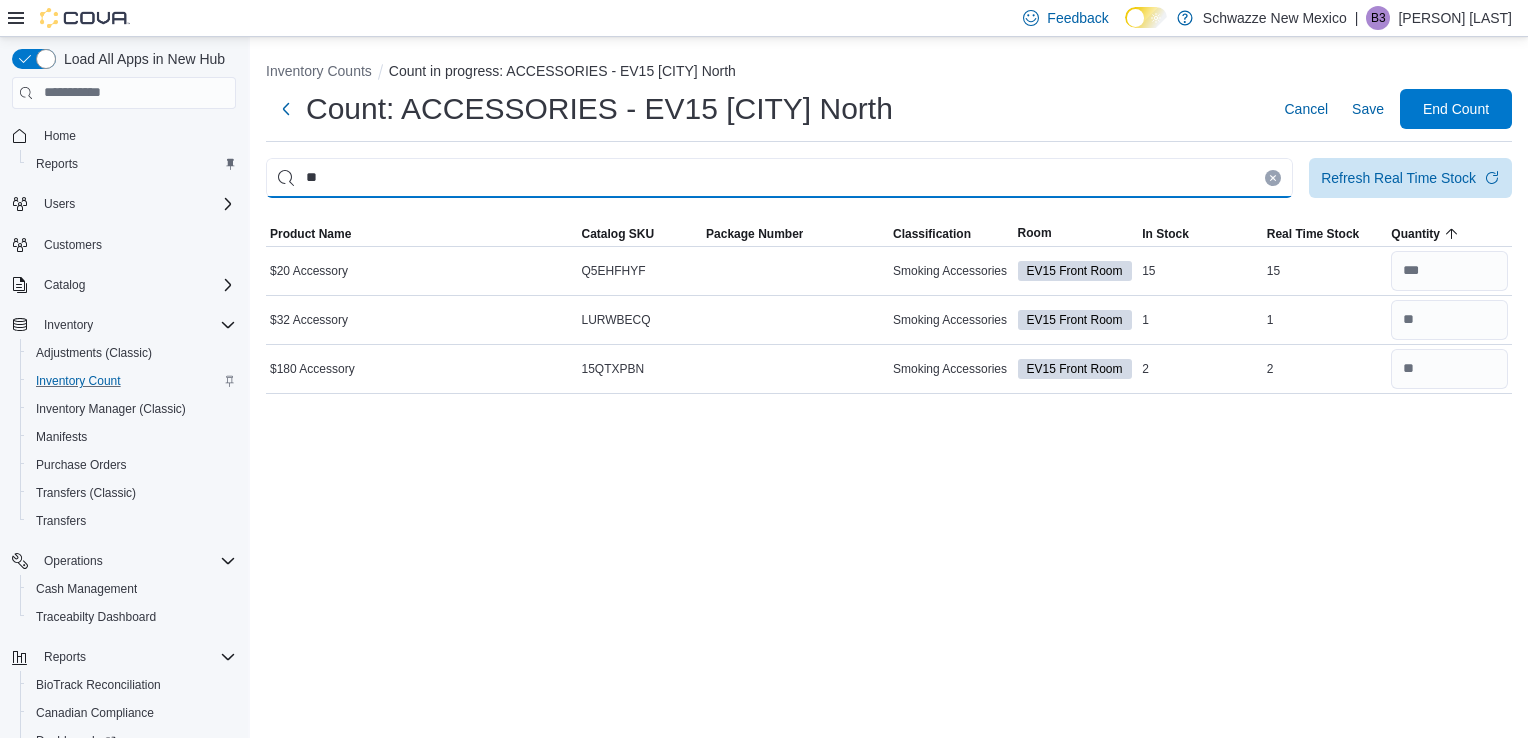 type on "**" 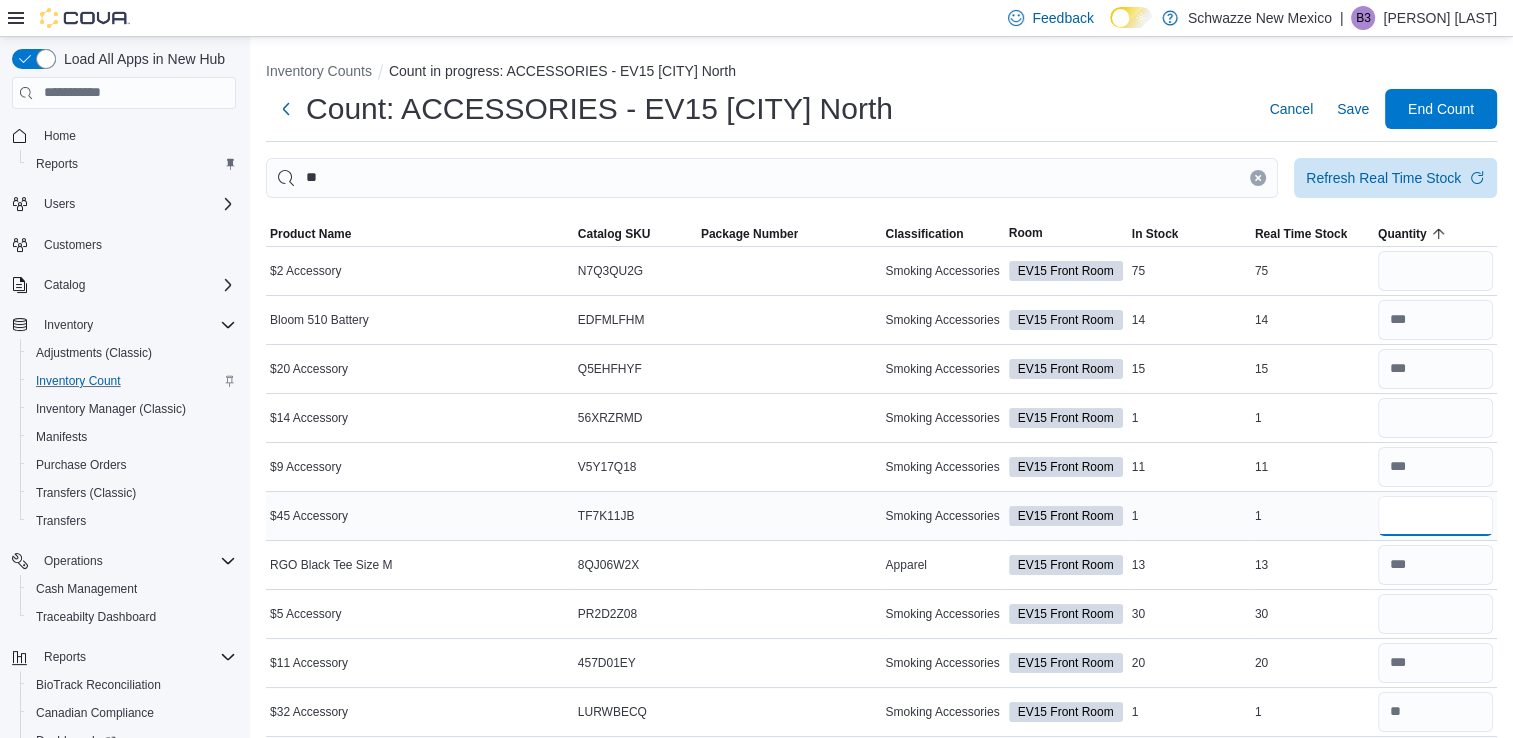 click at bounding box center (1435, 516) 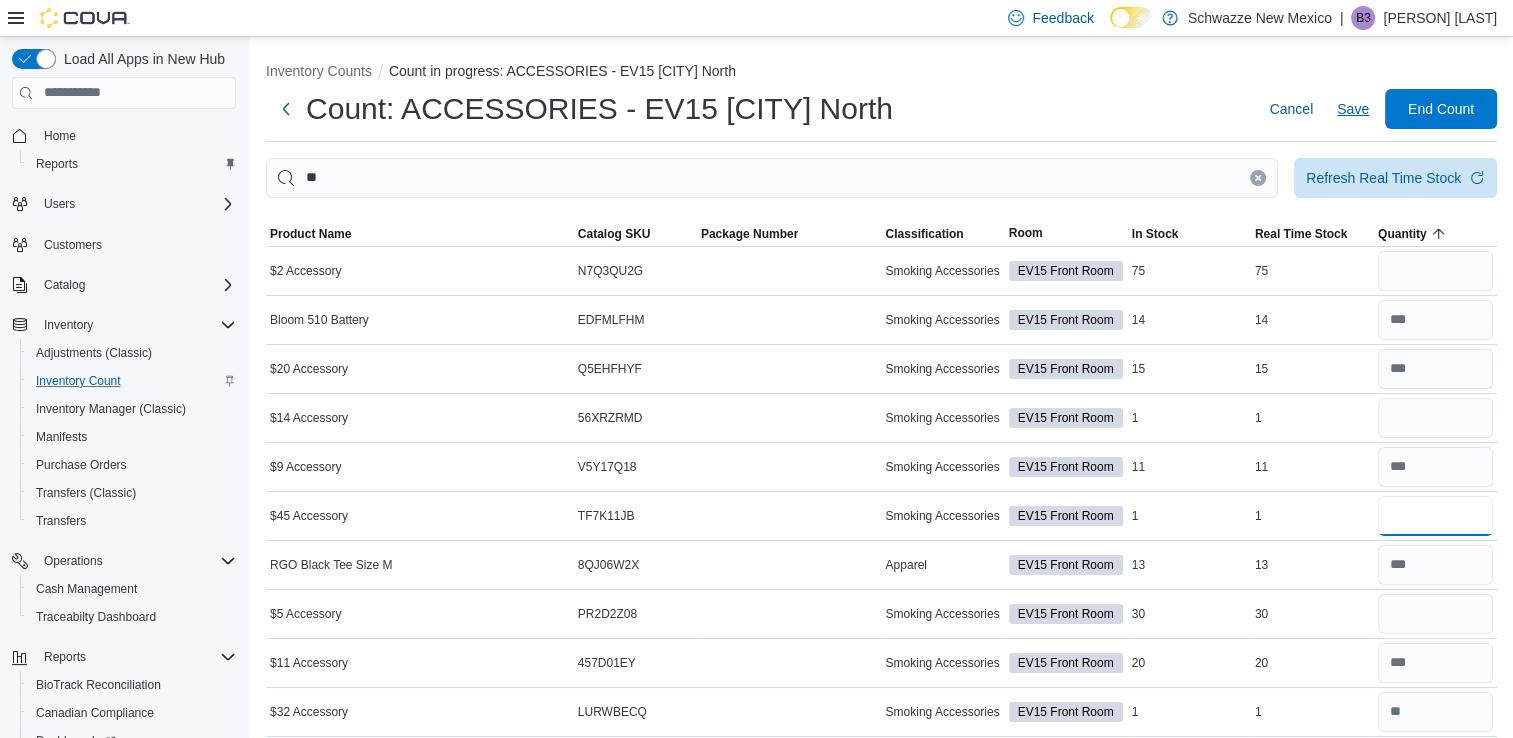type on "*" 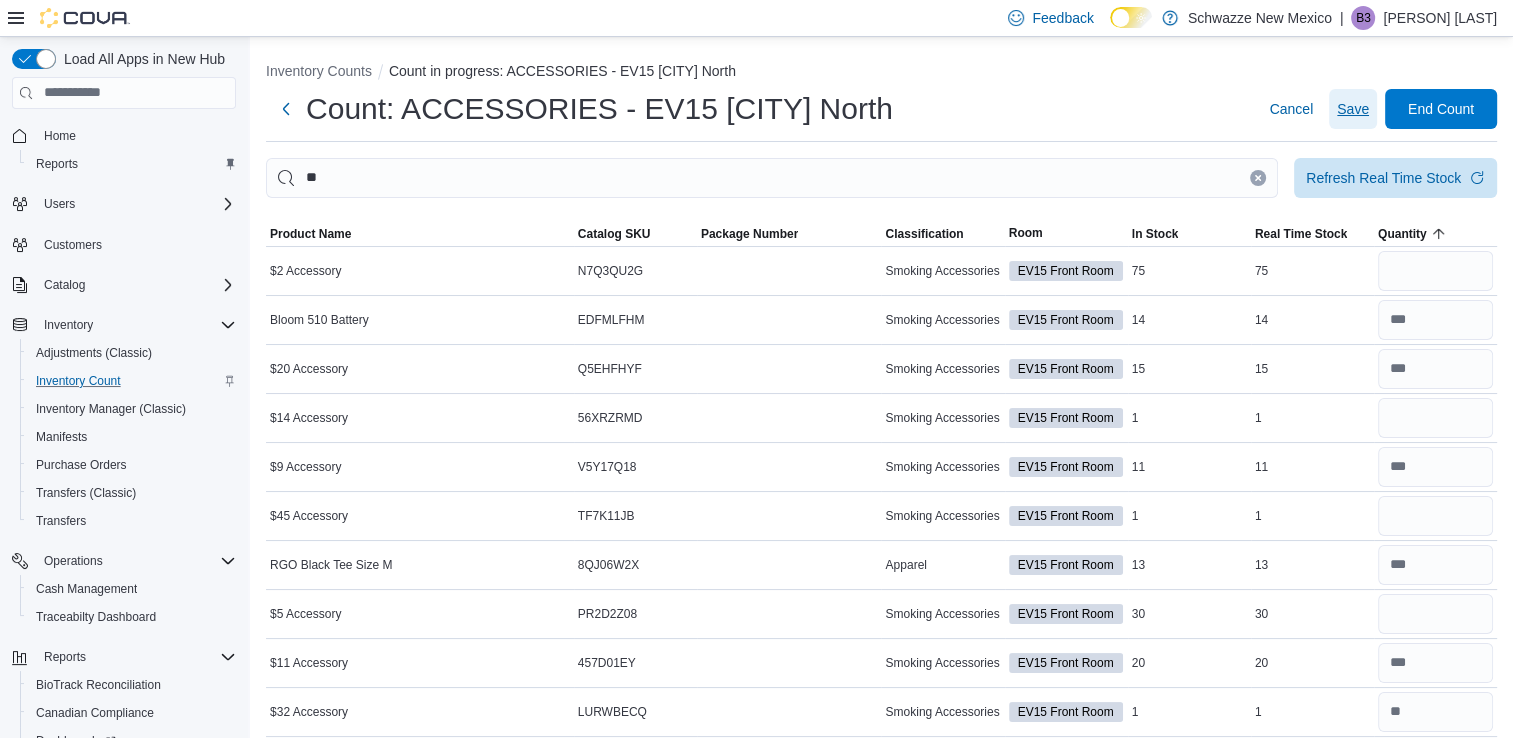 type 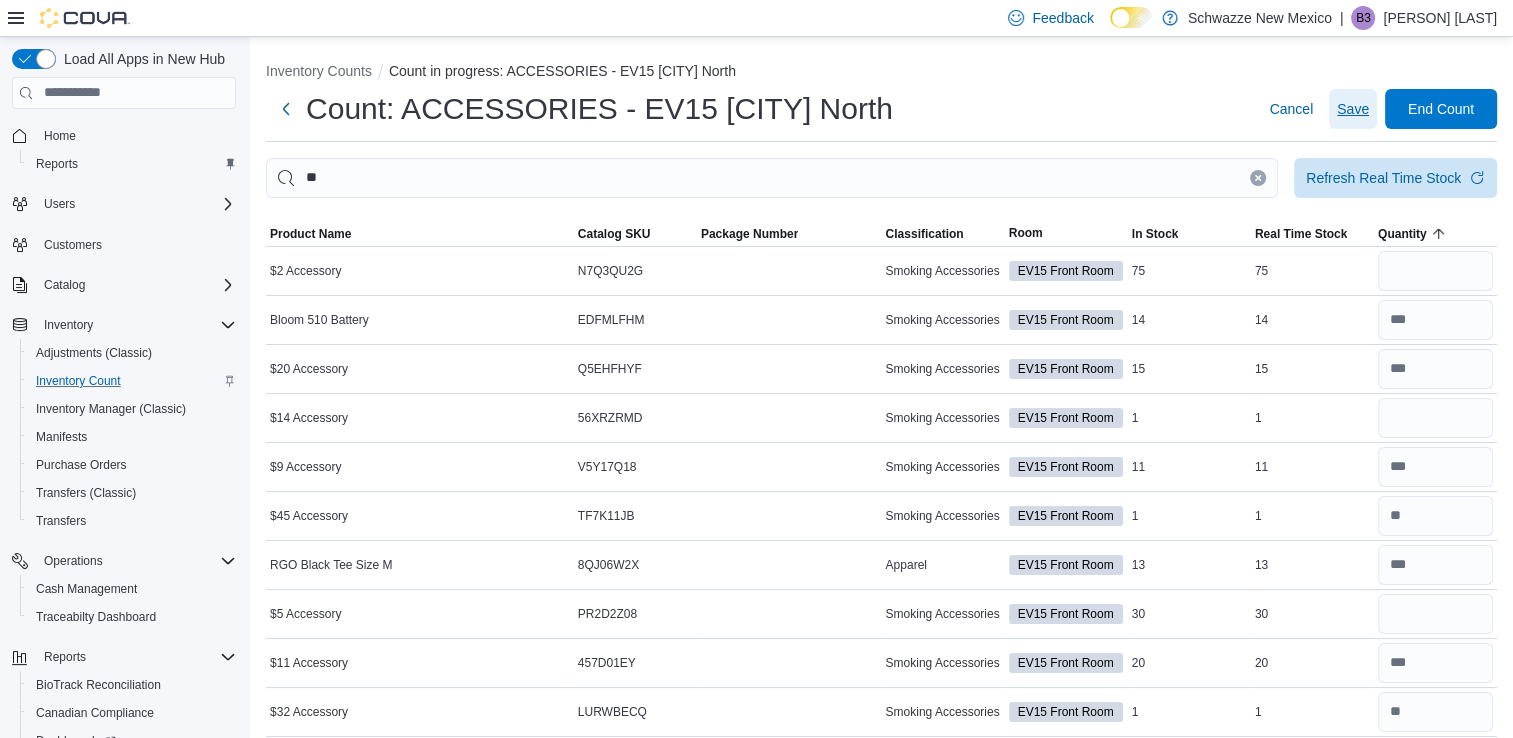 click on "Save" at bounding box center (1353, 109) 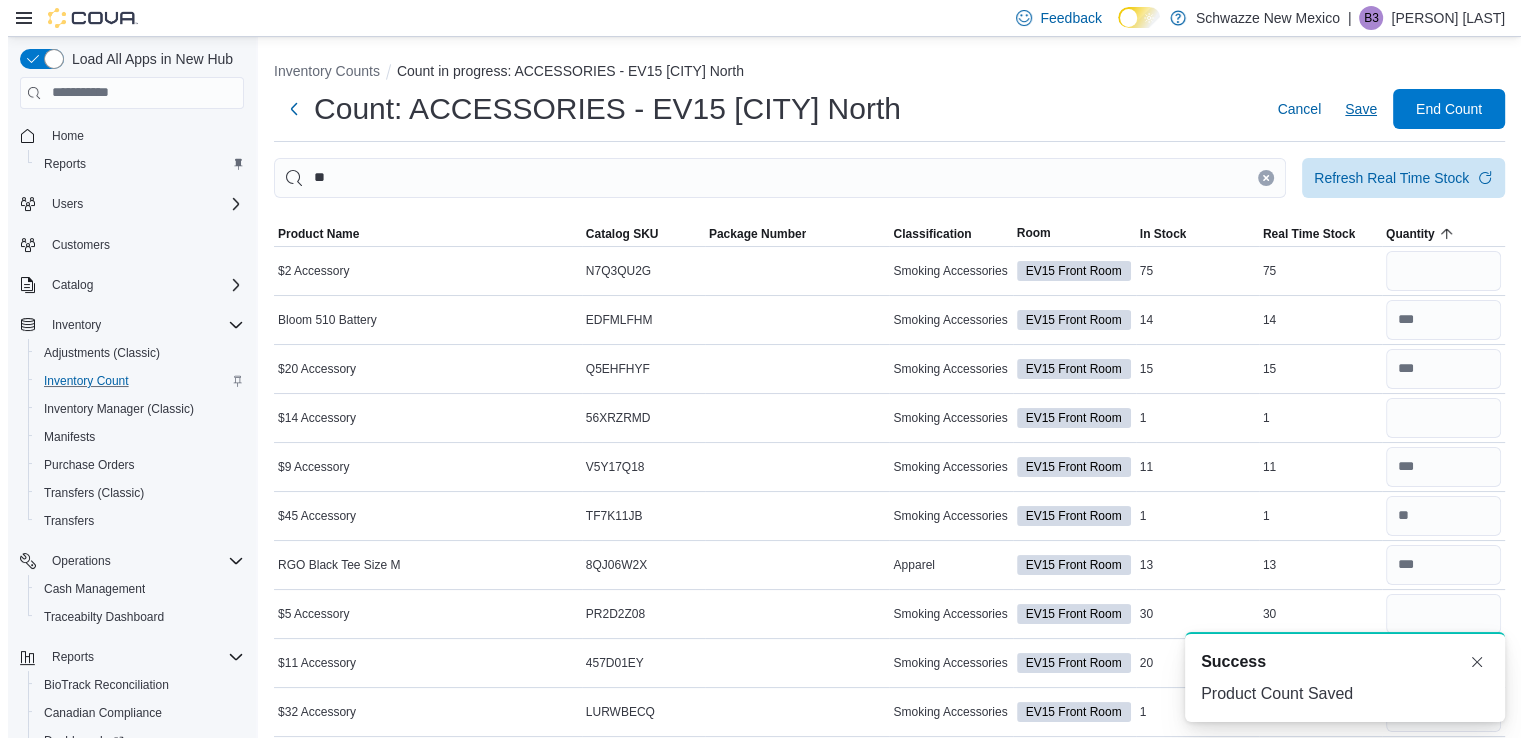 scroll, scrollTop: 0, scrollLeft: 0, axis: both 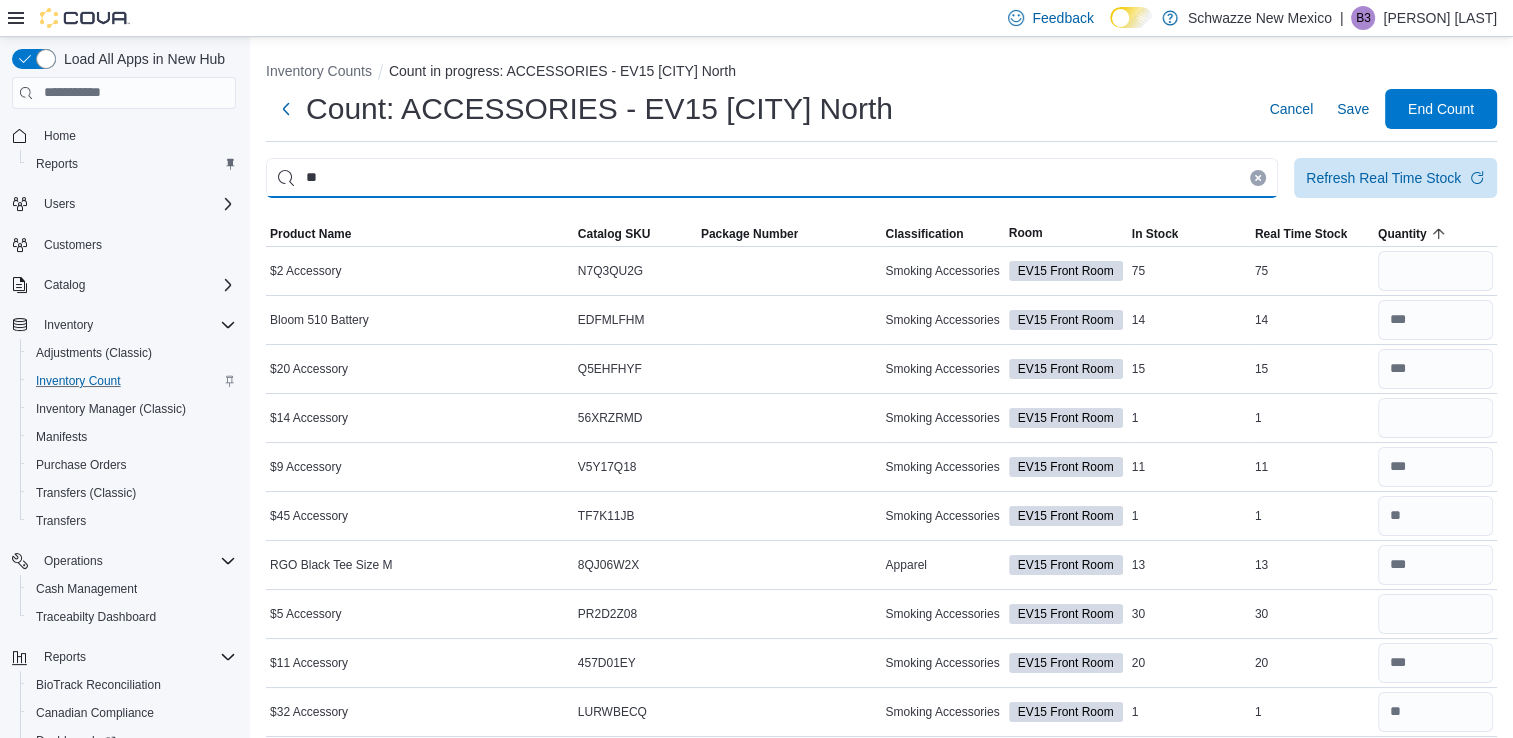 click on "**" at bounding box center [772, 178] 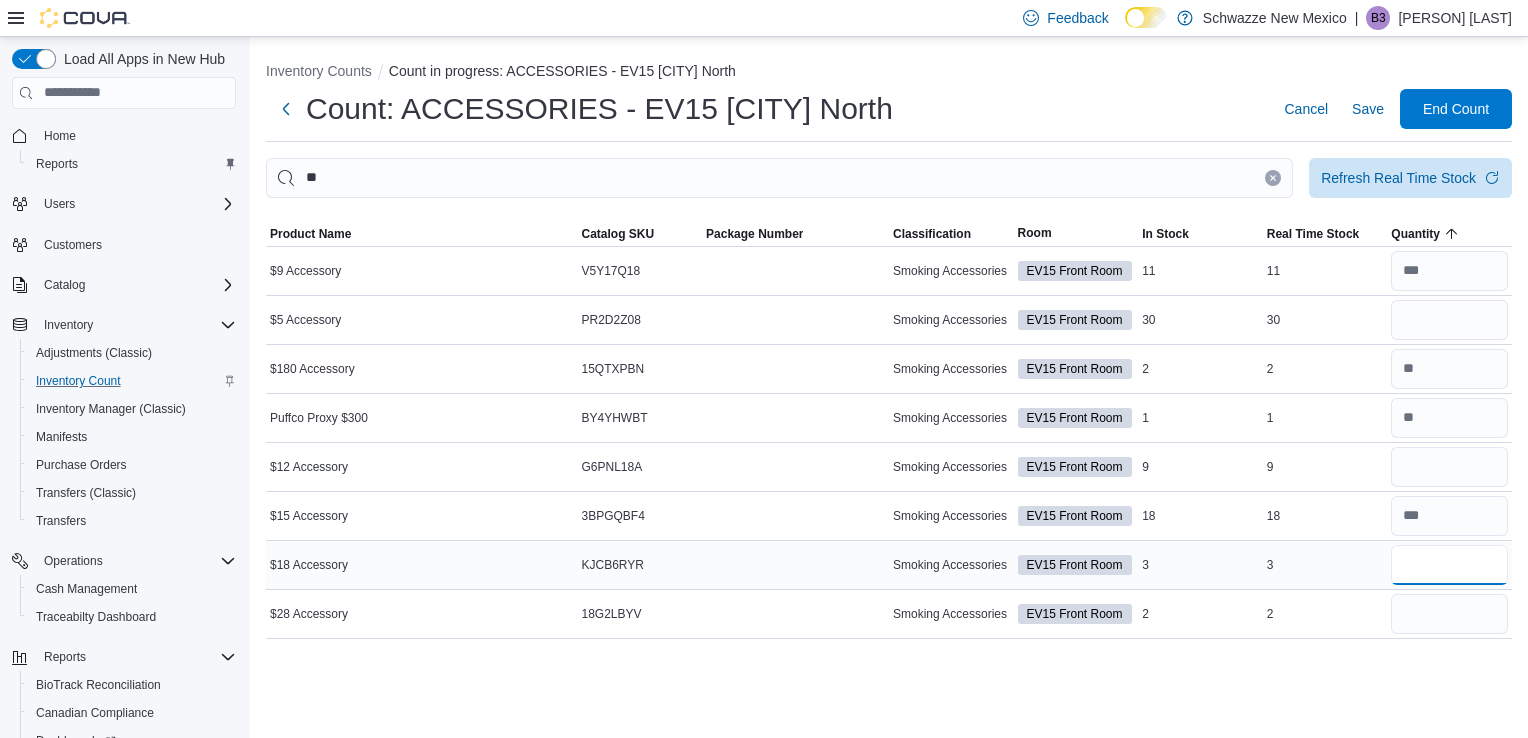 click at bounding box center (1449, 565) 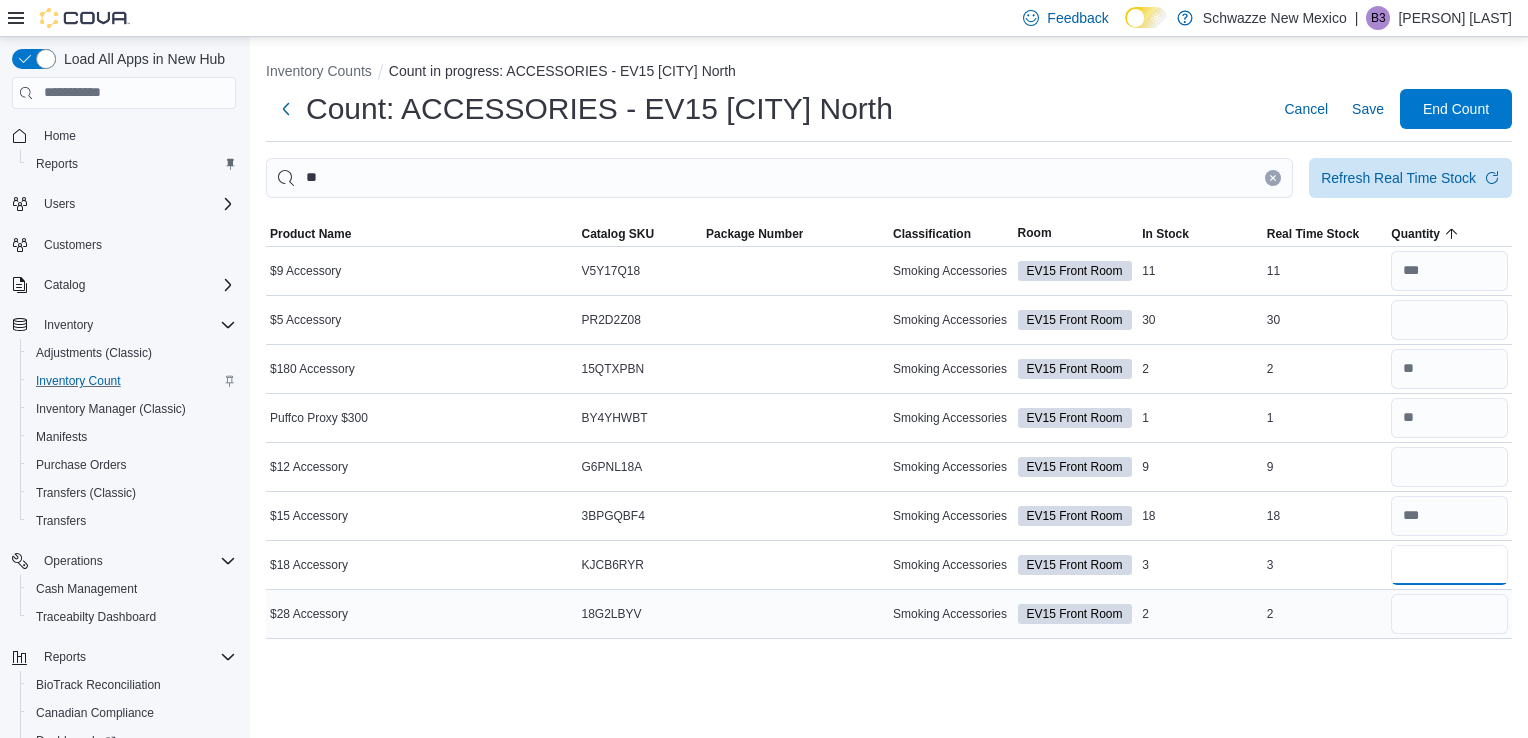 type on "*" 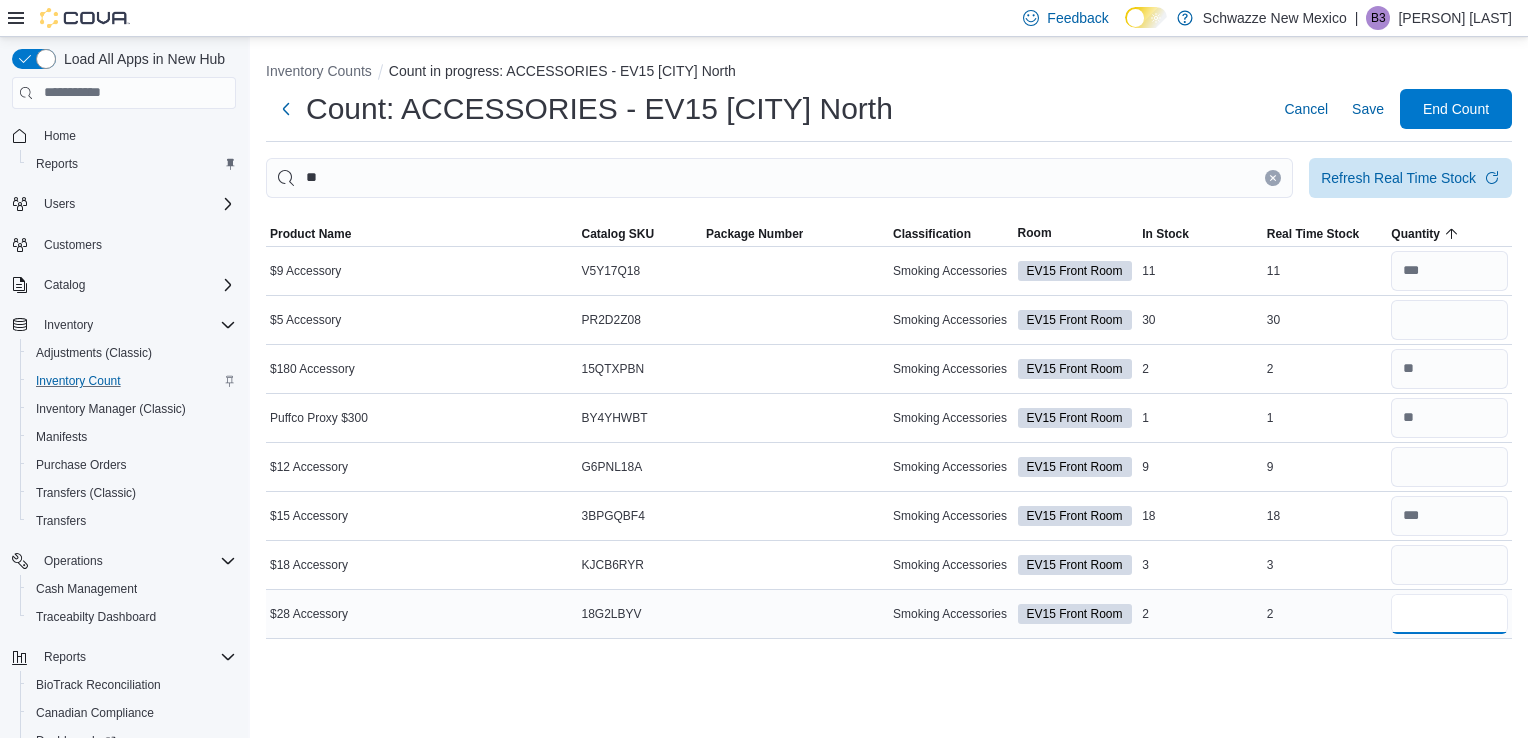 type 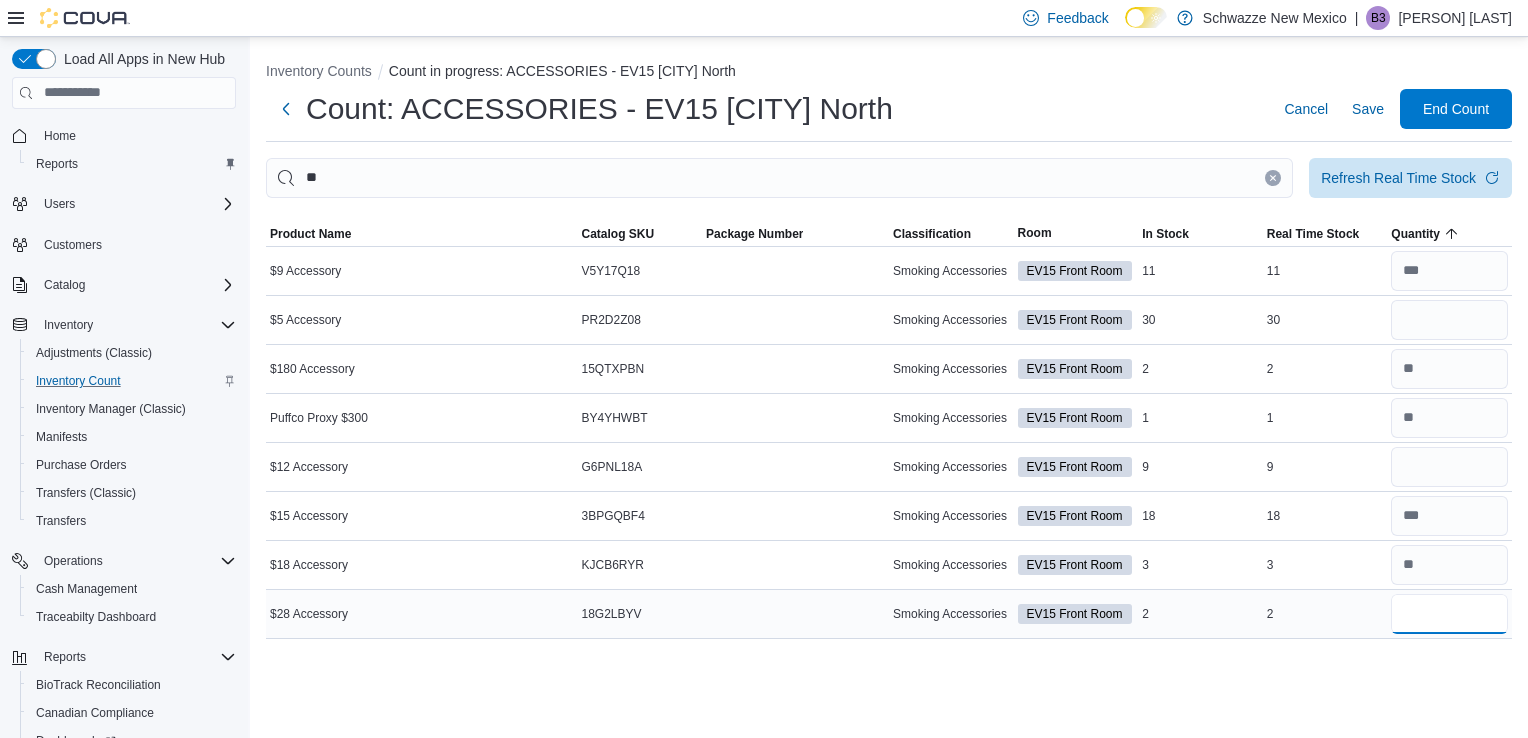 click at bounding box center [1449, 614] 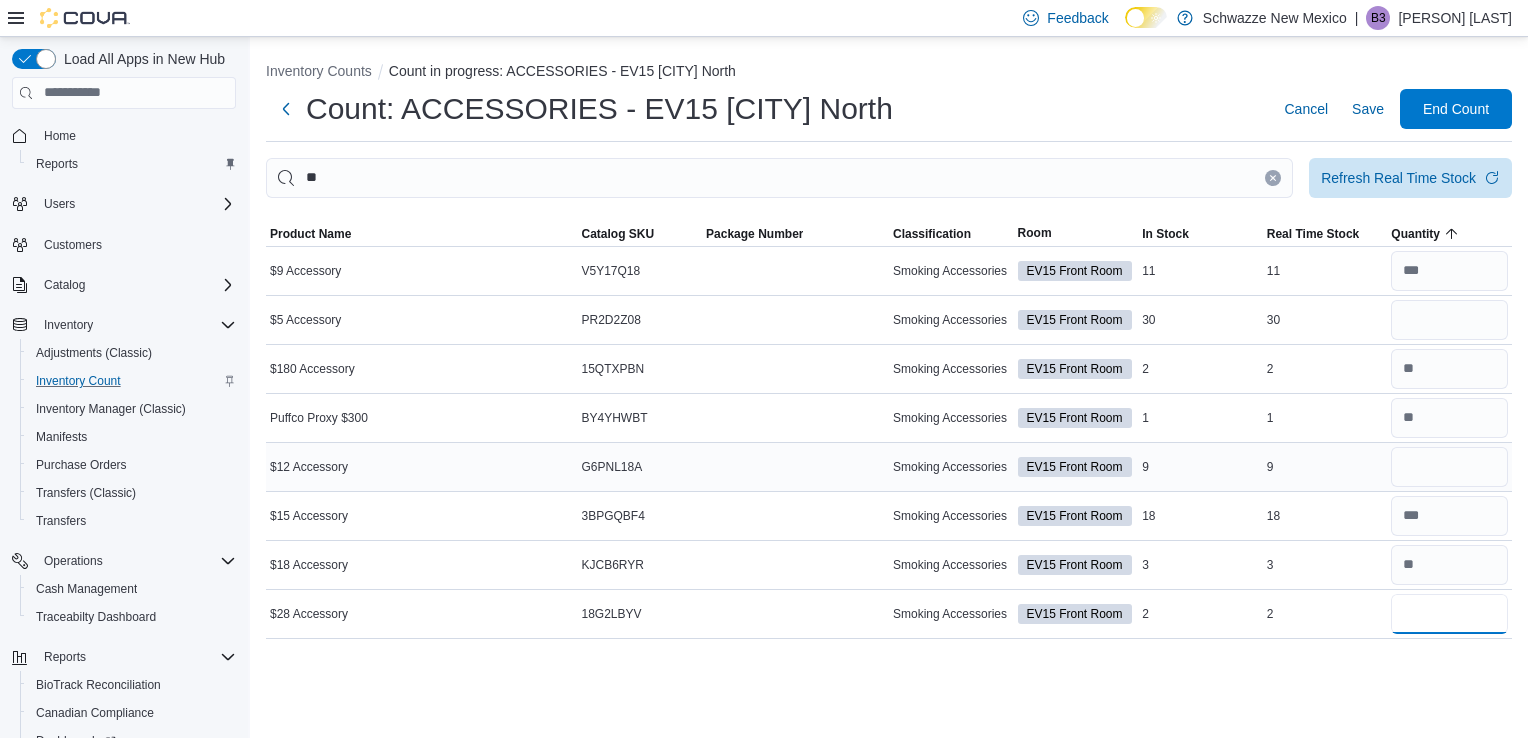 type on "*" 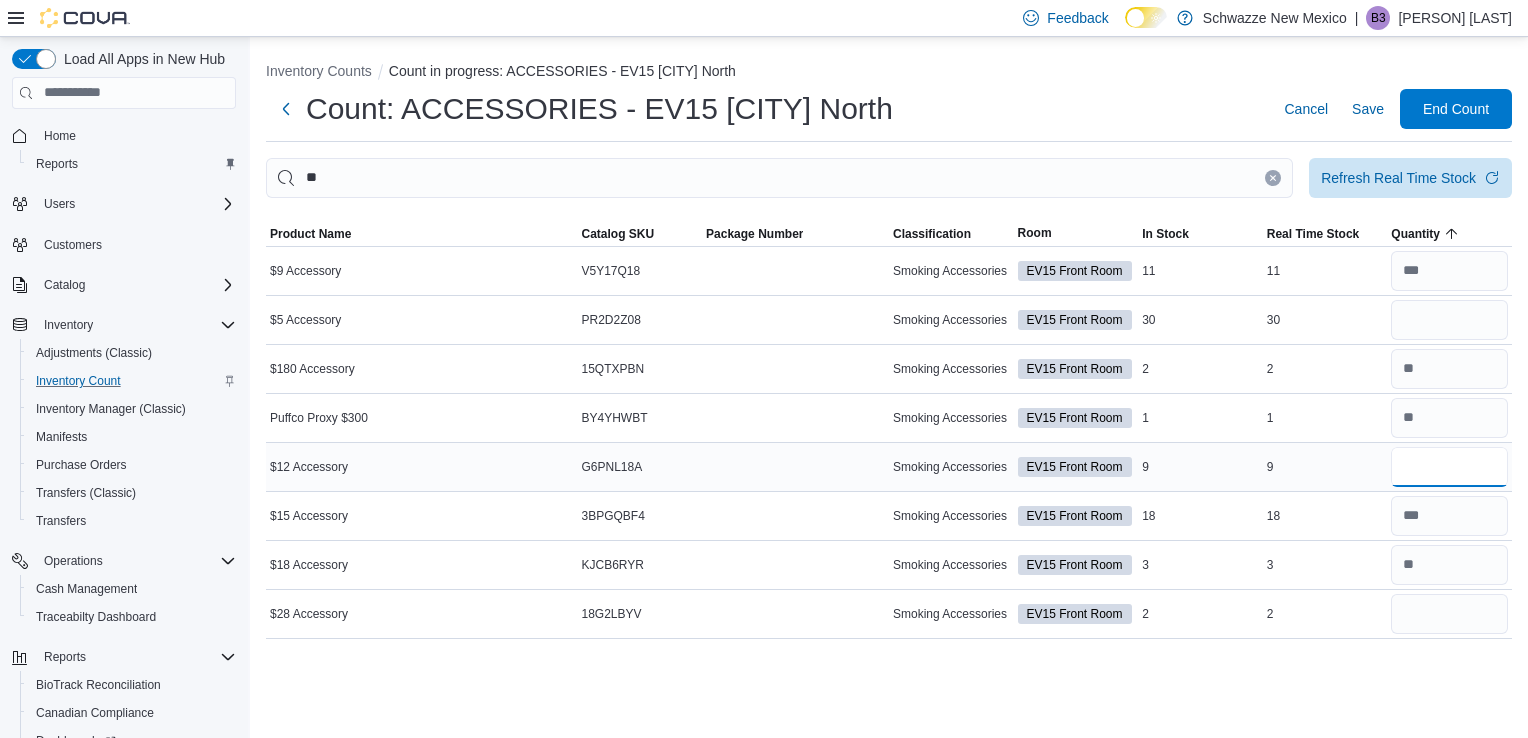 type 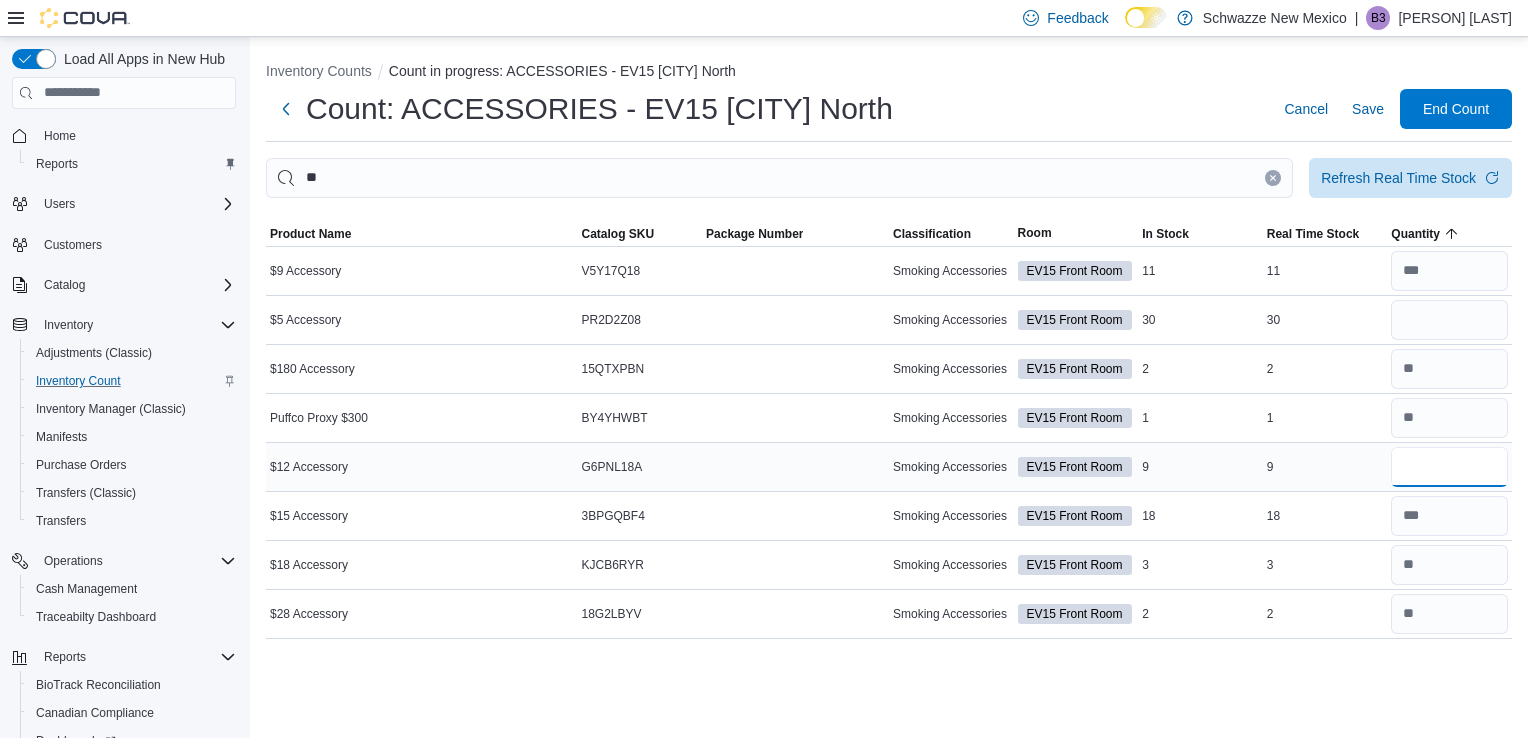 click at bounding box center (1449, 467) 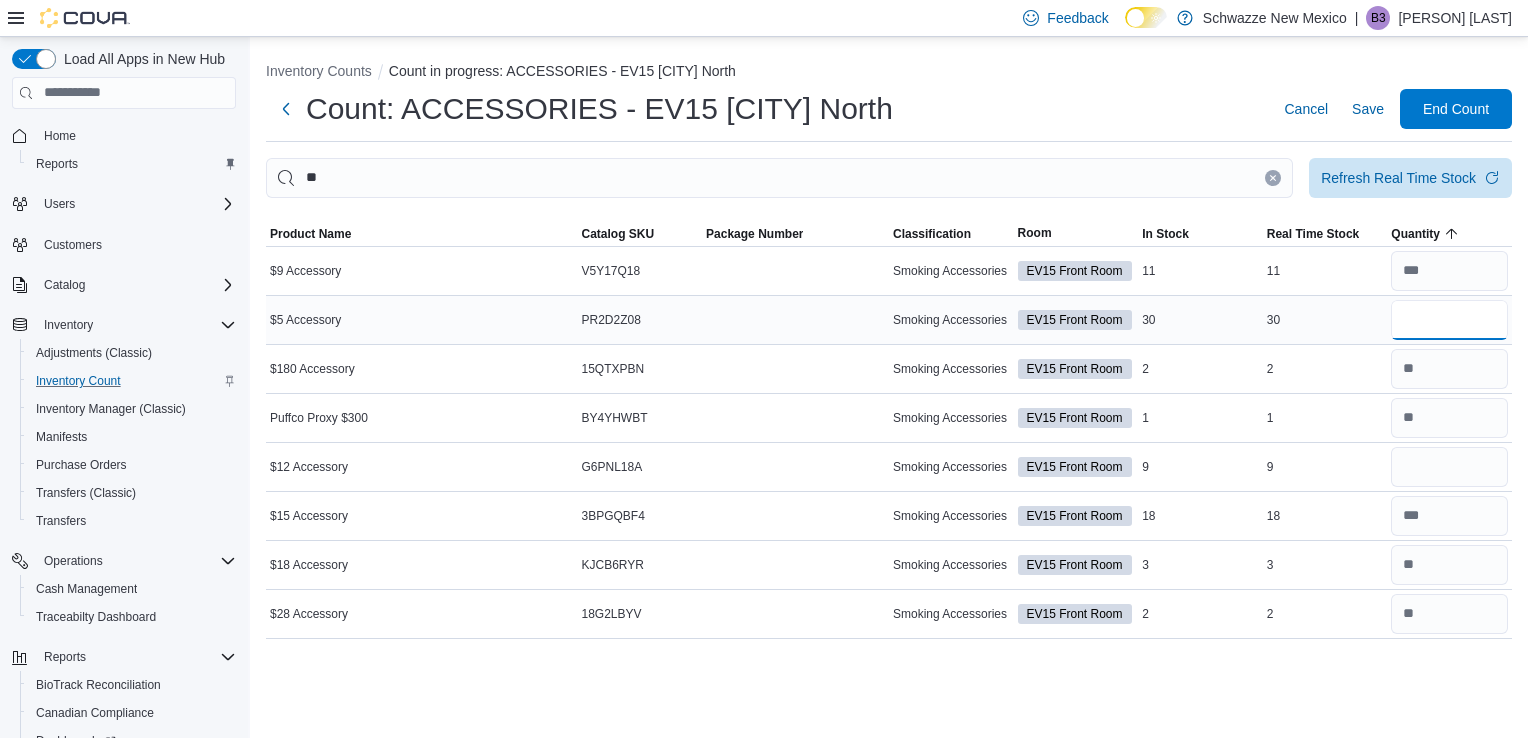 click at bounding box center [1449, 320] 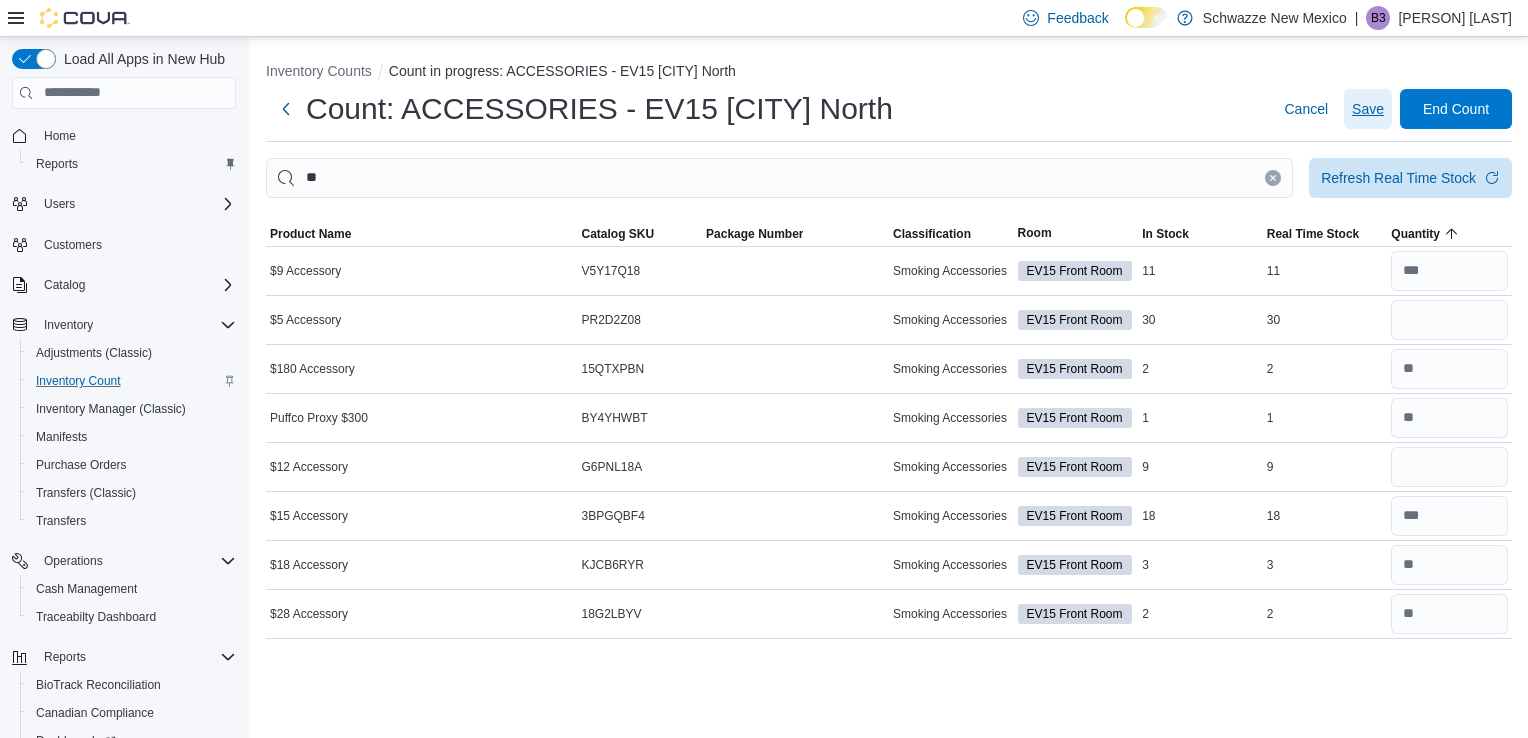 click on "Save" at bounding box center (1368, 109) 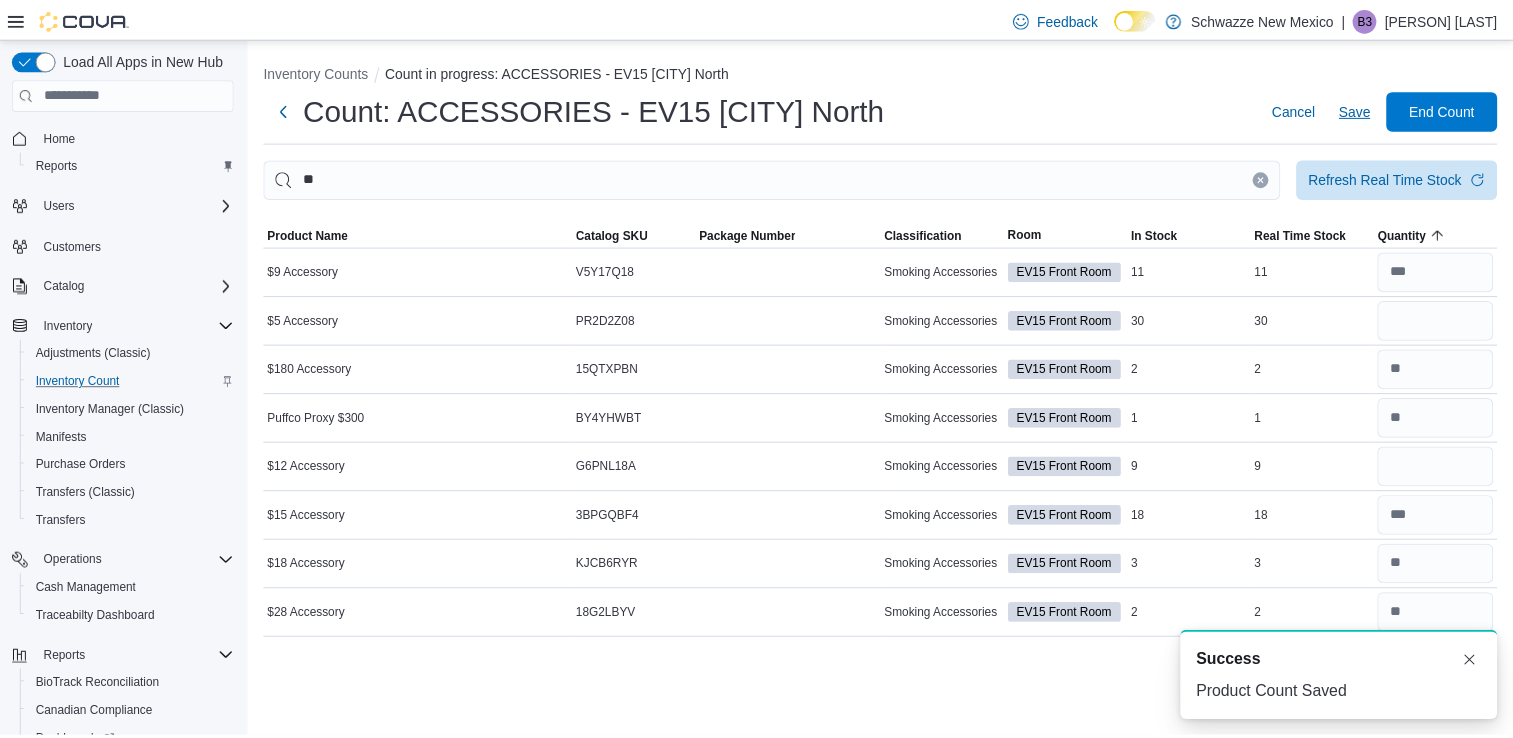 scroll, scrollTop: 0, scrollLeft: 0, axis: both 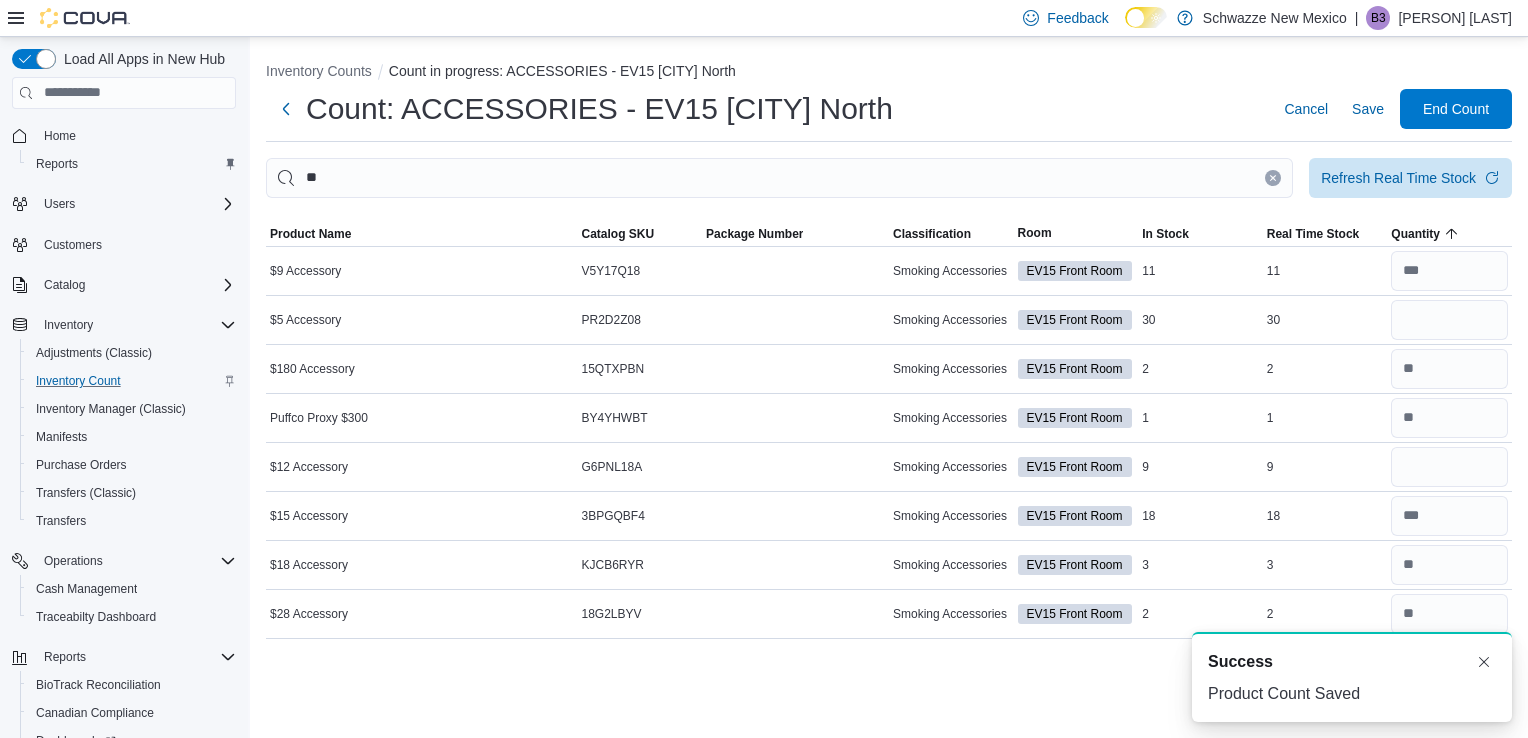 click at bounding box center (1273, 178) 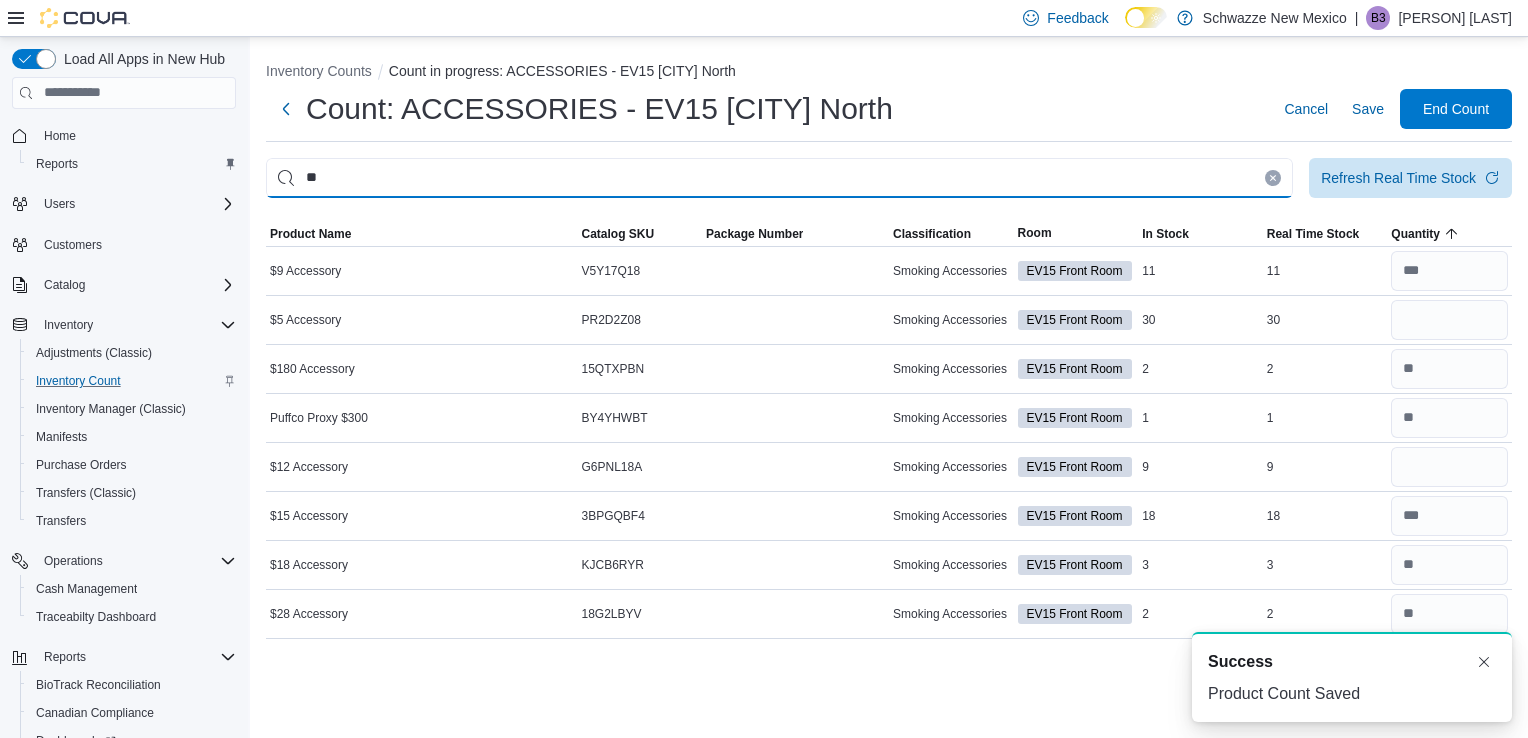type 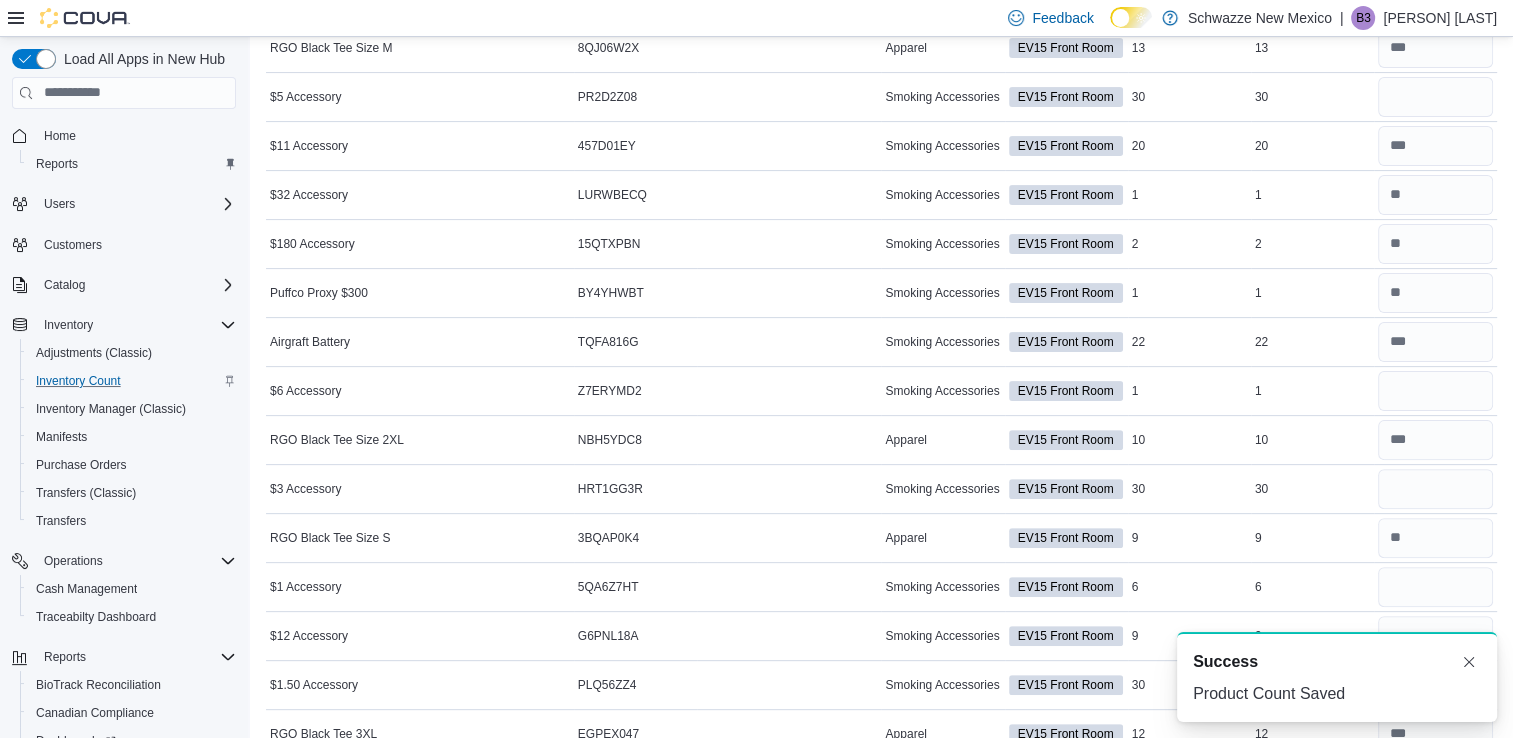 scroll, scrollTop: 515, scrollLeft: 0, axis: vertical 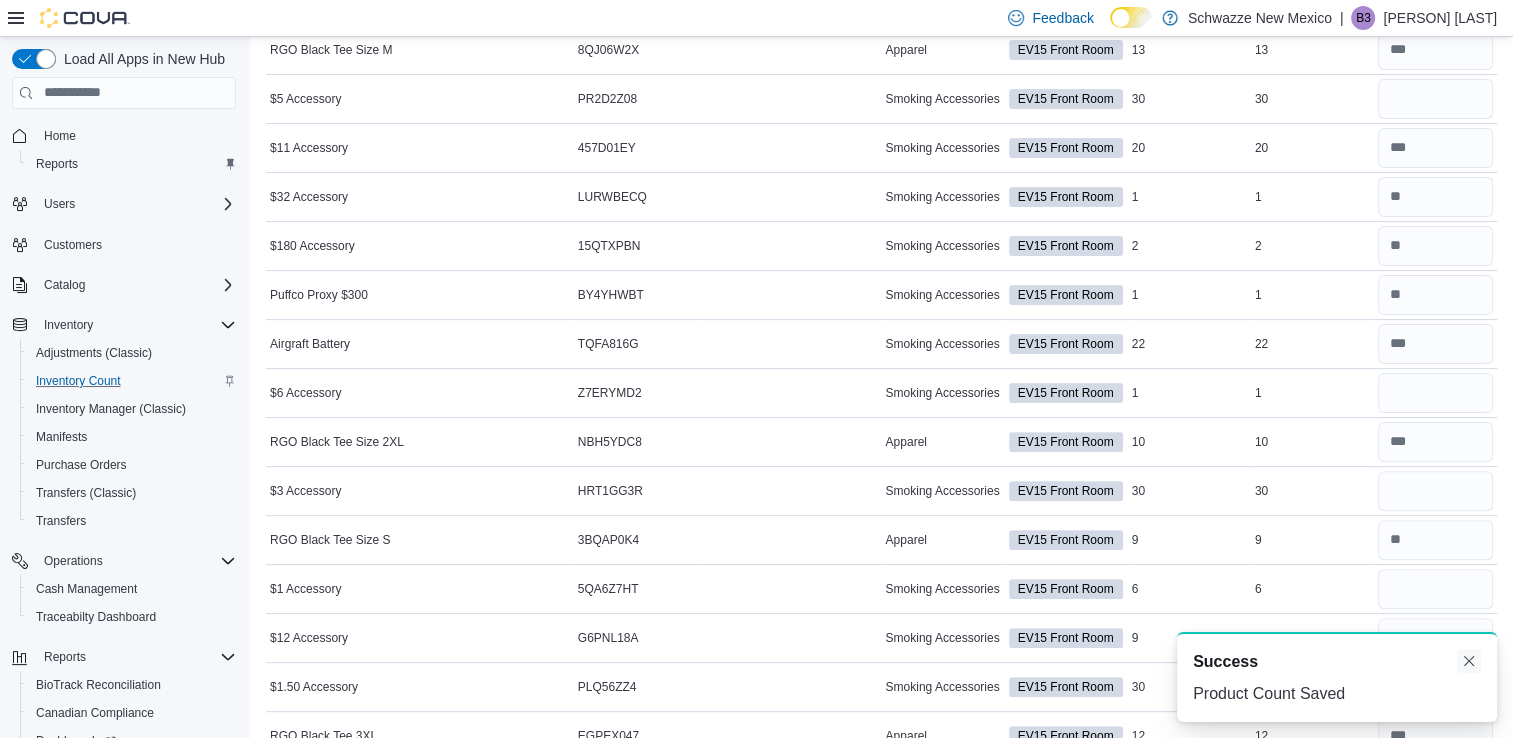 click at bounding box center [1469, 661] 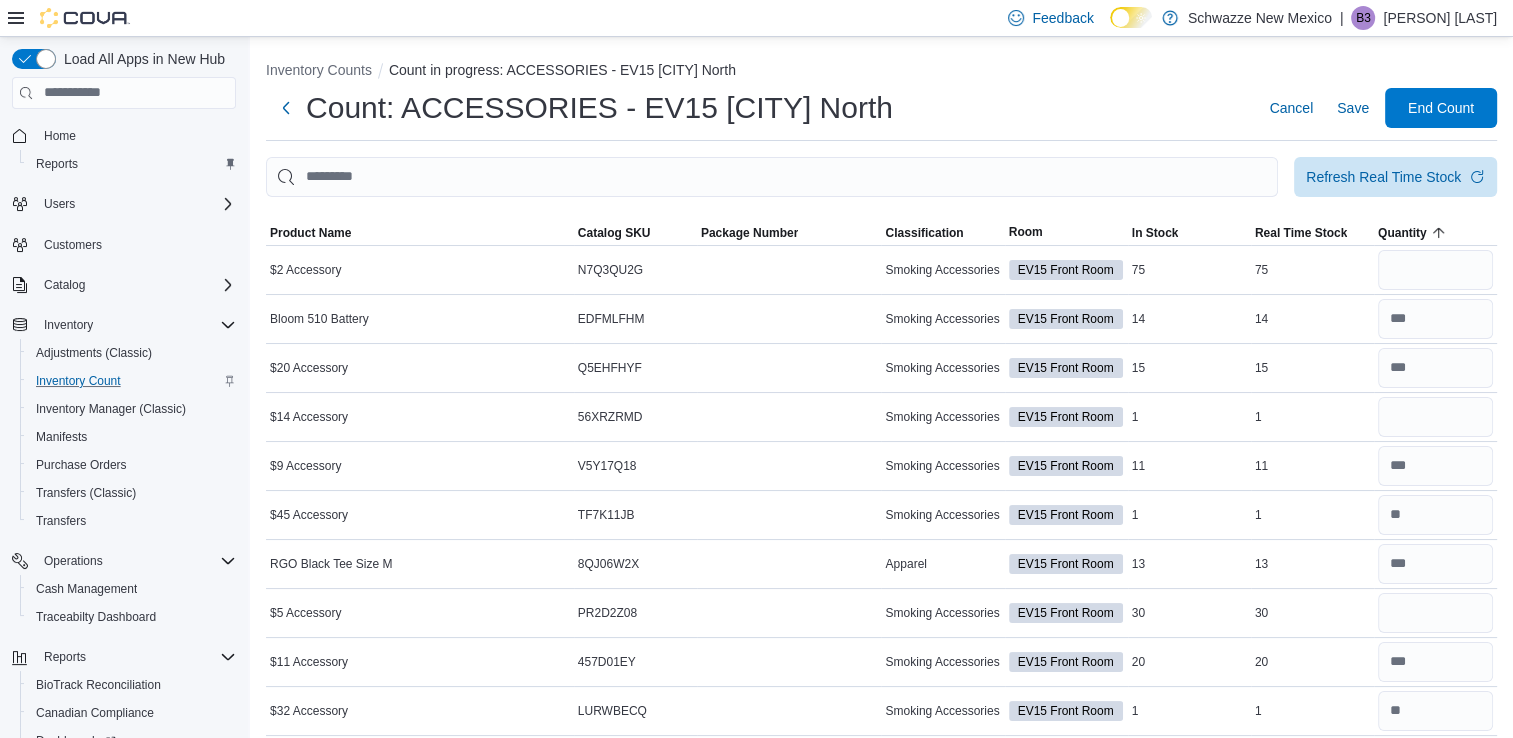 scroll, scrollTop: 0, scrollLeft: 0, axis: both 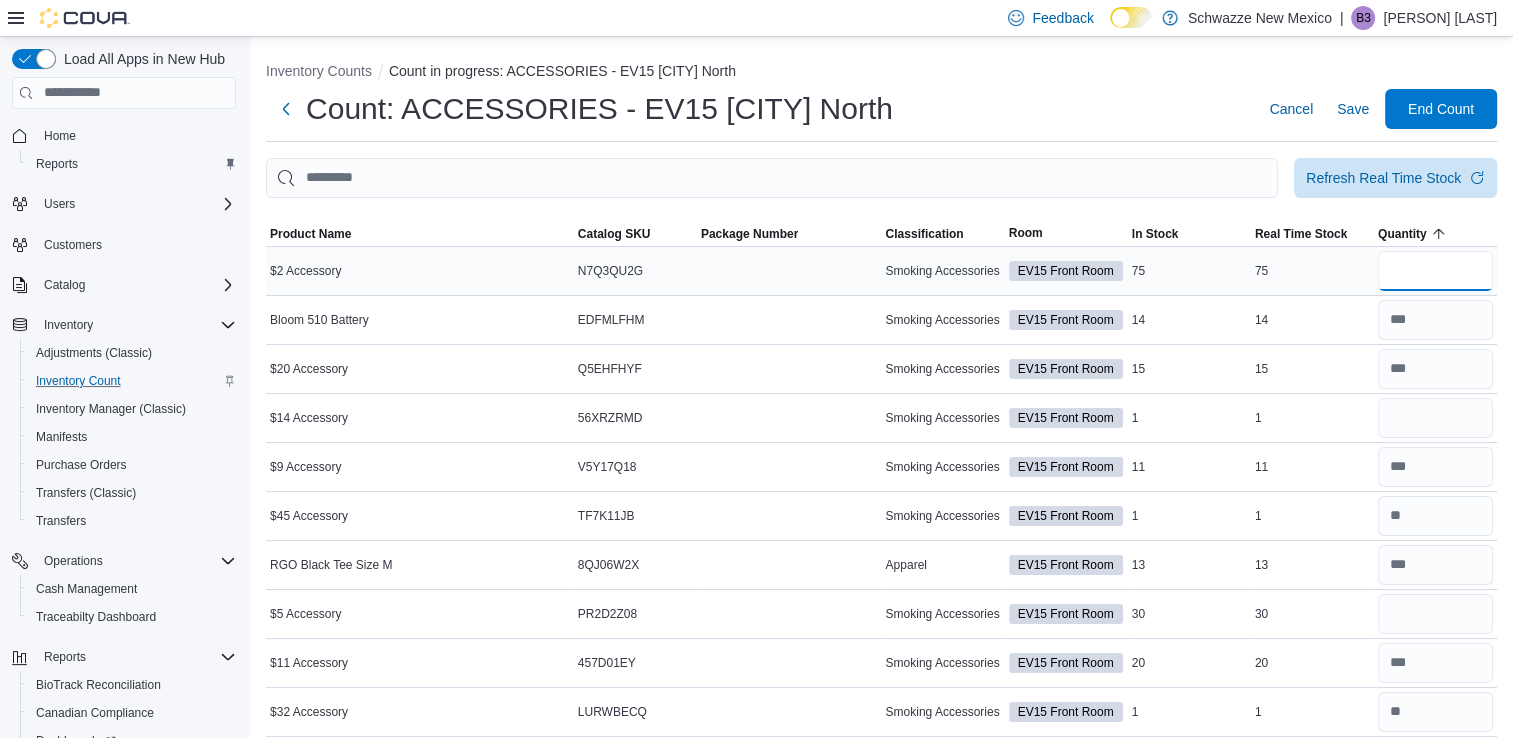 click at bounding box center [1435, 271] 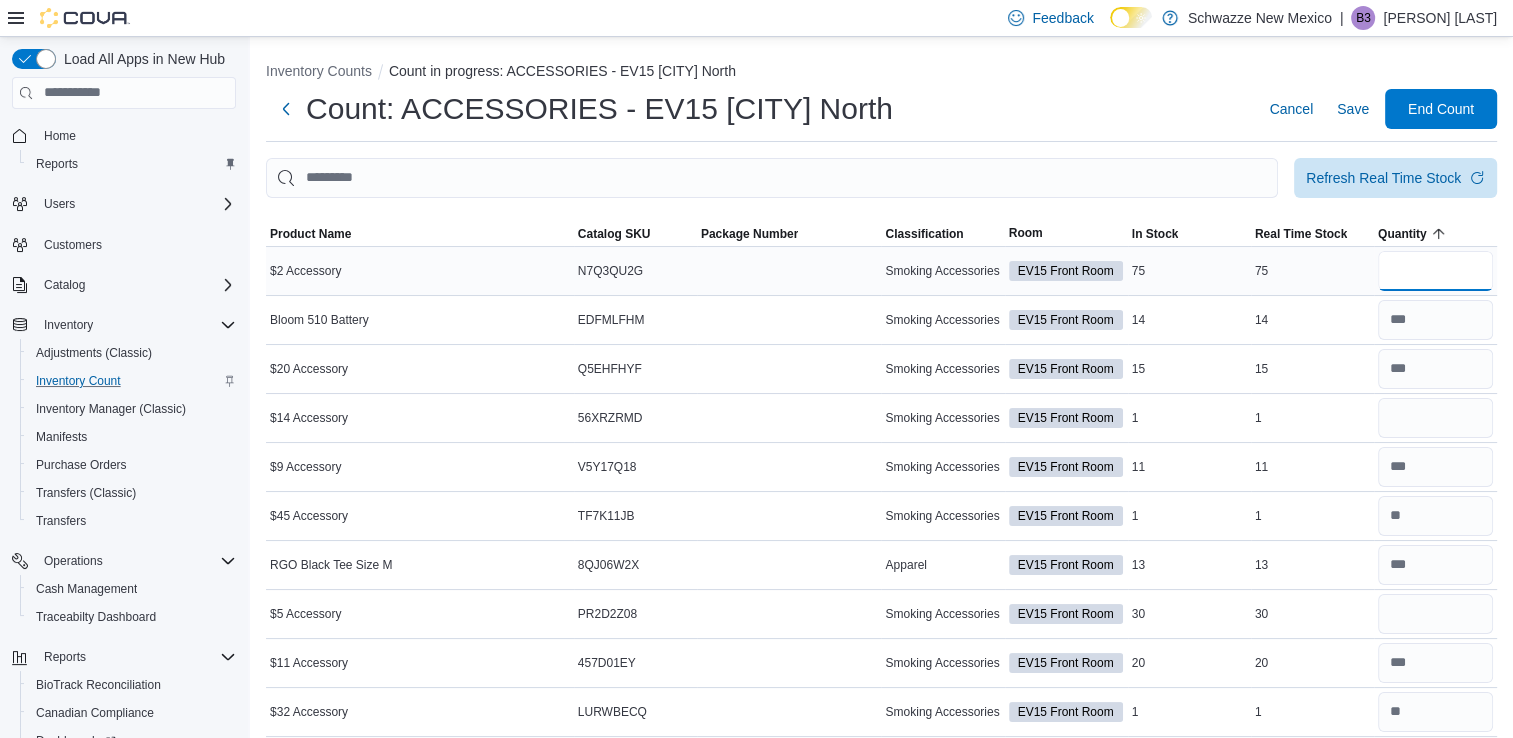 click at bounding box center [1435, 271] 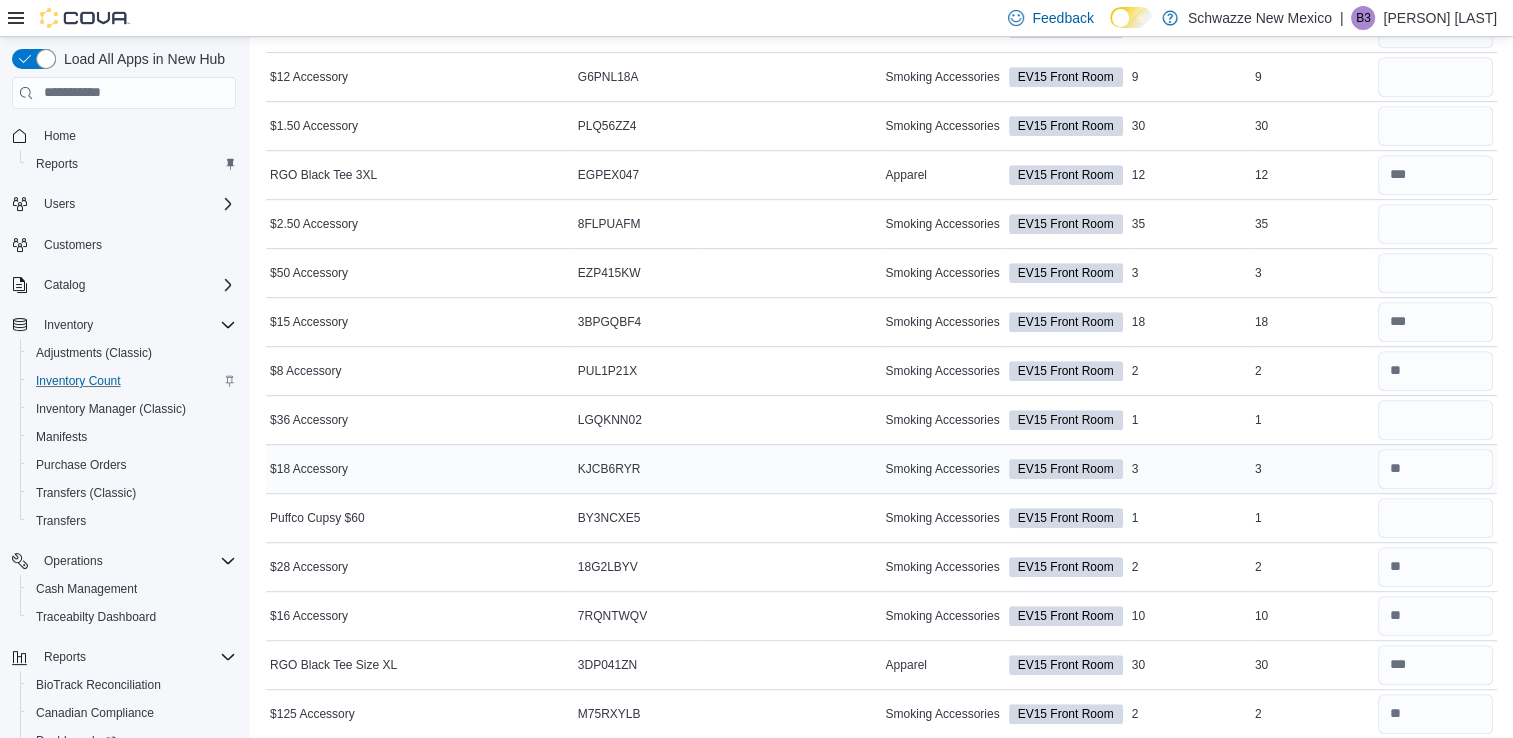scroll, scrollTop: 1075, scrollLeft: 0, axis: vertical 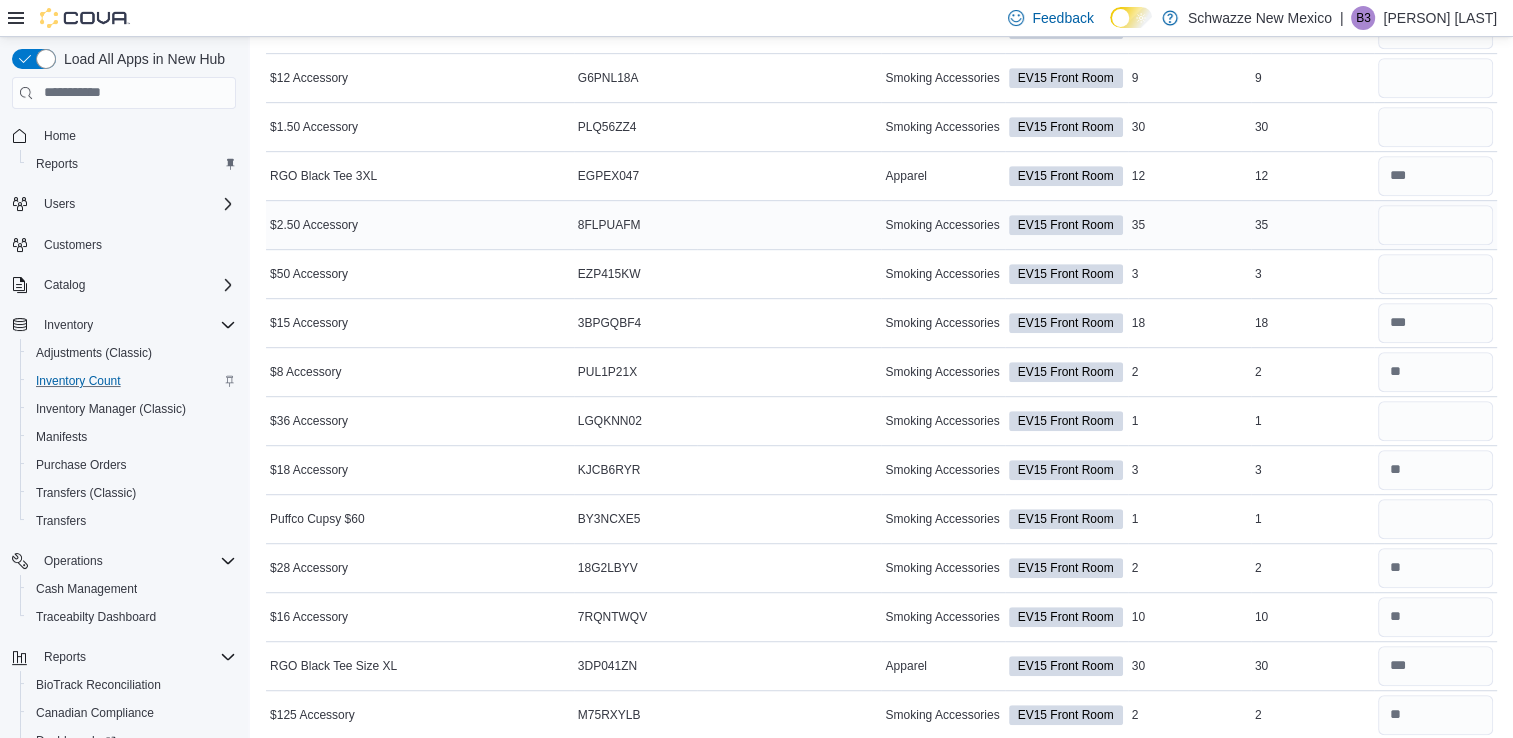type on "**" 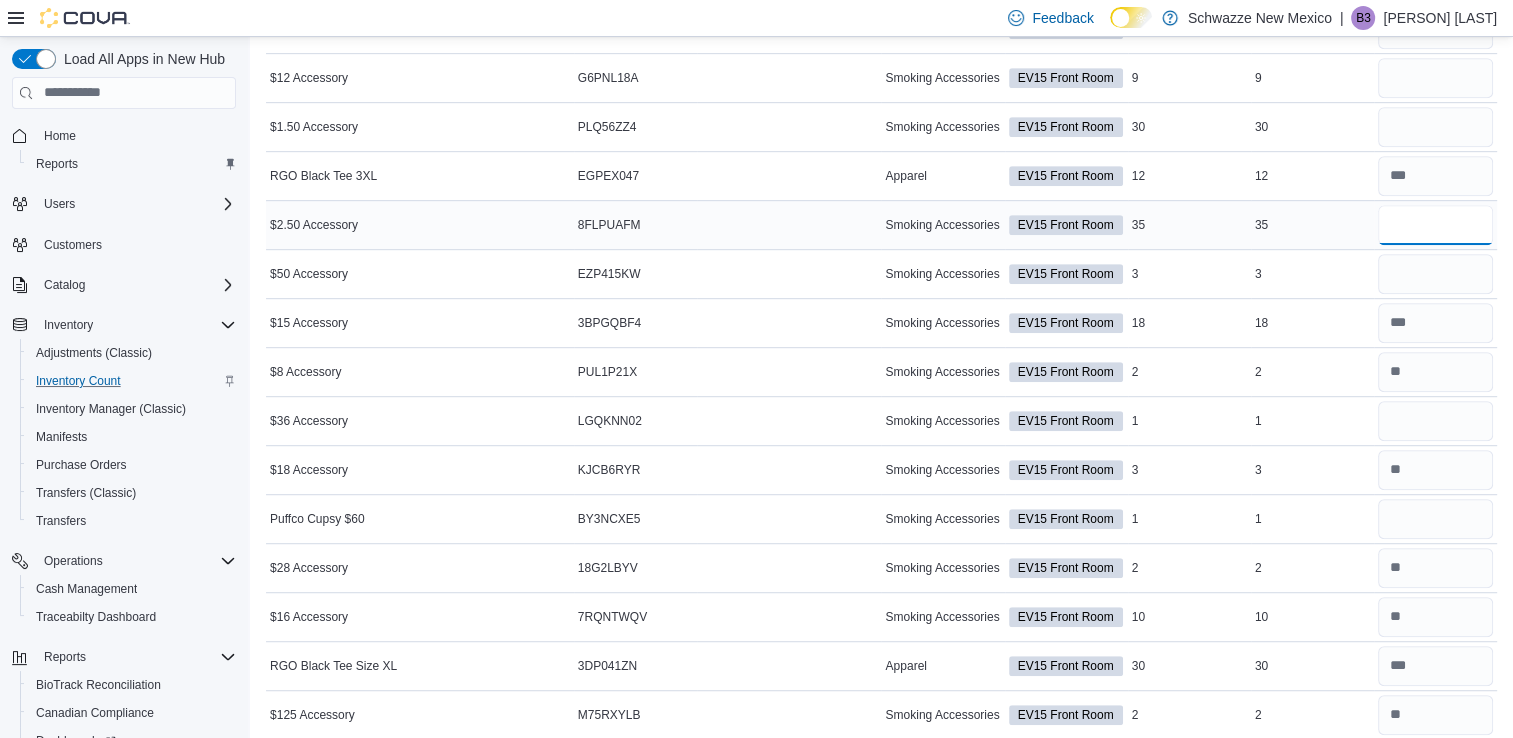type 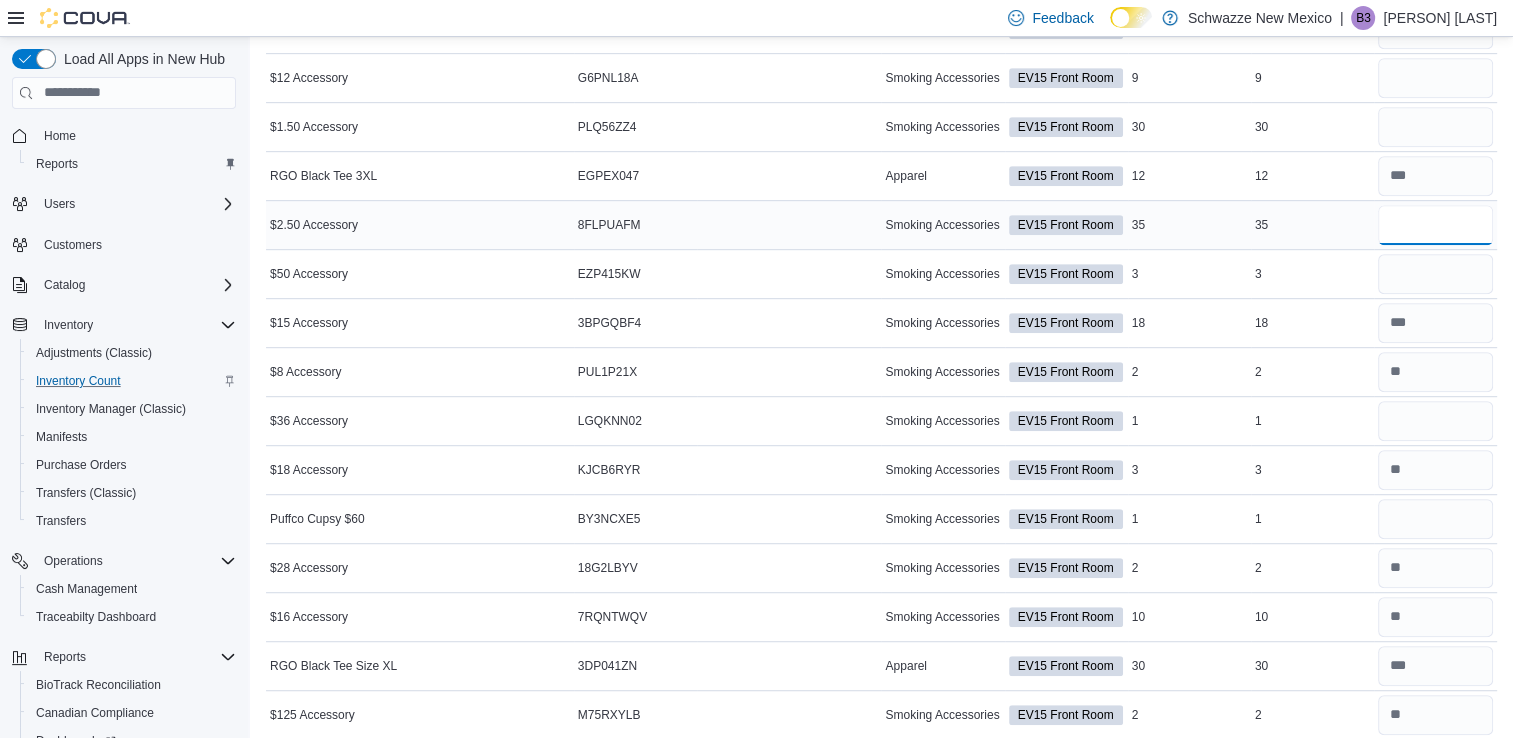 click at bounding box center [1435, 225] 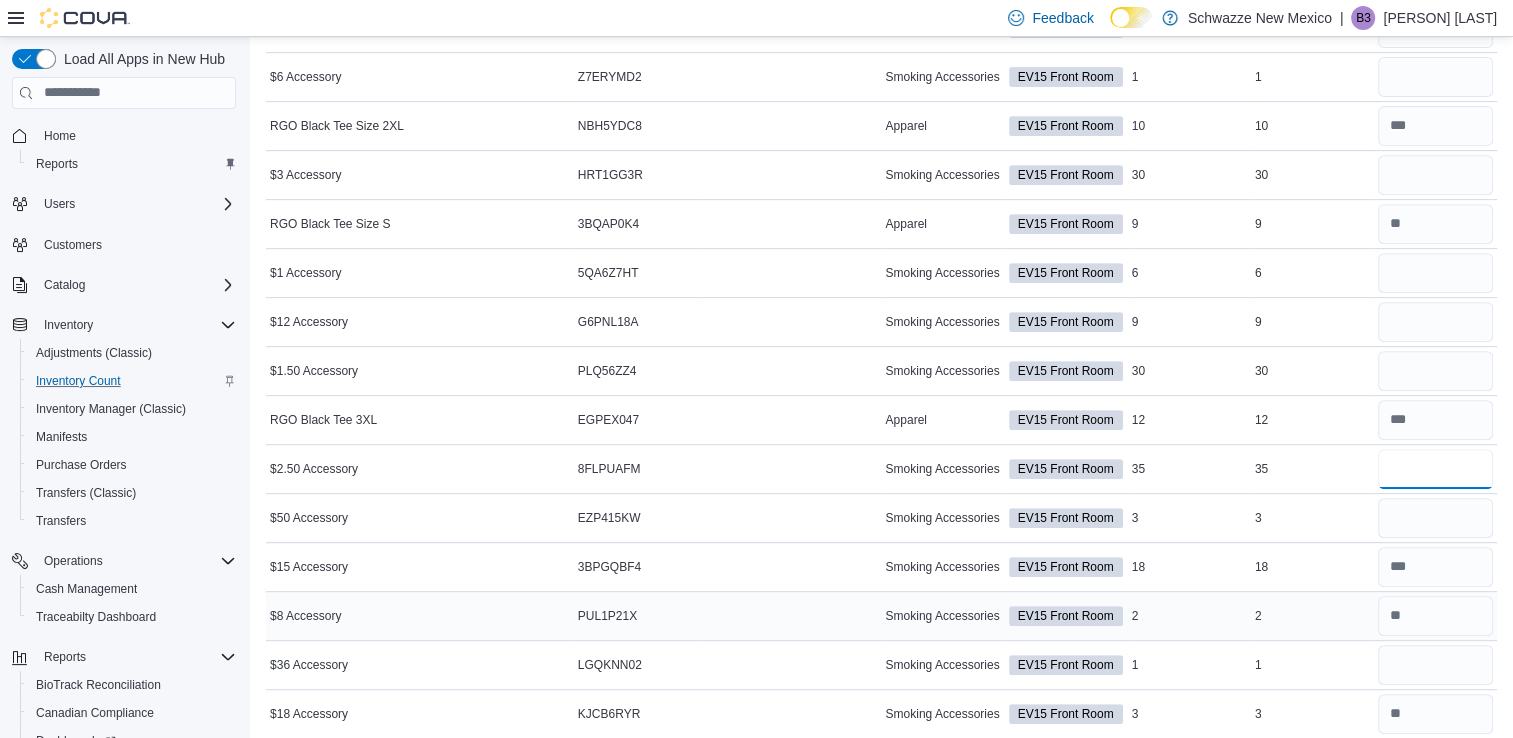 scroll, scrollTop: 827, scrollLeft: 0, axis: vertical 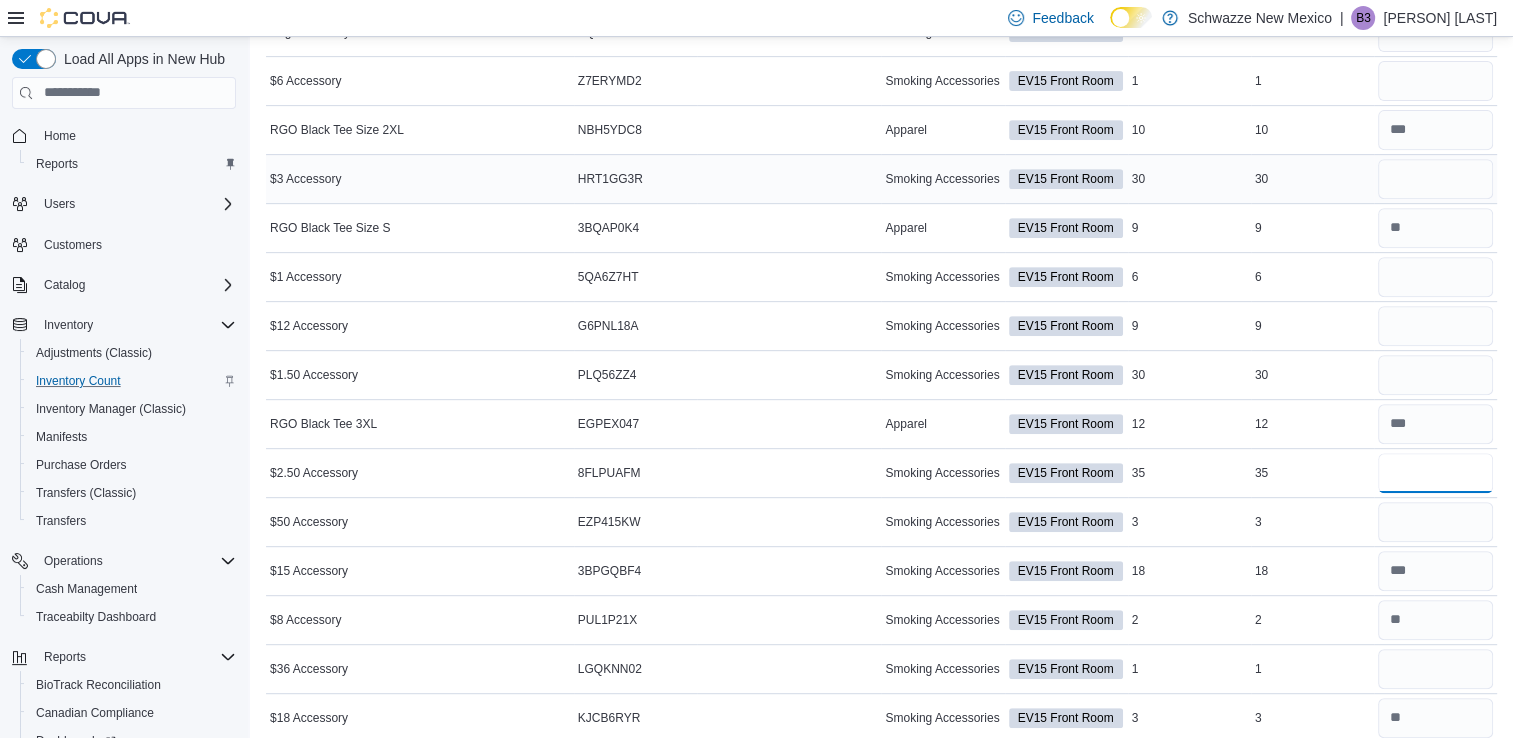 type on "**" 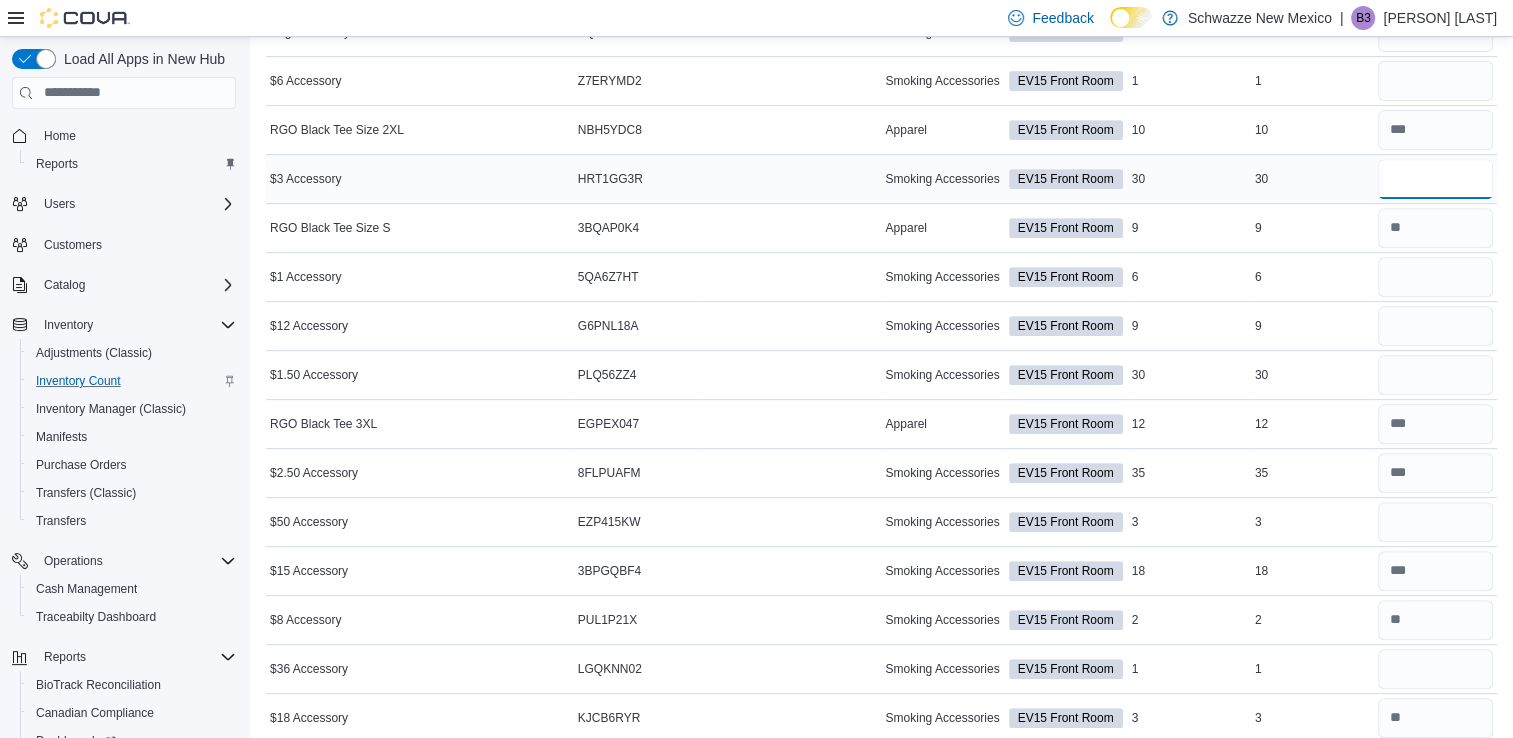 type 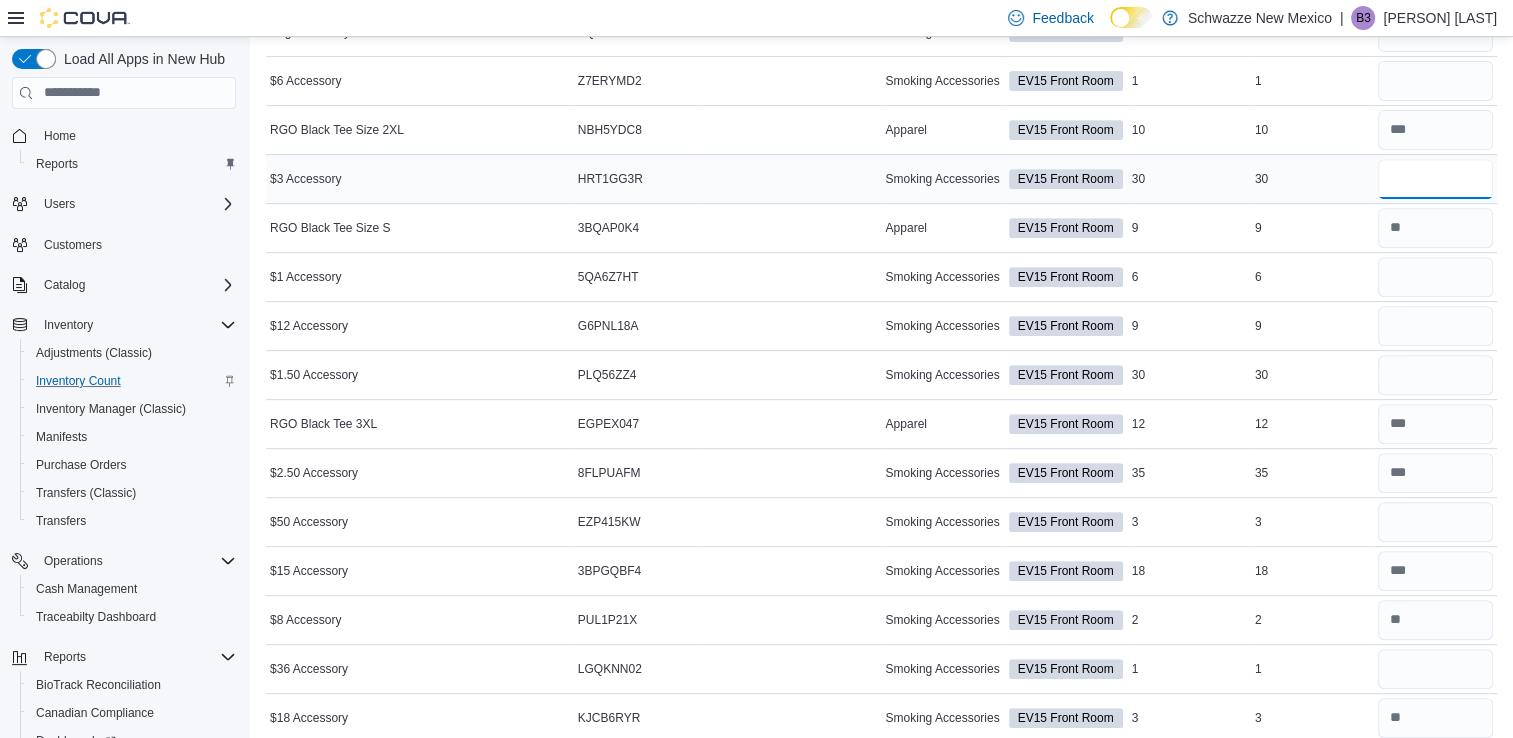 click at bounding box center (1435, 179) 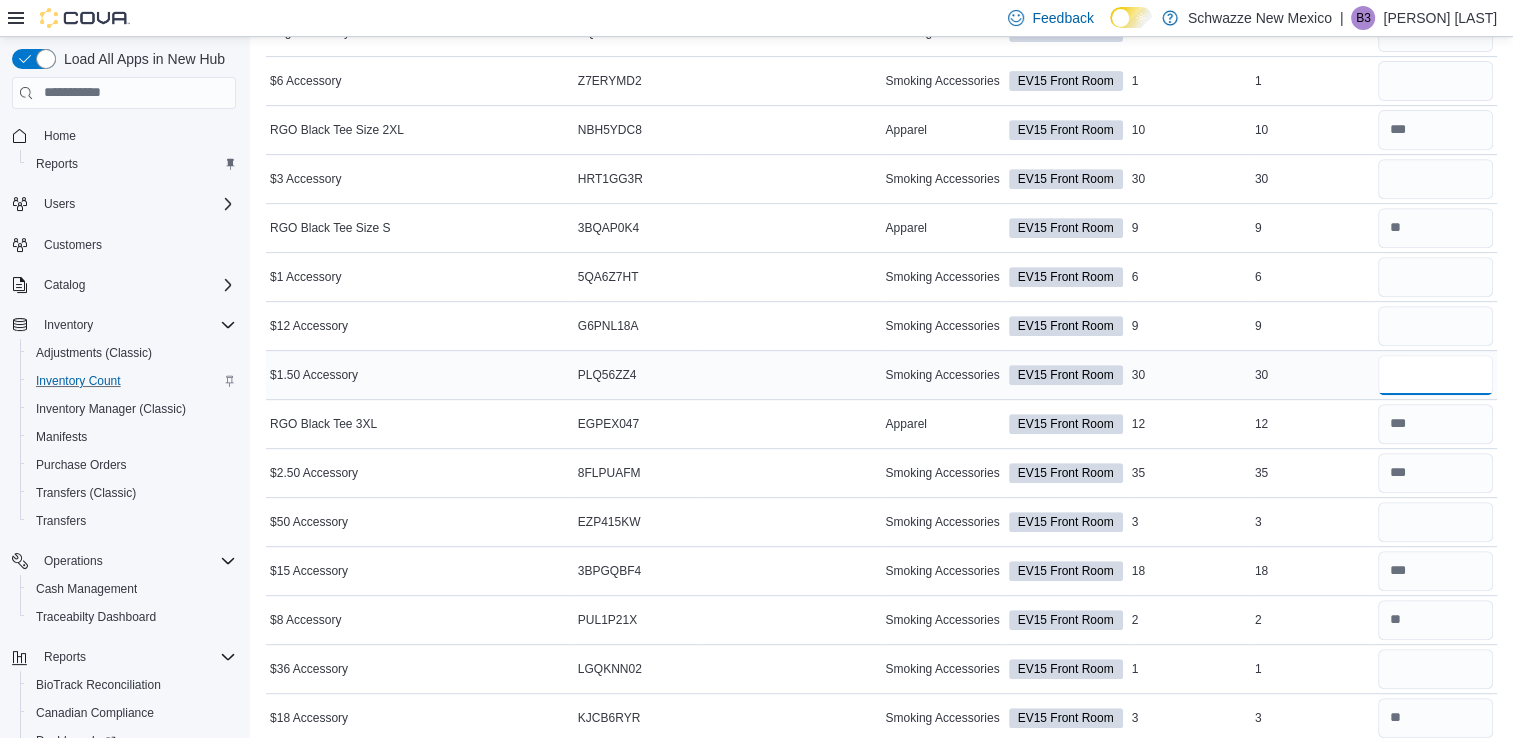 click at bounding box center (1435, 375) 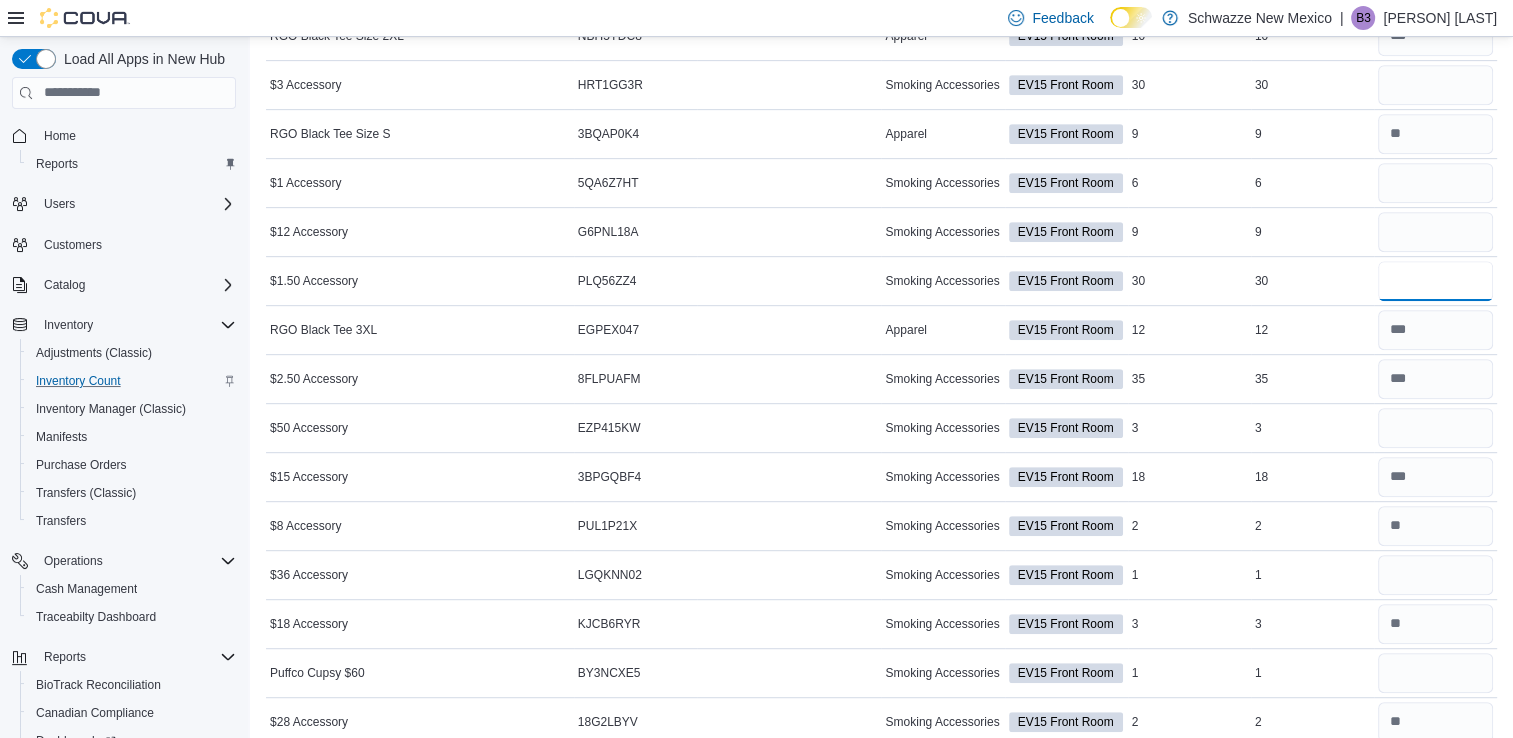 scroll, scrollTop: 912, scrollLeft: 0, axis: vertical 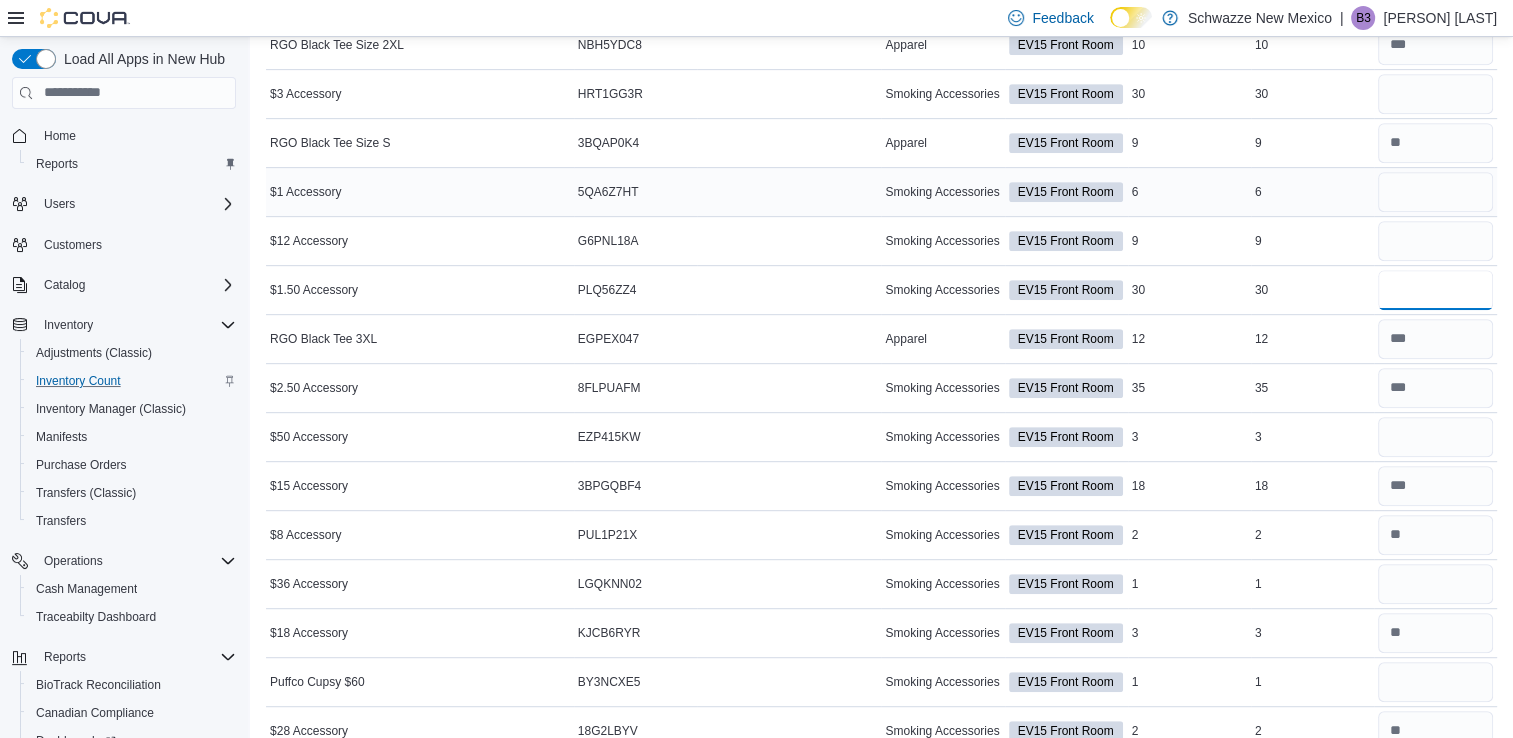 type on "**" 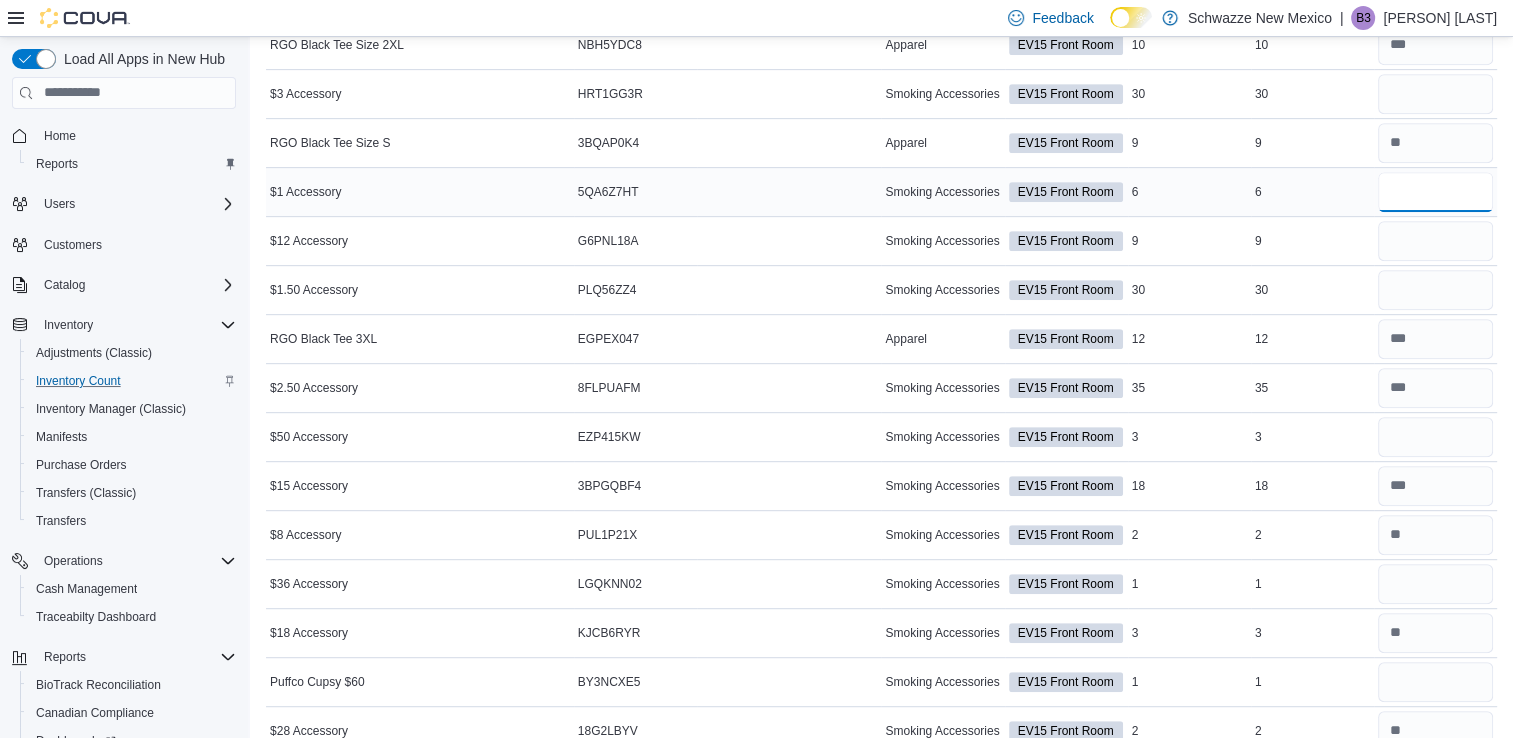 type 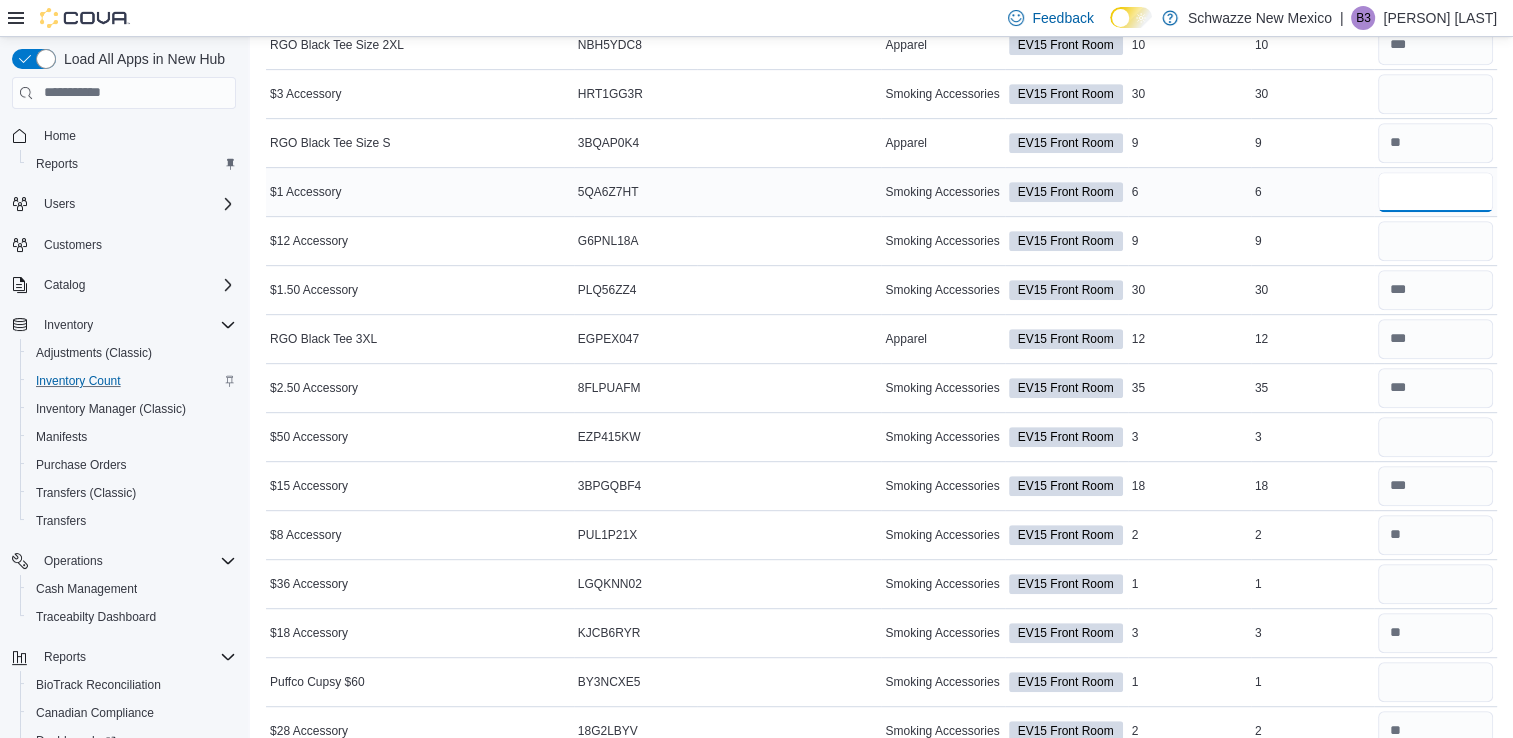 click at bounding box center [1435, 192] 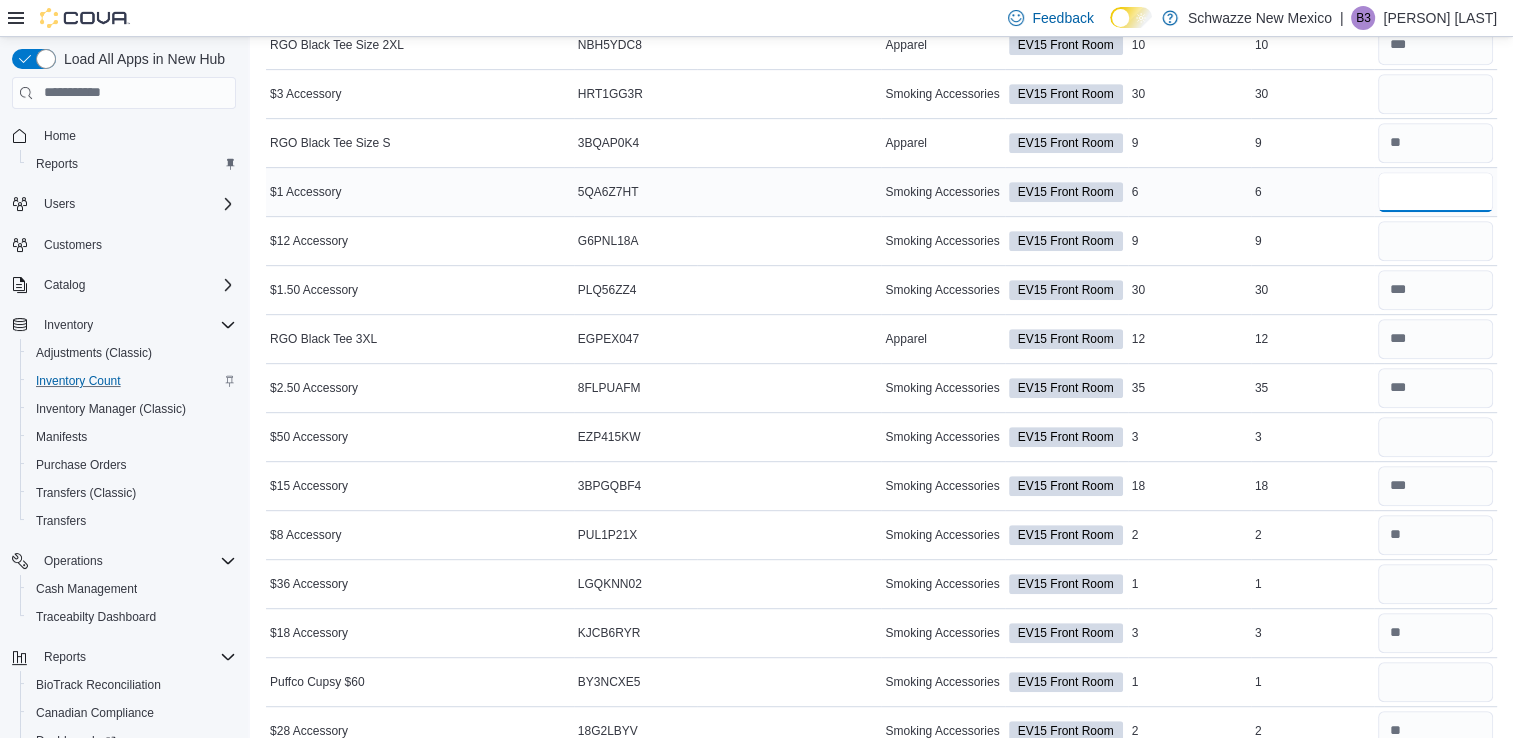 click at bounding box center [1435, 192] 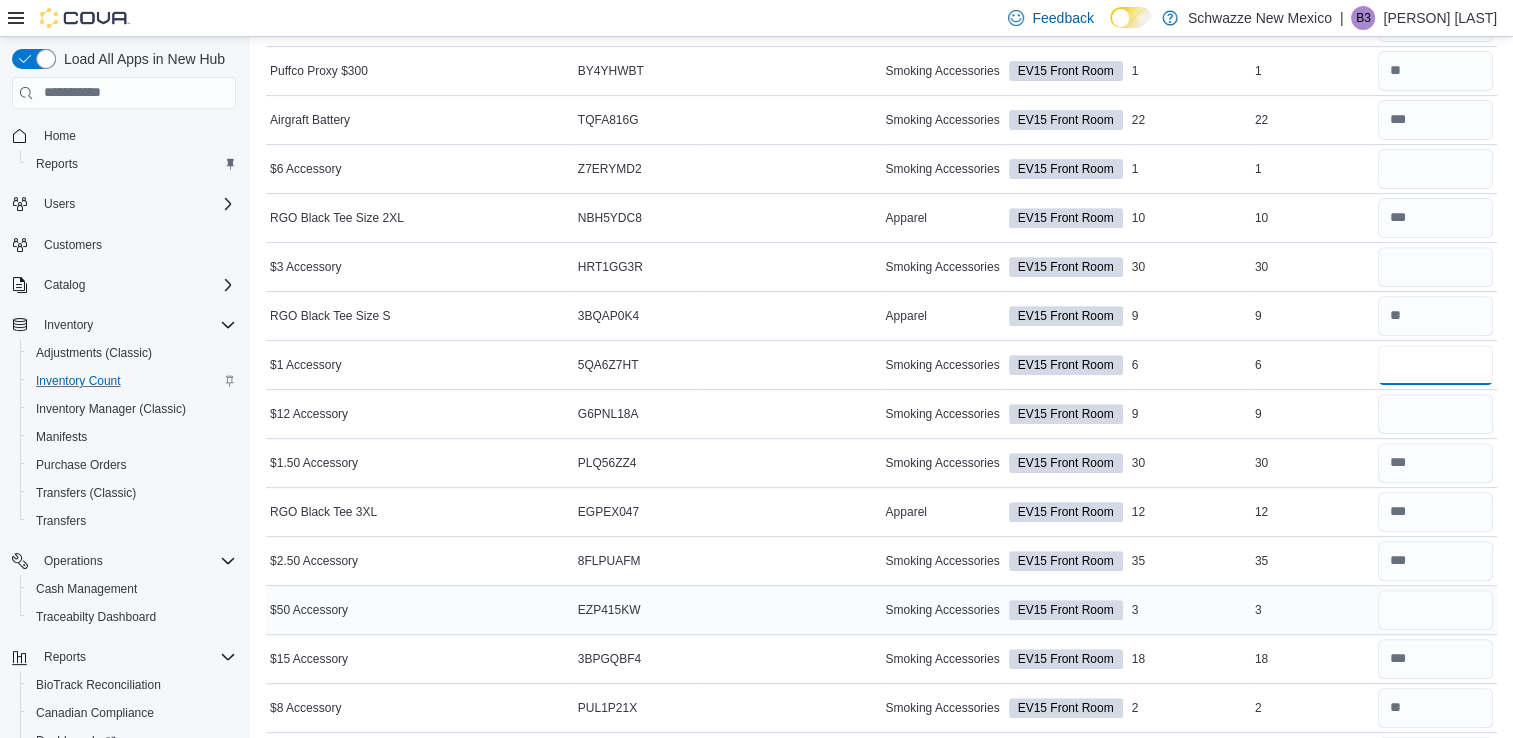 scroll, scrollTop: 1183, scrollLeft: 0, axis: vertical 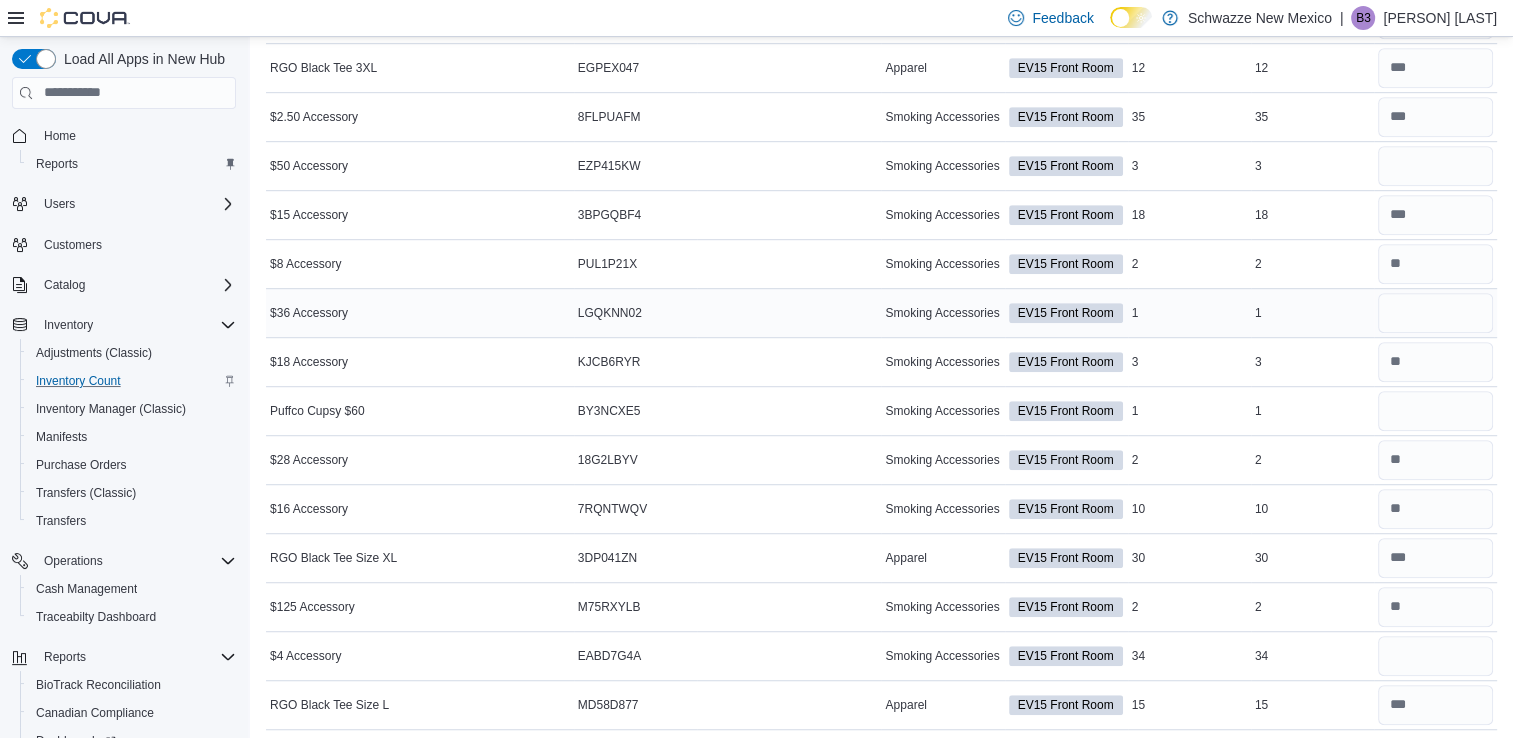 type on "**" 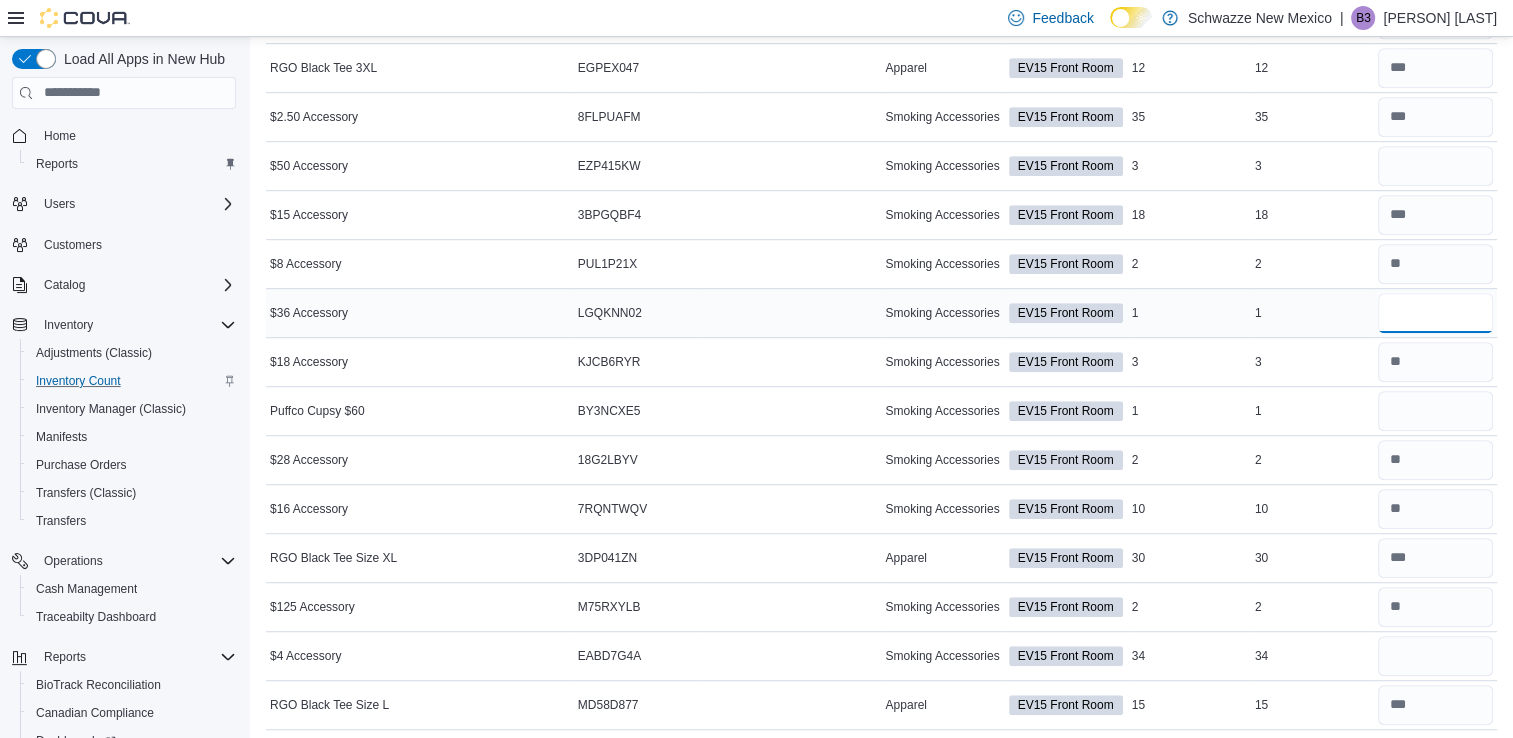 type 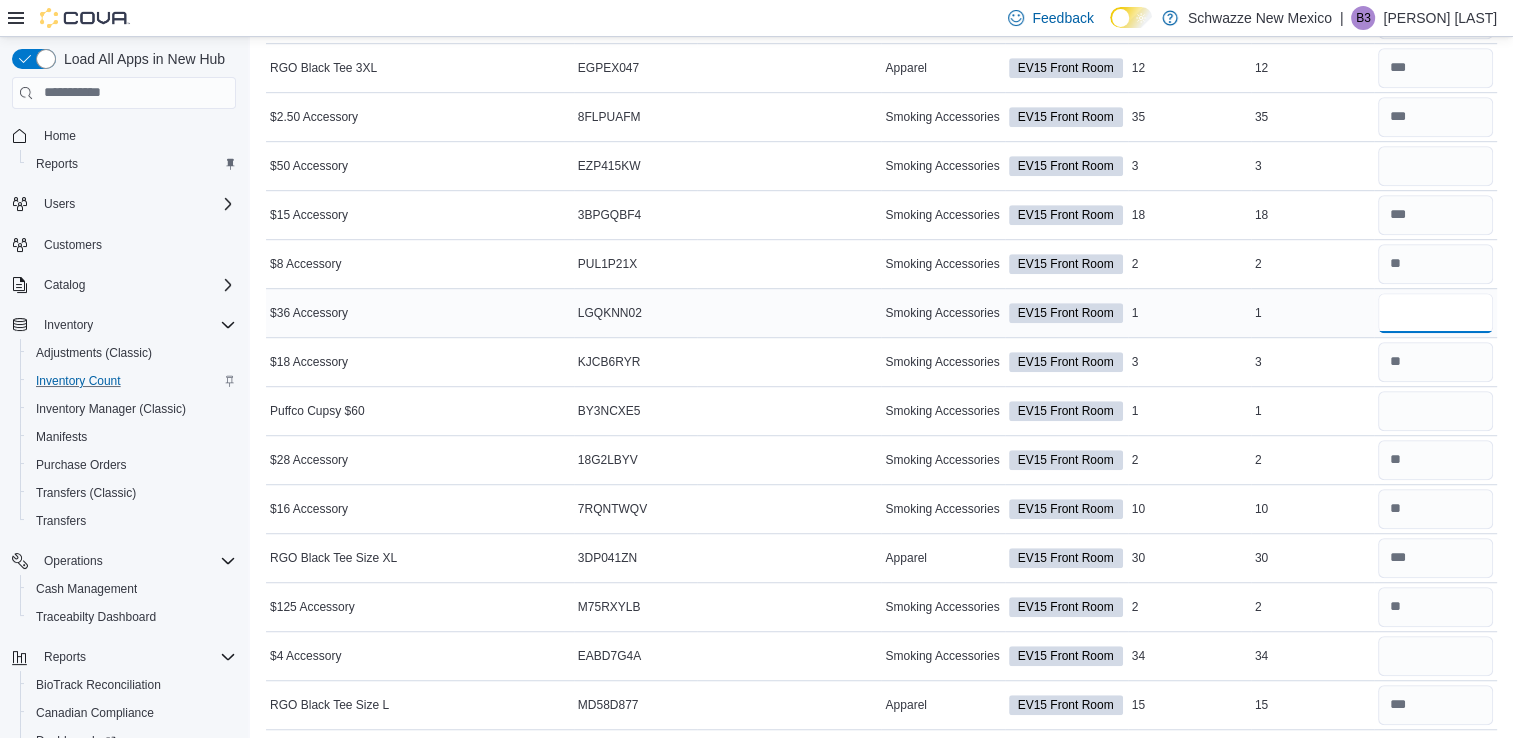 click at bounding box center [1435, 313] 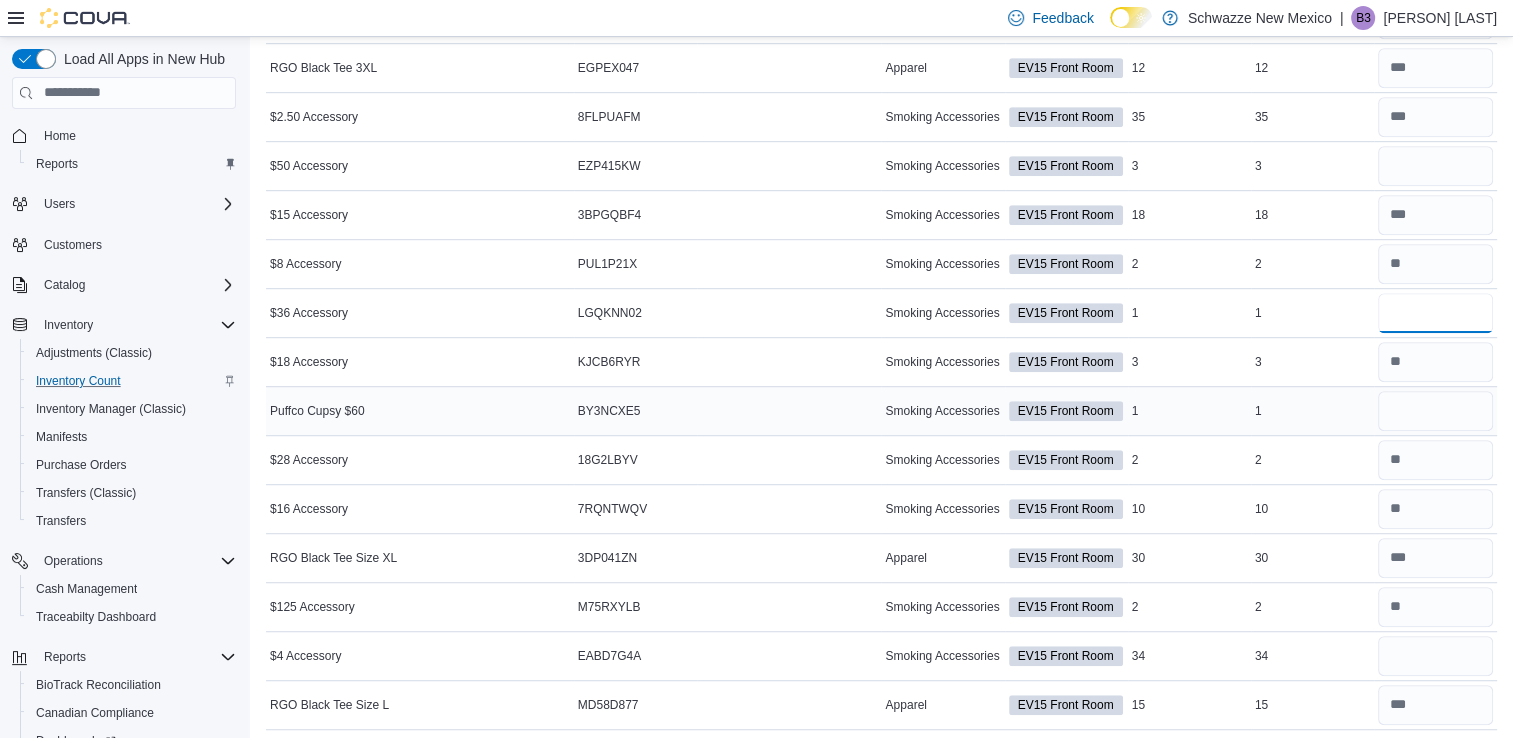 type on "*" 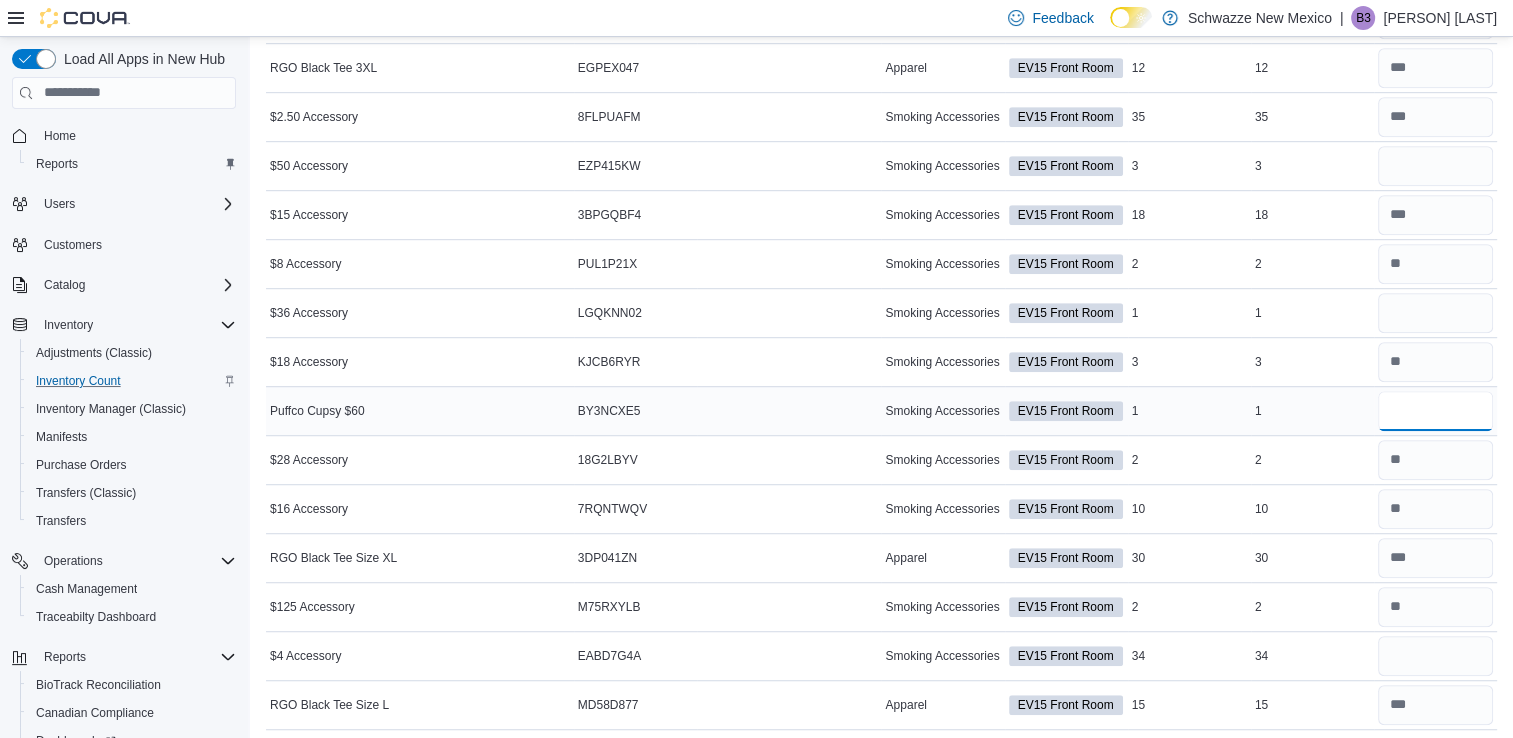 type 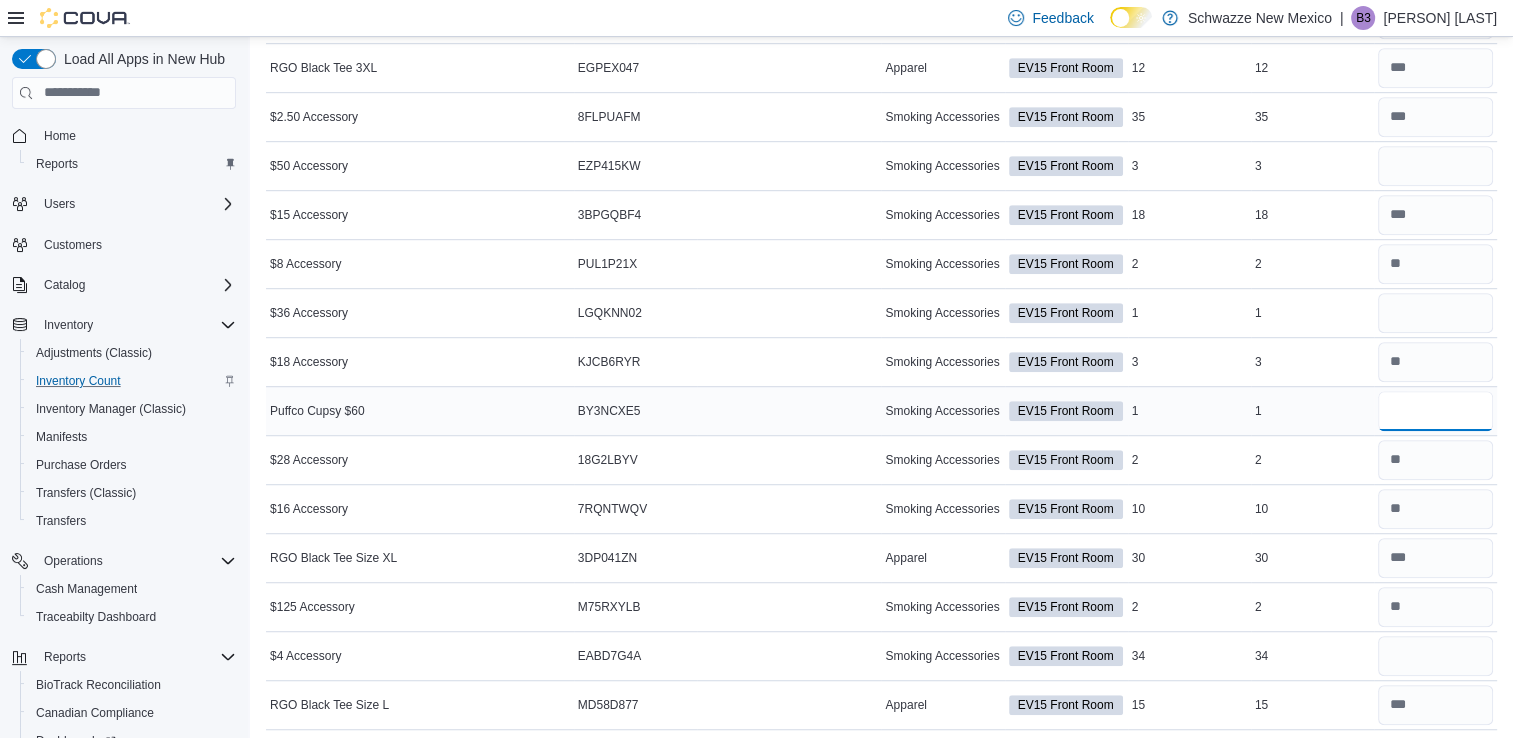 click at bounding box center [1435, 411] 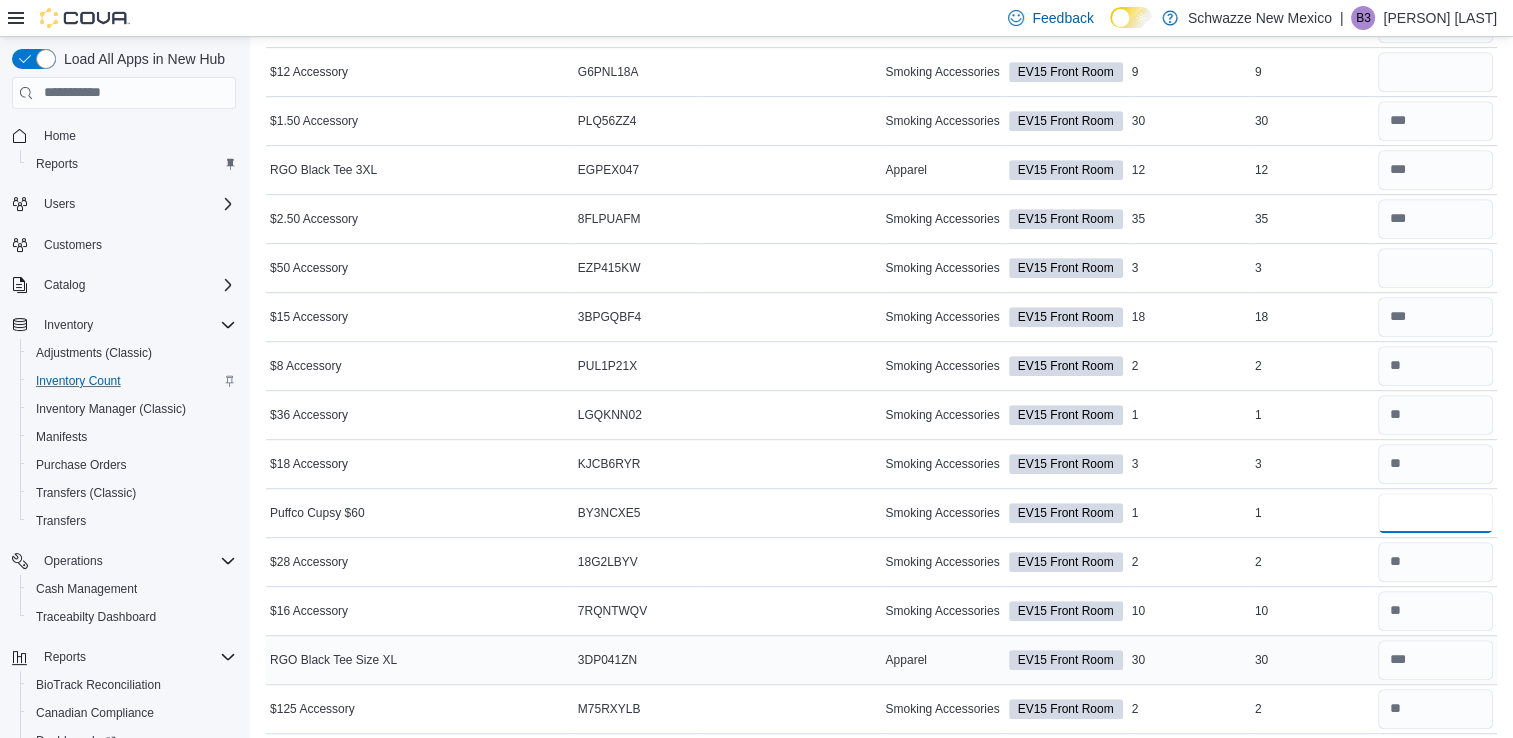 scroll, scrollTop: 1080, scrollLeft: 0, axis: vertical 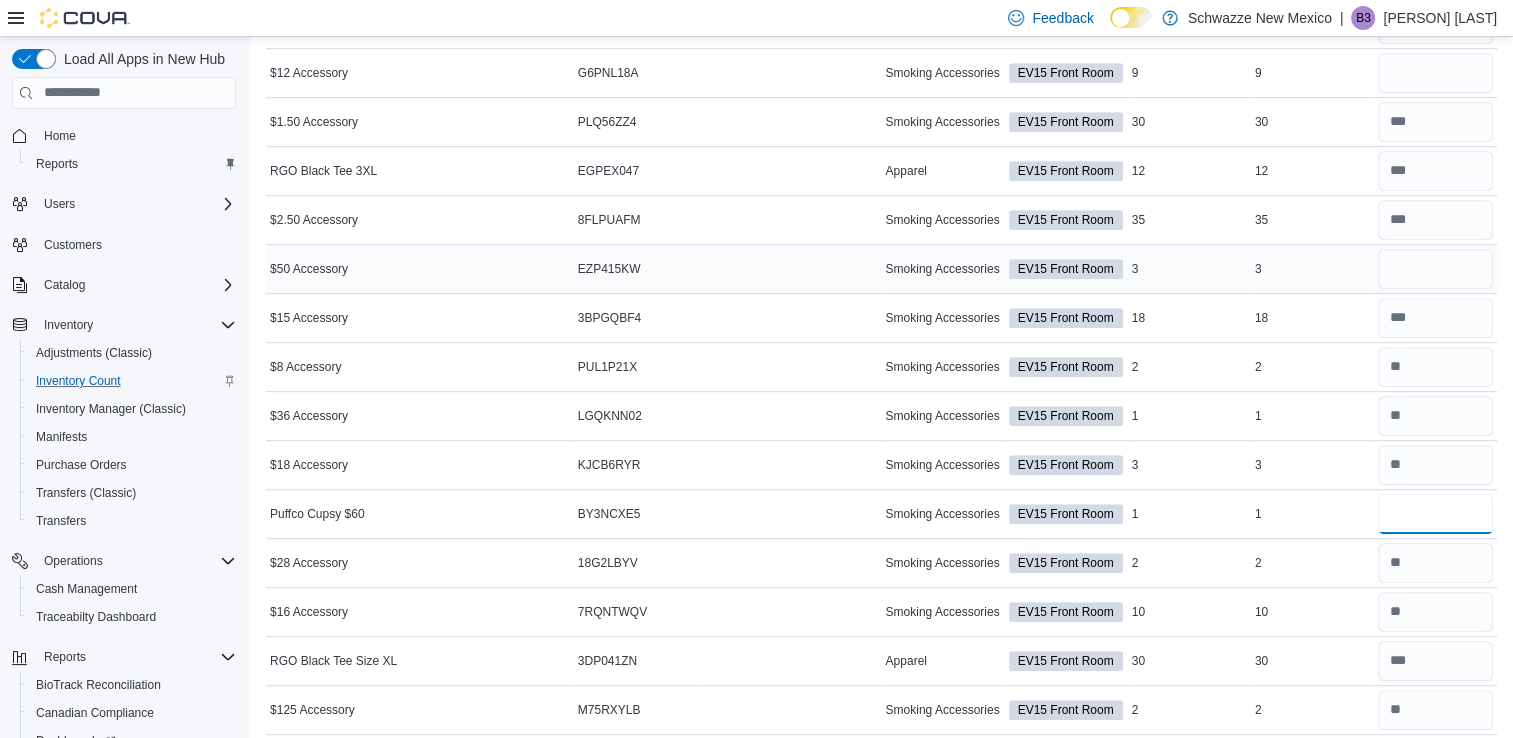 type on "*" 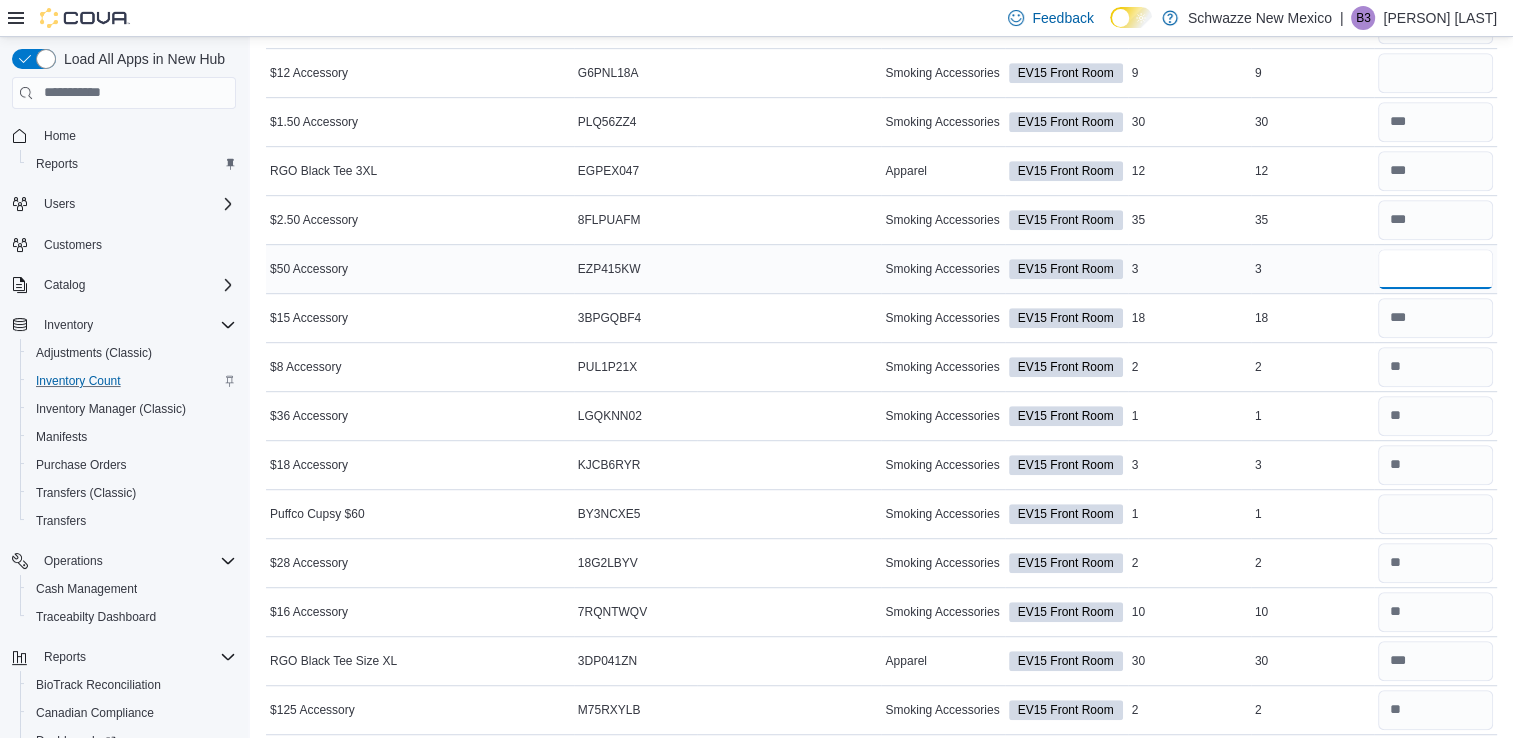 type 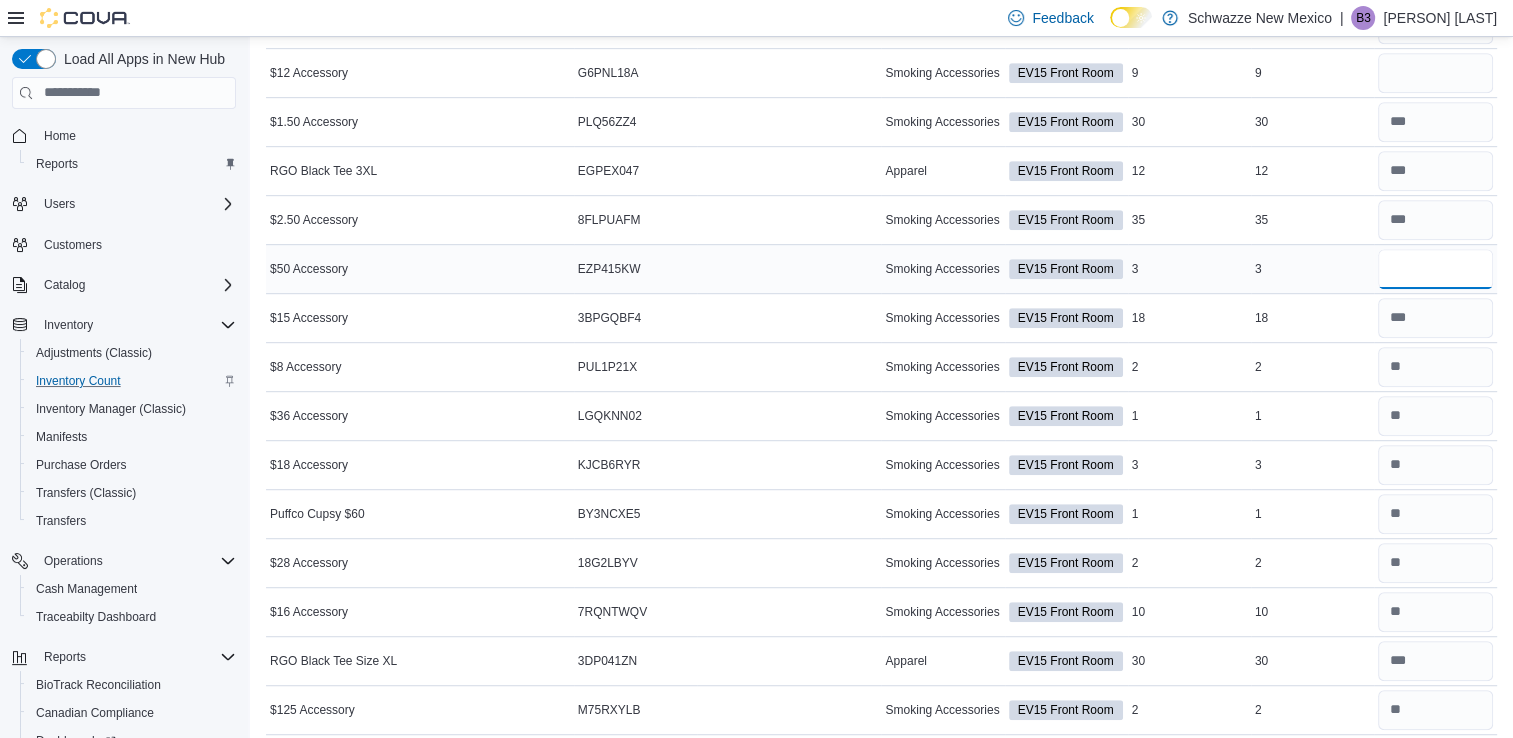 click at bounding box center (1435, 269) 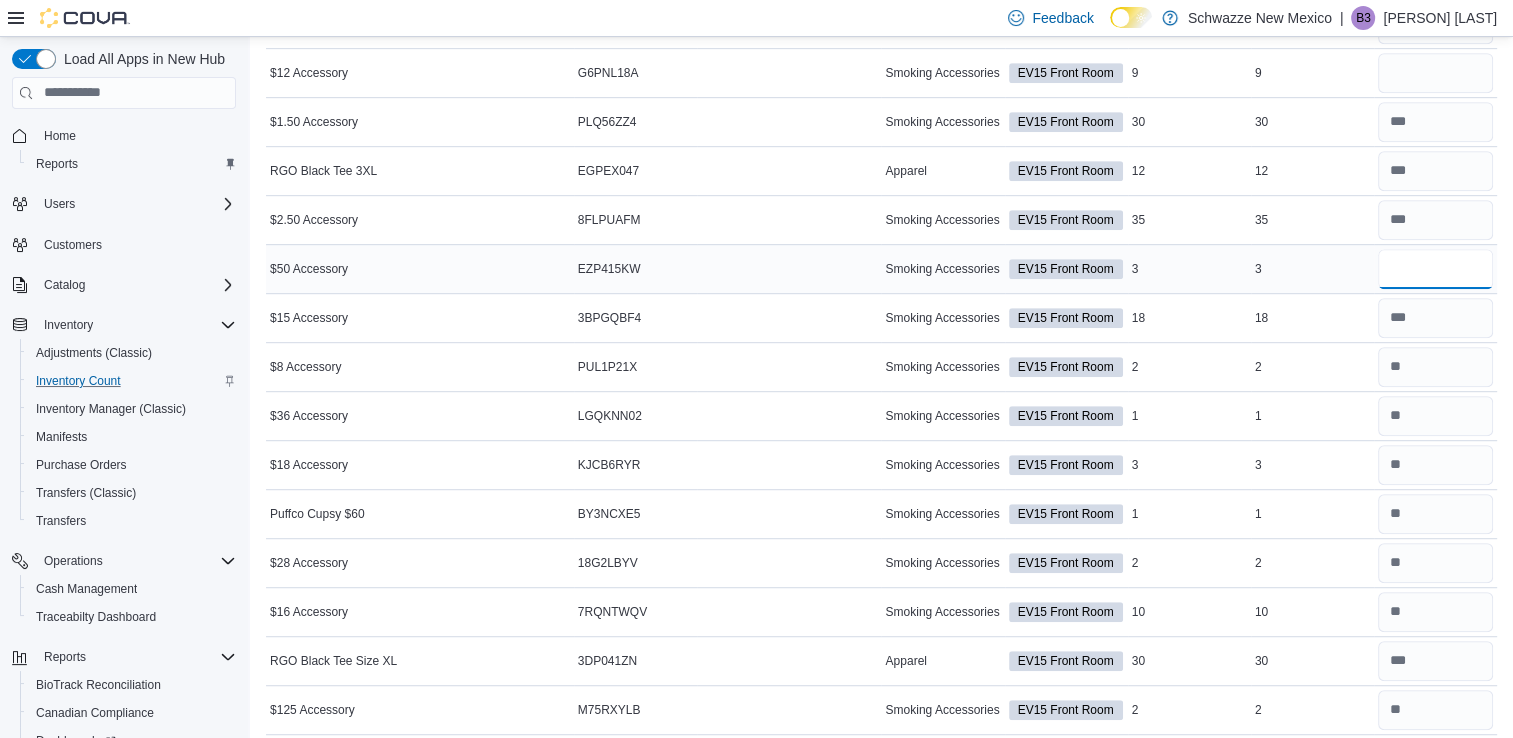 type on "*" 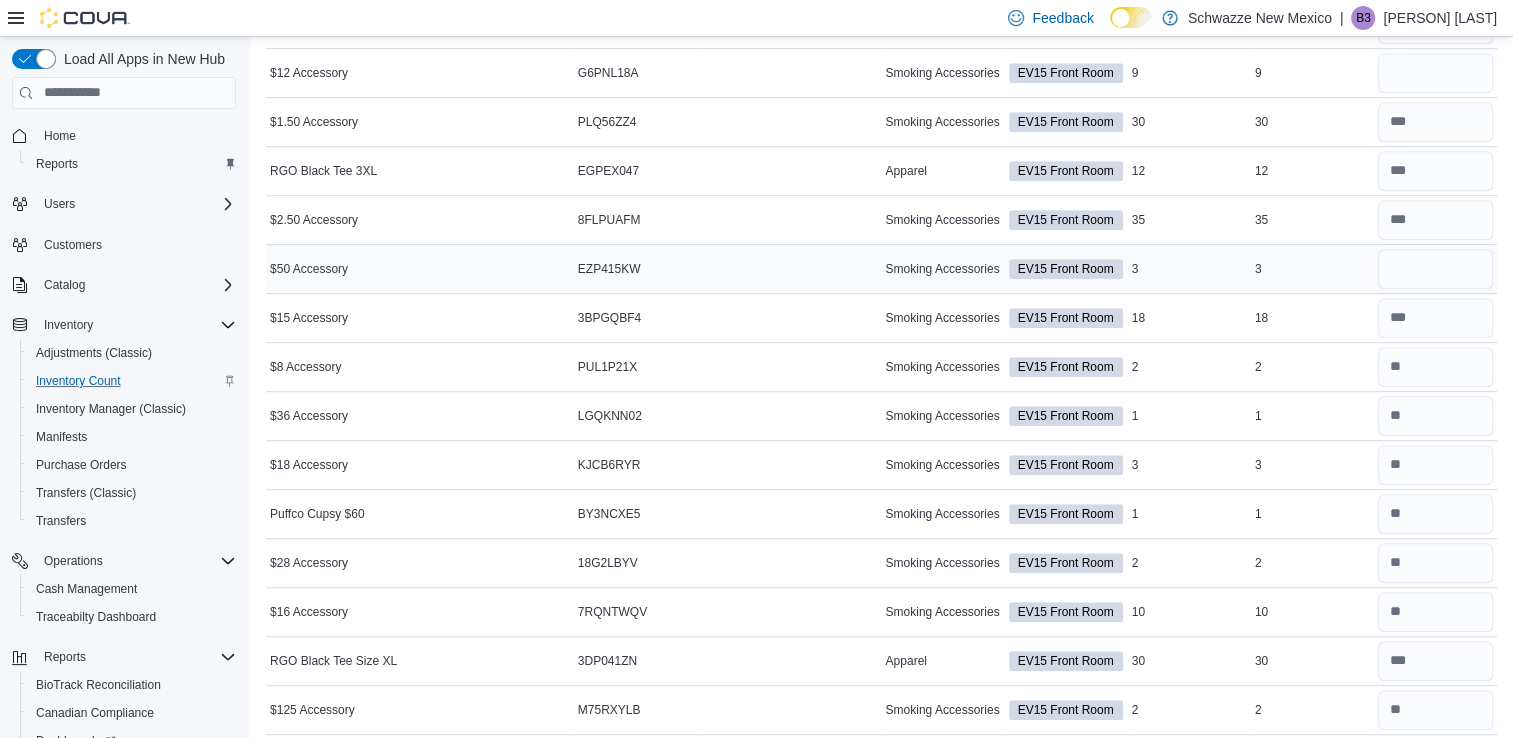 type 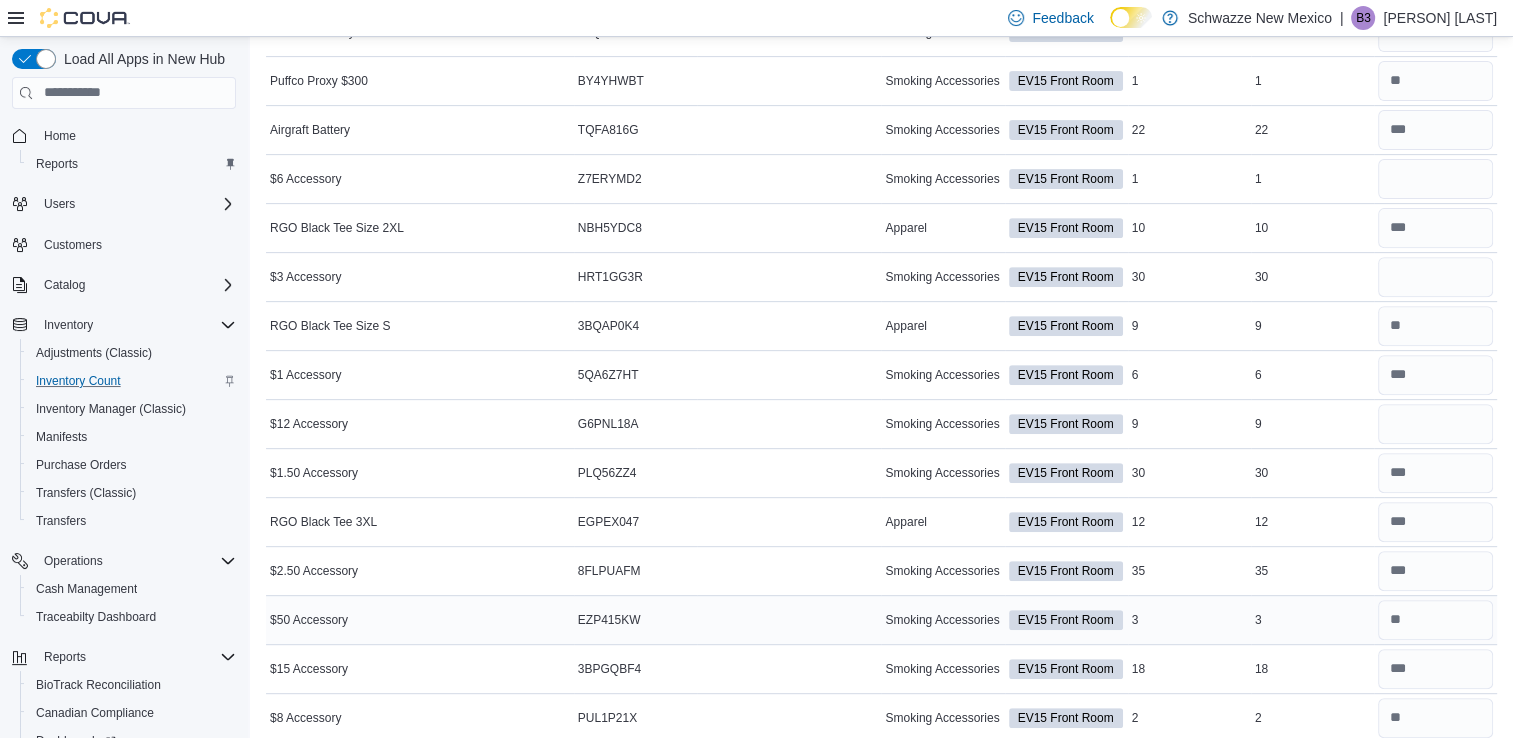 scroll, scrollTop: 721, scrollLeft: 0, axis: vertical 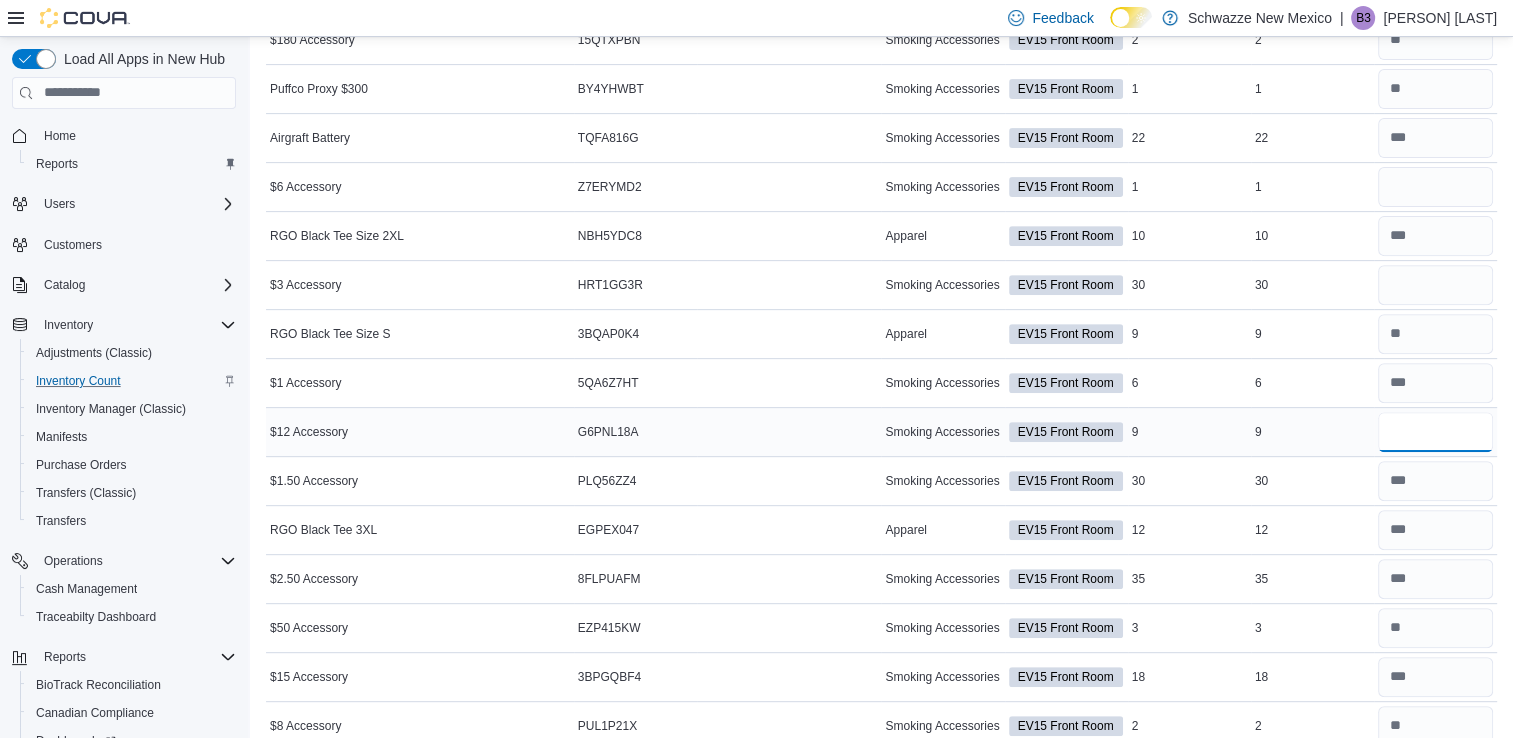 click at bounding box center (1435, 432) 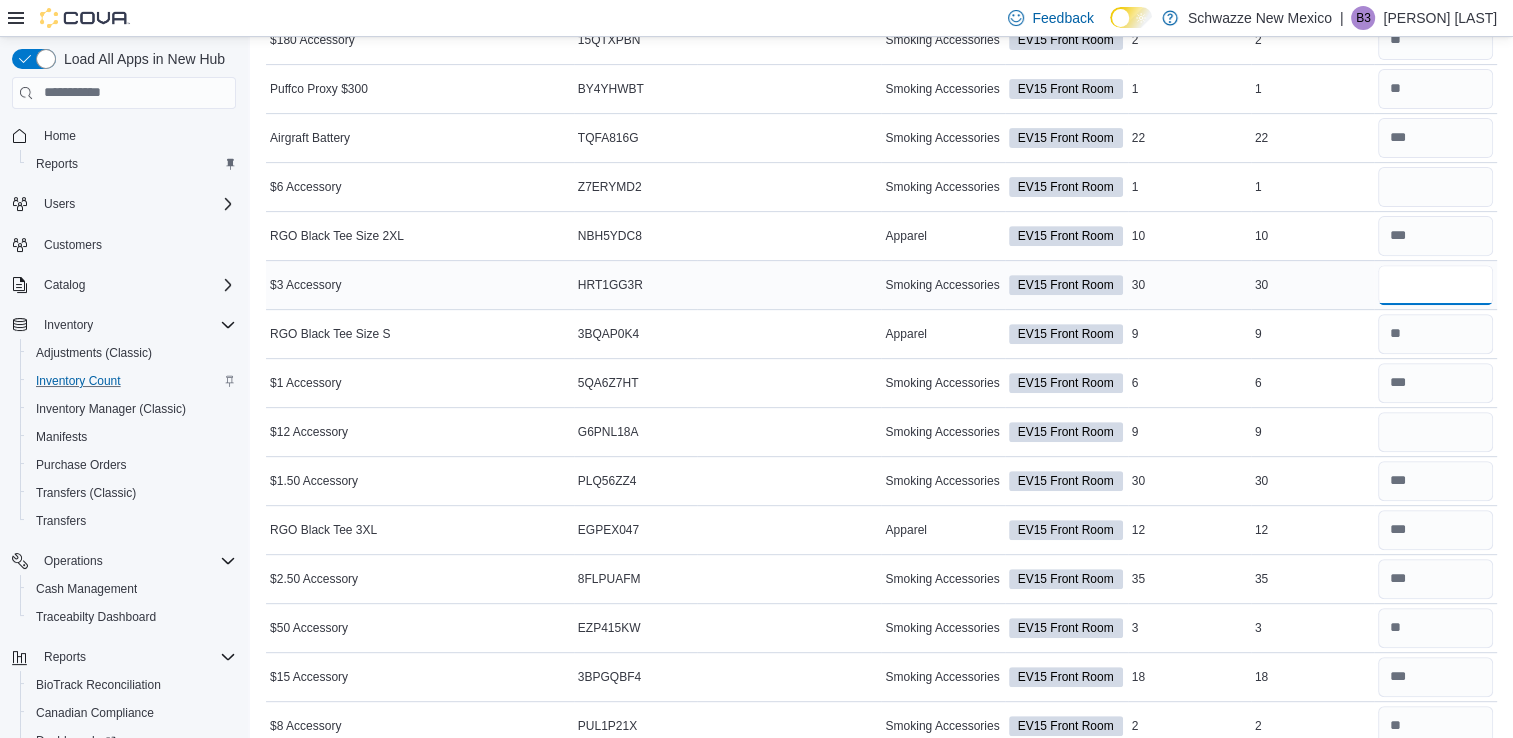 click at bounding box center (1435, 285) 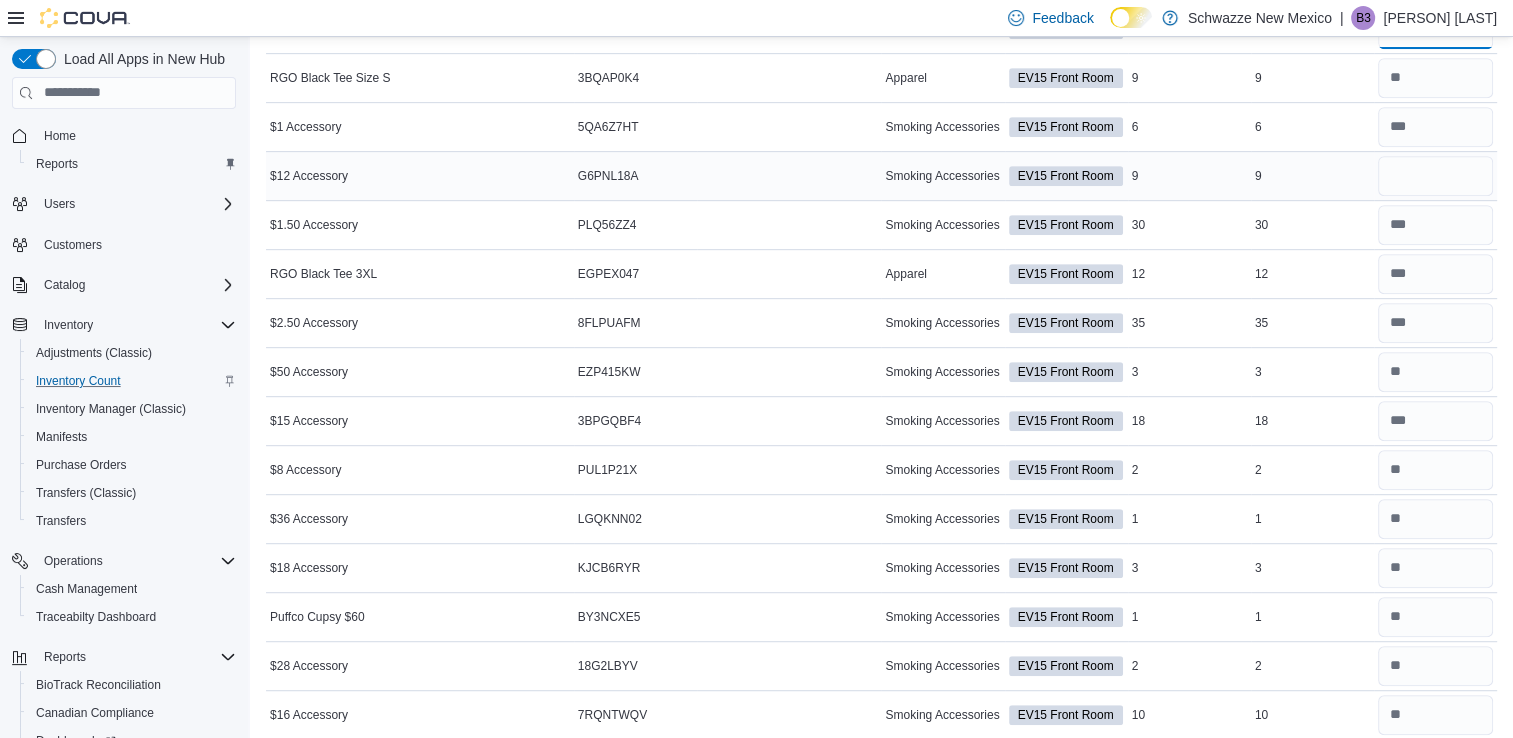 scroll, scrollTop: 1183, scrollLeft: 0, axis: vertical 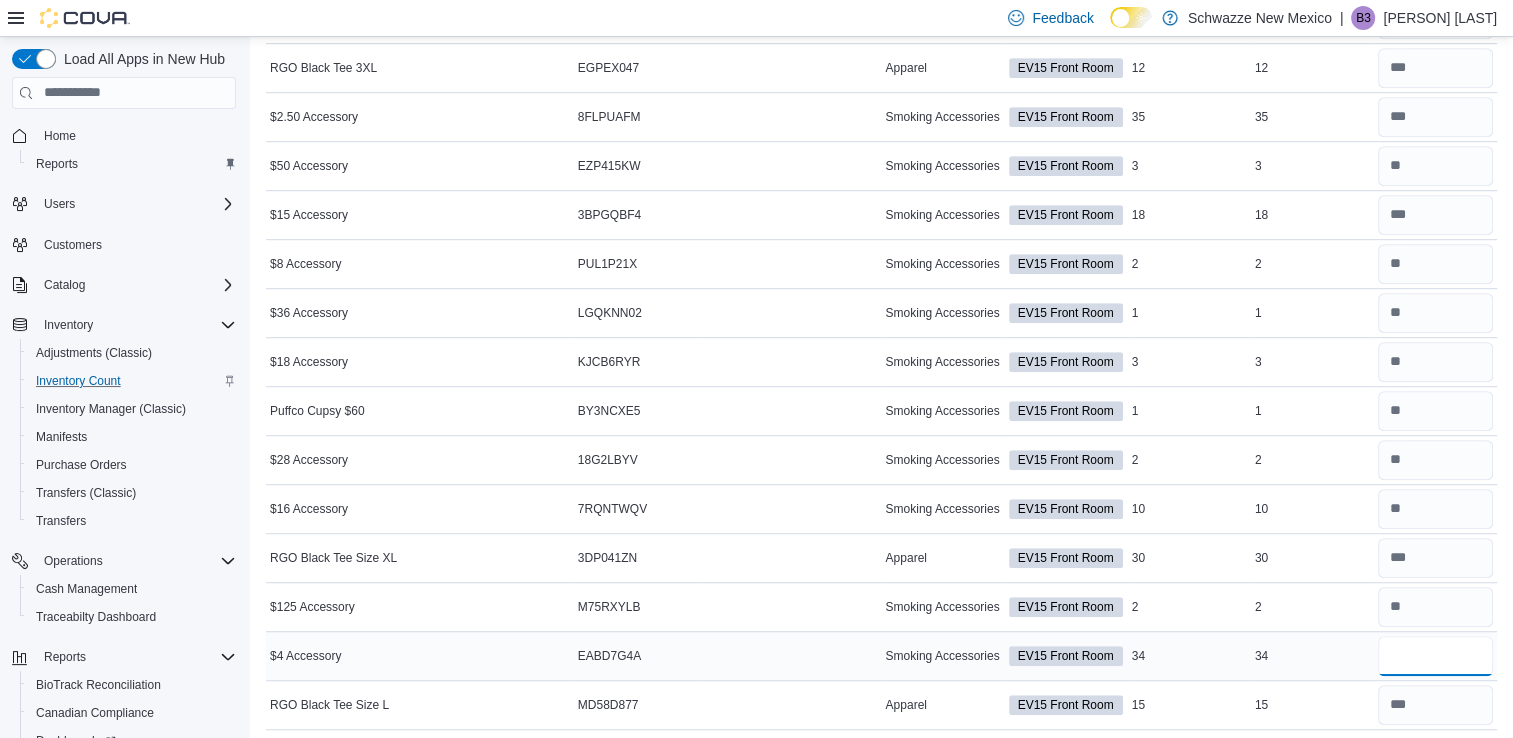 click at bounding box center (1435, 656) 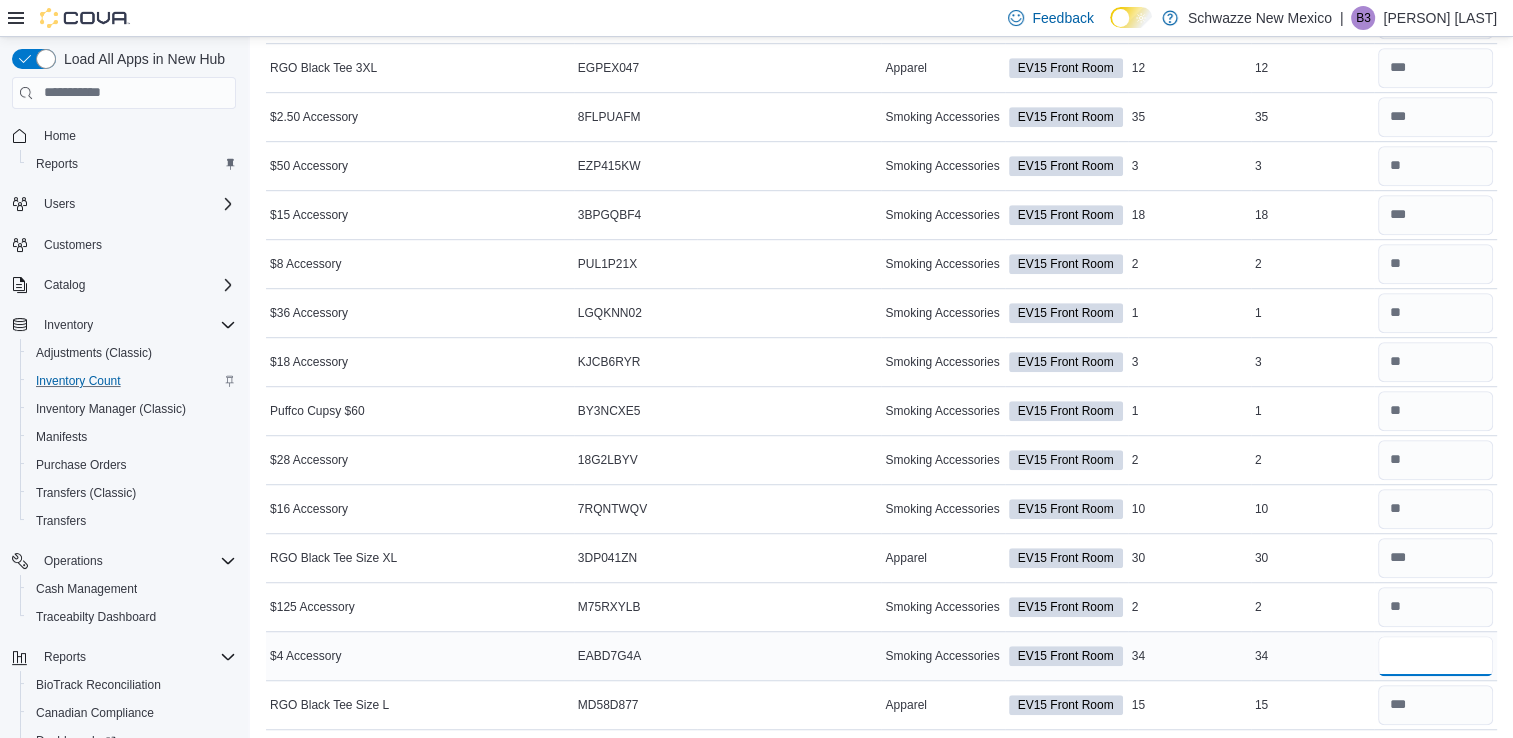 click at bounding box center [1435, 656] 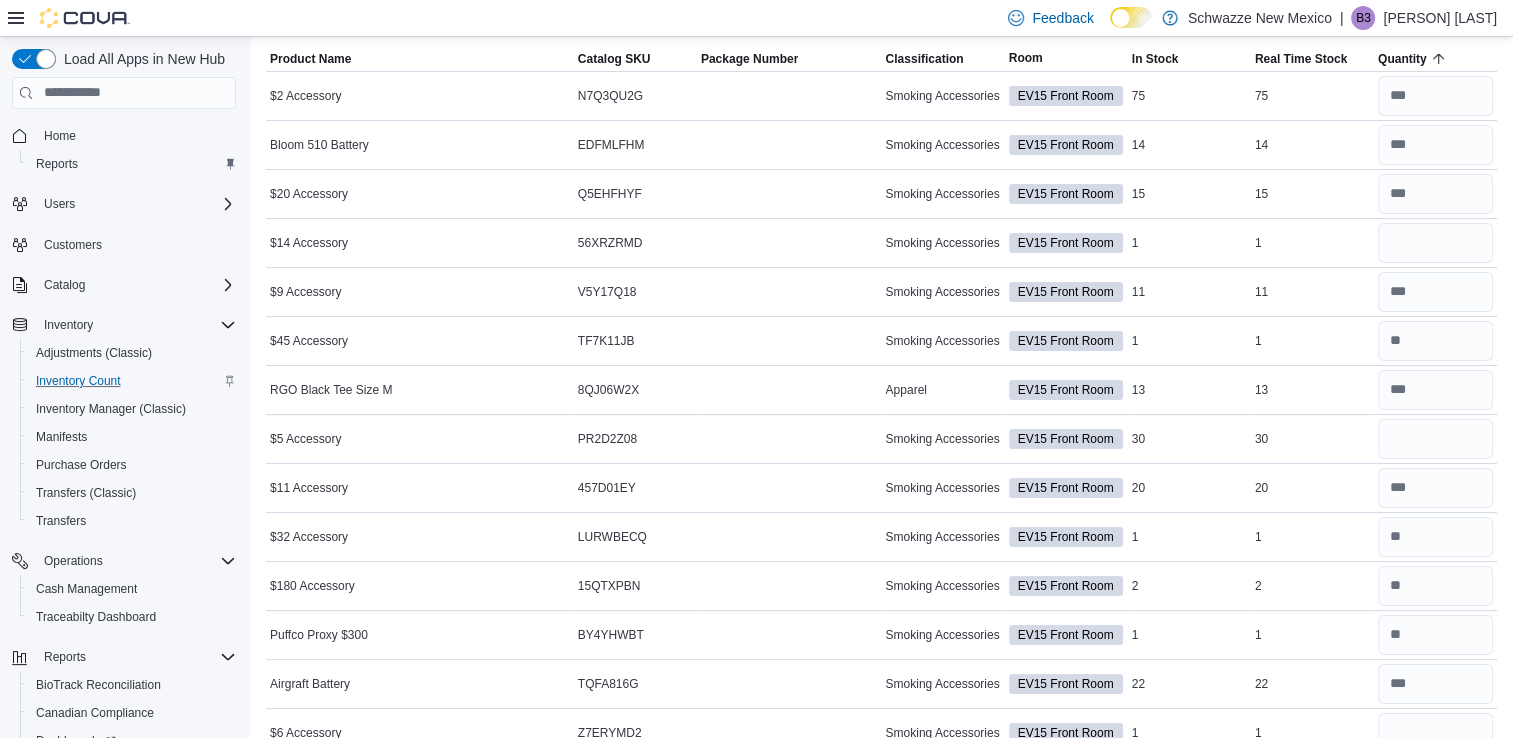 scroll, scrollTop: 0, scrollLeft: 0, axis: both 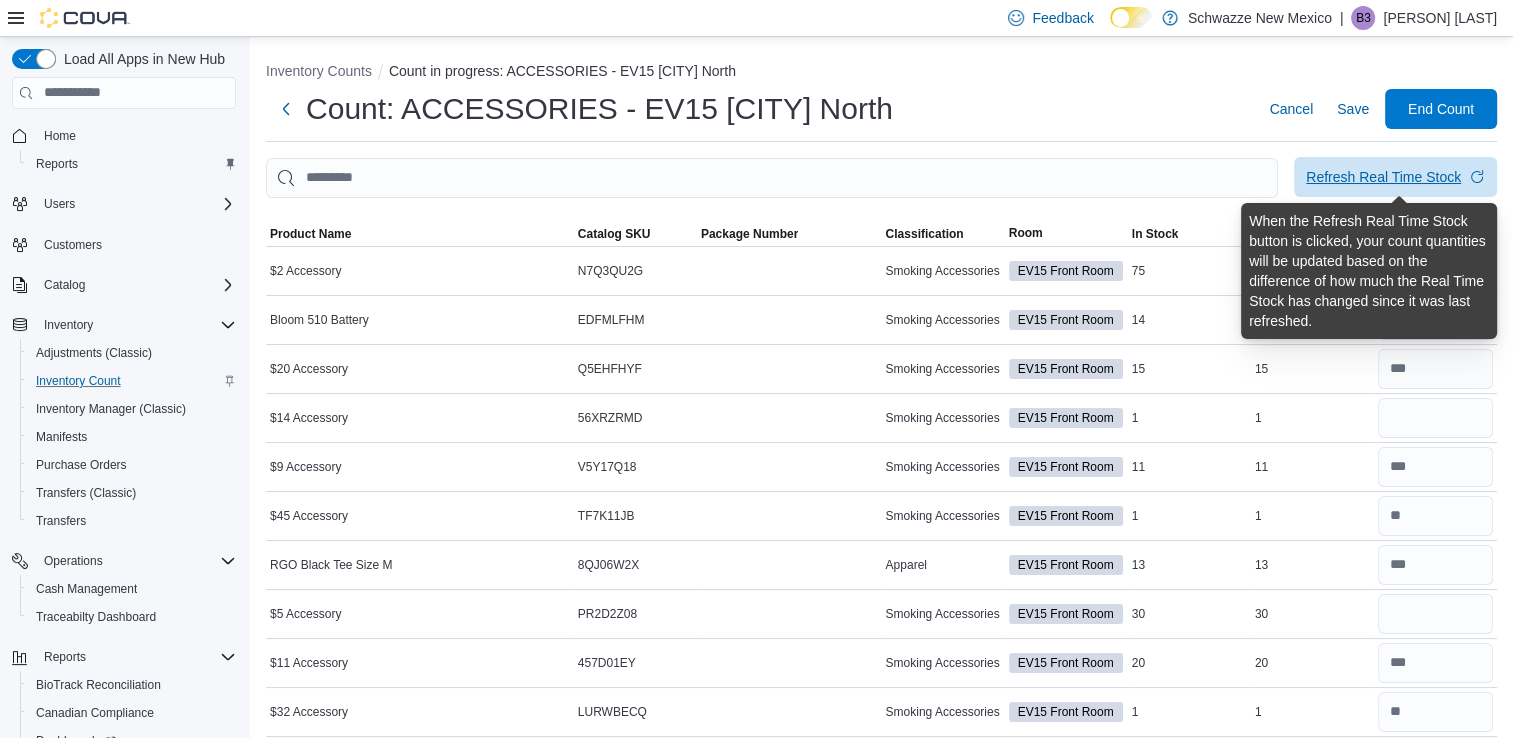 click on "Refresh Real Time Stock" at bounding box center [1383, 177] 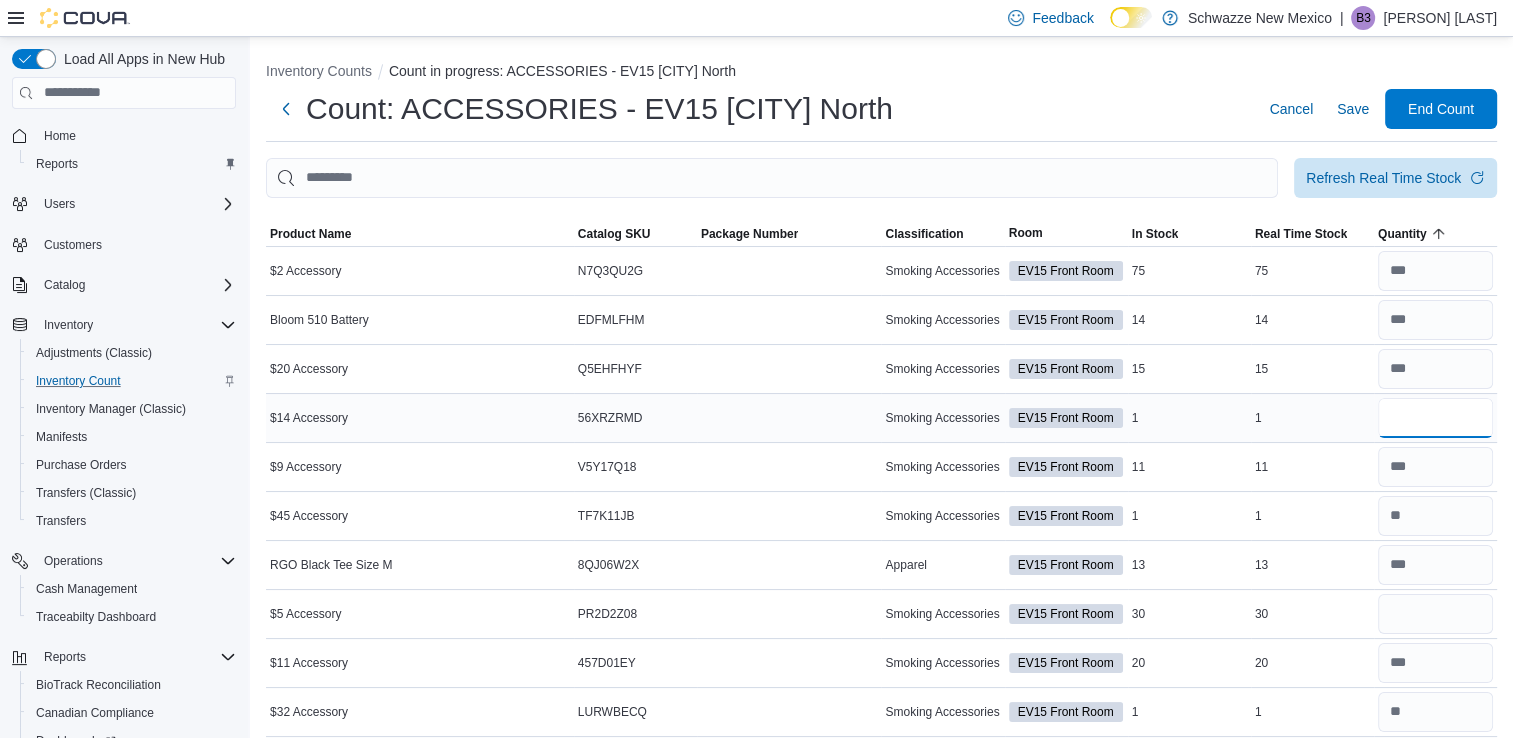 click at bounding box center (1435, 418) 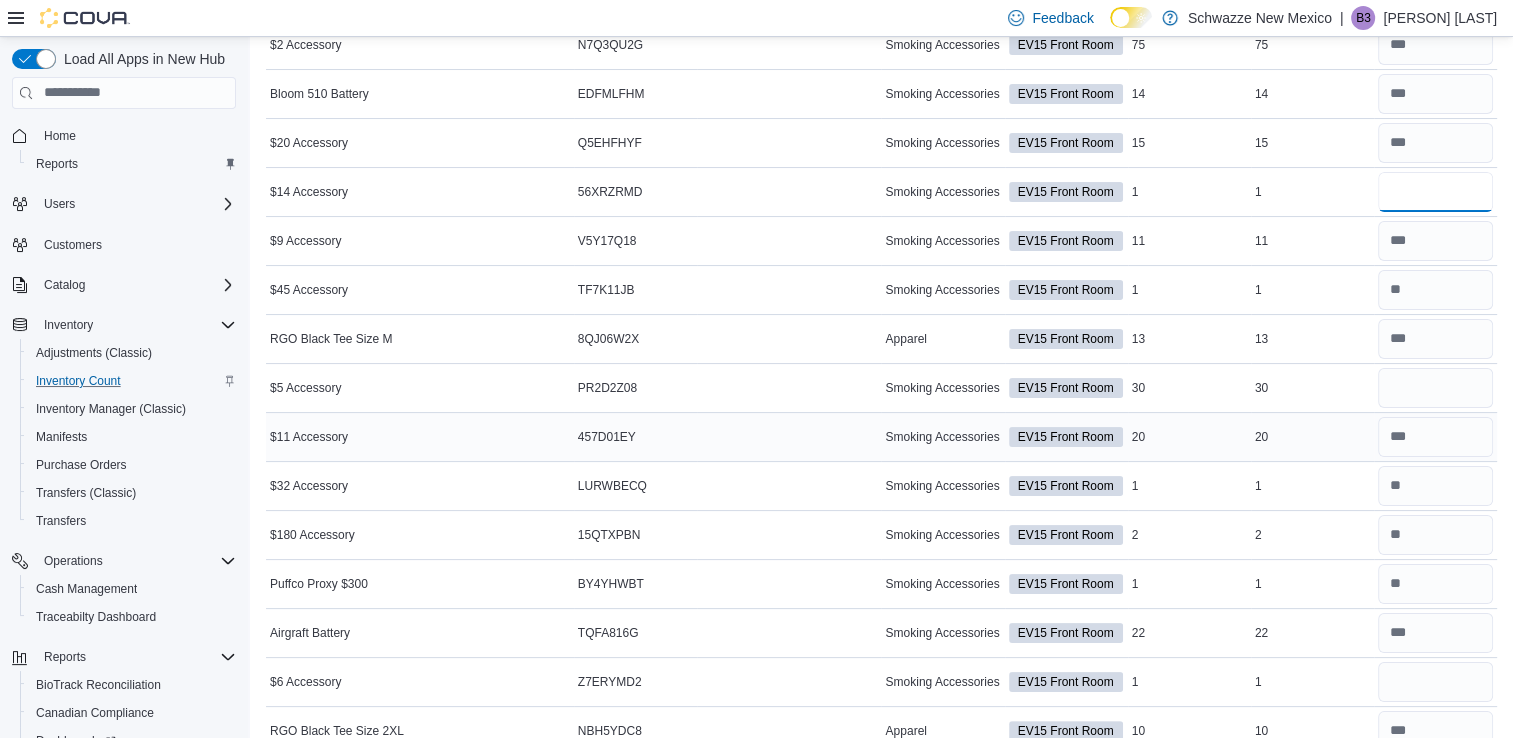 scroll, scrollTop: 228, scrollLeft: 0, axis: vertical 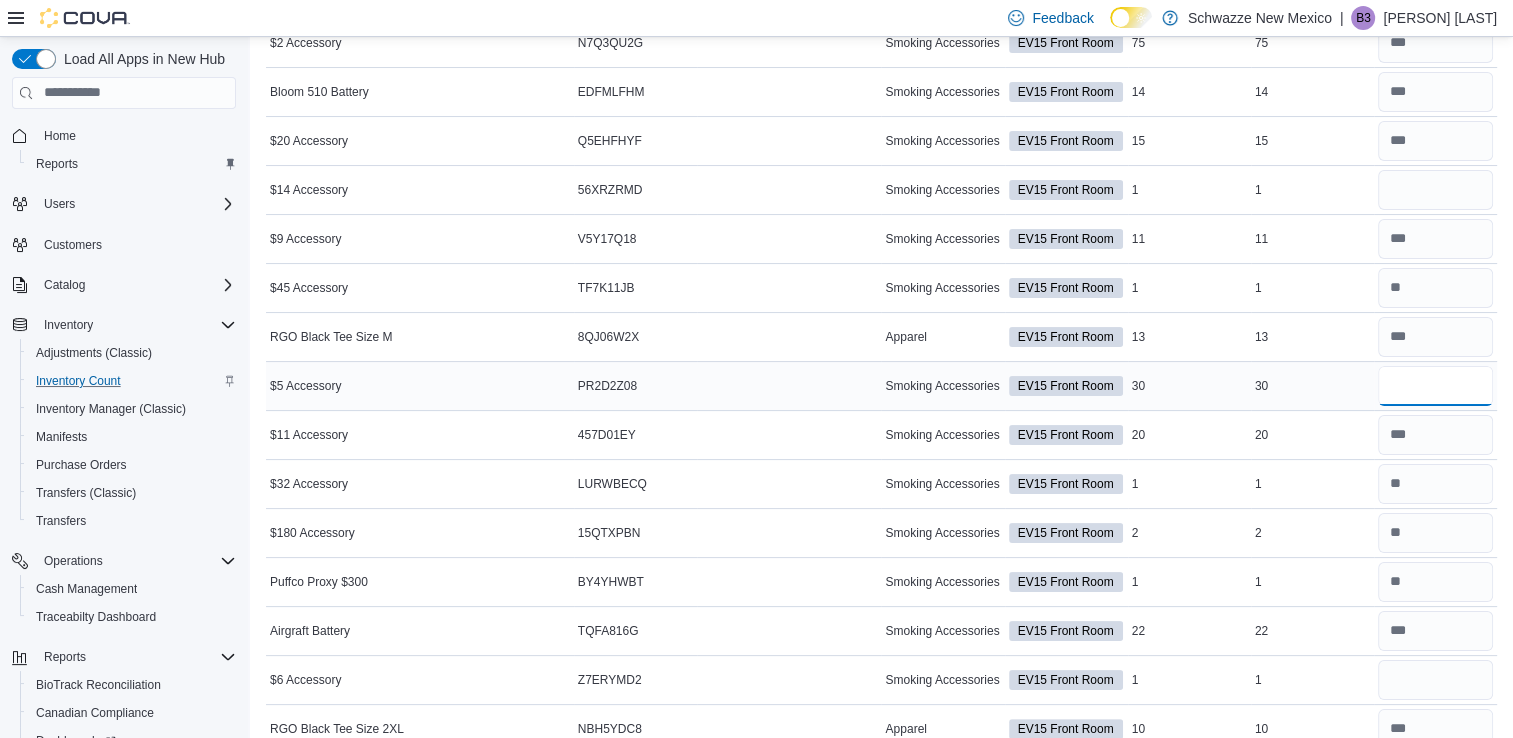 click at bounding box center (1435, 386) 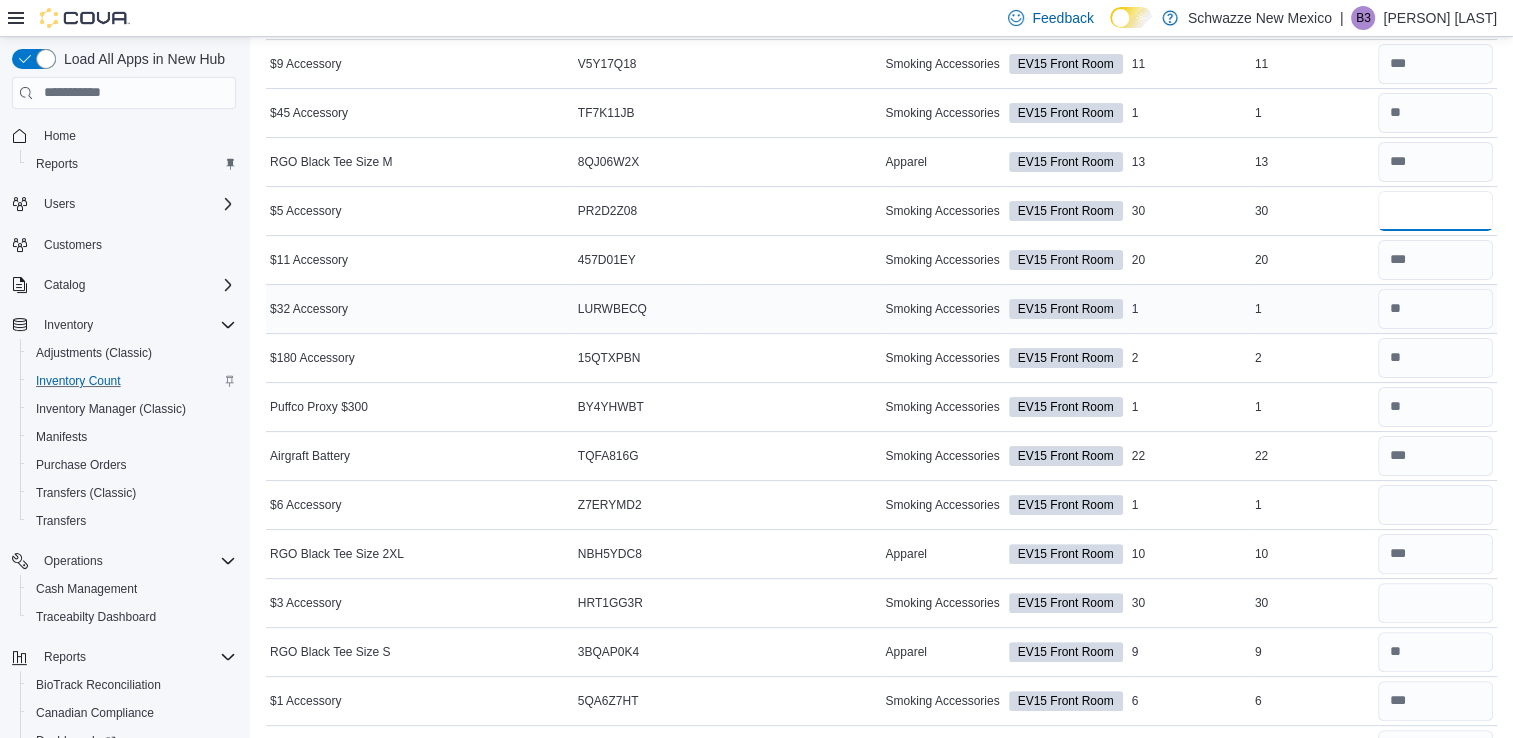 scroll, scrollTop: 408, scrollLeft: 0, axis: vertical 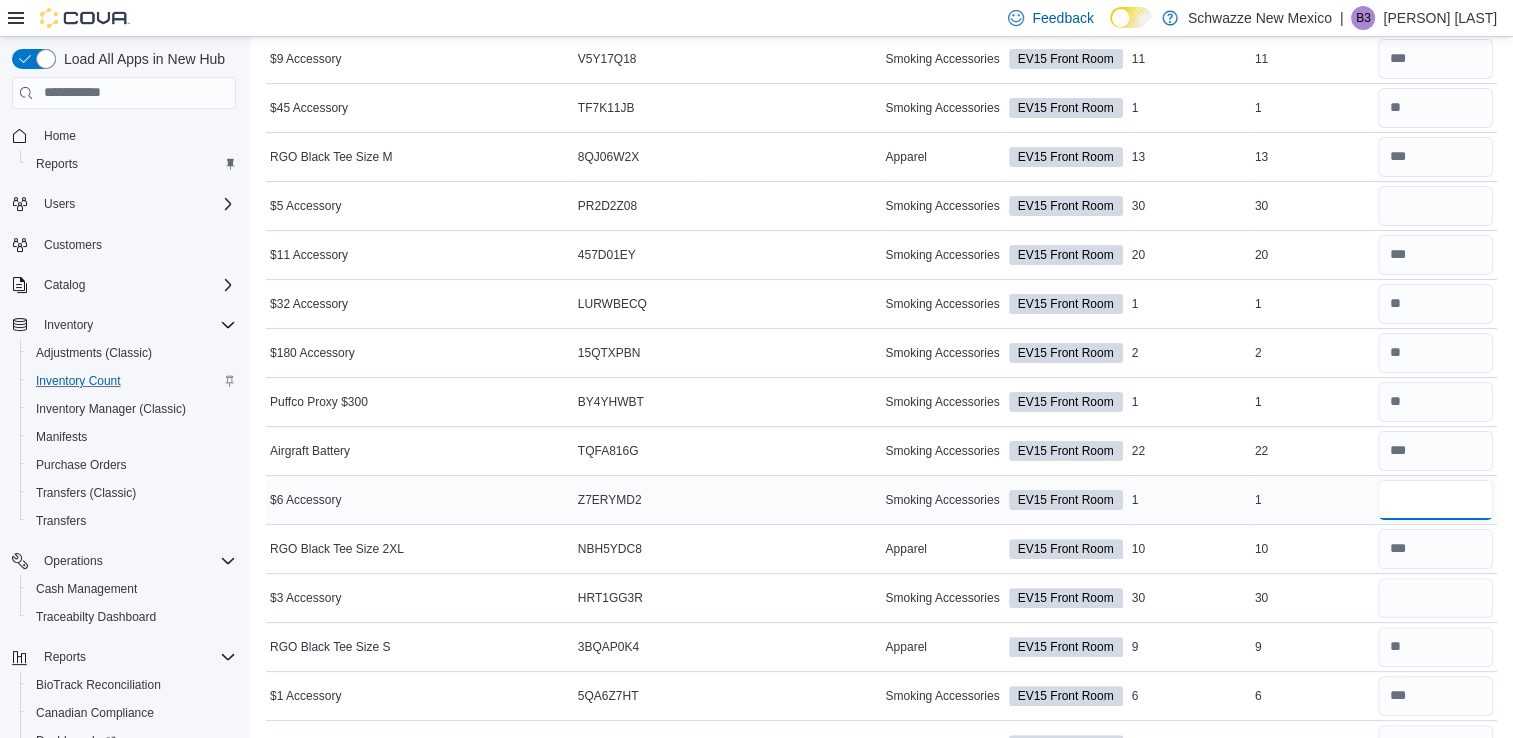 click at bounding box center [1435, 500] 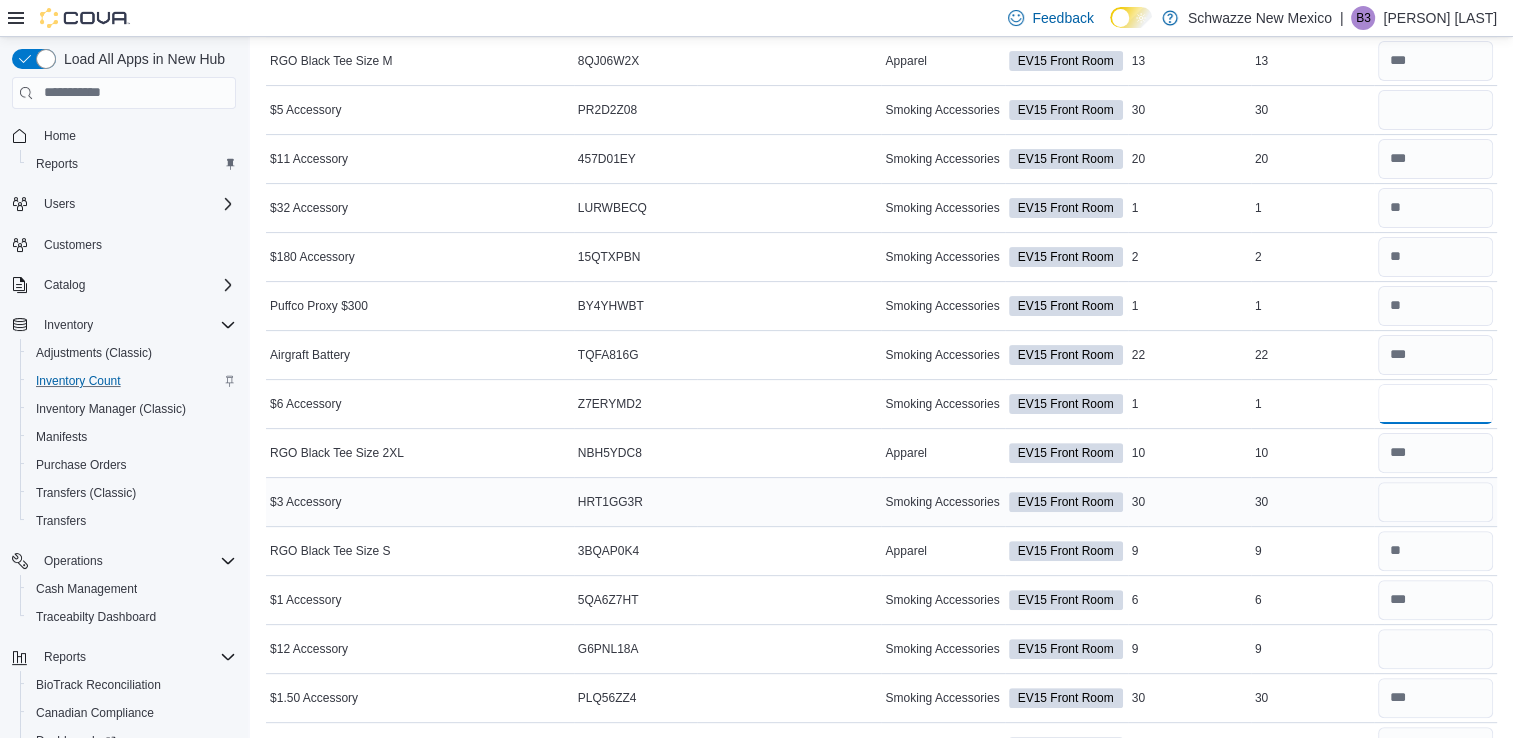 scroll, scrollTop: 507, scrollLeft: 0, axis: vertical 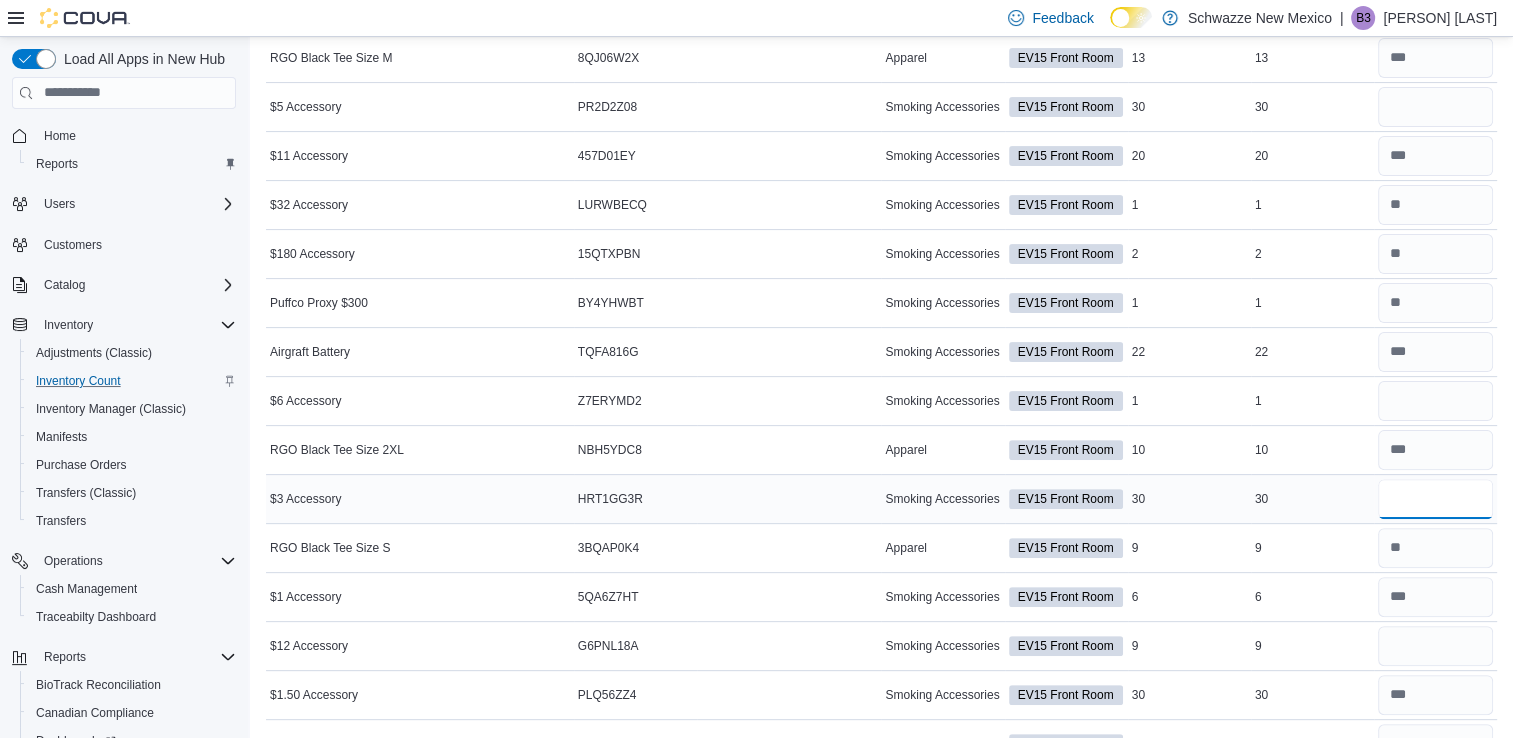 click at bounding box center (1435, 499) 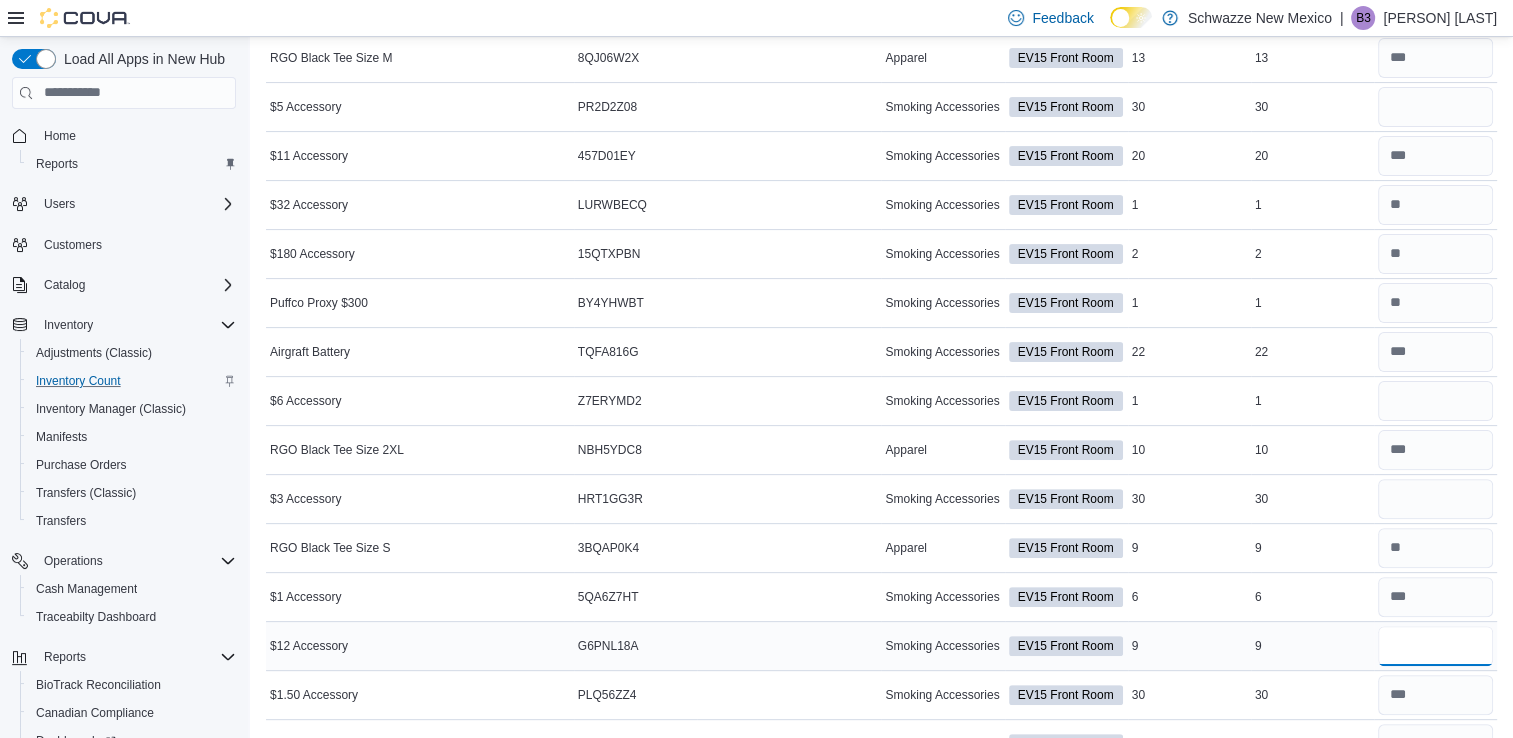 click at bounding box center [1435, 646] 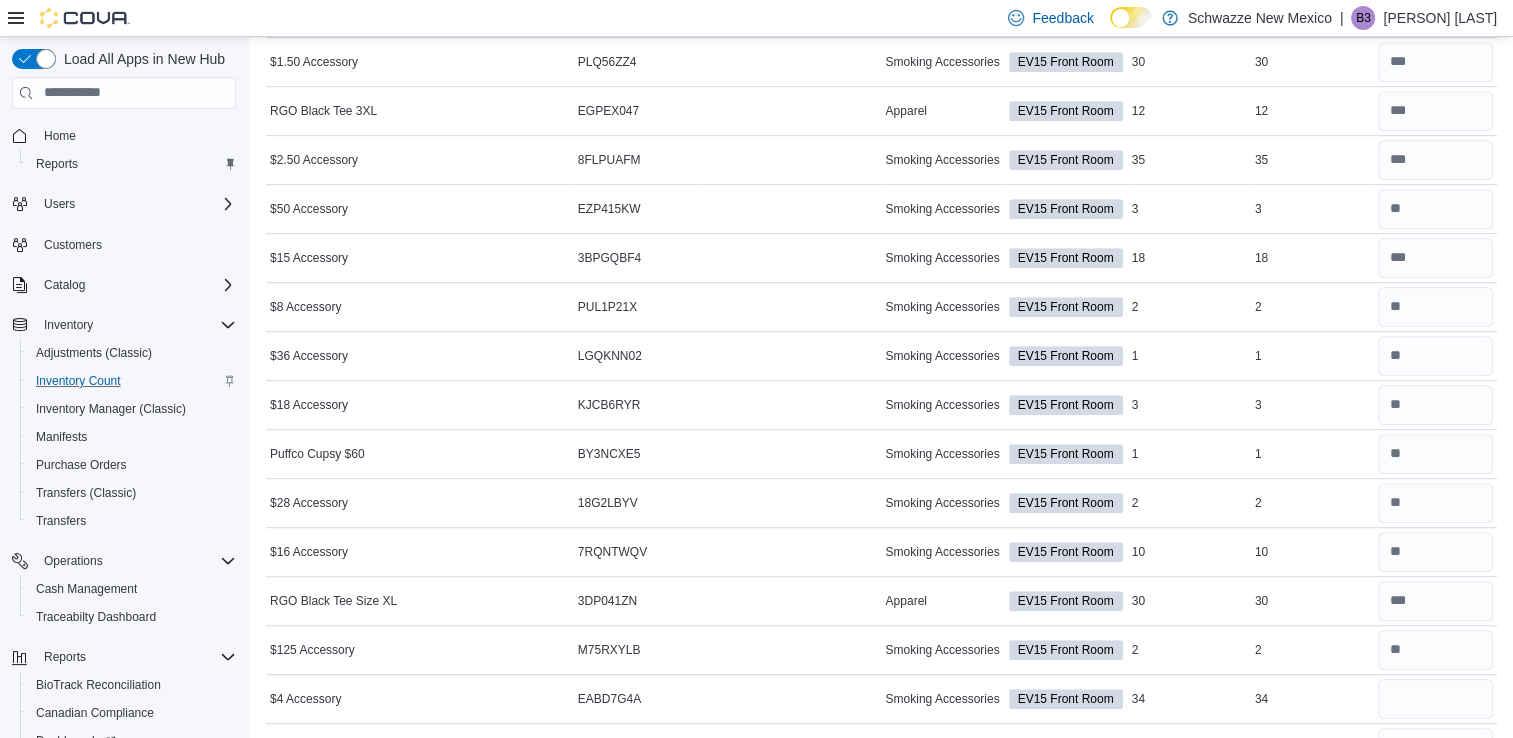 scroll, scrollTop: 1183, scrollLeft: 0, axis: vertical 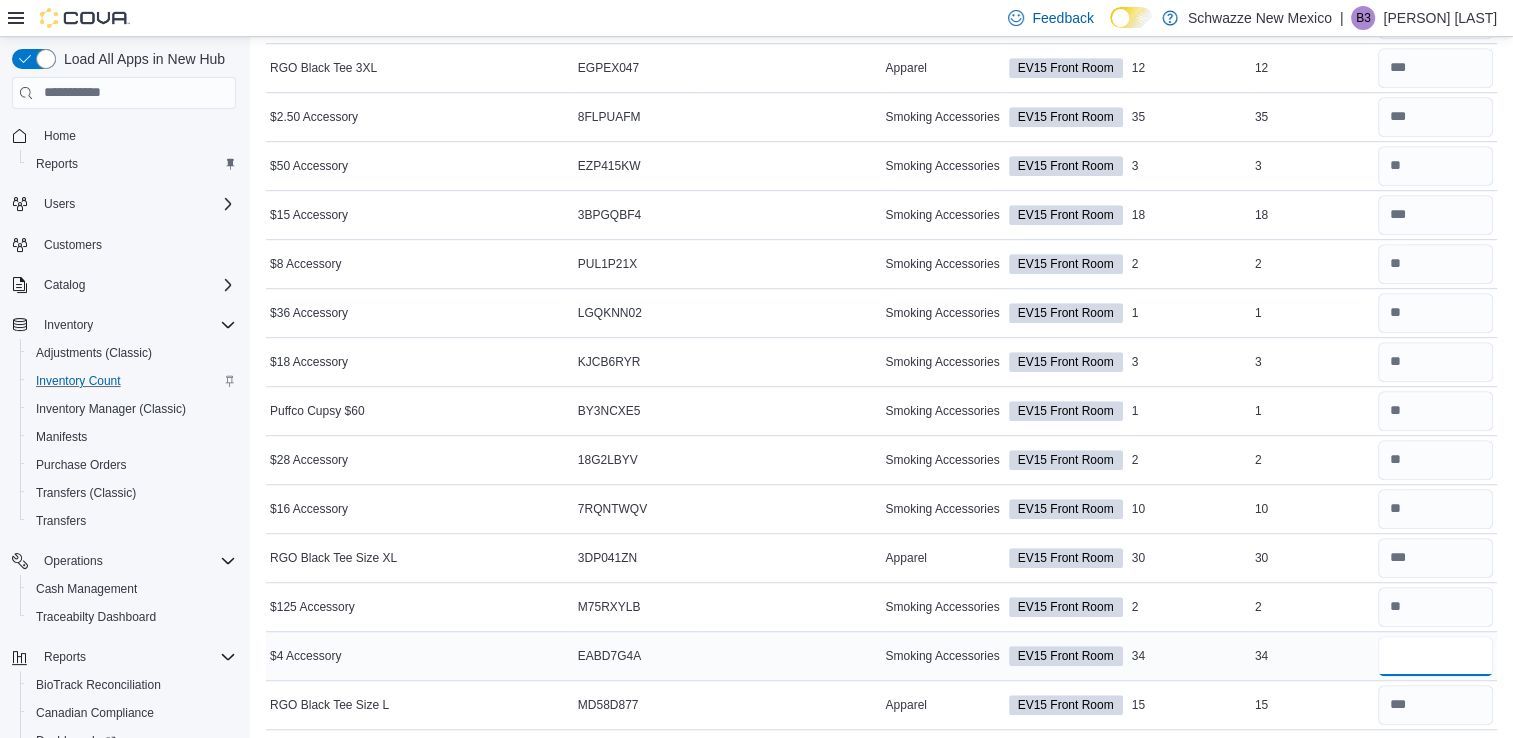 click at bounding box center [1435, 656] 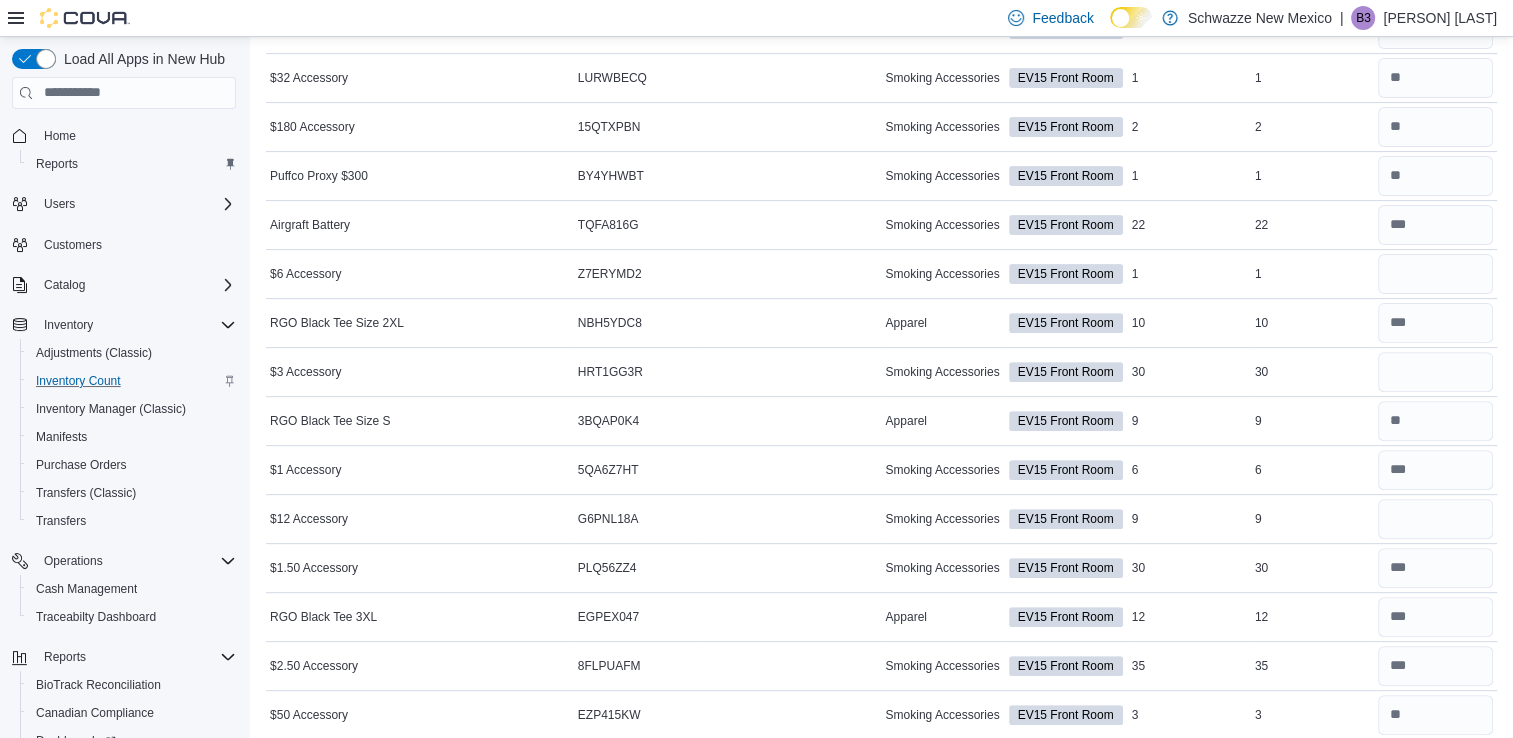 scroll, scrollTop: 633, scrollLeft: 0, axis: vertical 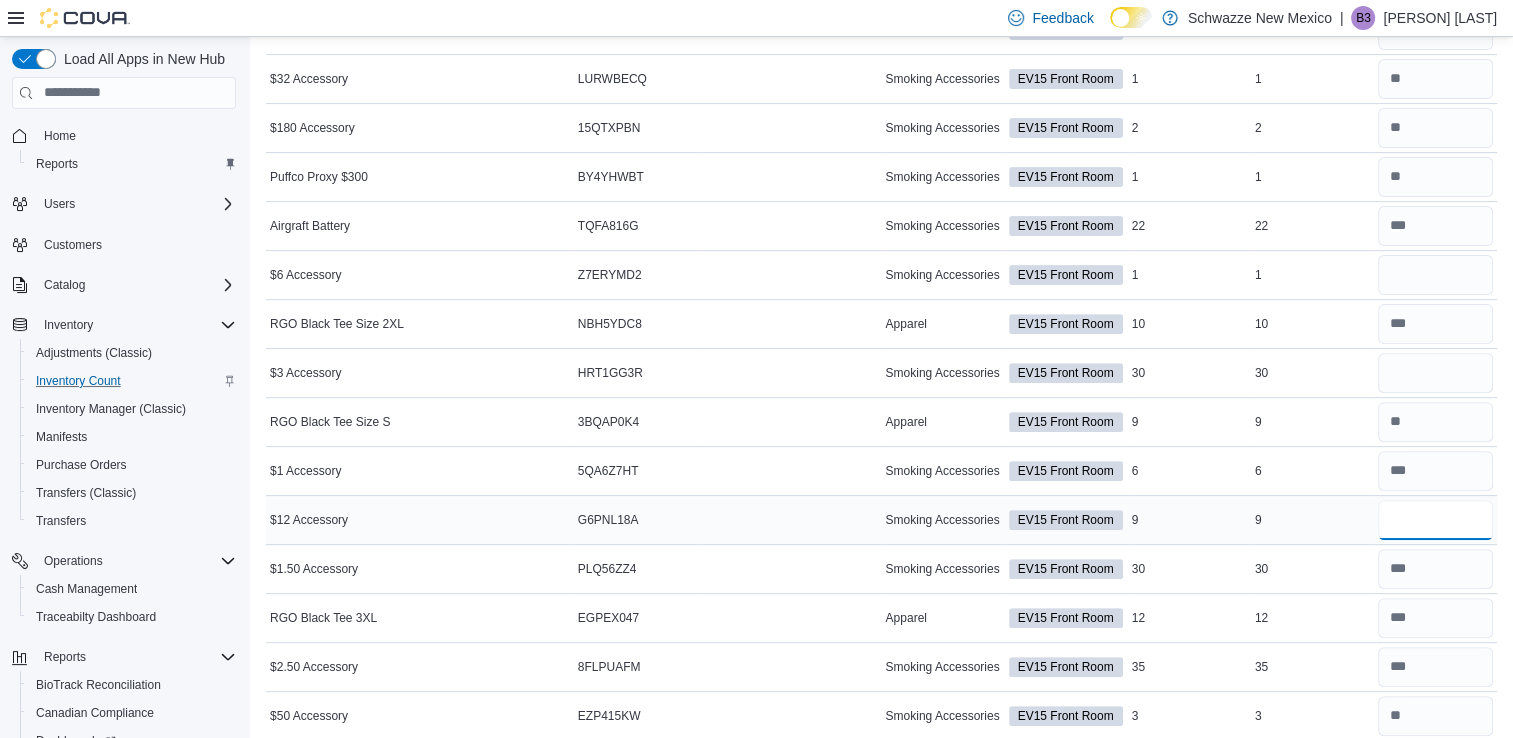click at bounding box center (1435, 520) 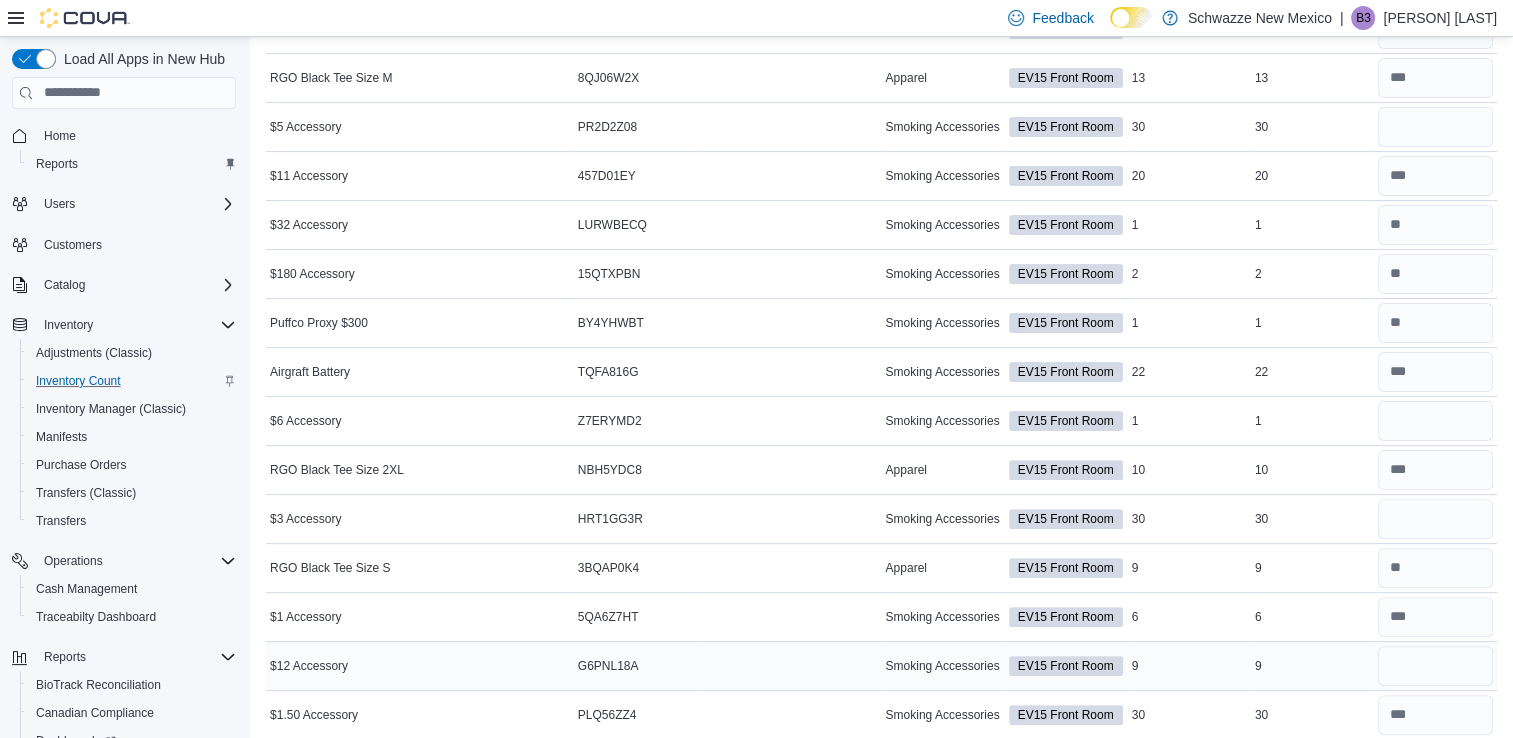 scroll, scrollTop: 478, scrollLeft: 0, axis: vertical 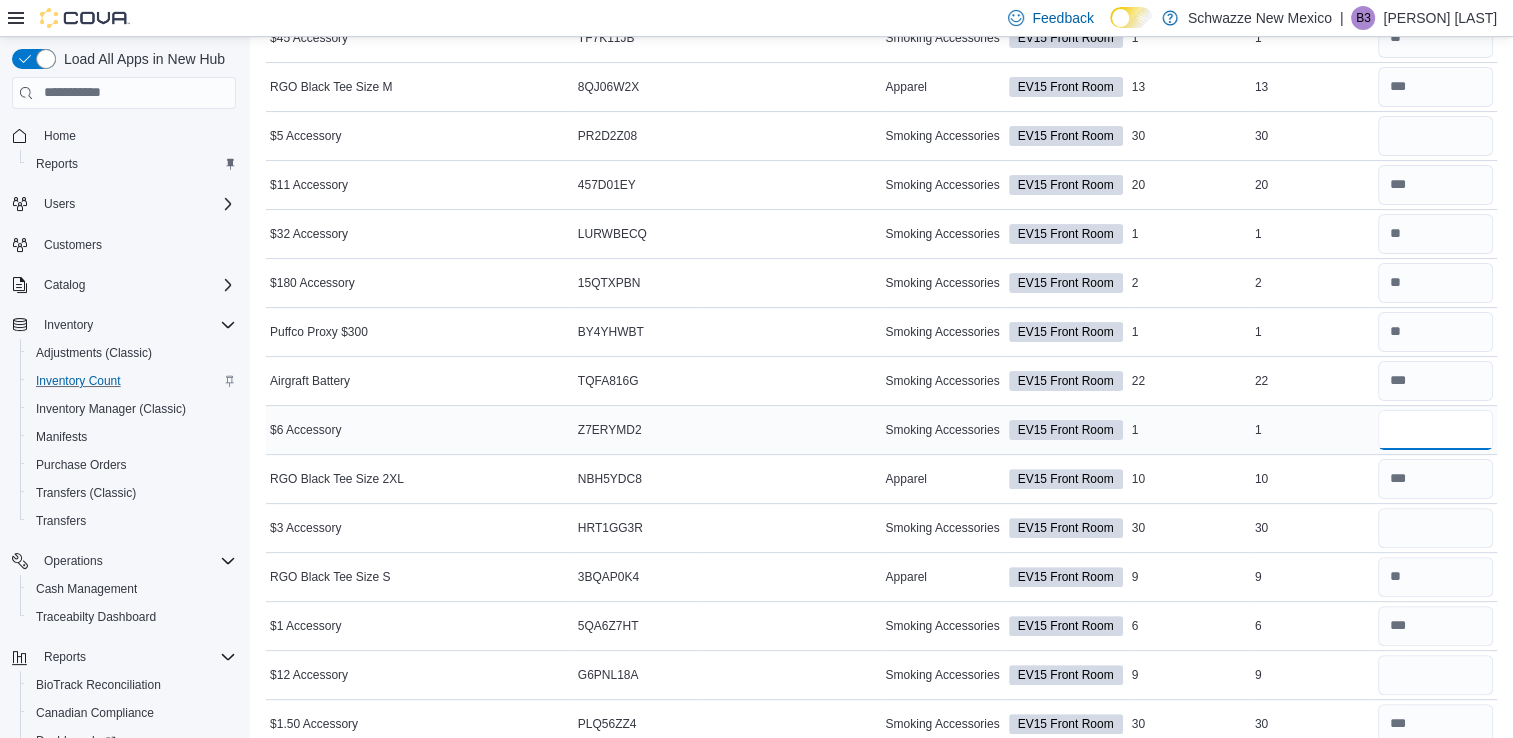 click at bounding box center (1435, 430) 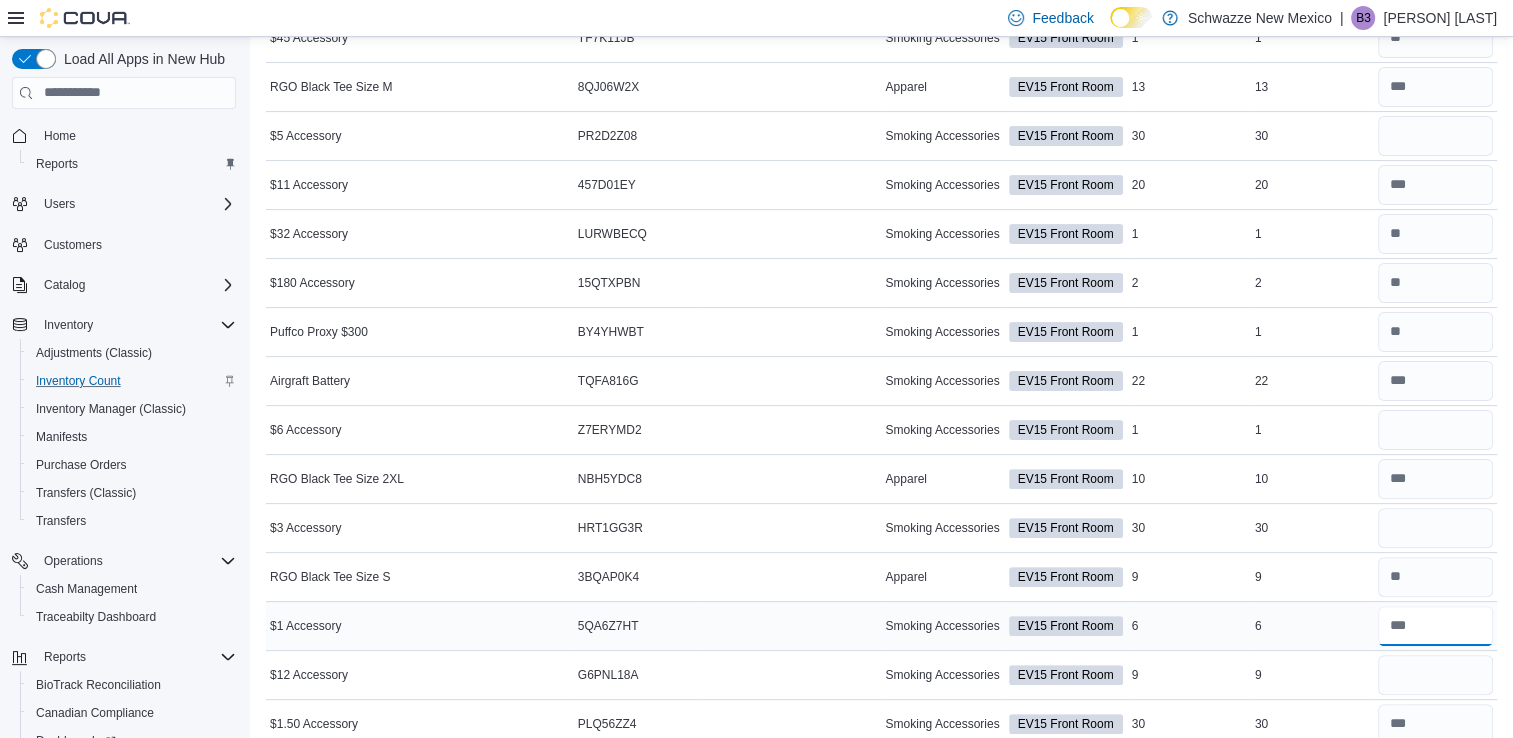 click at bounding box center [1435, 626] 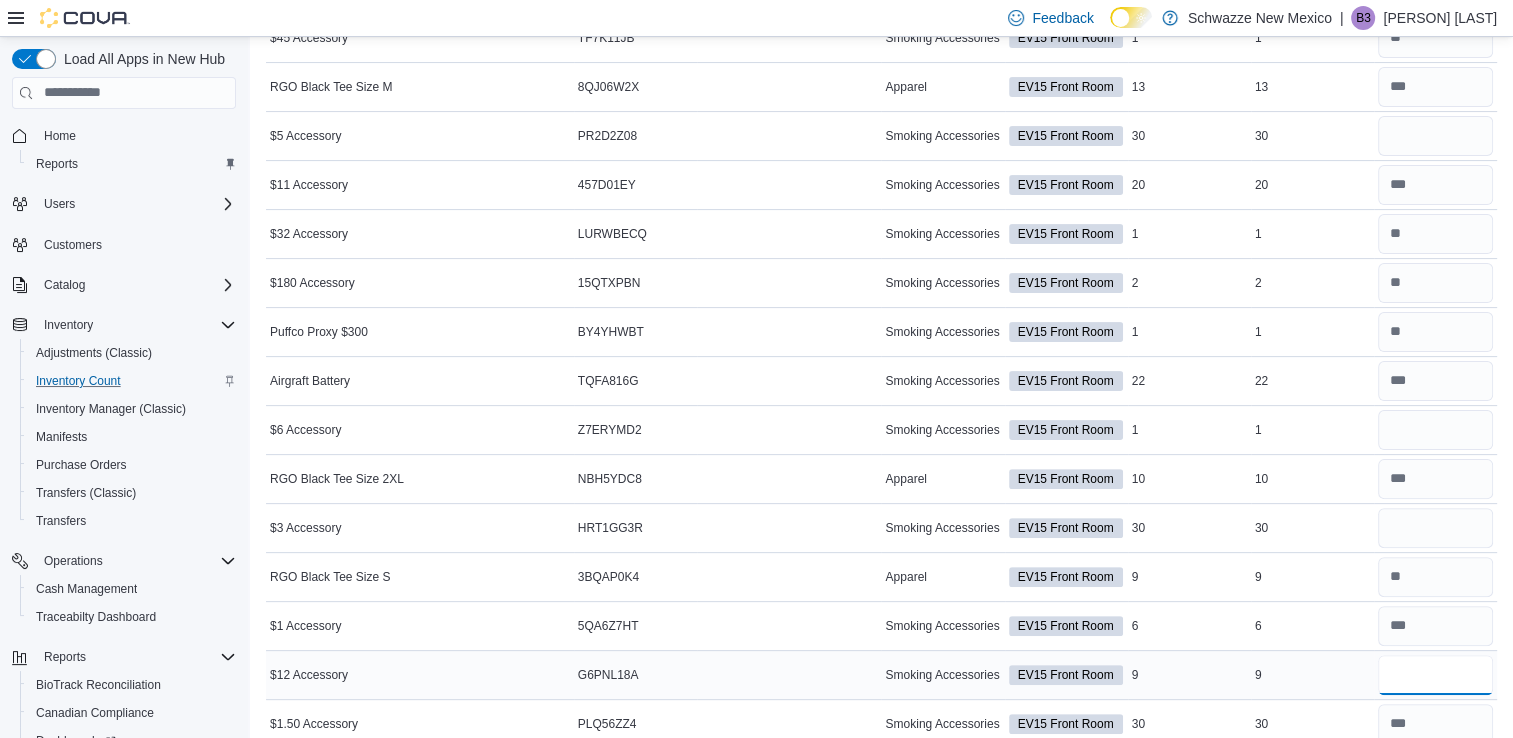 drag, startPoint x: 1456, startPoint y: 630, endPoint x: 1458, endPoint y: 670, distance: 40.04997 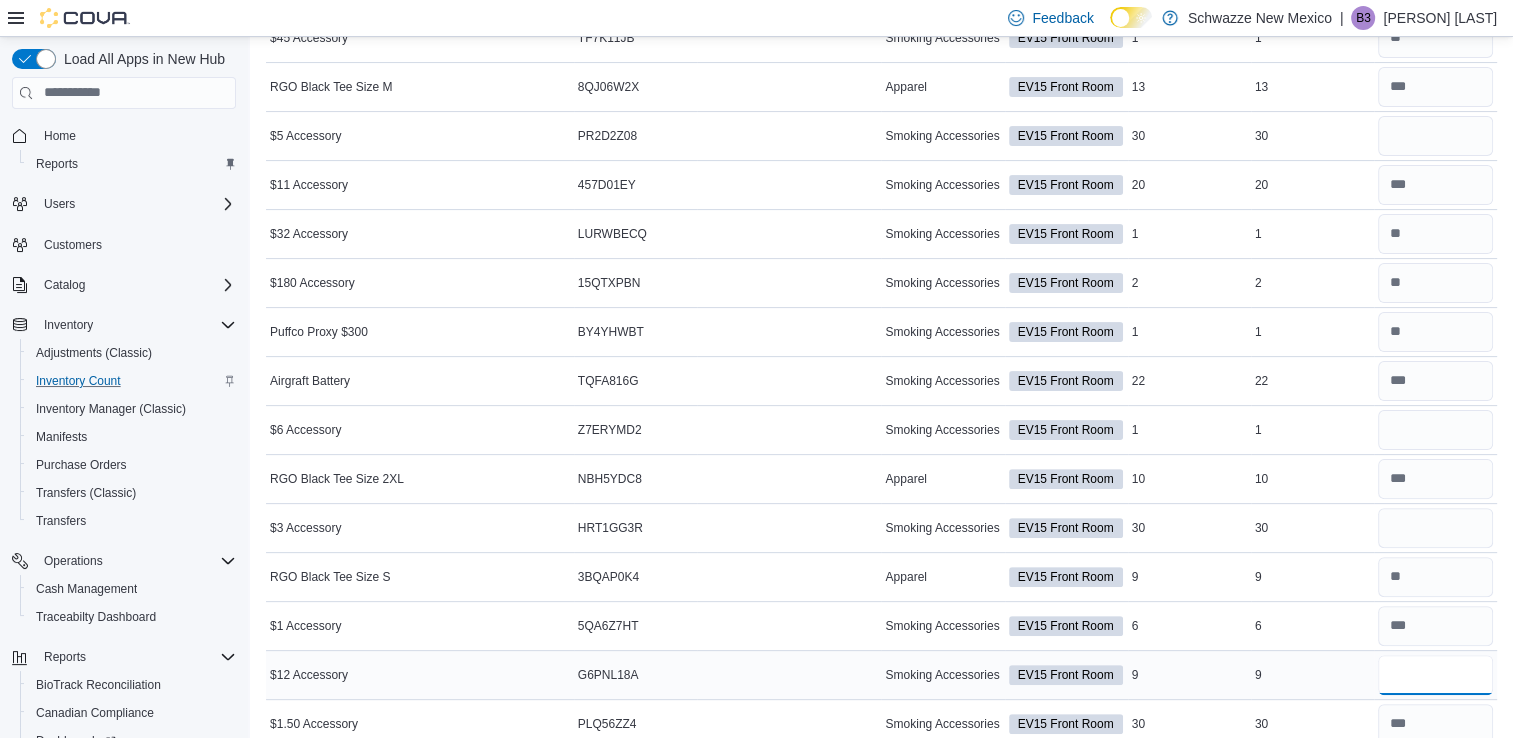 click at bounding box center [1435, 675] 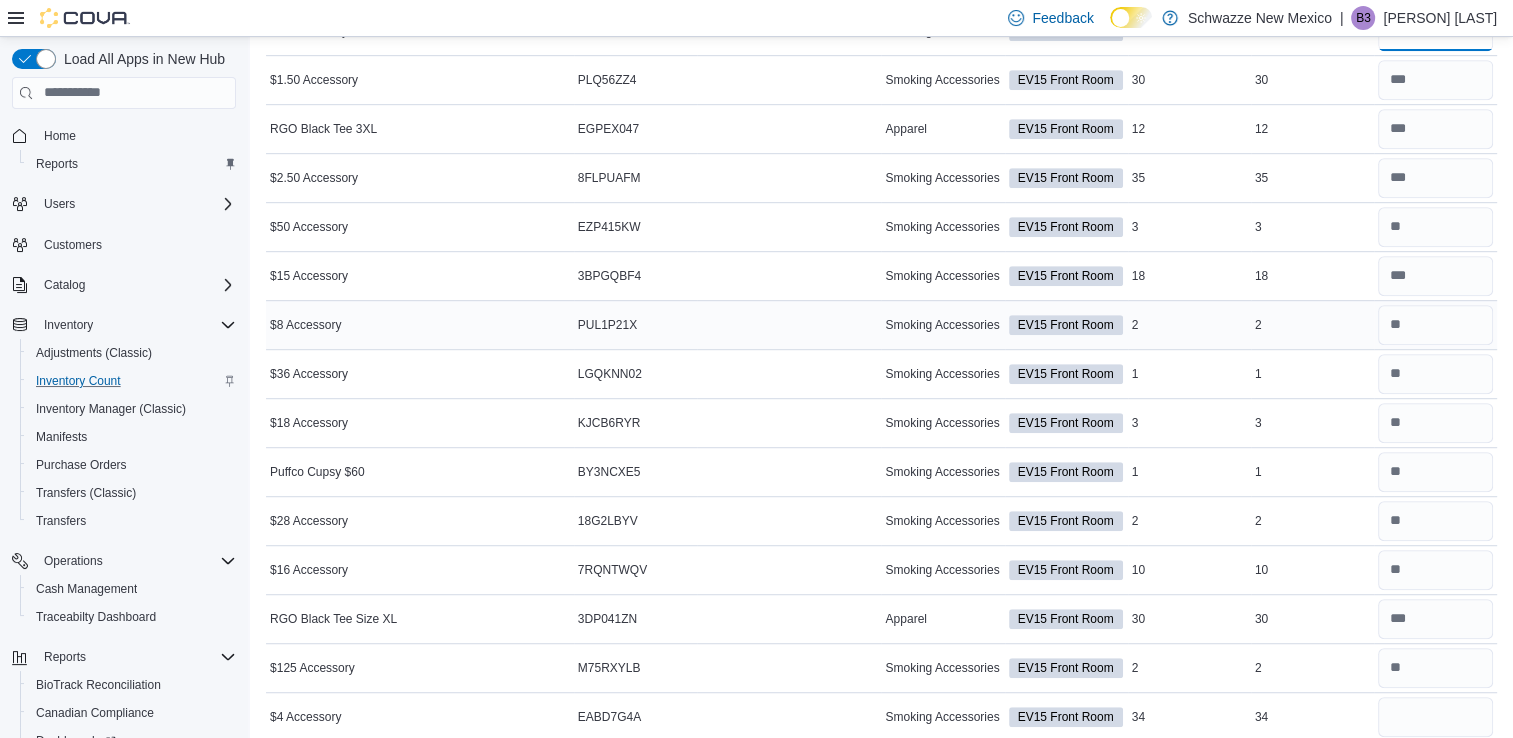 scroll, scrollTop: 1120, scrollLeft: 0, axis: vertical 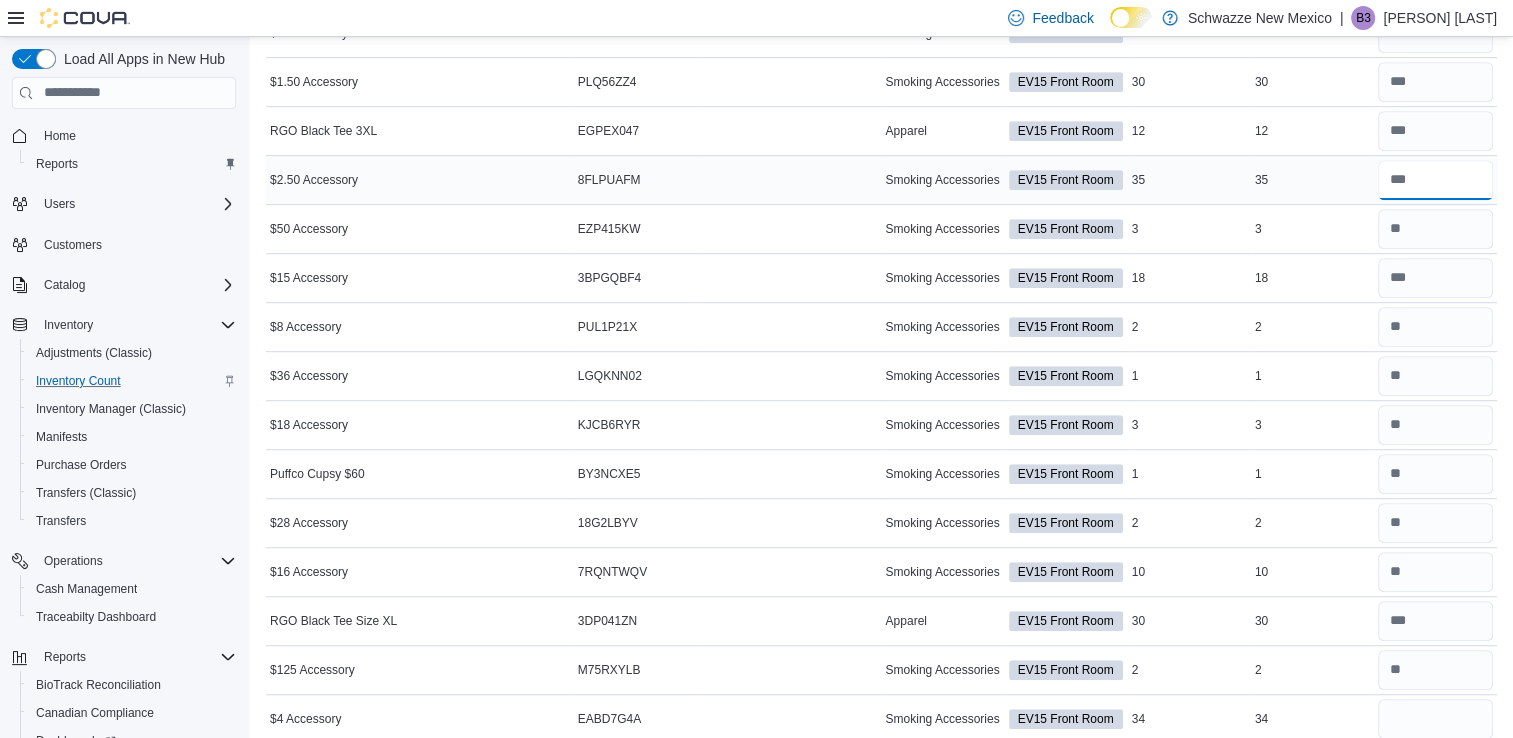 click at bounding box center [1435, 180] 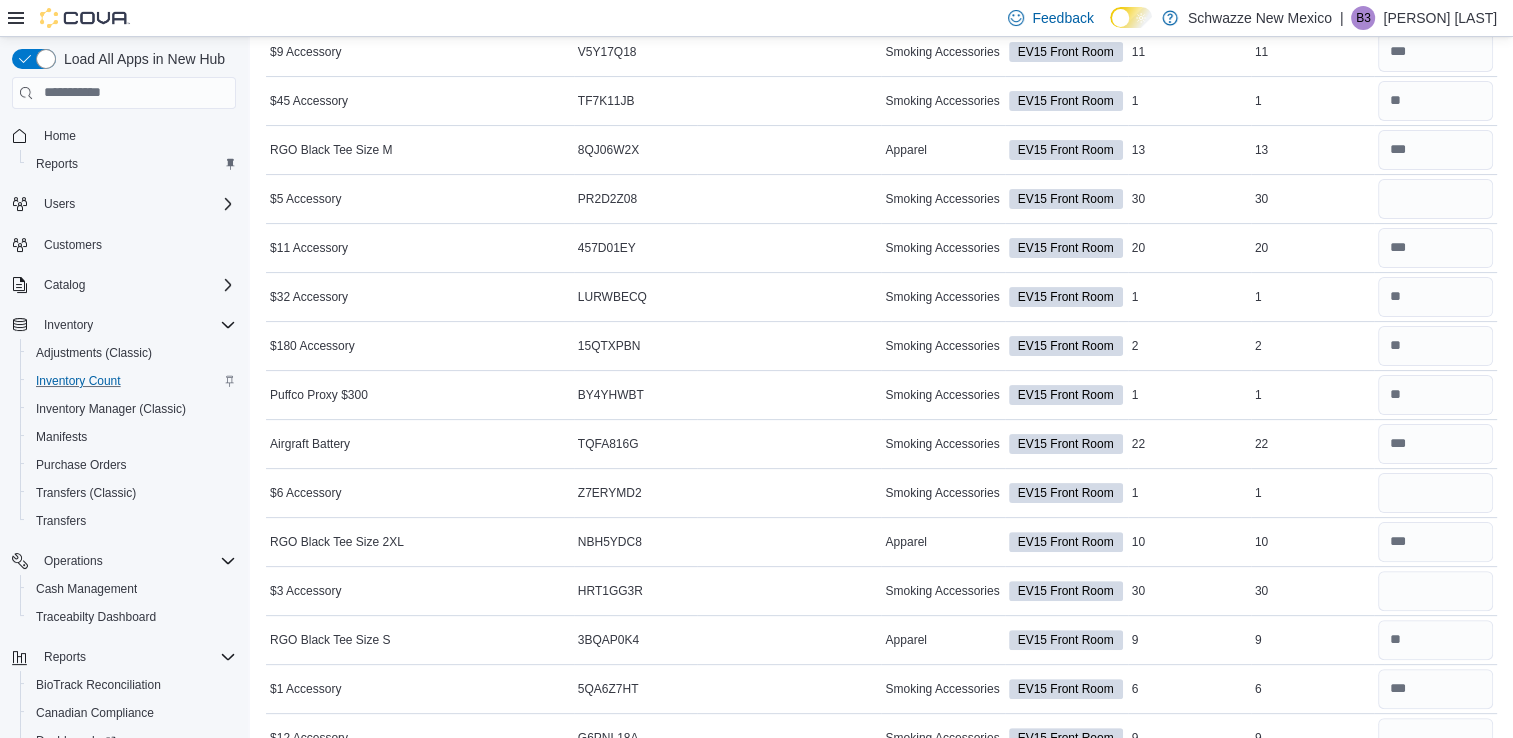 scroll, scrollTop: 420, scrollLeft: 0, axis: vertical 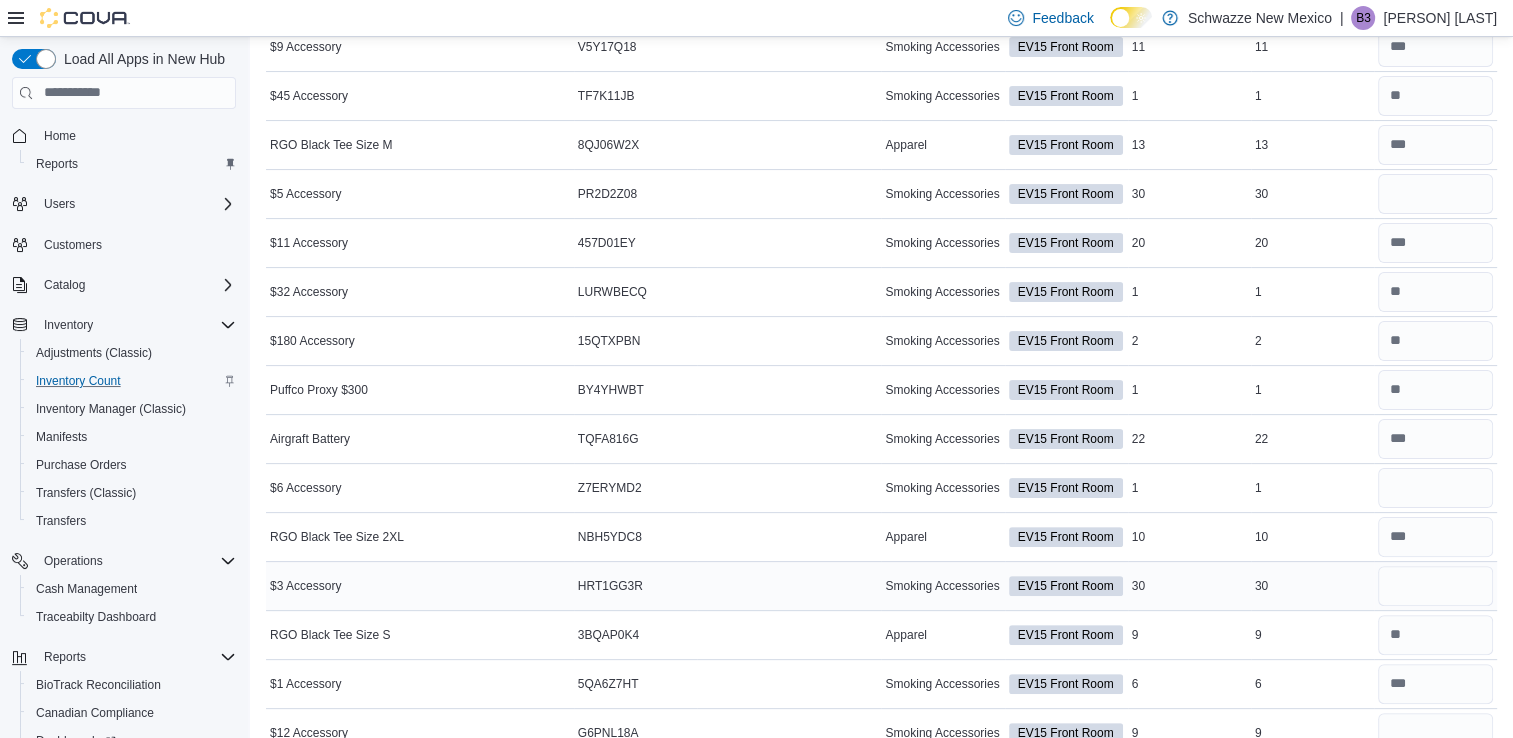 type on "**" 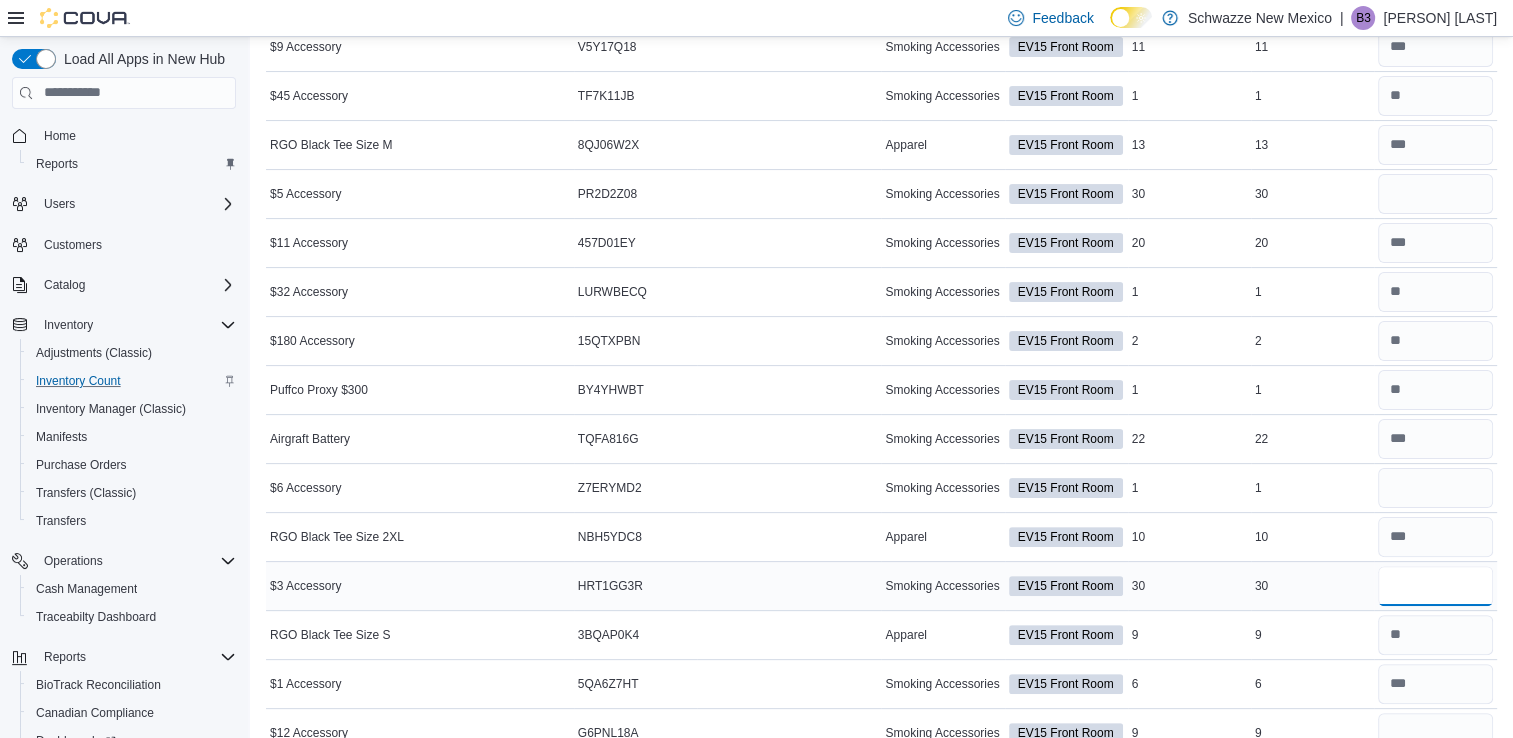 type 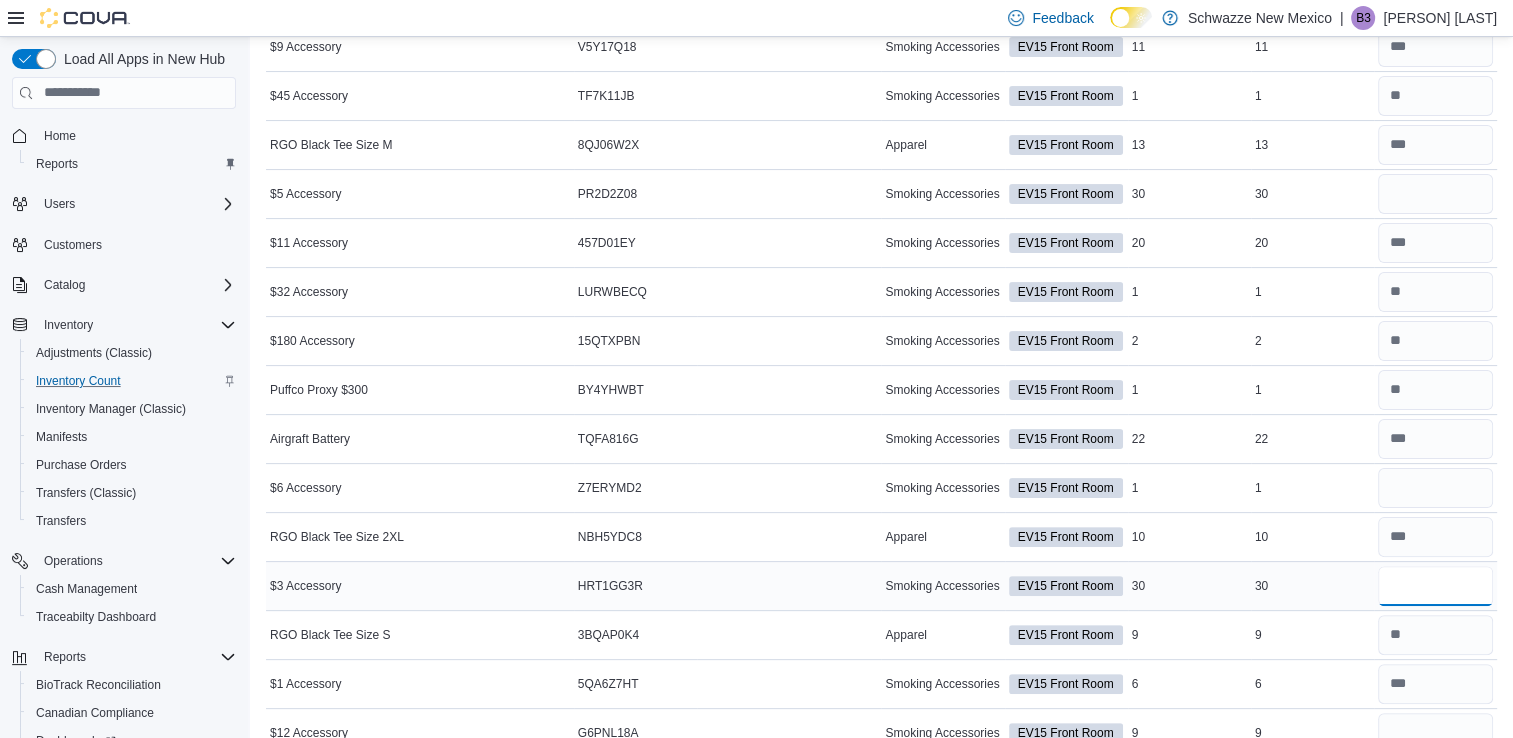 click at bounding box center [1435, 586] 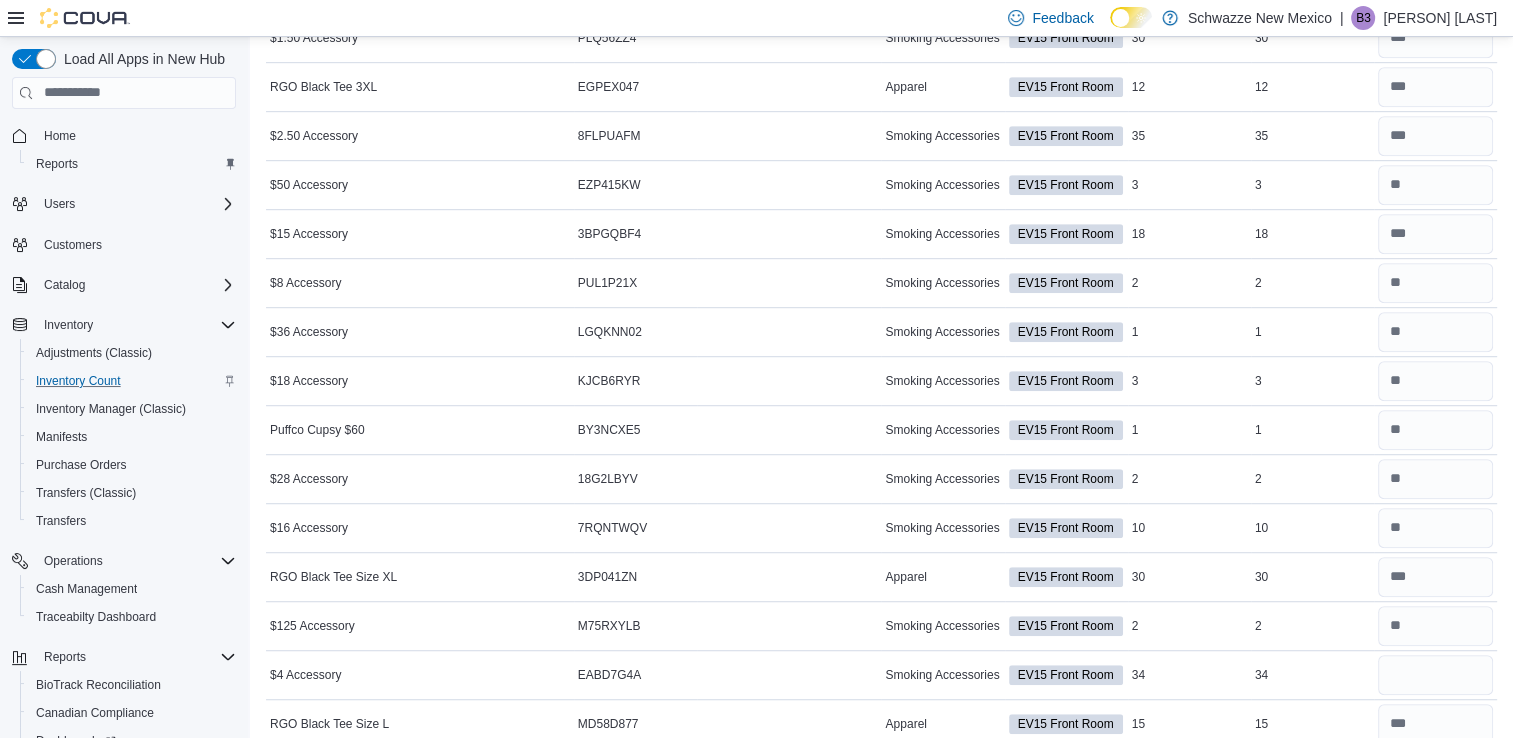 scroll, scrollTop: 1183, scrollLeft: 0, axis: vertical 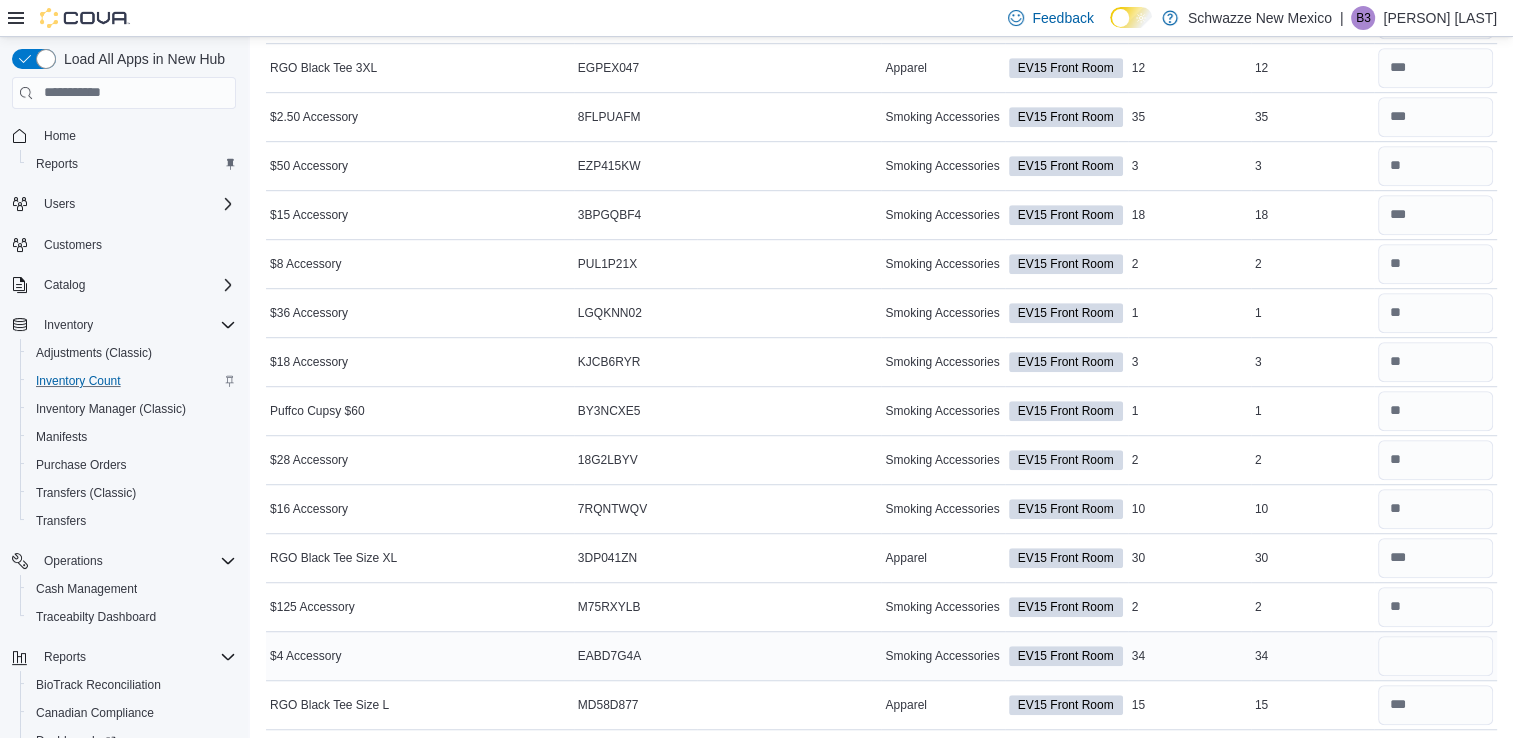 type on "**" 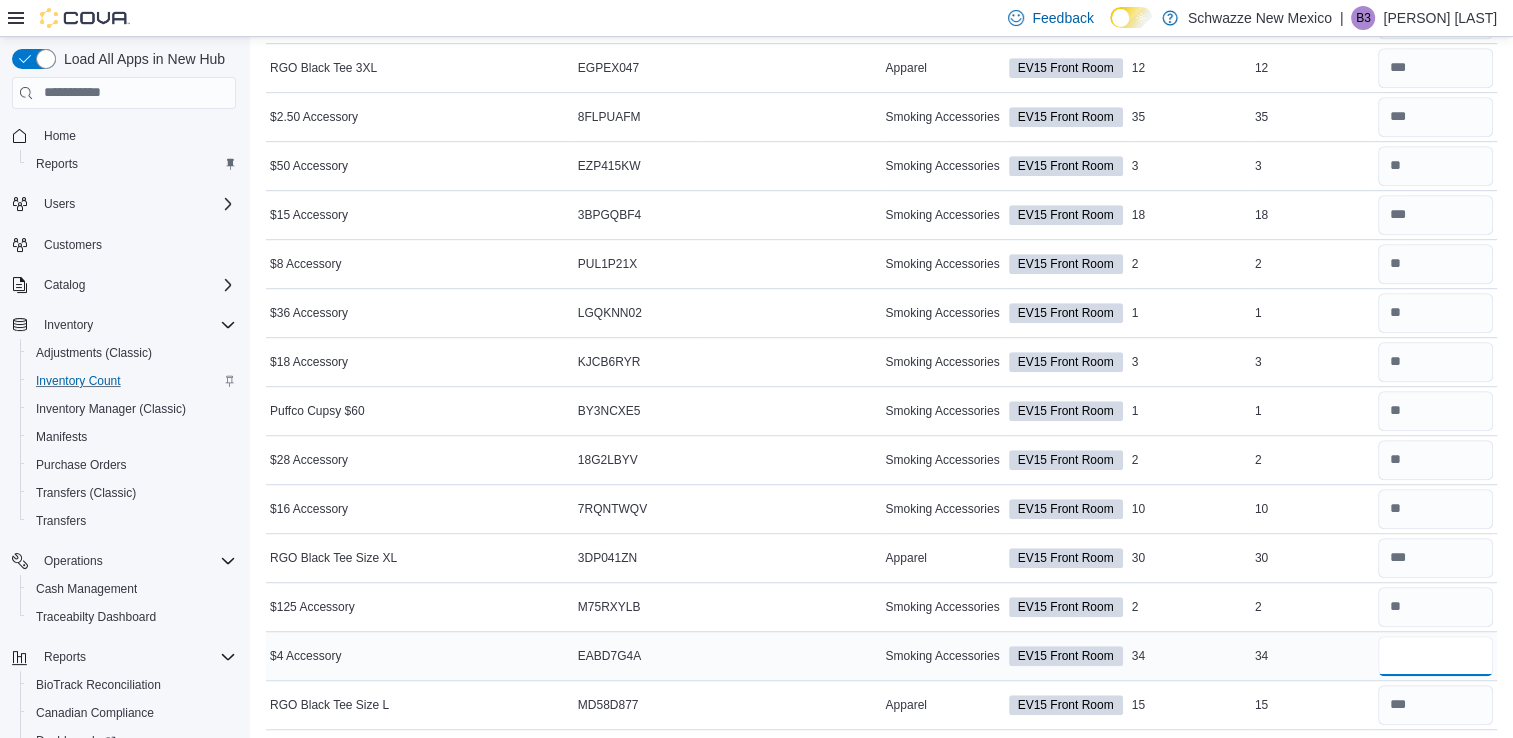type 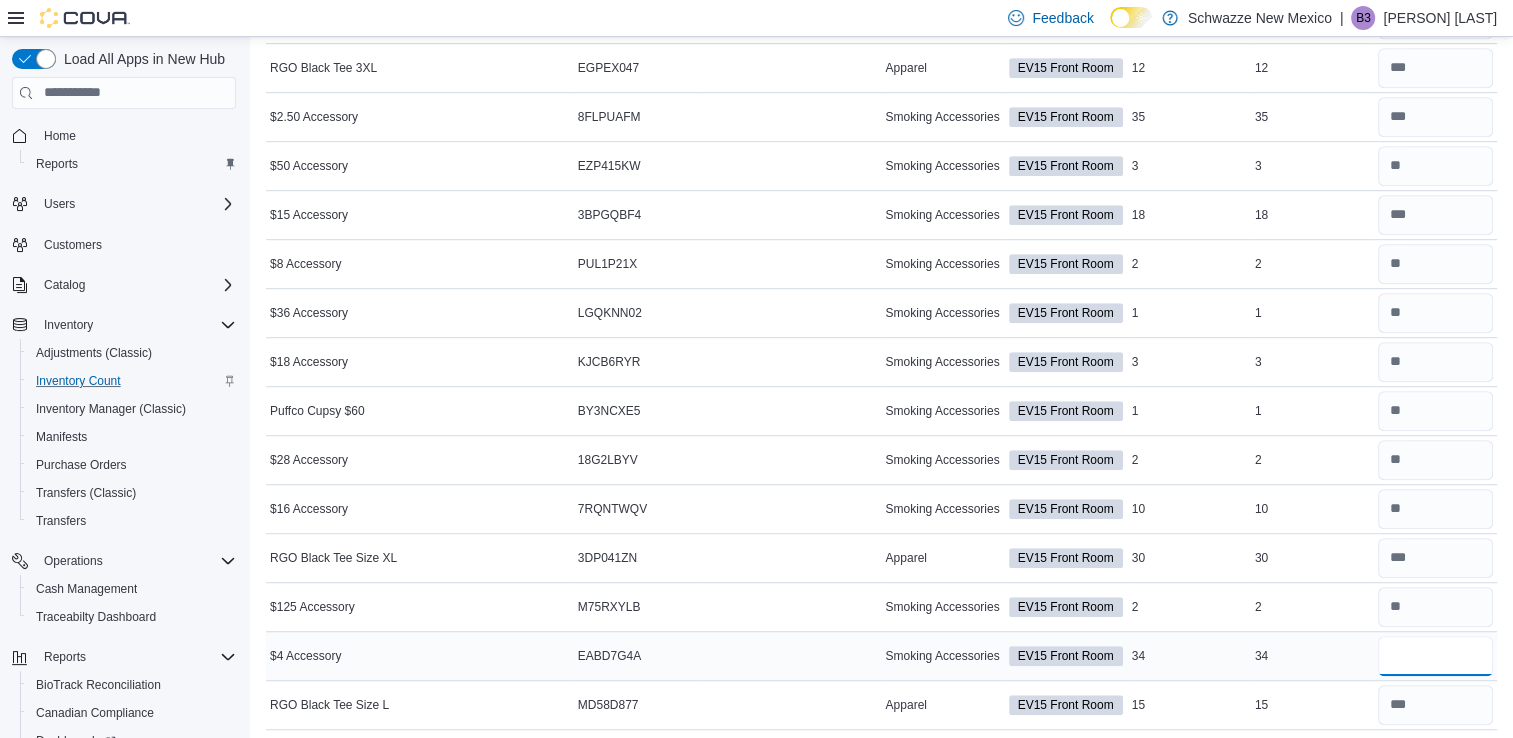 click at bounding box center (1435, 656) 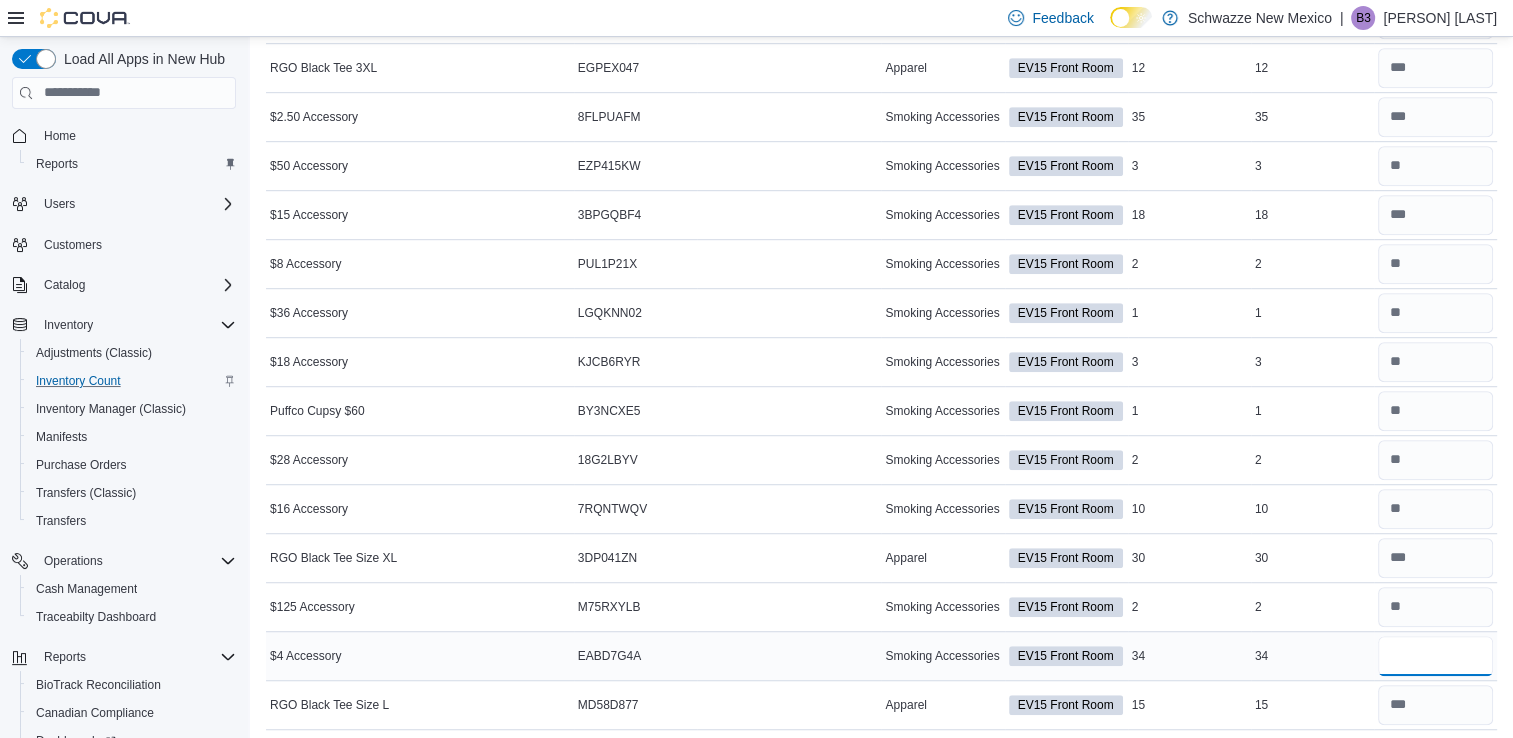 type on "**" 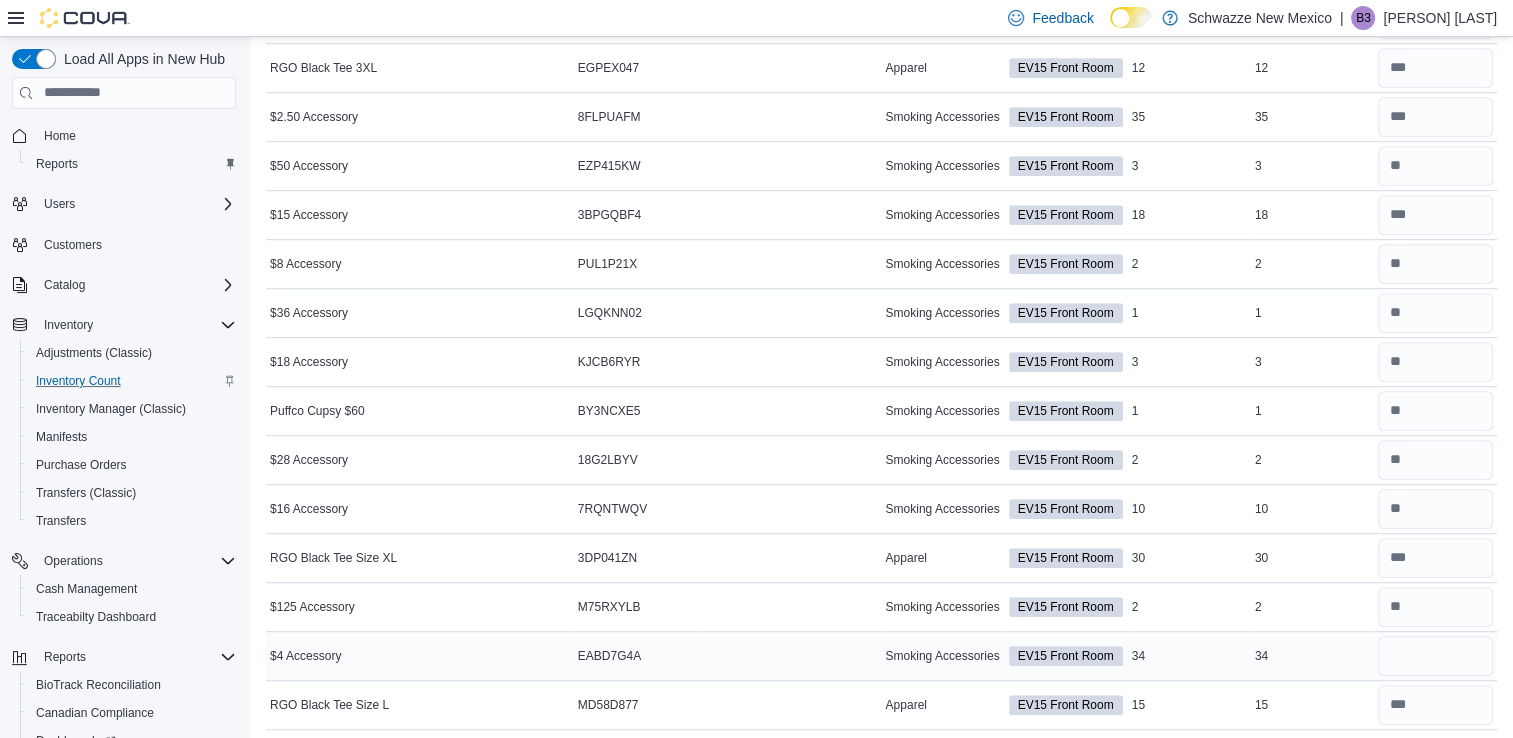 type 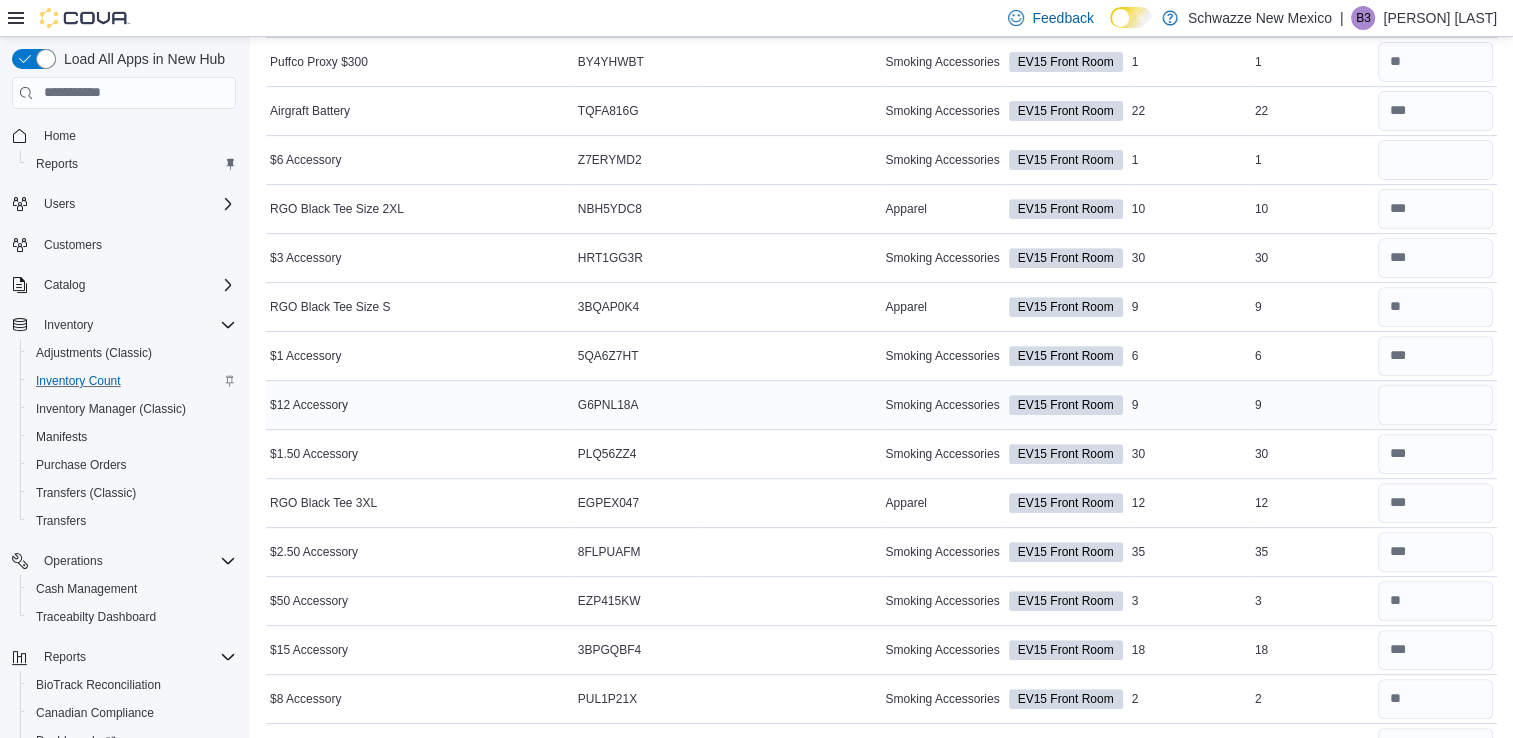 scroll, scrollTop: 748, scrollLeft: 0, axis: vertical 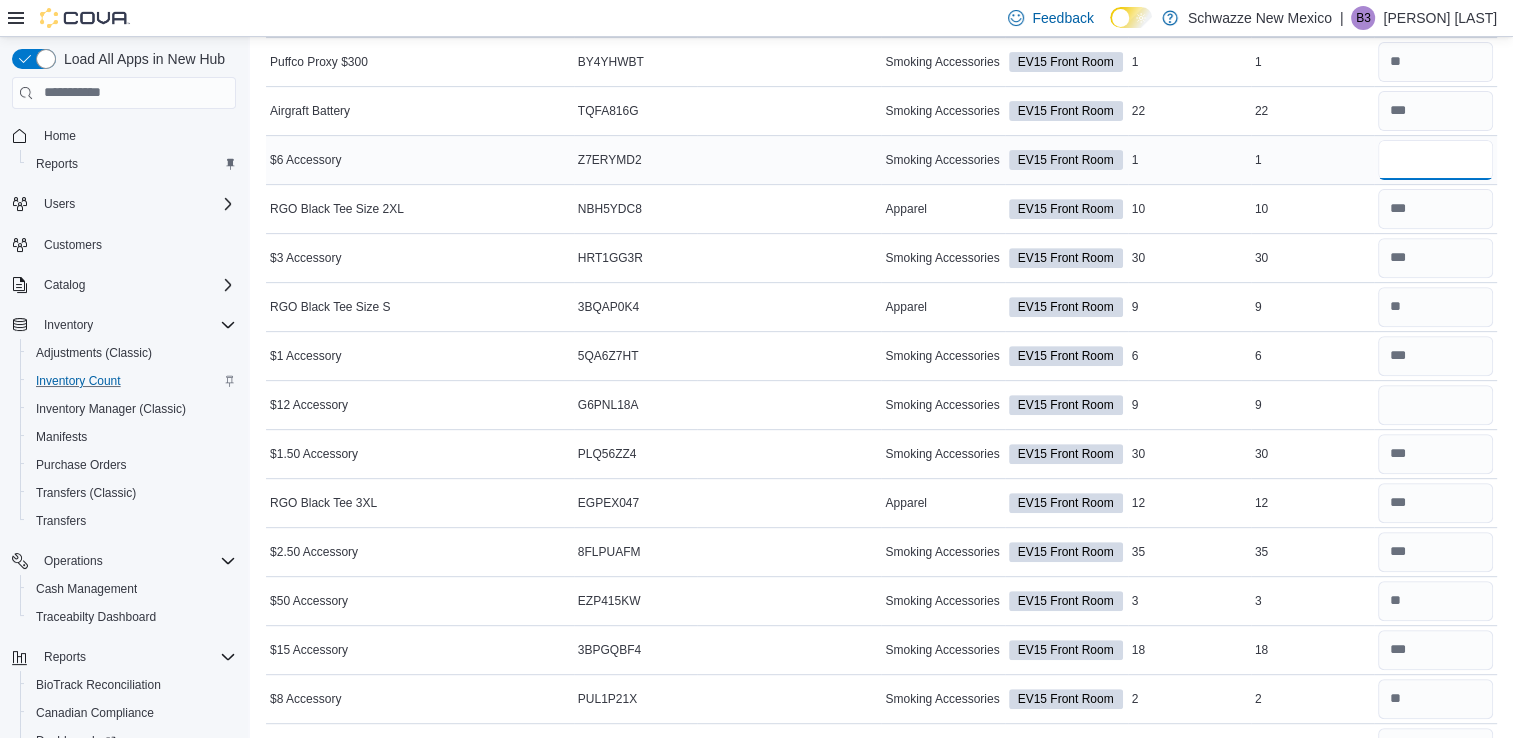 click at bounding box center (1435, 160) 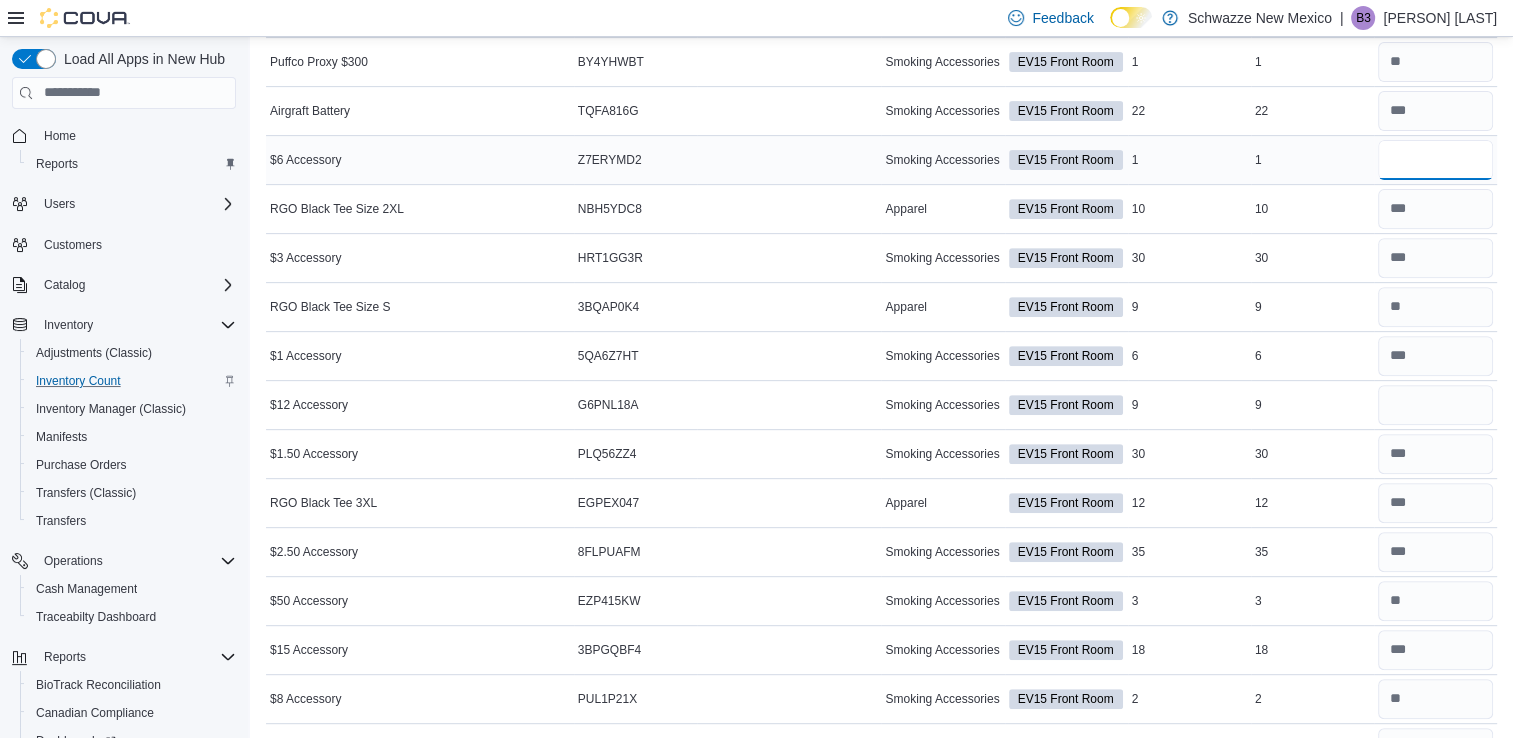 click at bounding box center [1435, 160] 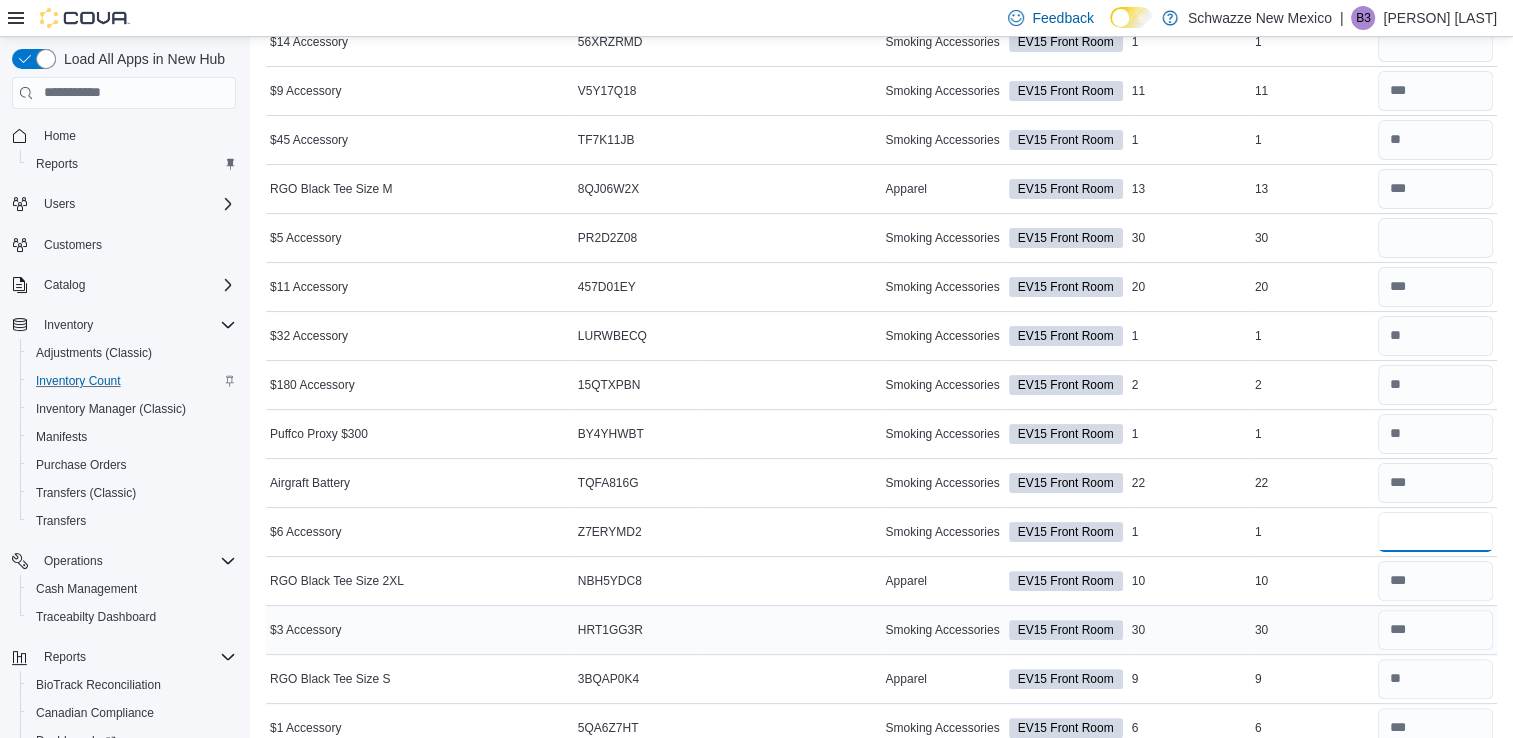 scroll, scrollTop: 373, scrollLeft: 0, axis: vertical 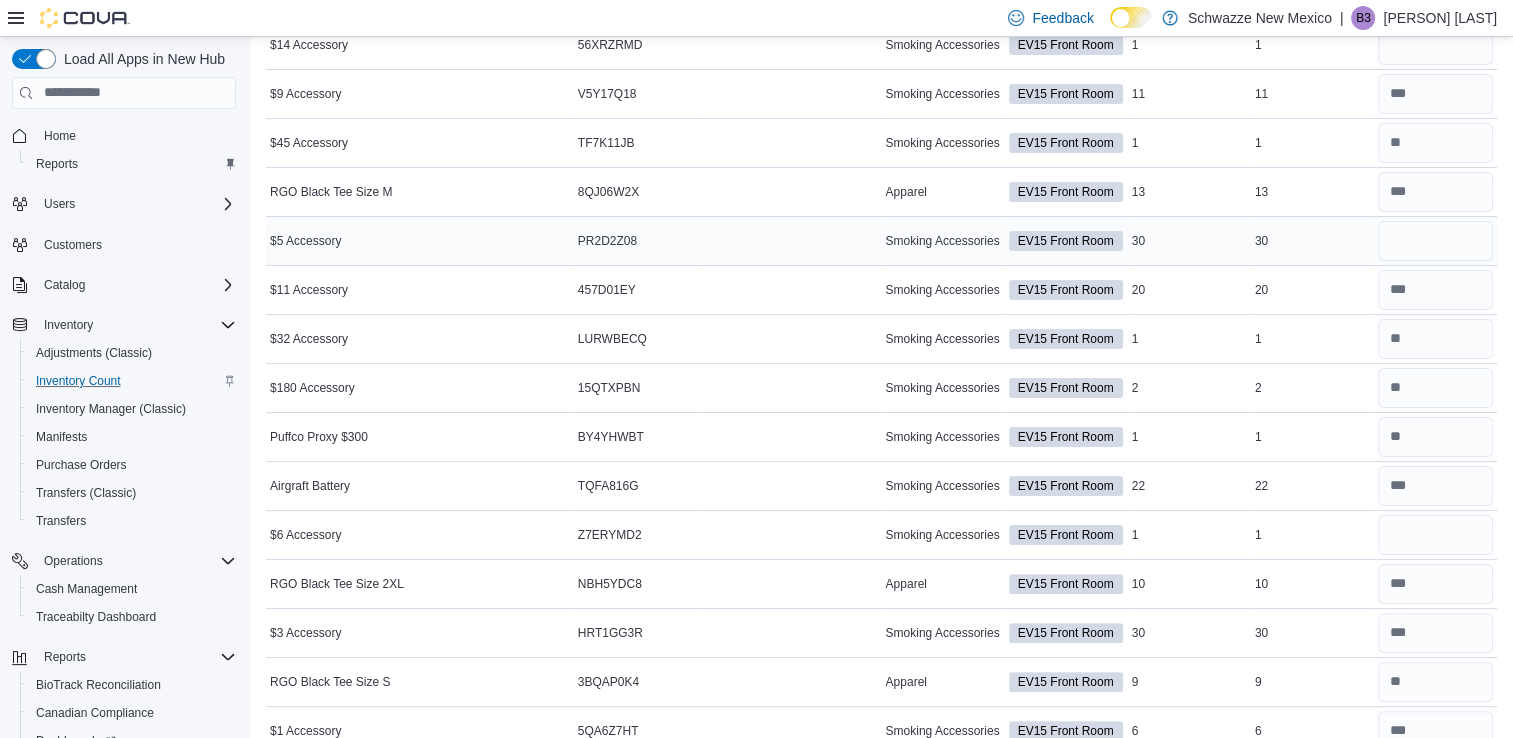 click at bounding box center (1435, 241) 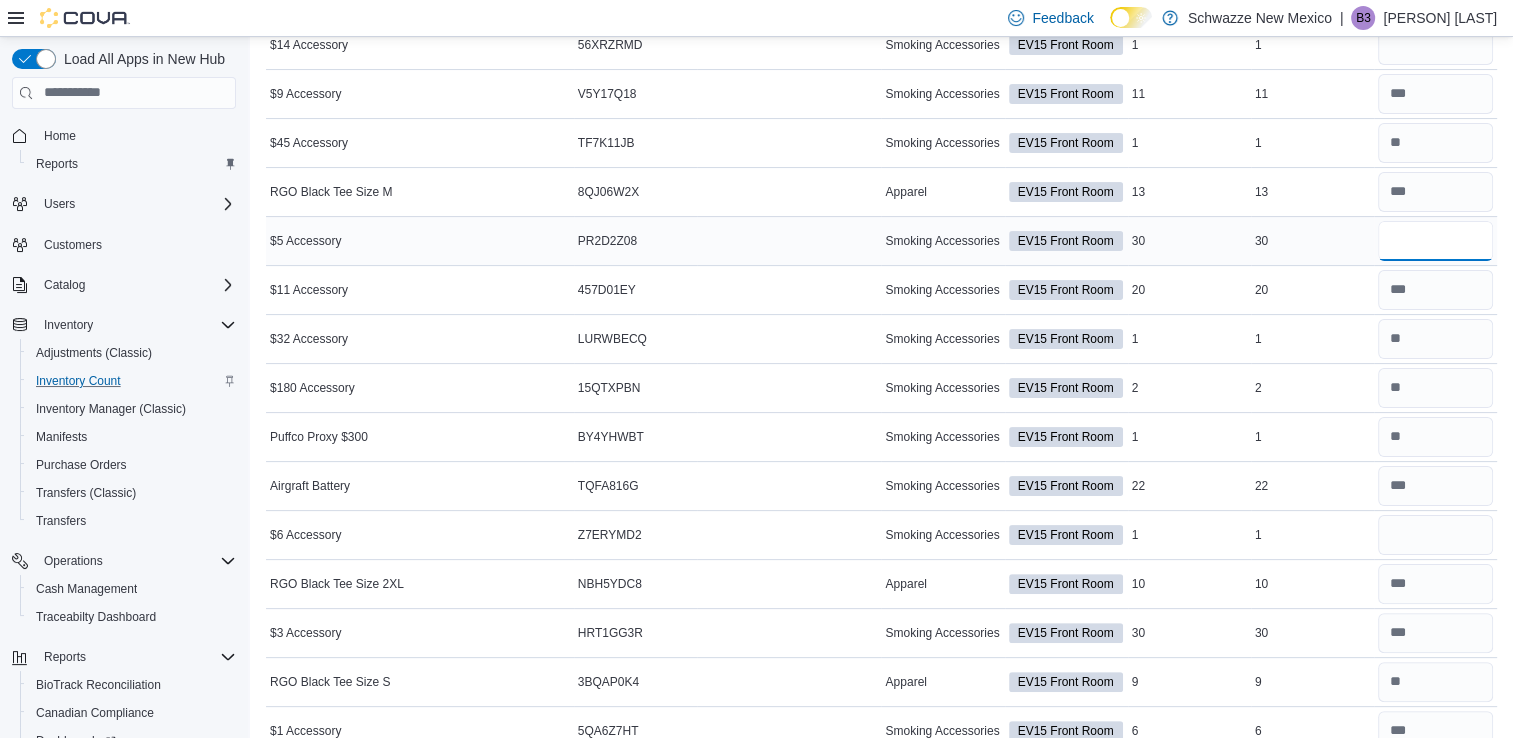 click at bounding box center (1435, 241) 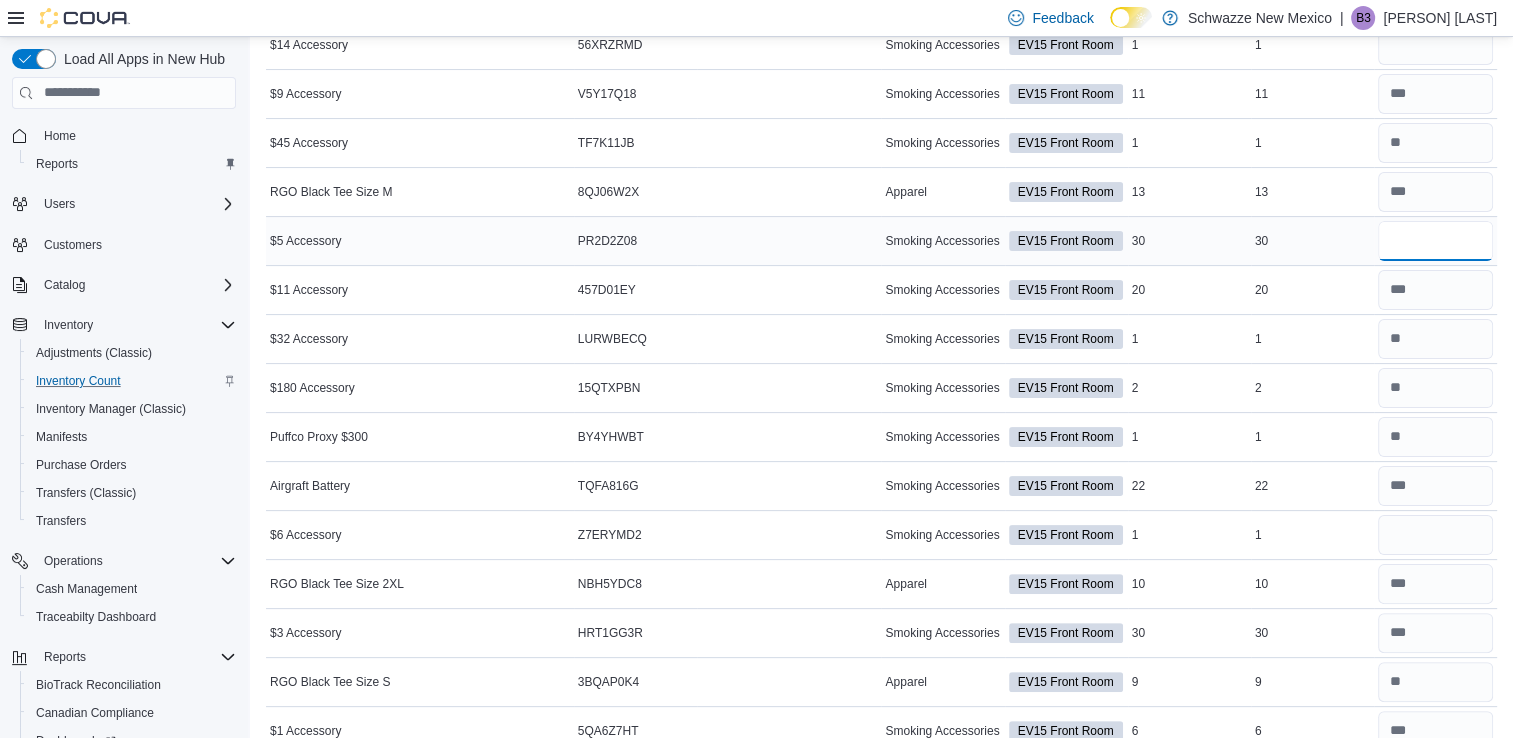 type on "*" 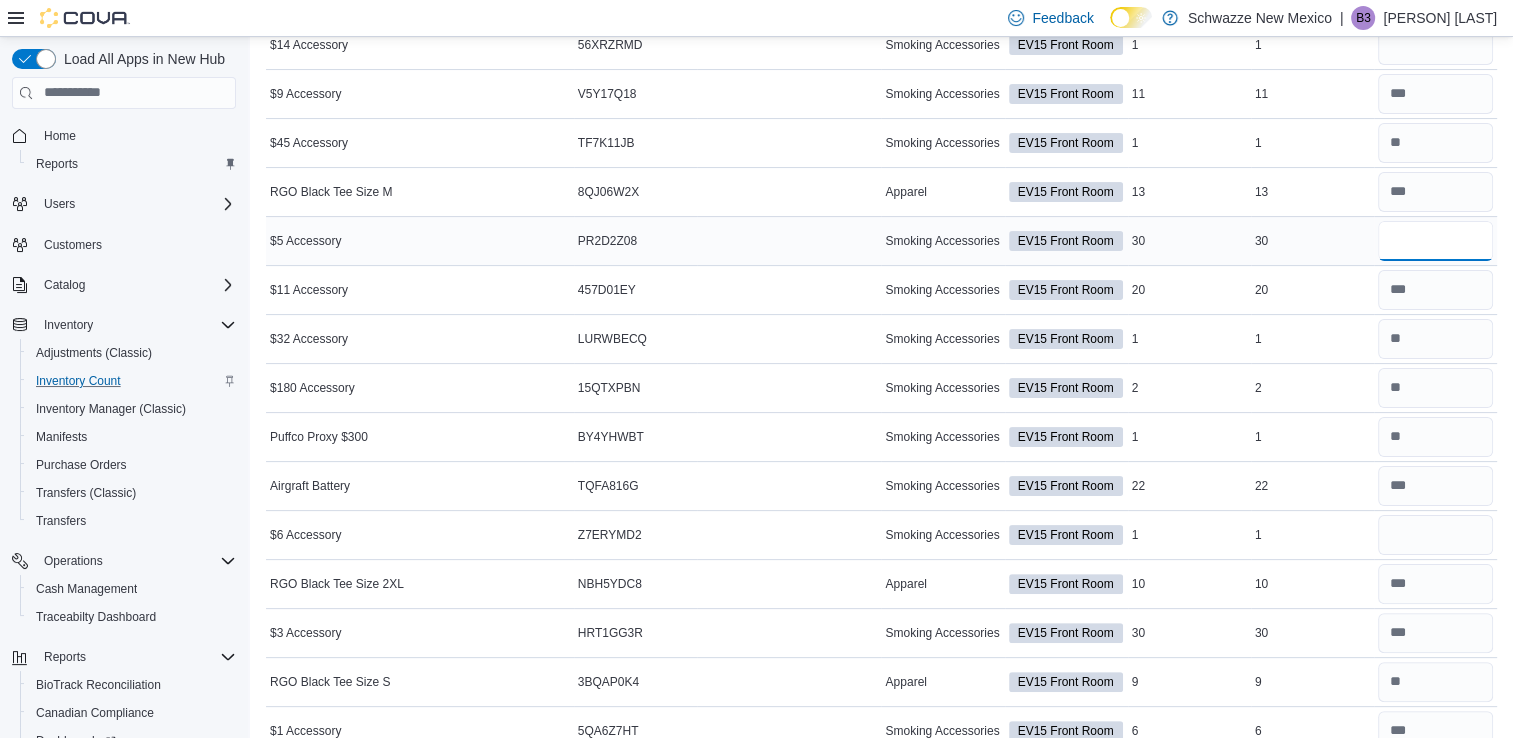 type on "**" 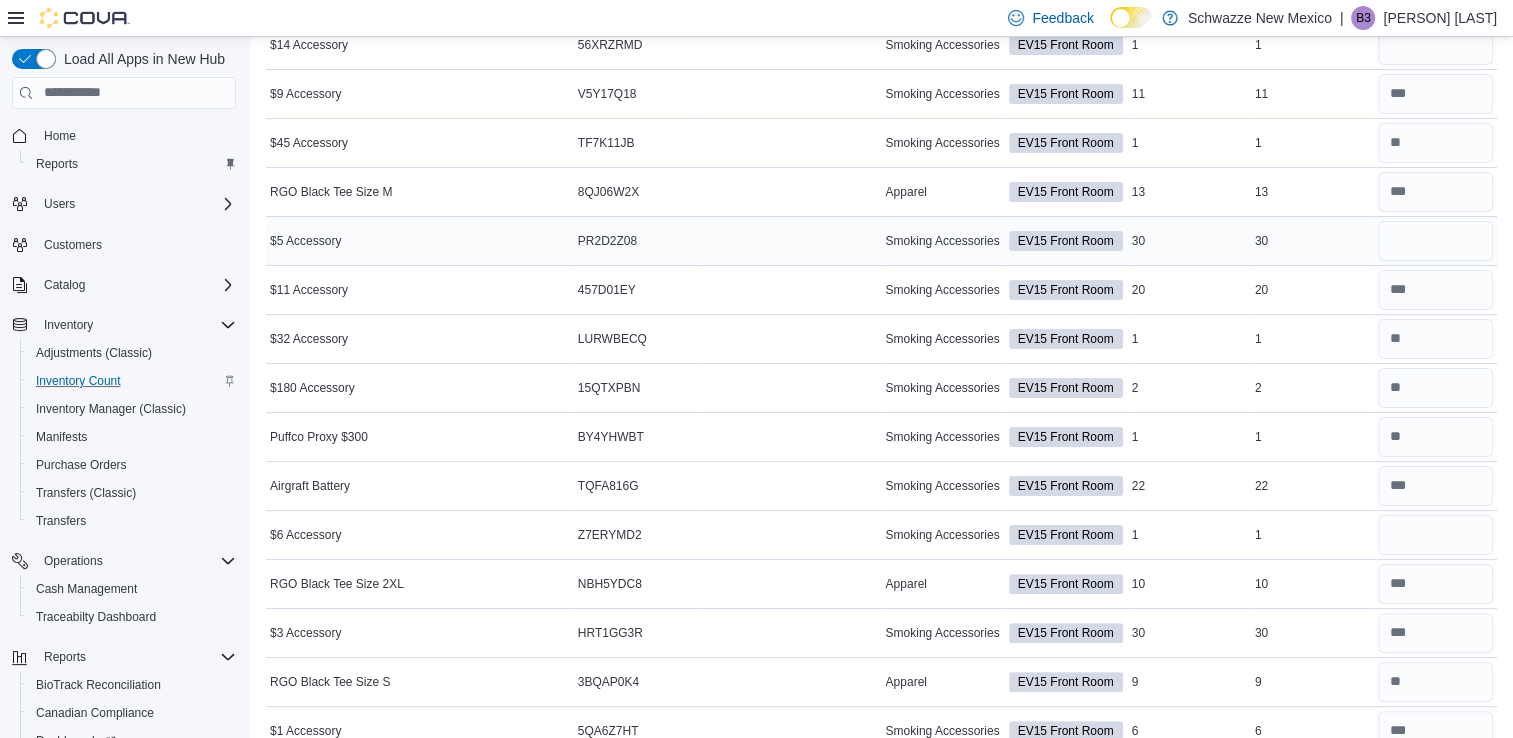 type 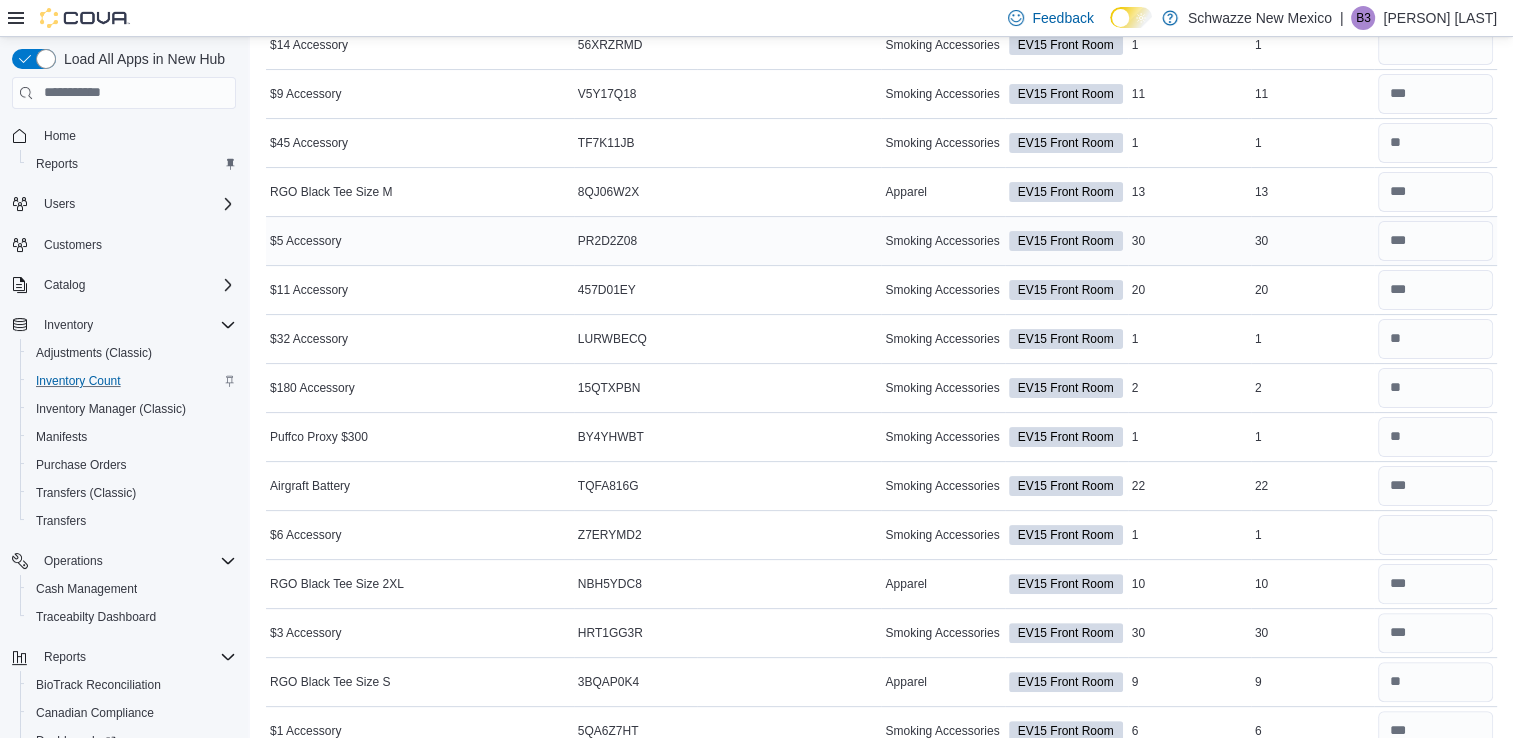 scroll, scrollTop: 0, scrollLeft: 0, axis: both 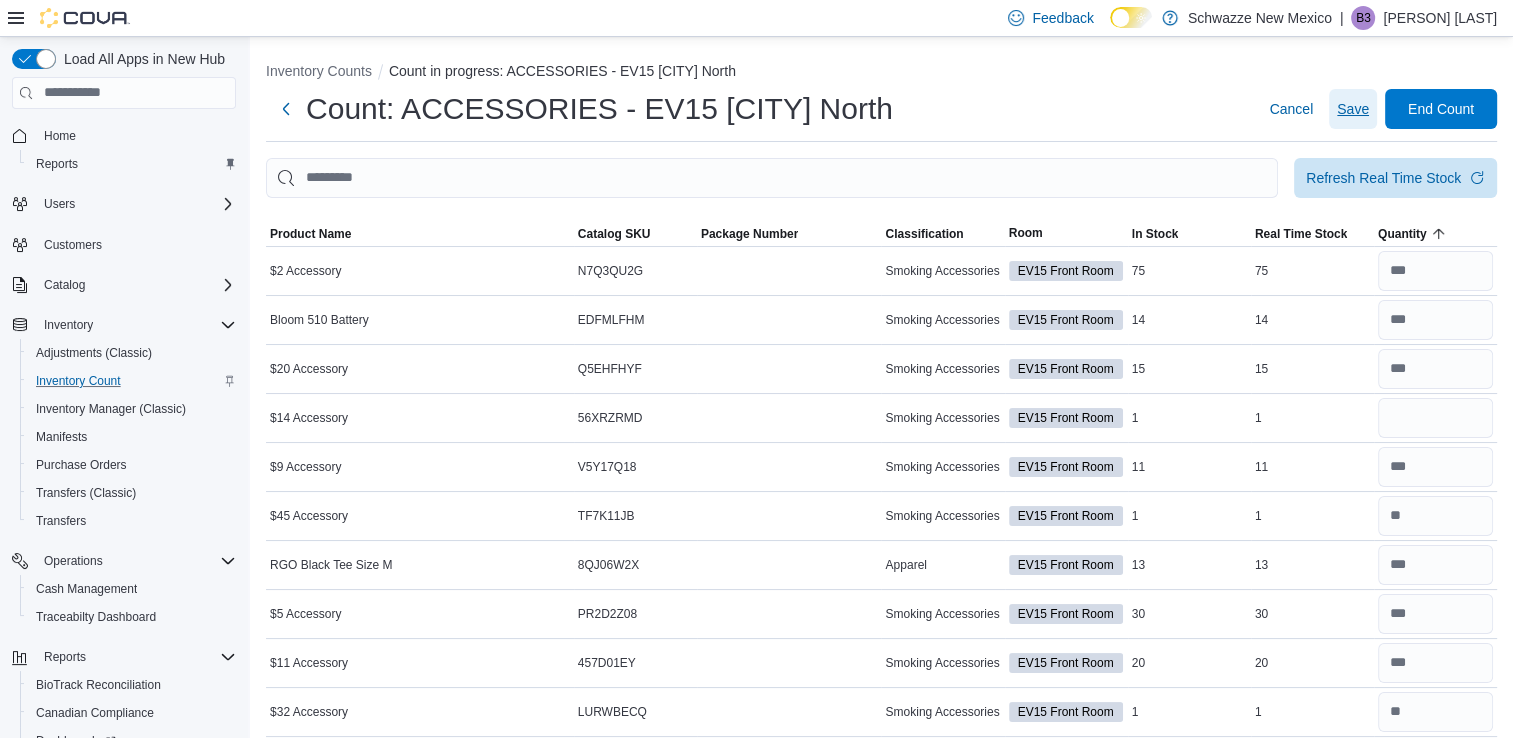 click on "Save" at bounding box center (1353, 109) 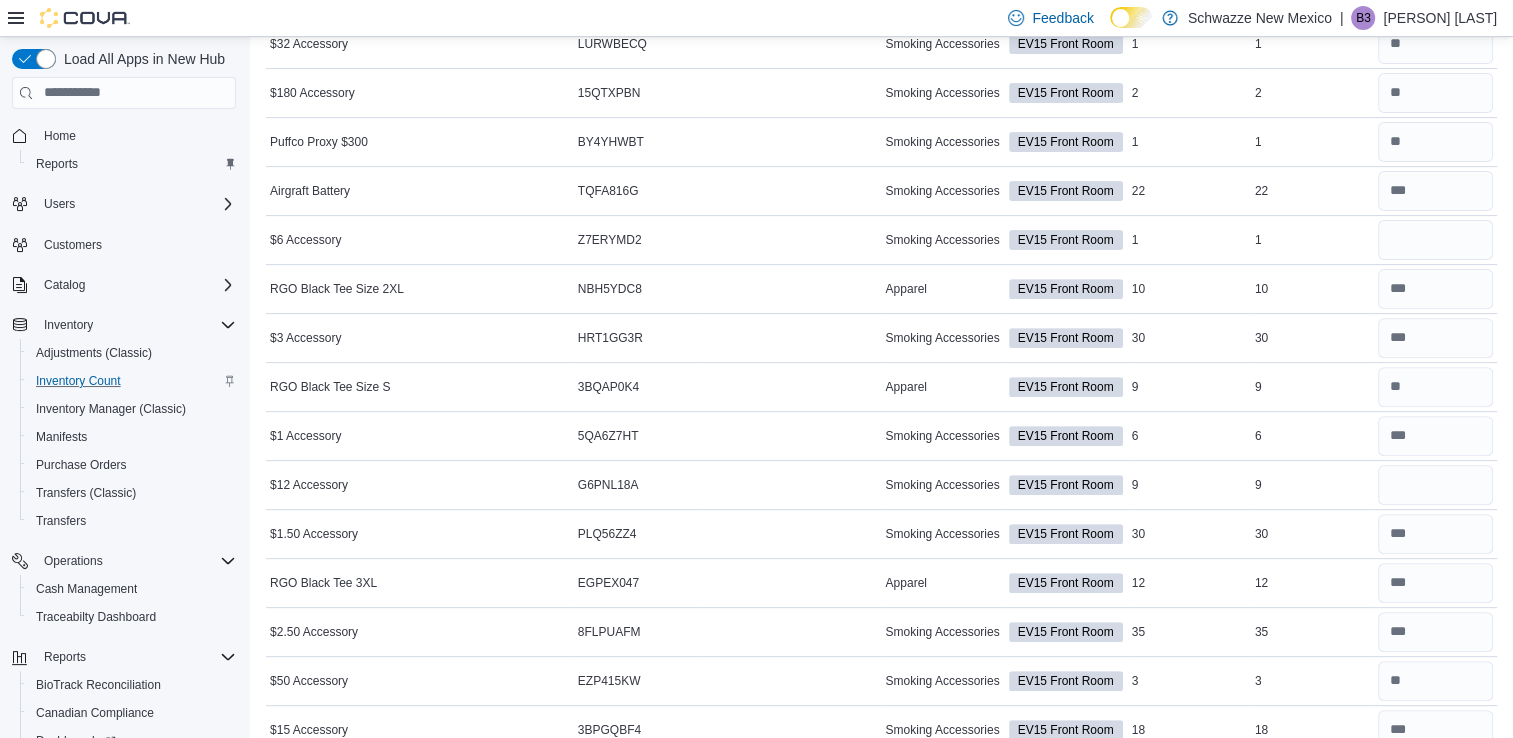 scroll, scrollTop: 668, scrollLeft: 0, axis: vertical 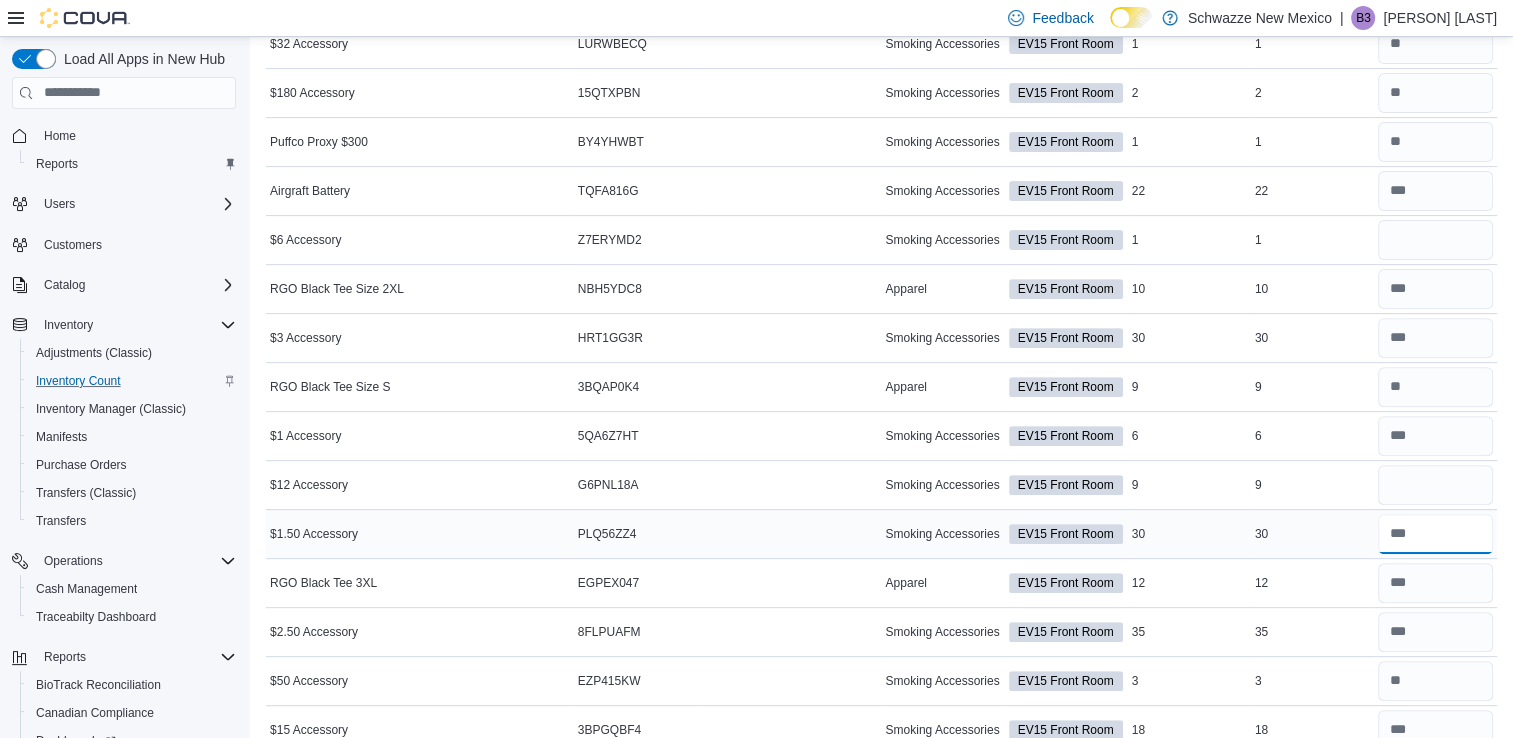 click at bounding box center [1435, 534] 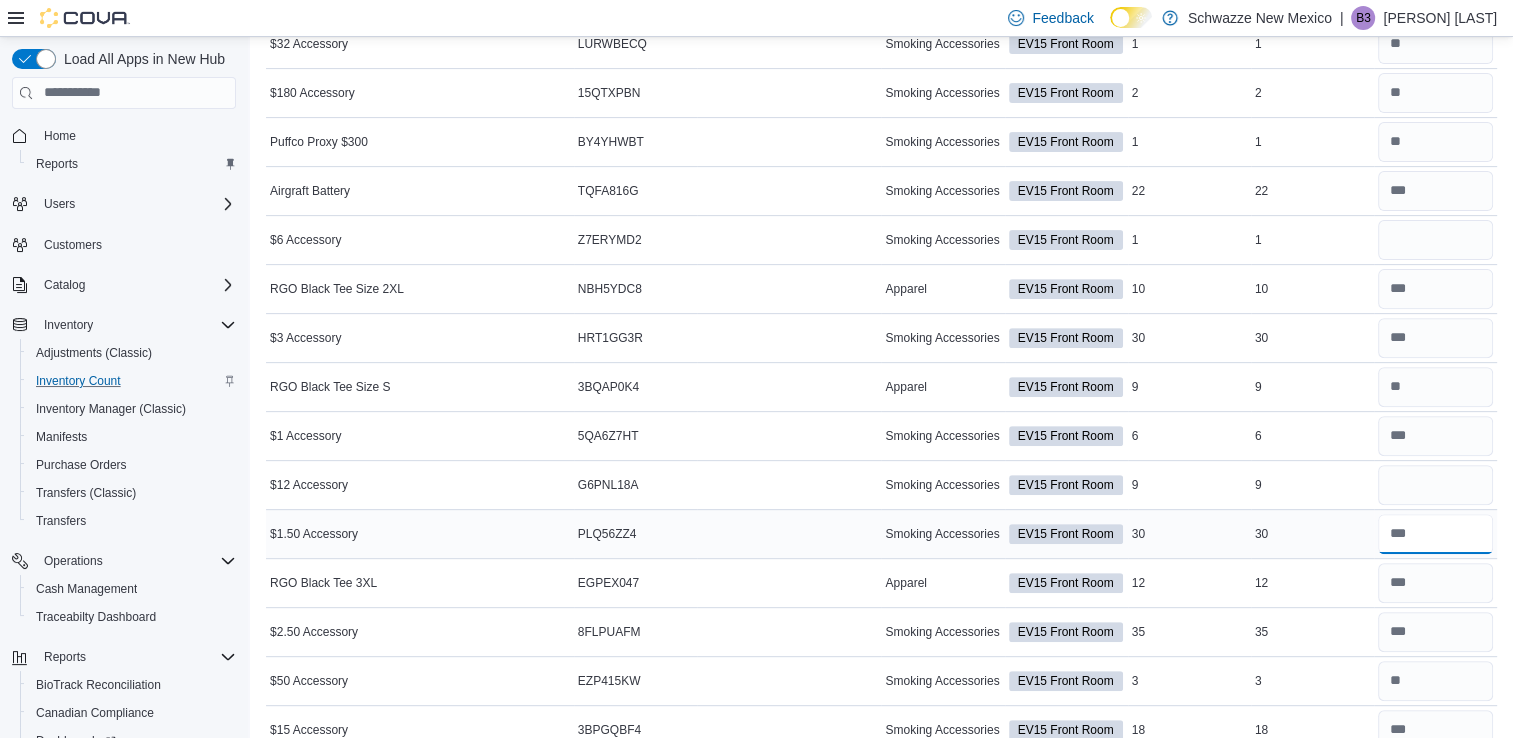click at bounding box center (1435, 534) 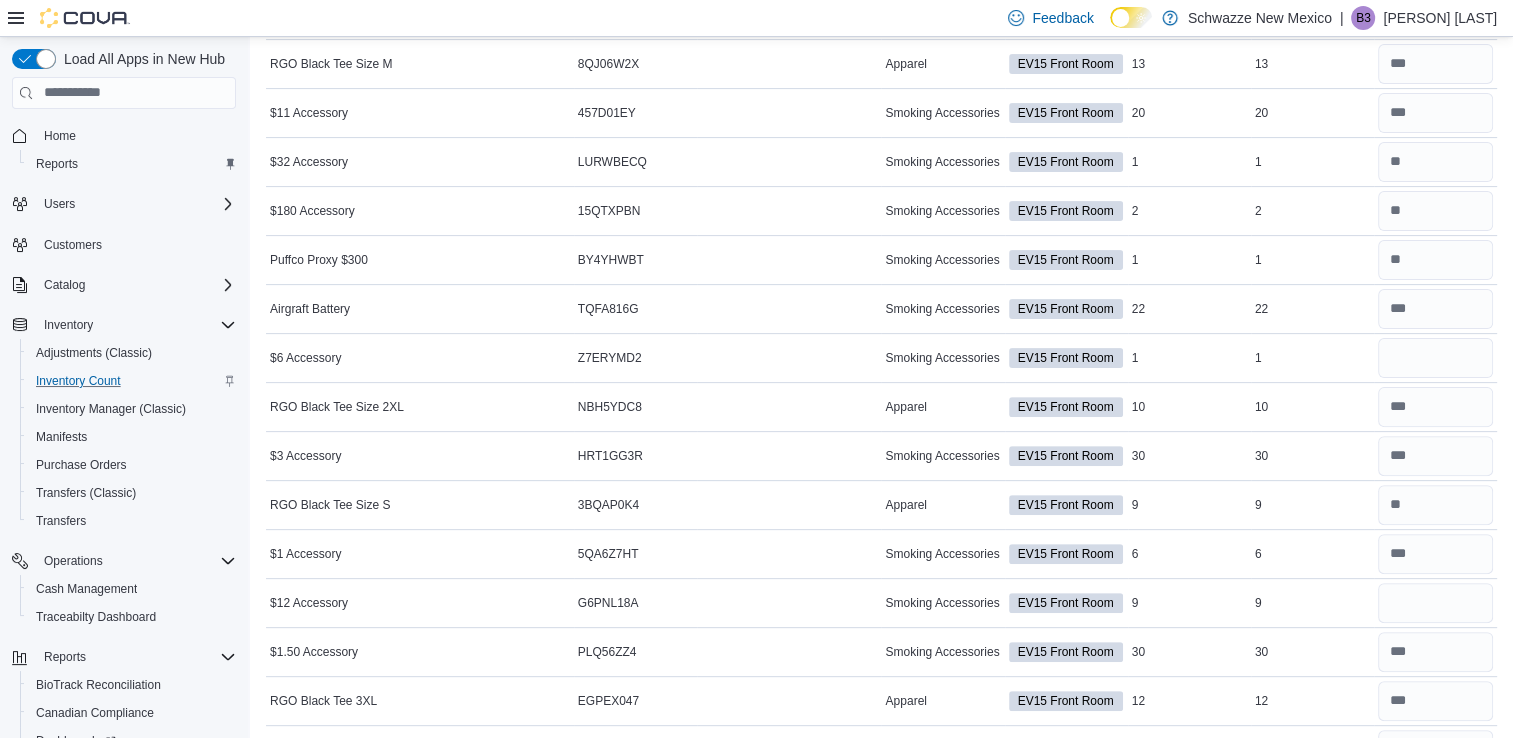 scroll, scrollTop: 548, scrollLeft: 0, axis: vertical 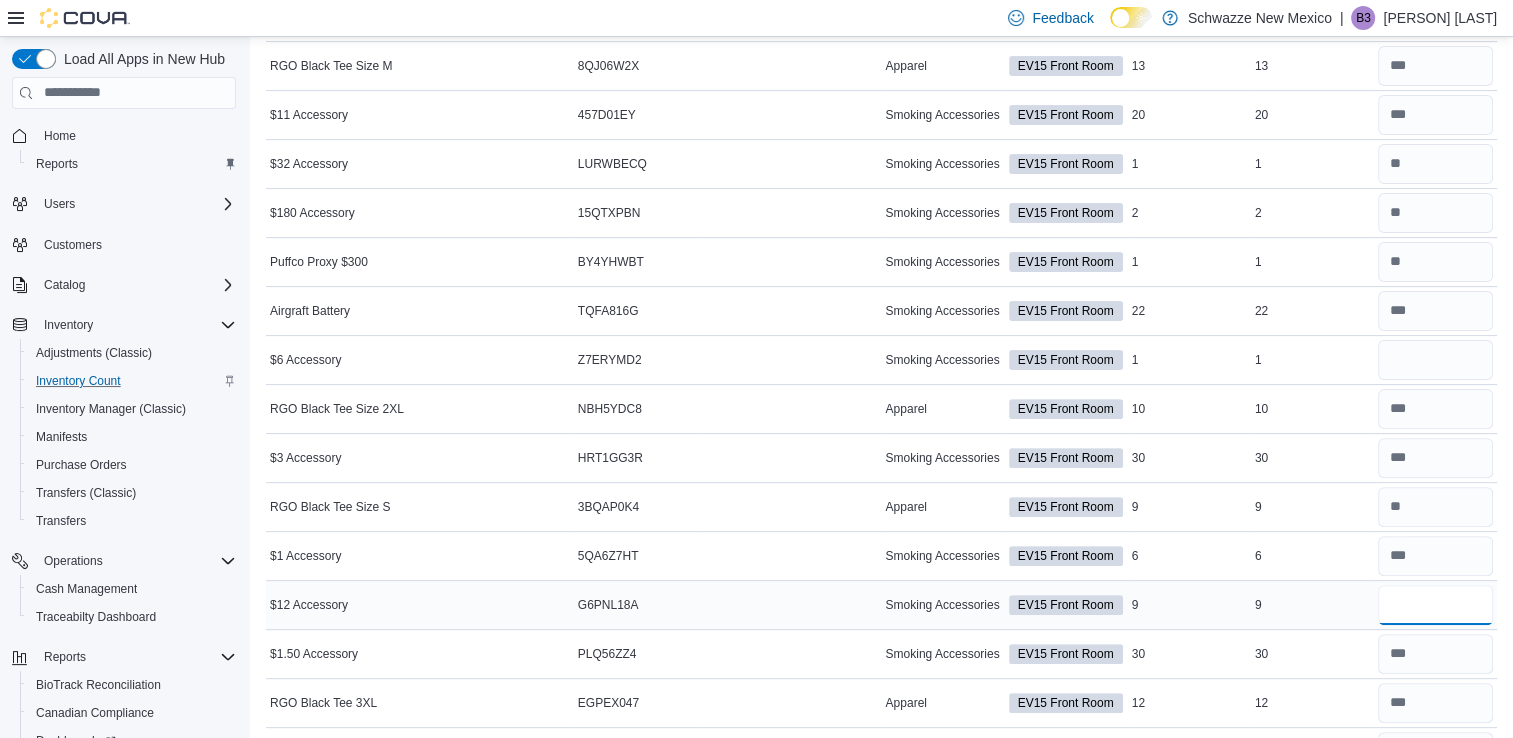 click at bounding box center (1435, 605) 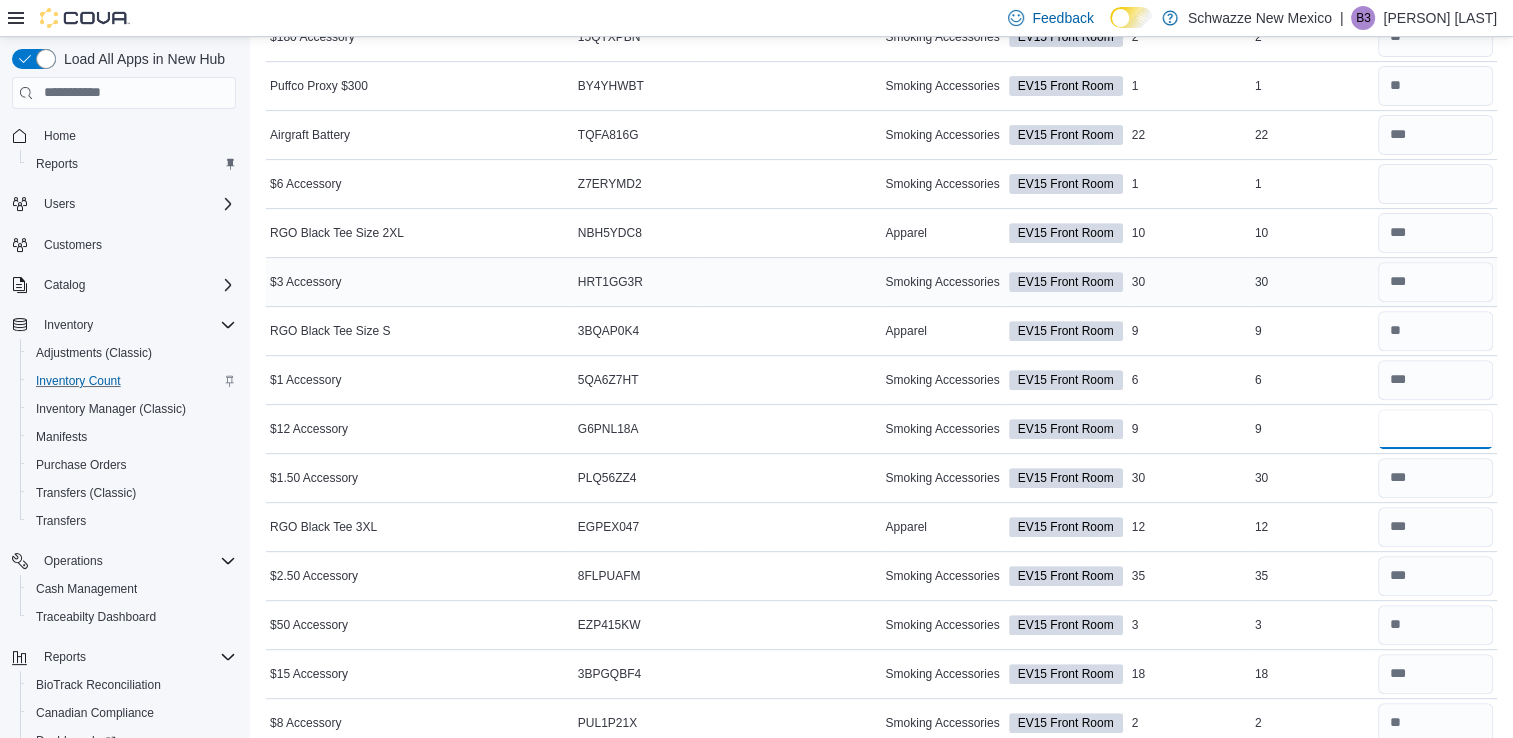 scroll, scrollTop: 718, scrollLeft: 0, axis: vertical 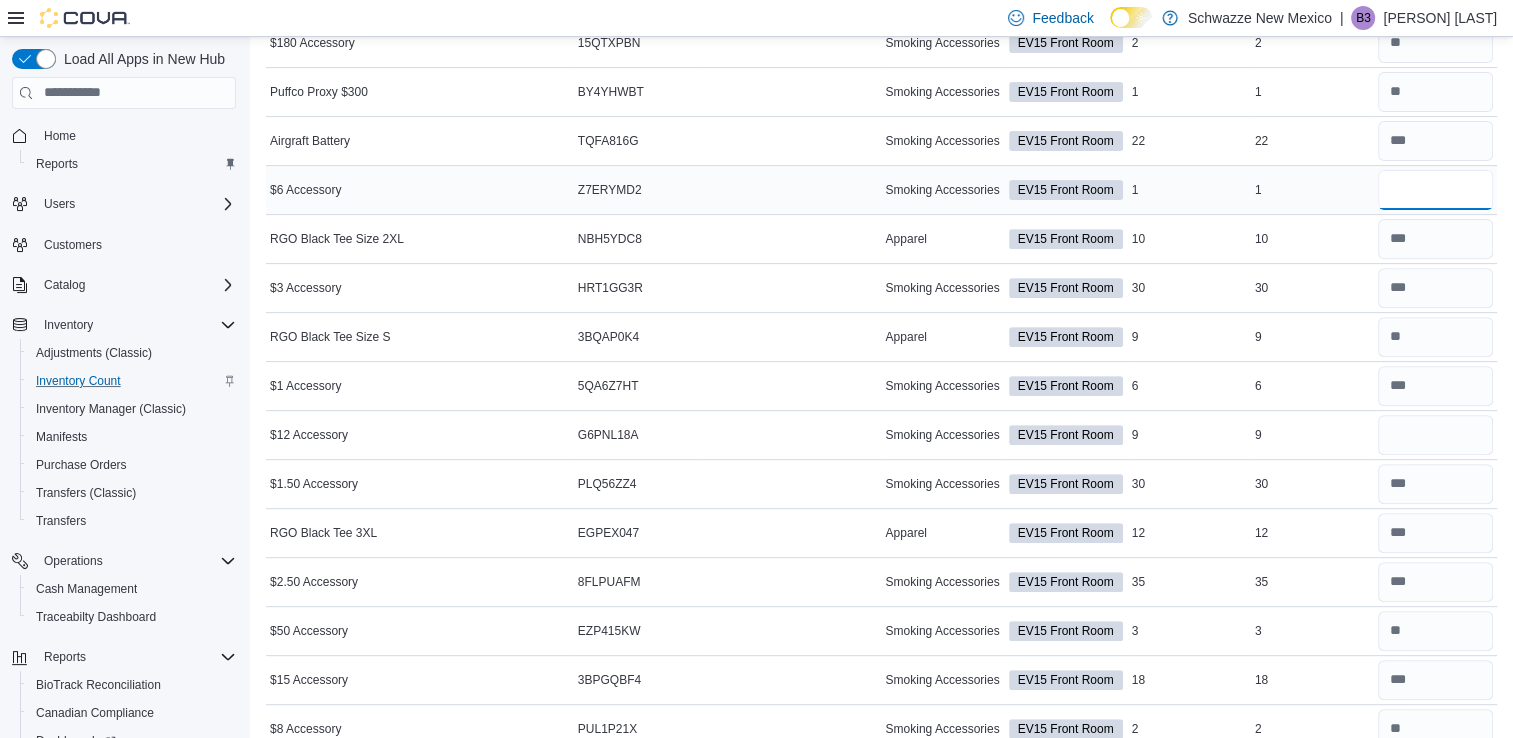 click at bounding box center (1435, 190) 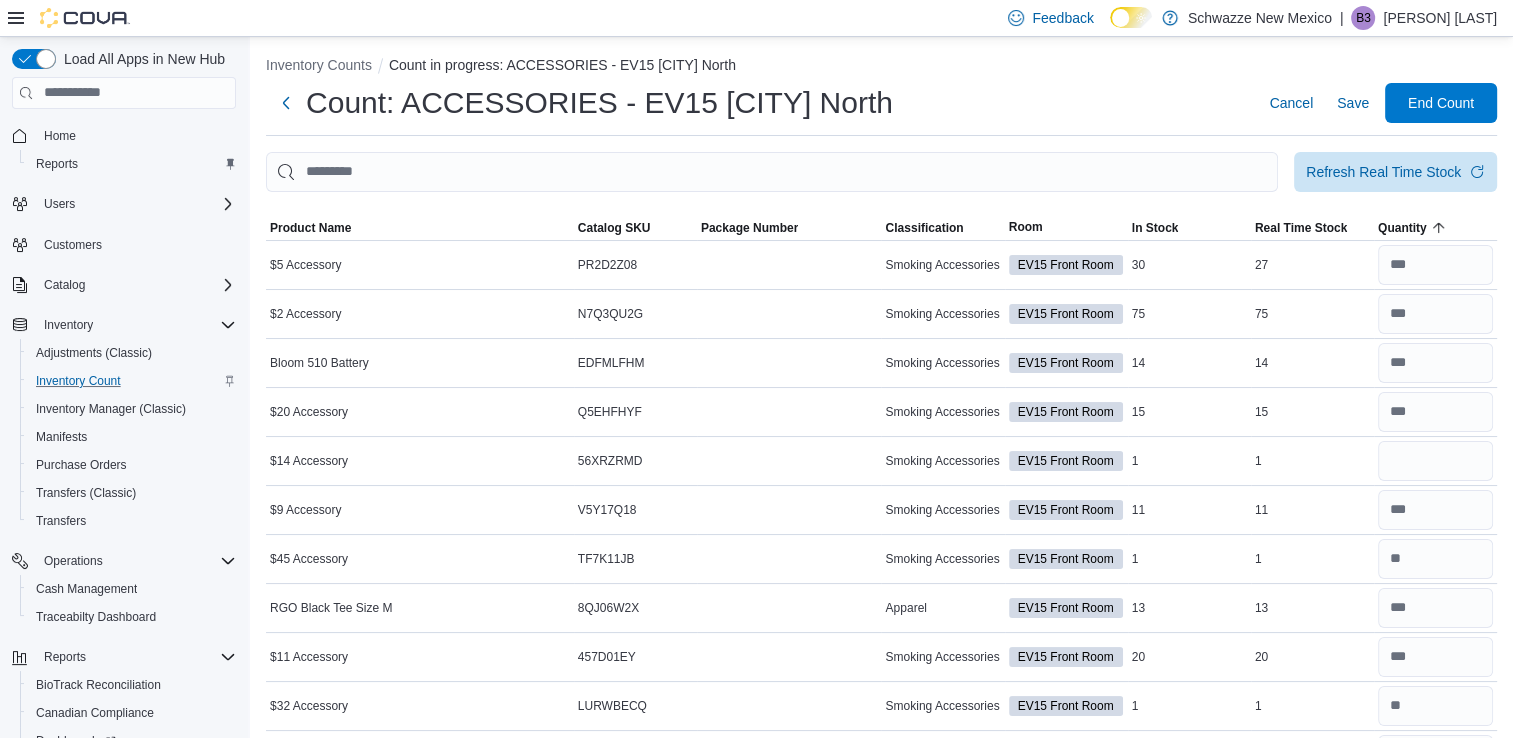 scroll, scrollTop: 0, scrollLeft: 0, axis: both 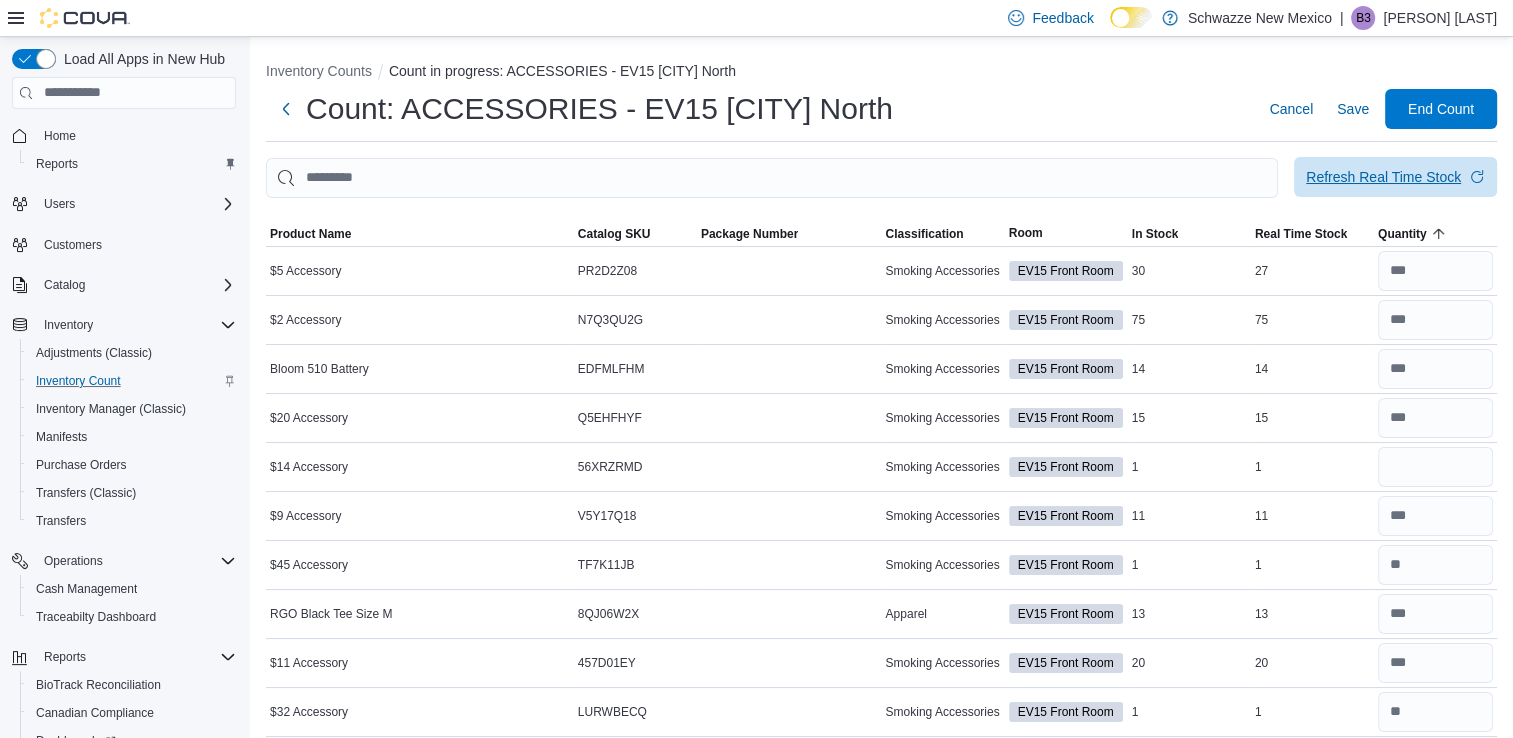 type on "*" 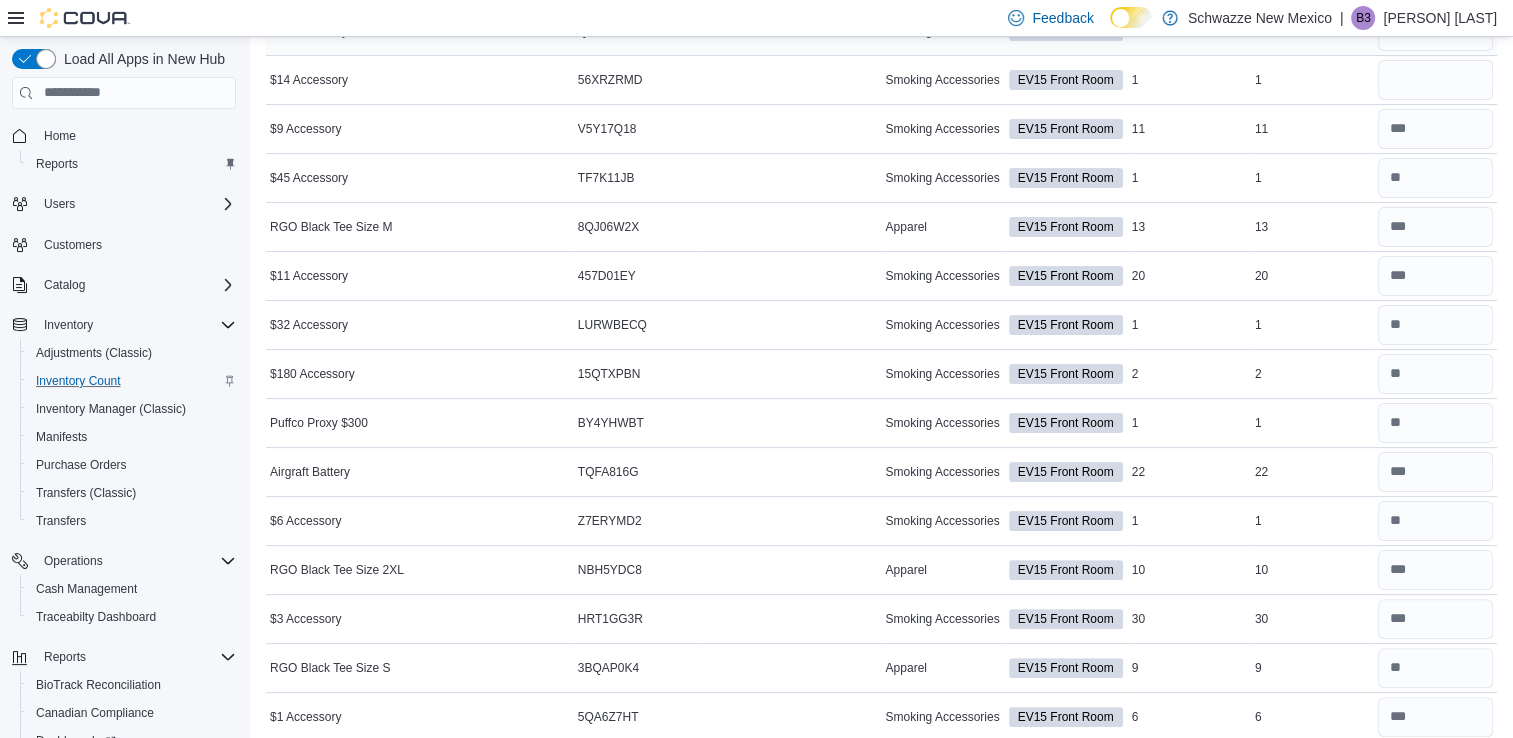 scroll, scrollTop: 435, scrollLeft: 0, axis: vertical 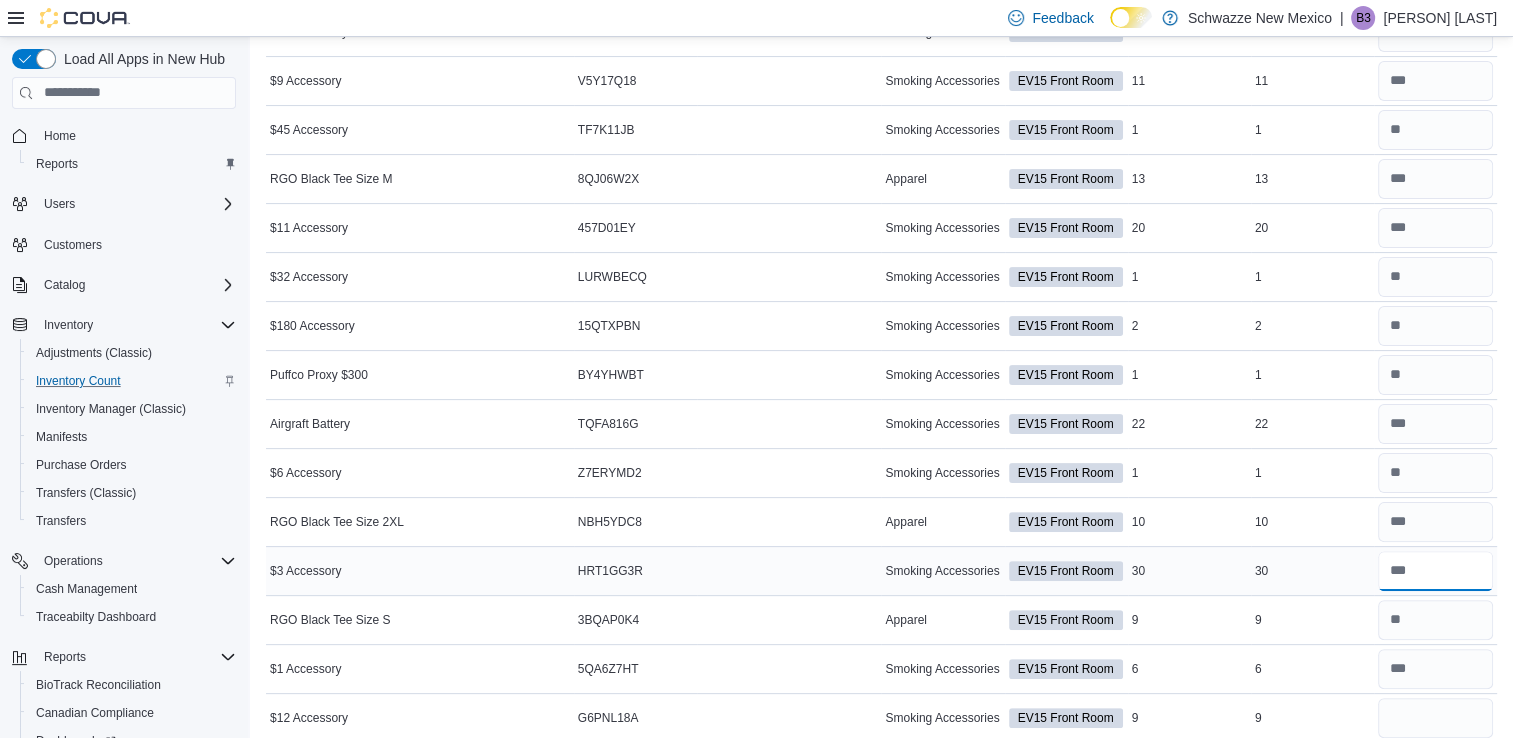 click at bounding box center [1435, 571] 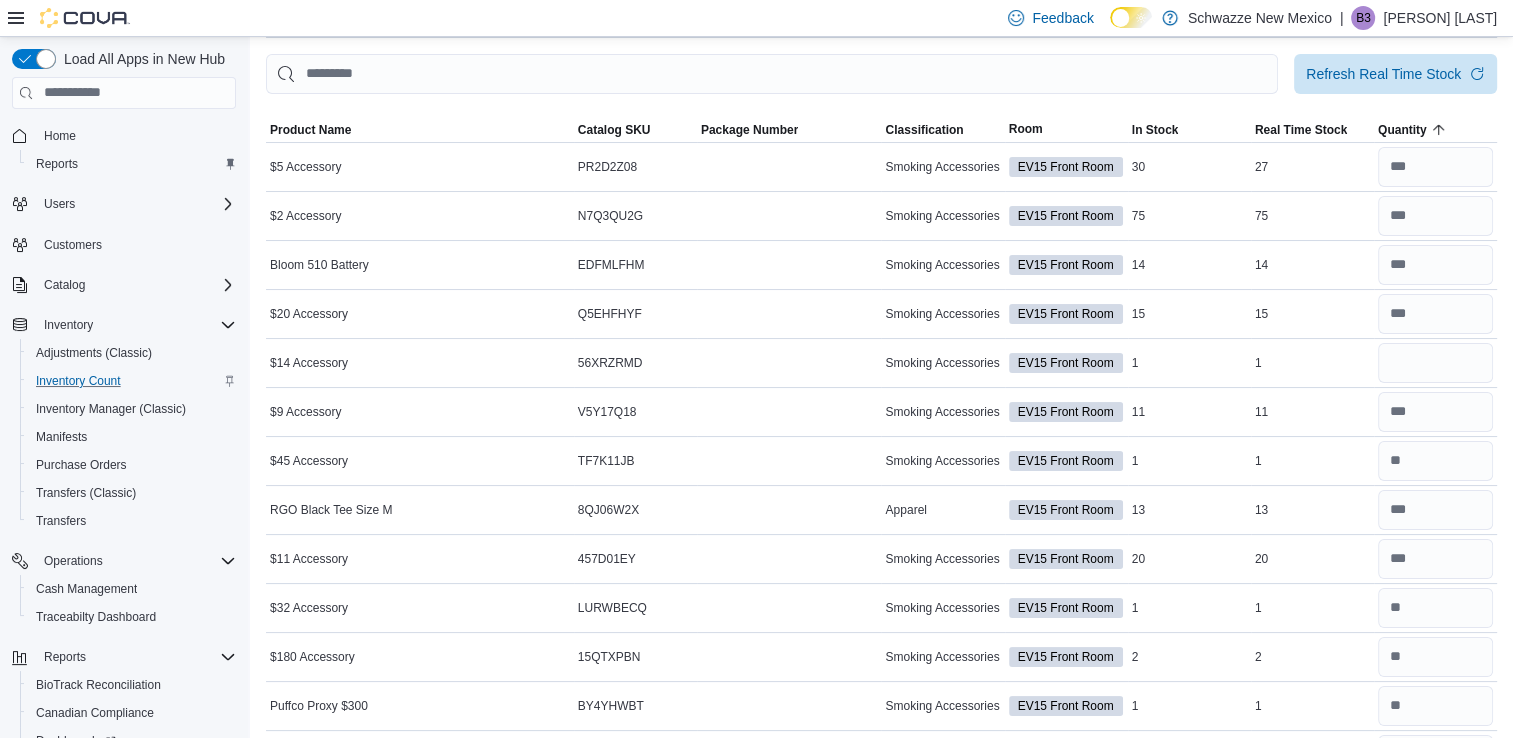 scroll, scrollTop: 102, scrollLeft: 0, axis: vertical 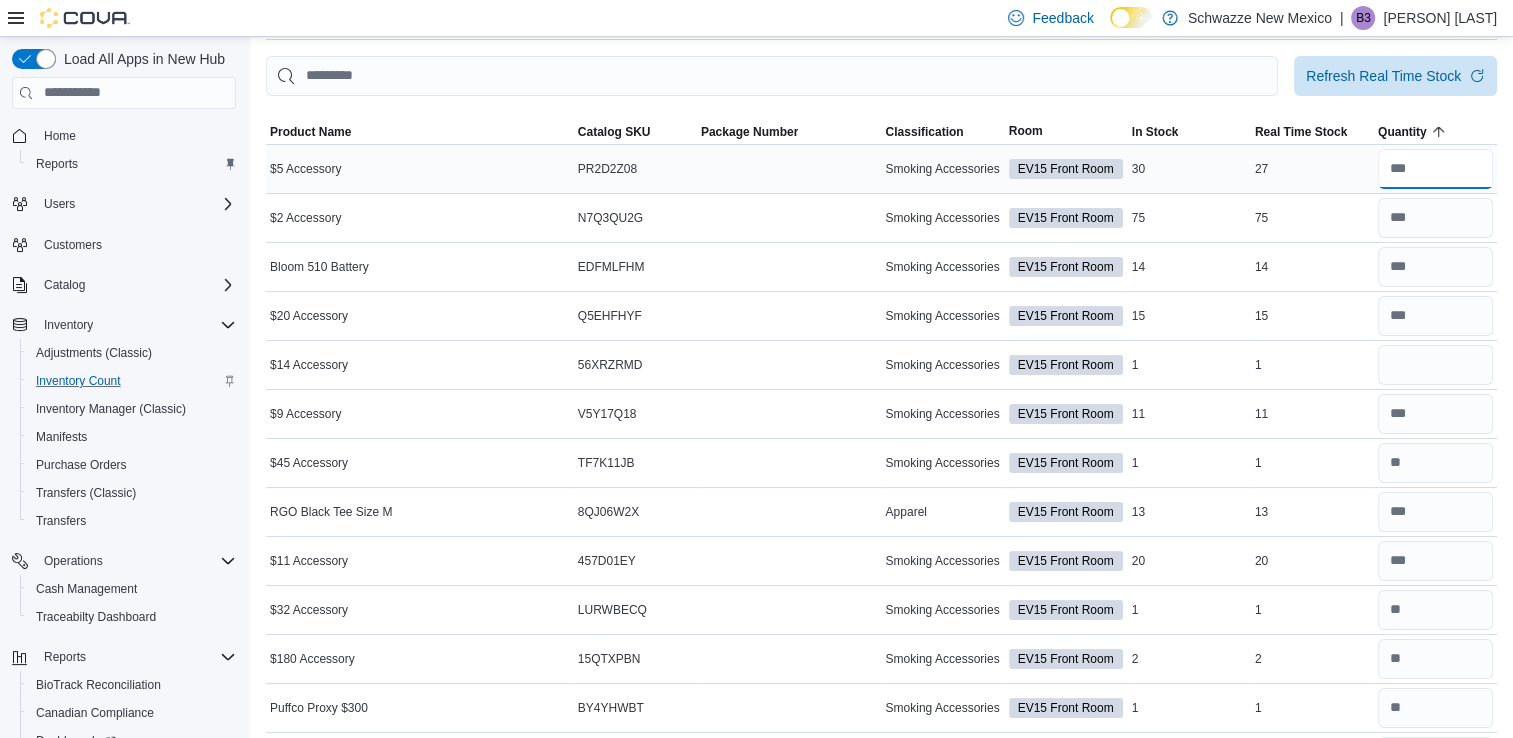 click at bounding box center (1435, 169) 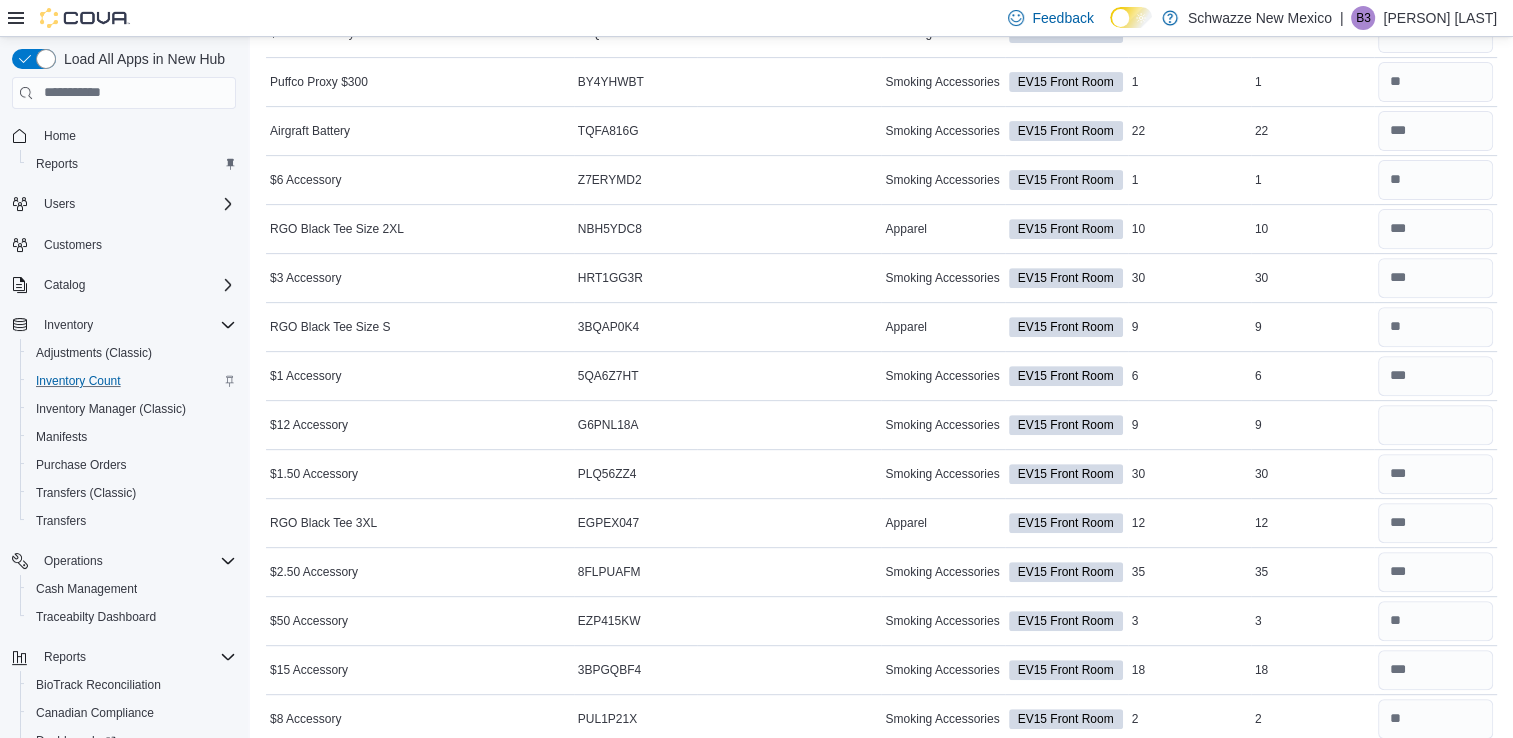 scroll, scrollTop: 736, scrollLeft: 0, axis: vertical 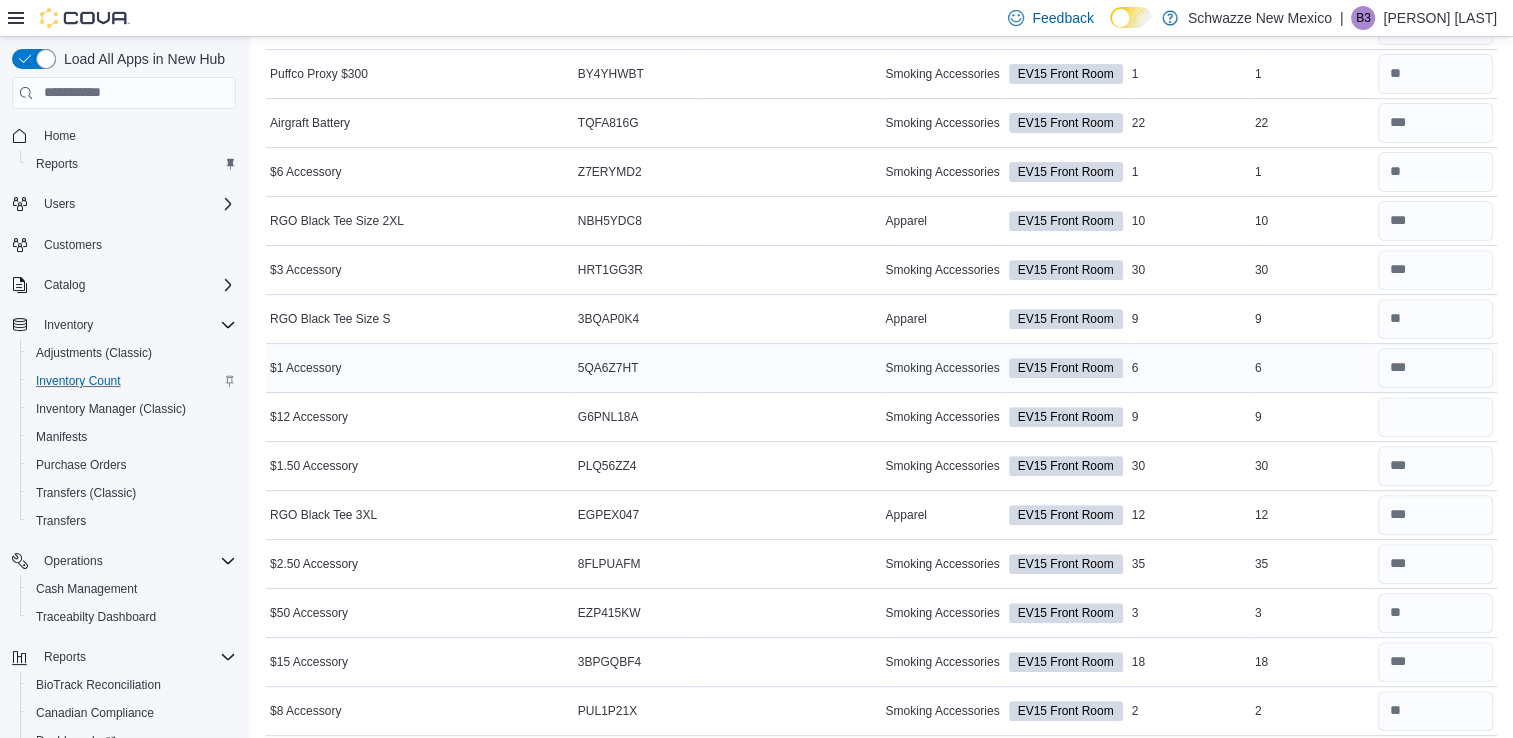 type on "**" 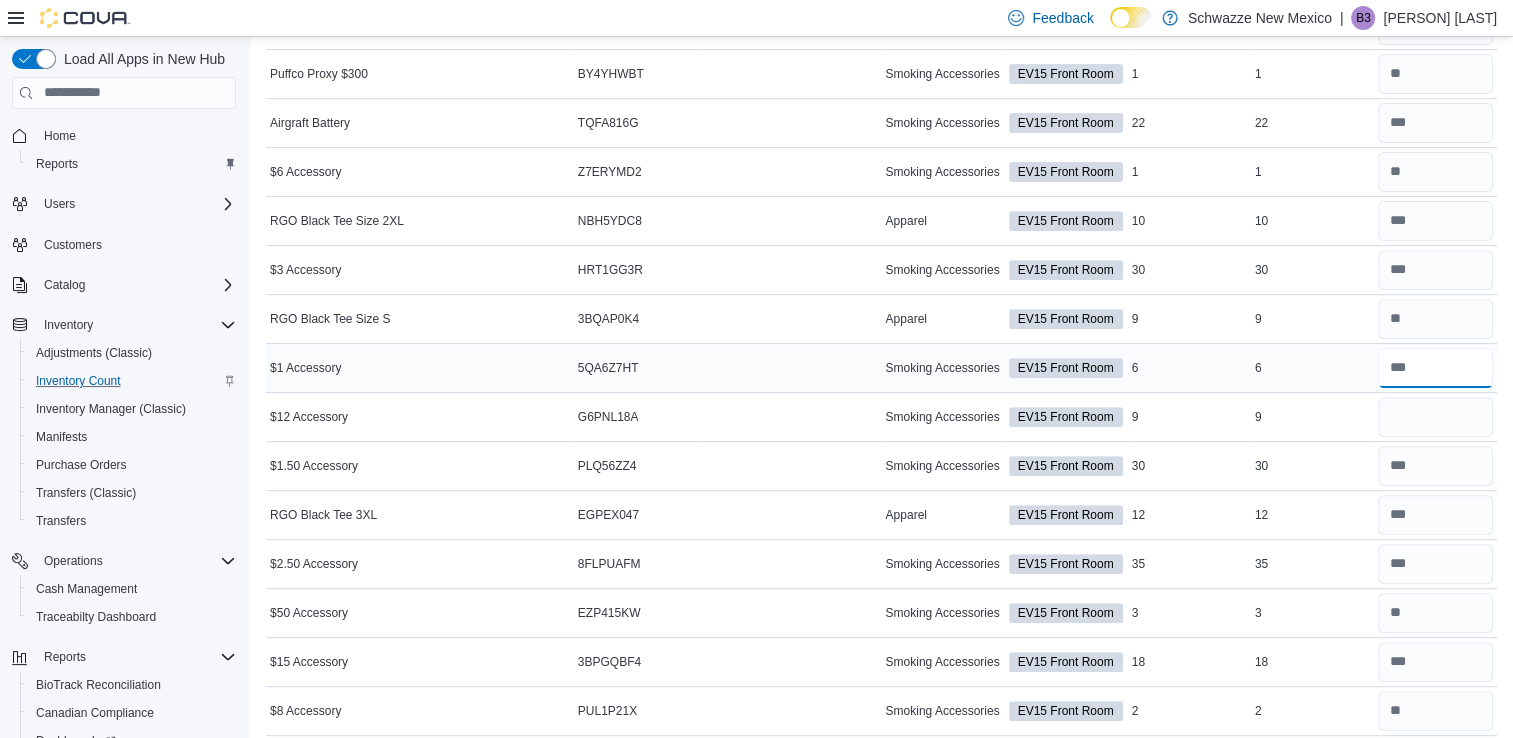 type 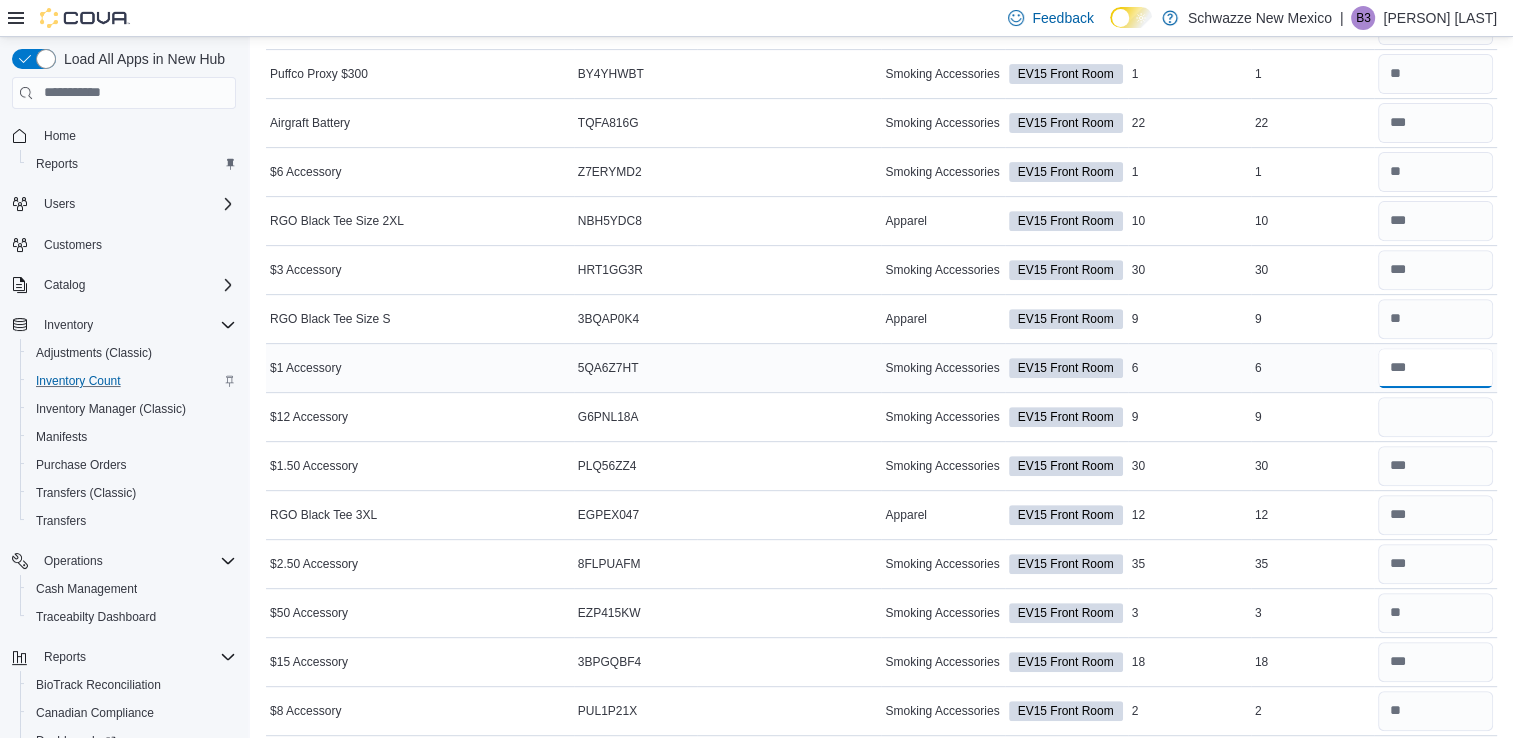 click at bounding box center (1435, 368) 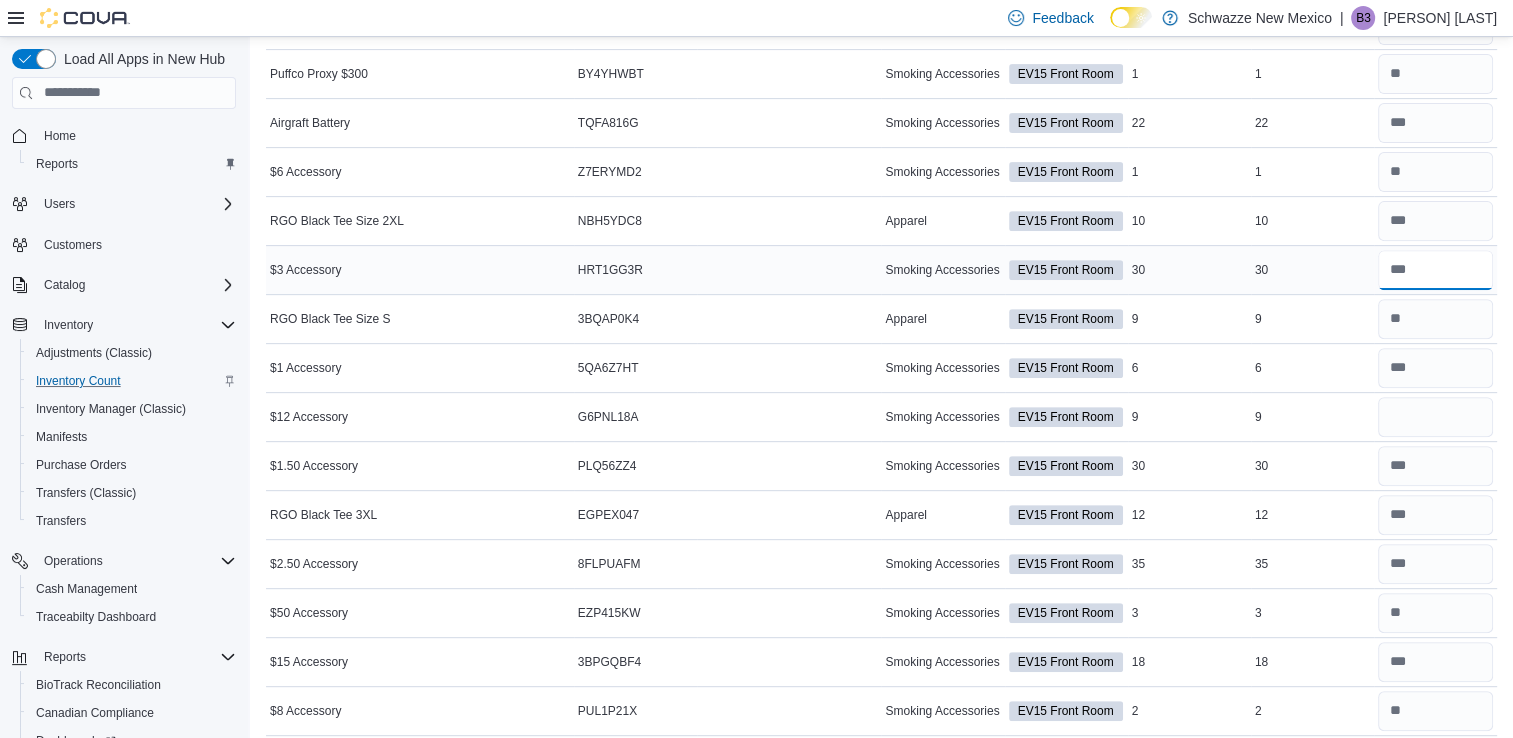 click at bounding box center (1435, 270) 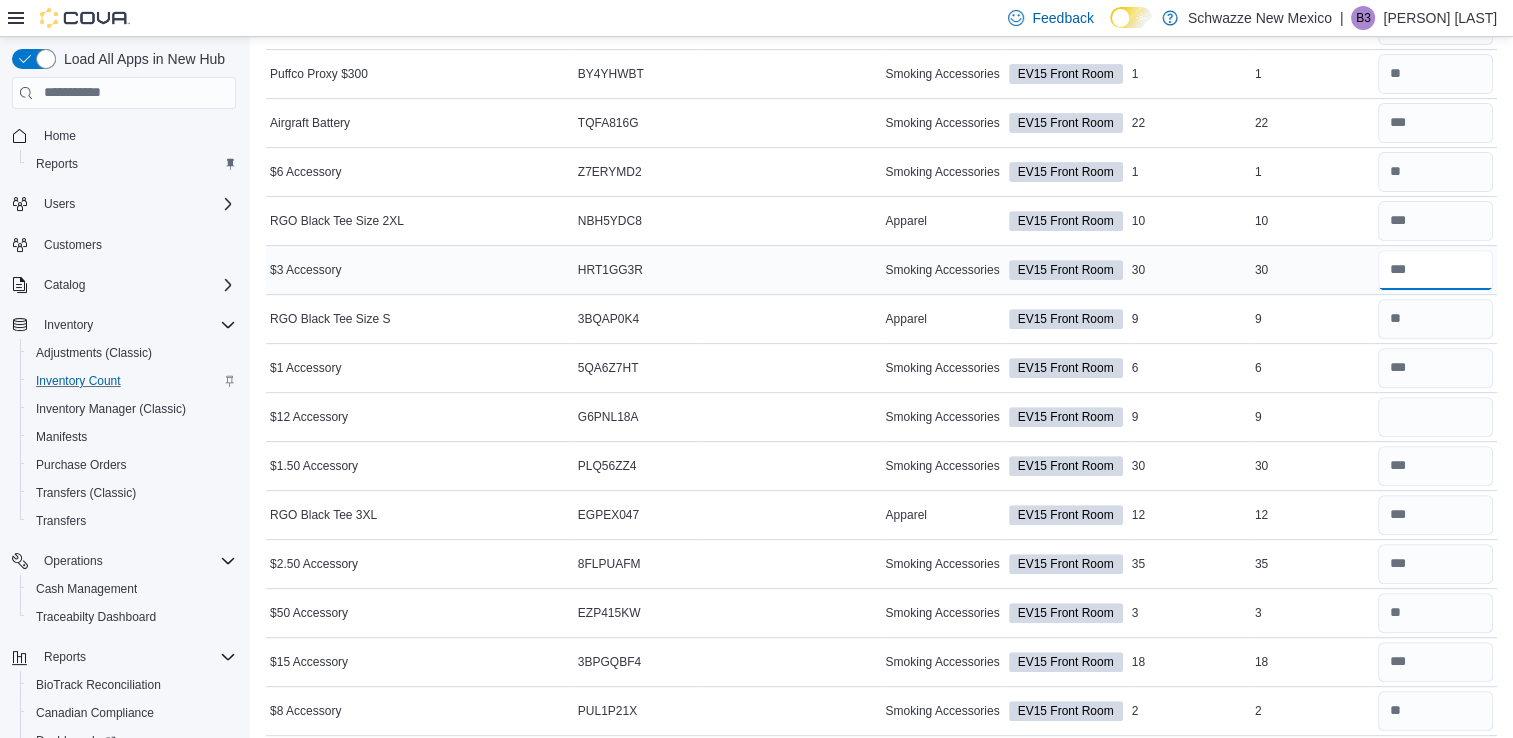 type on "**" 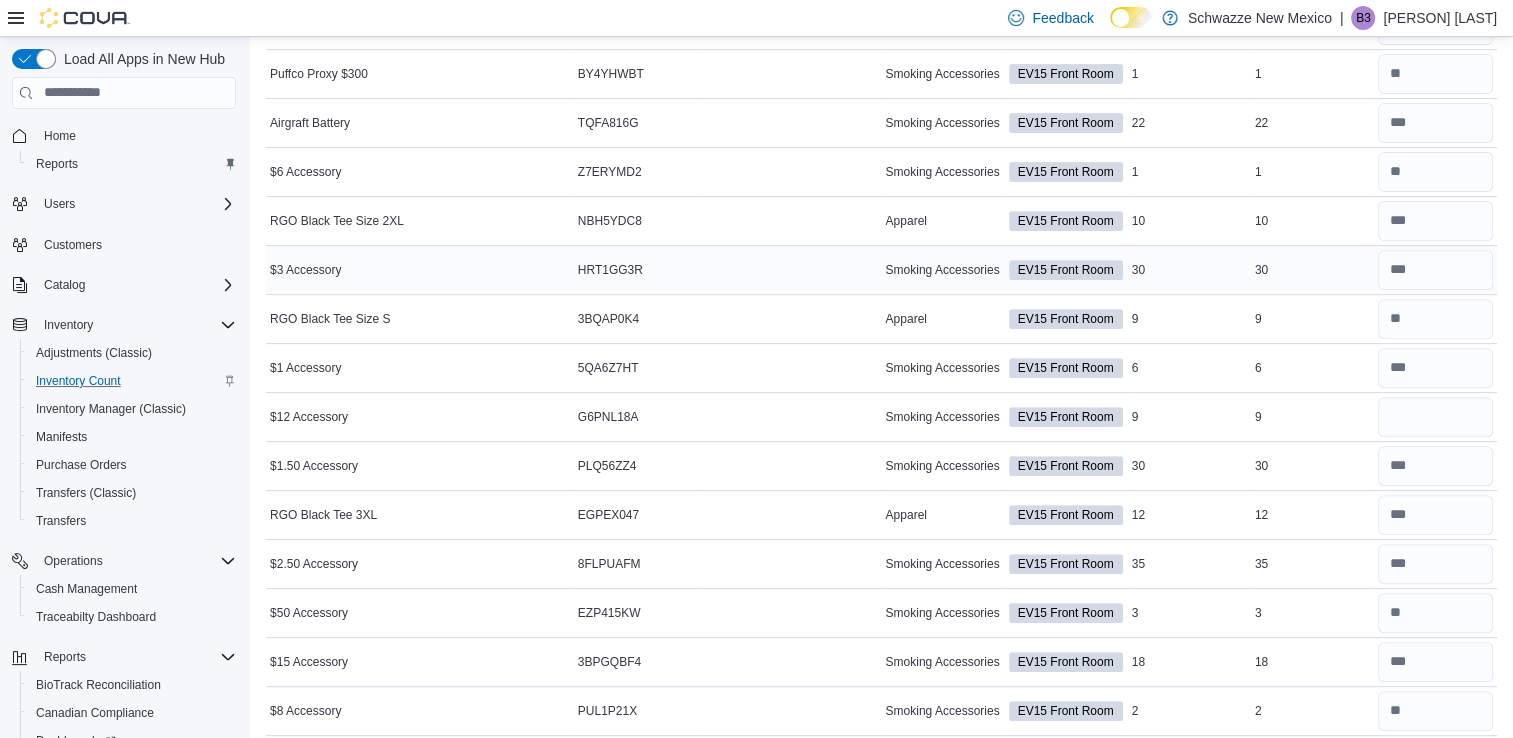 type 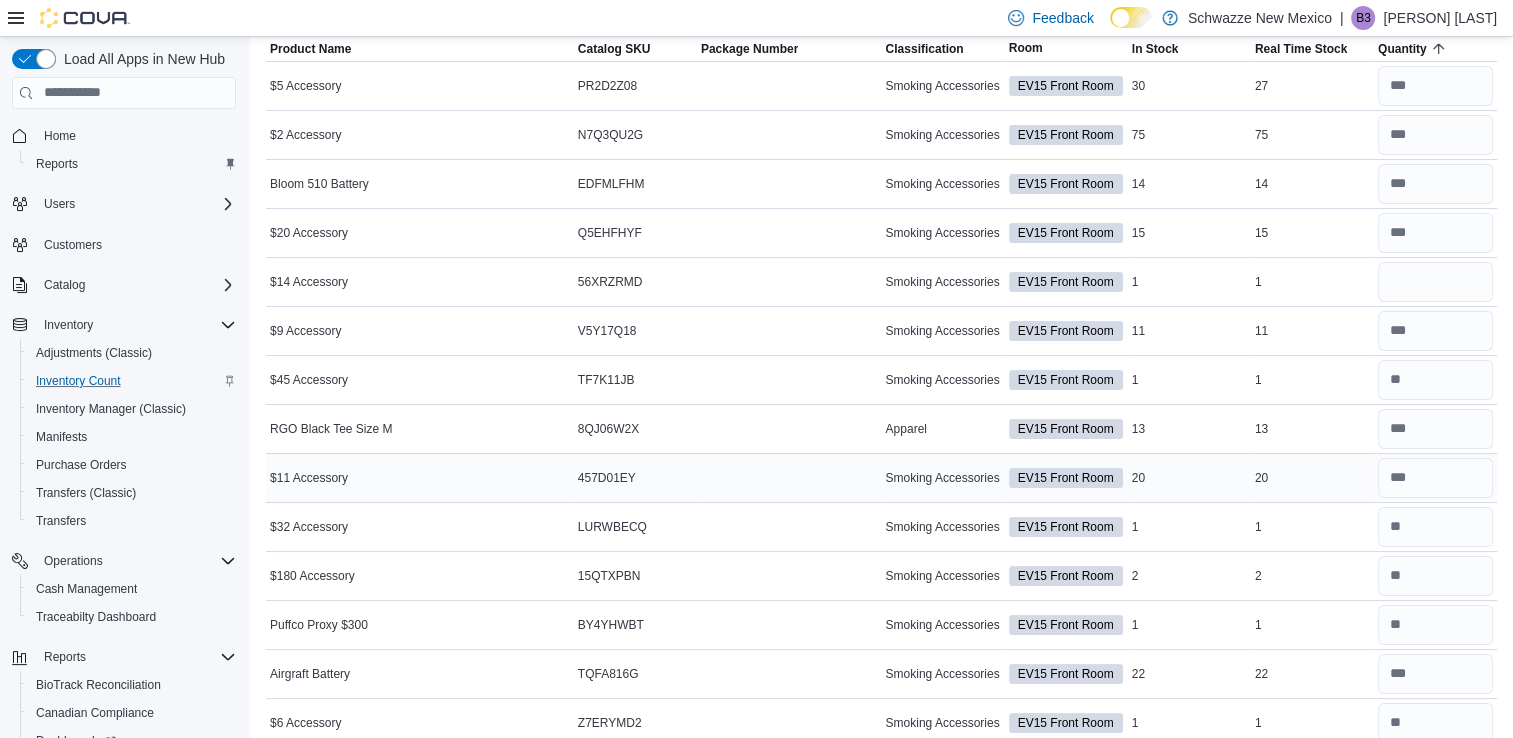scroll, scrollTop: 0, scrollLeft: 0, axis: both 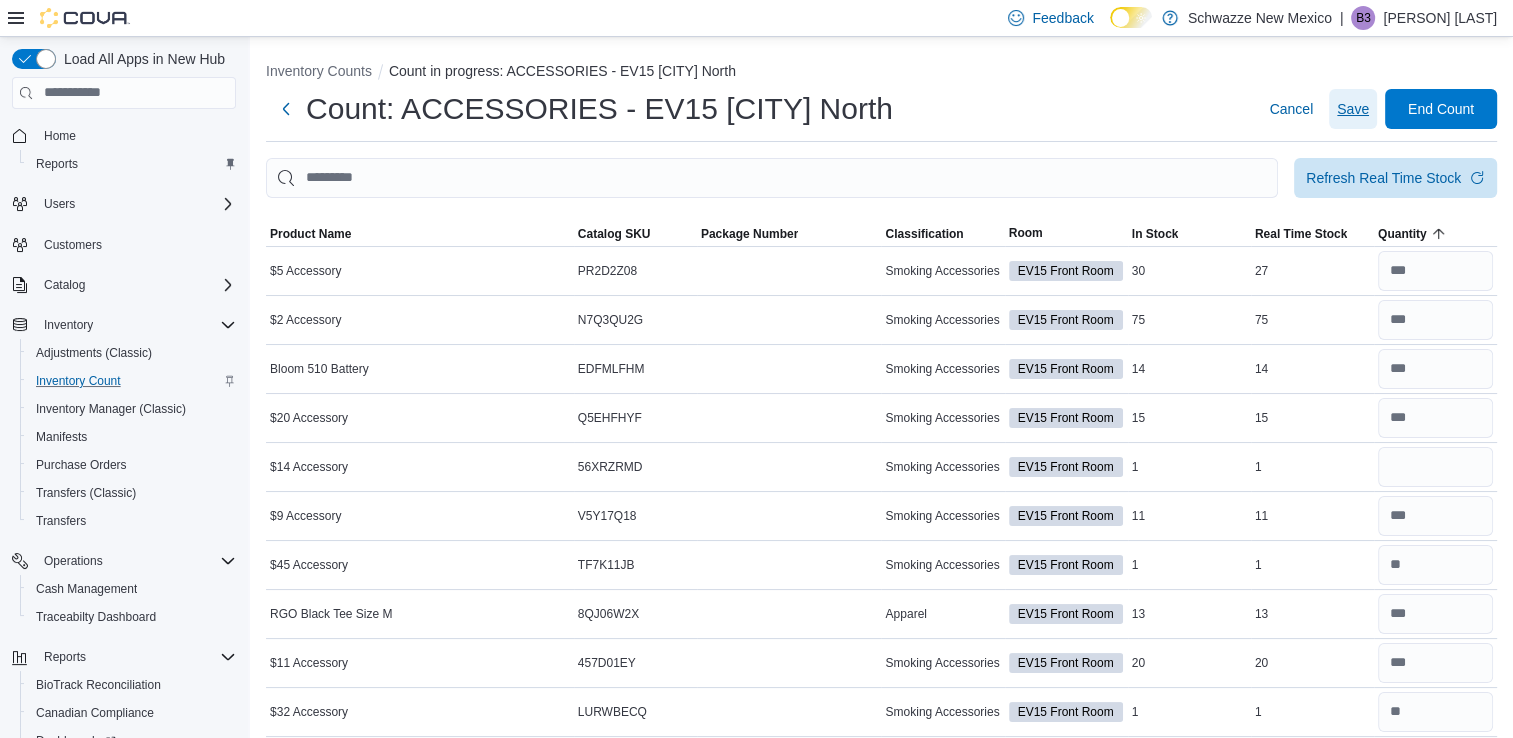 click on "Save" at bounding box center [1353, 109] 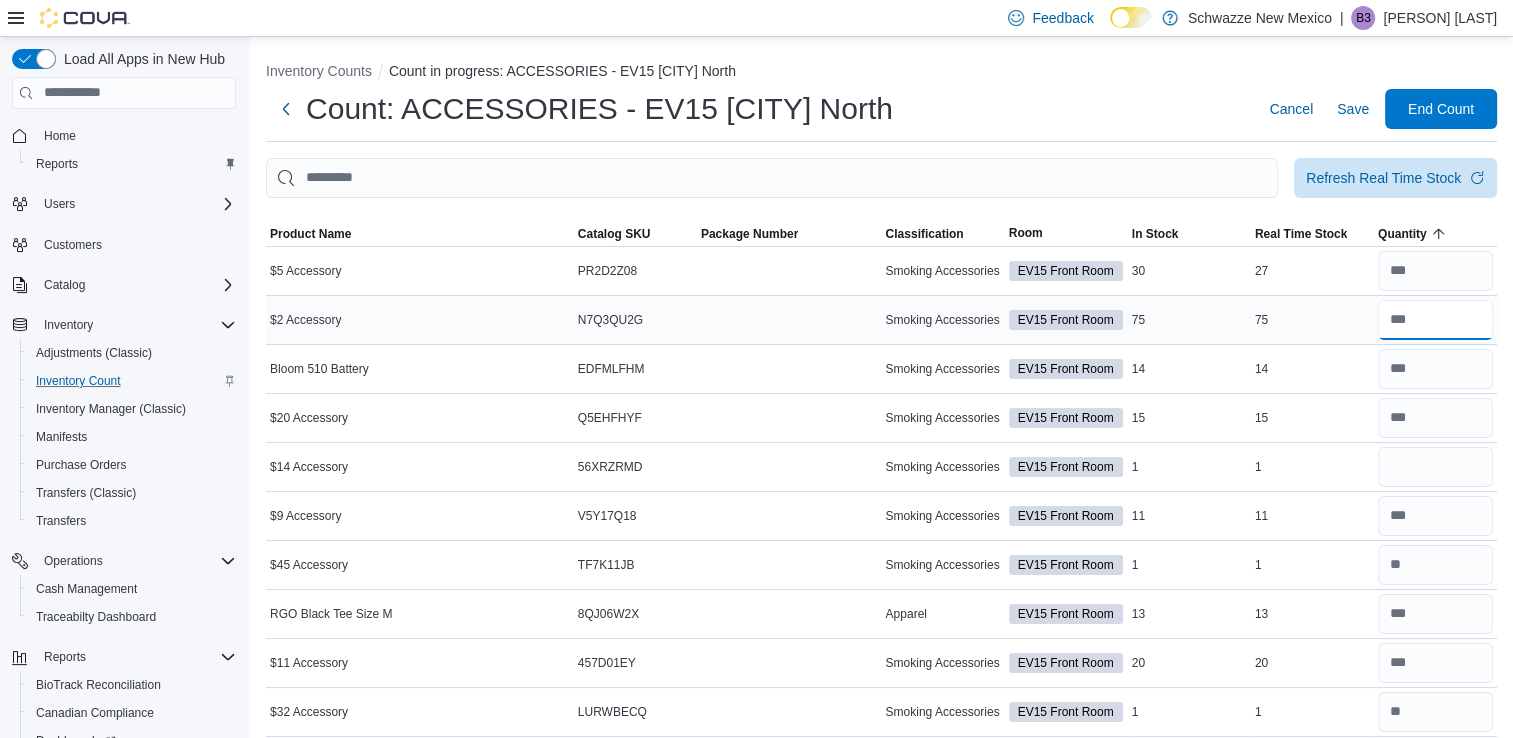 click at bounding box center [1435, 320] 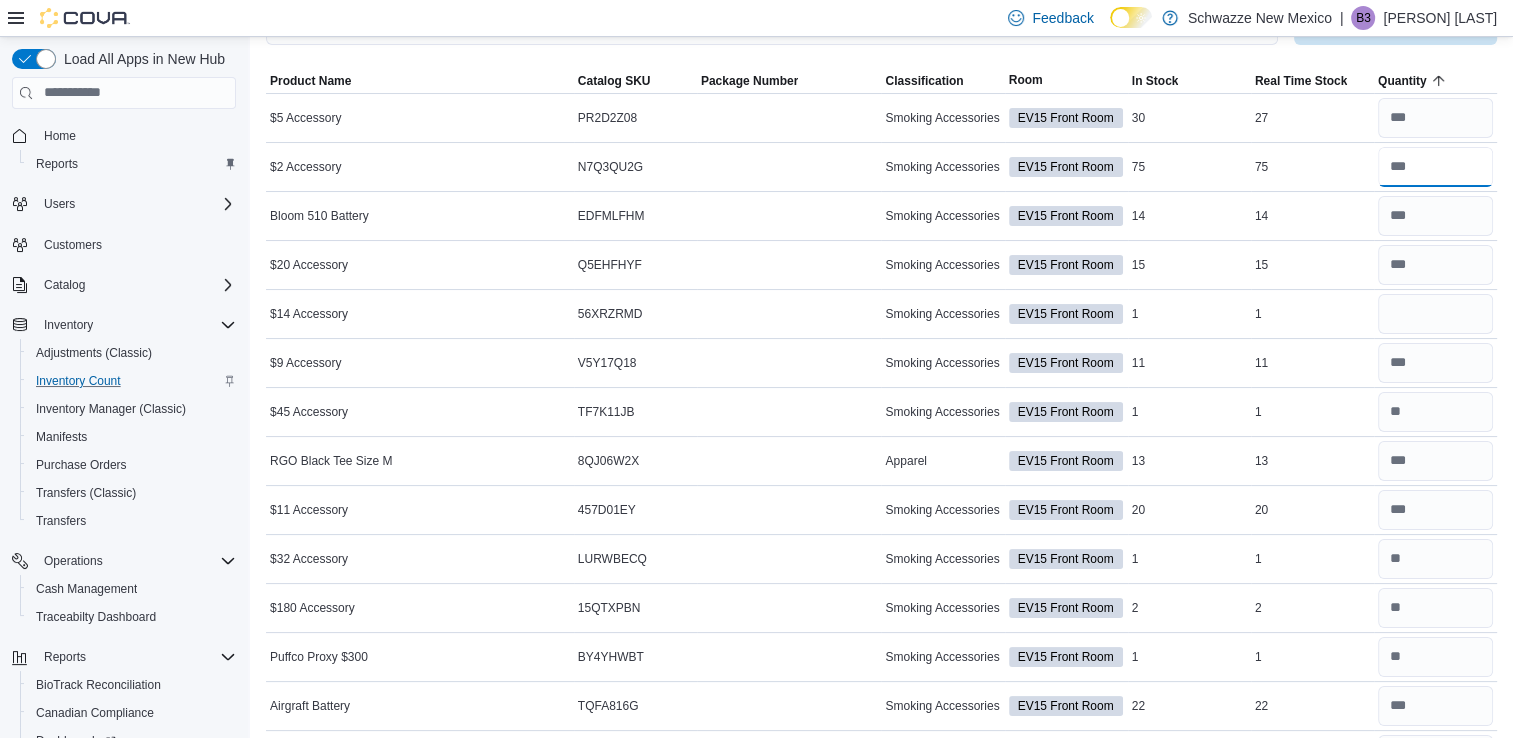 scroll, scrollTop: 51, scrollLeft: 0, axis: vertical 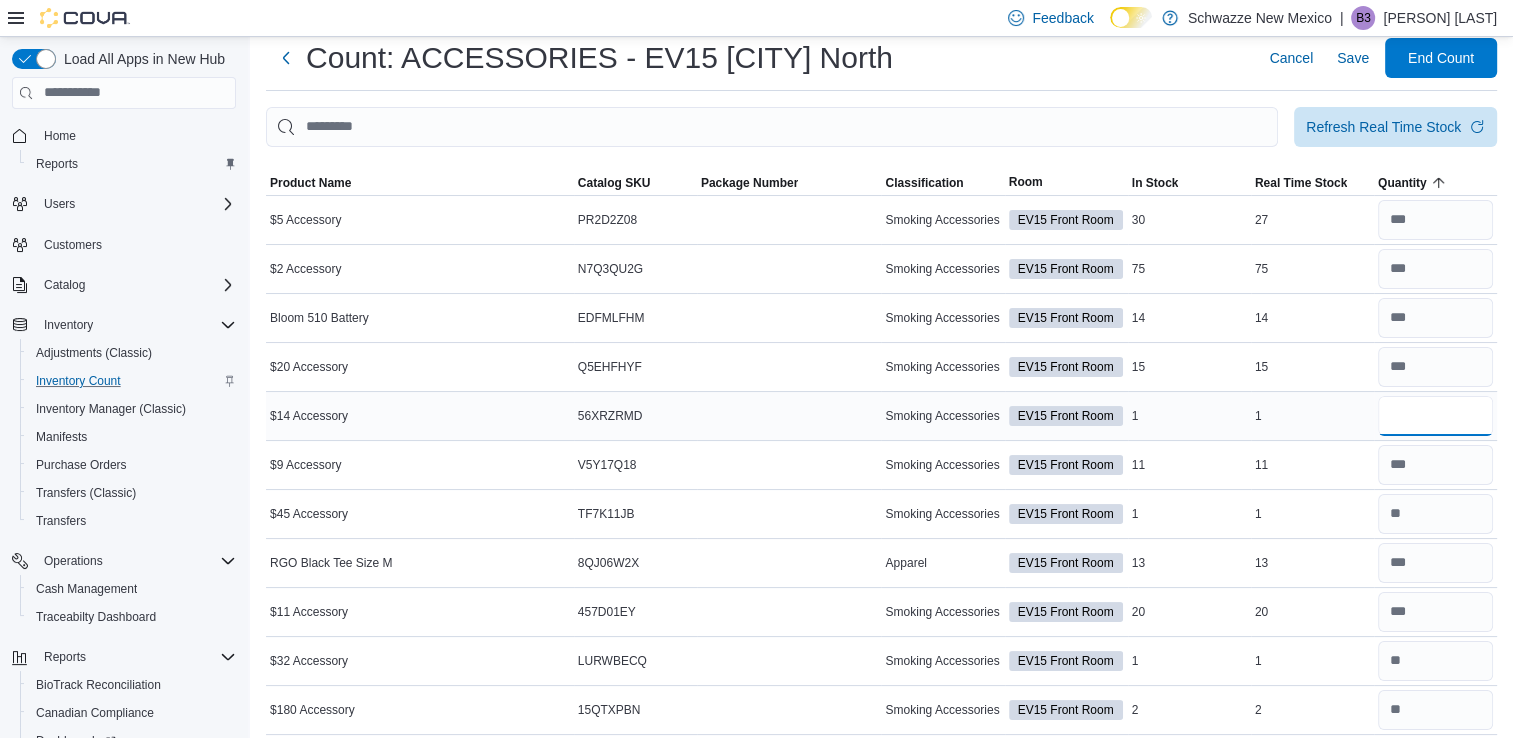 click at bounding box center (1435, 416) 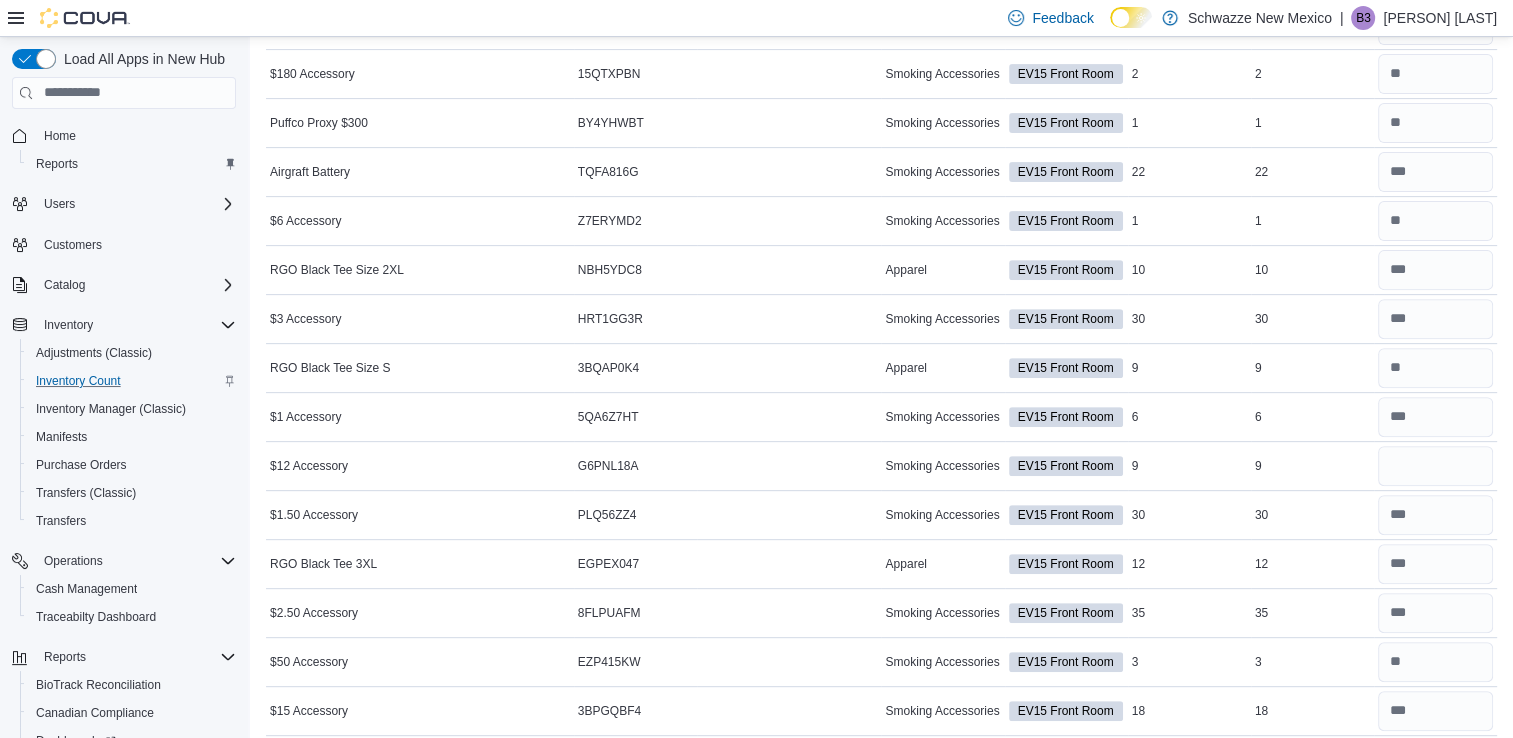 scroll, scrollTop: 690, scrollLeft: 0, axis: vertical 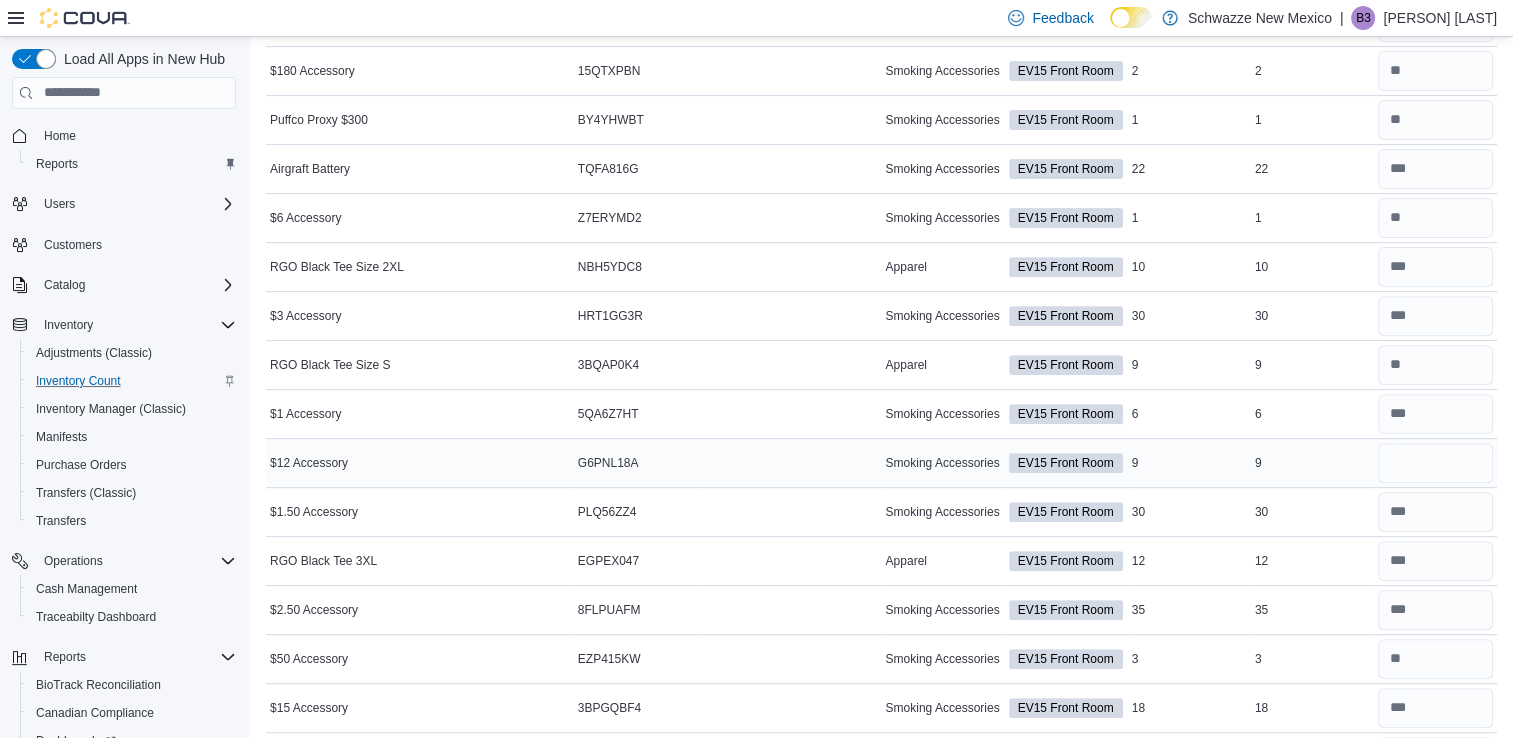 type on "*" 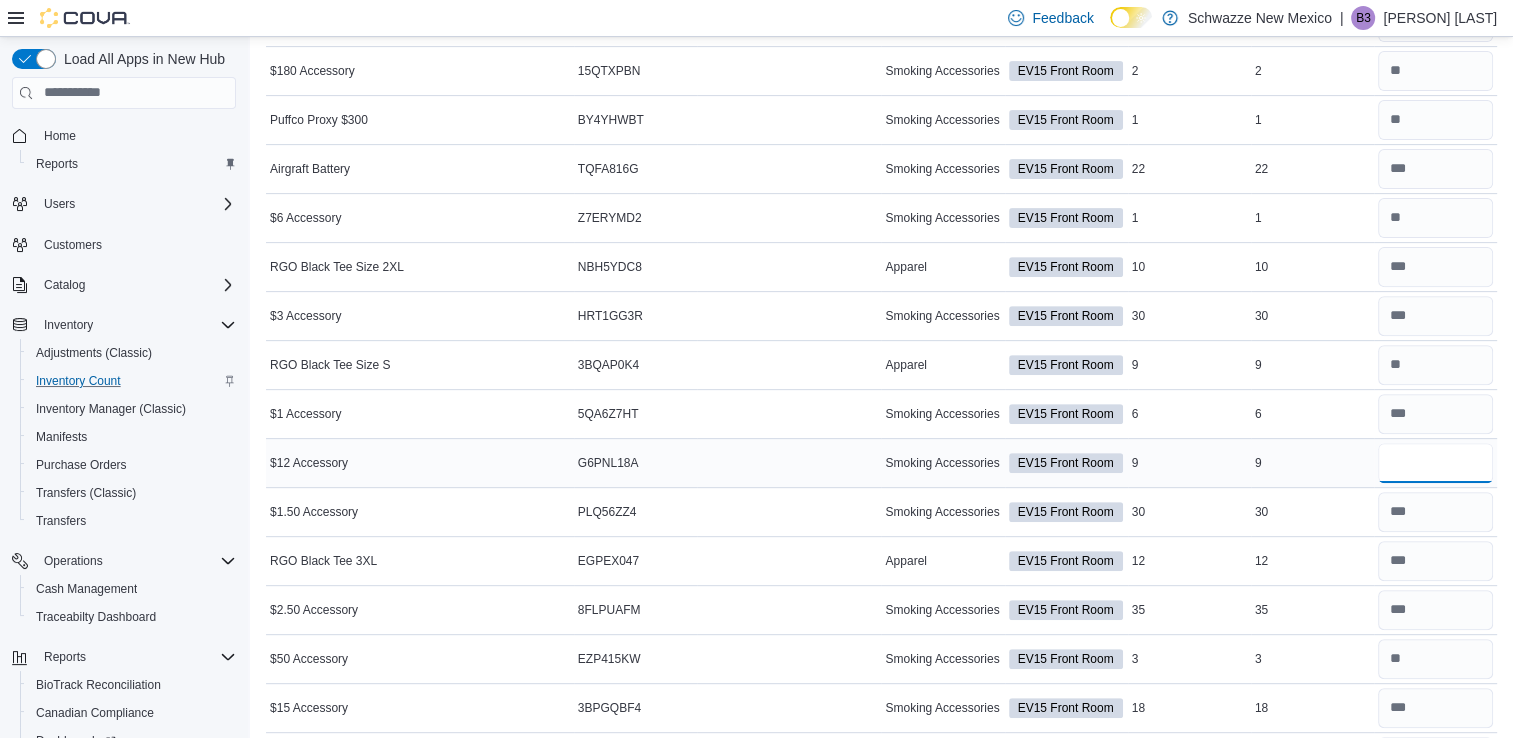 click at bounding box center (1435, 463) 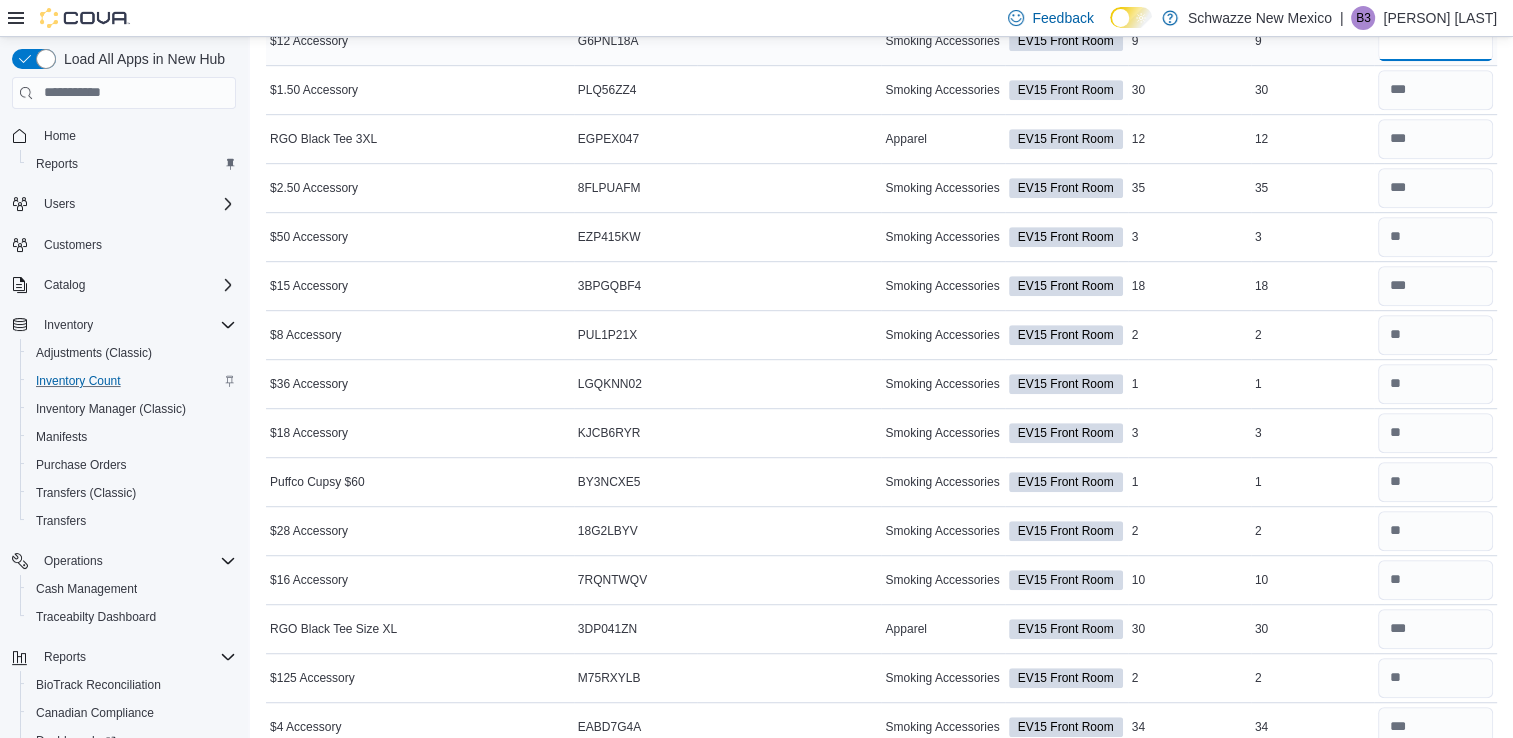 scroll, scrollTop: 1183, scrollLeft: 0, axis: vertical 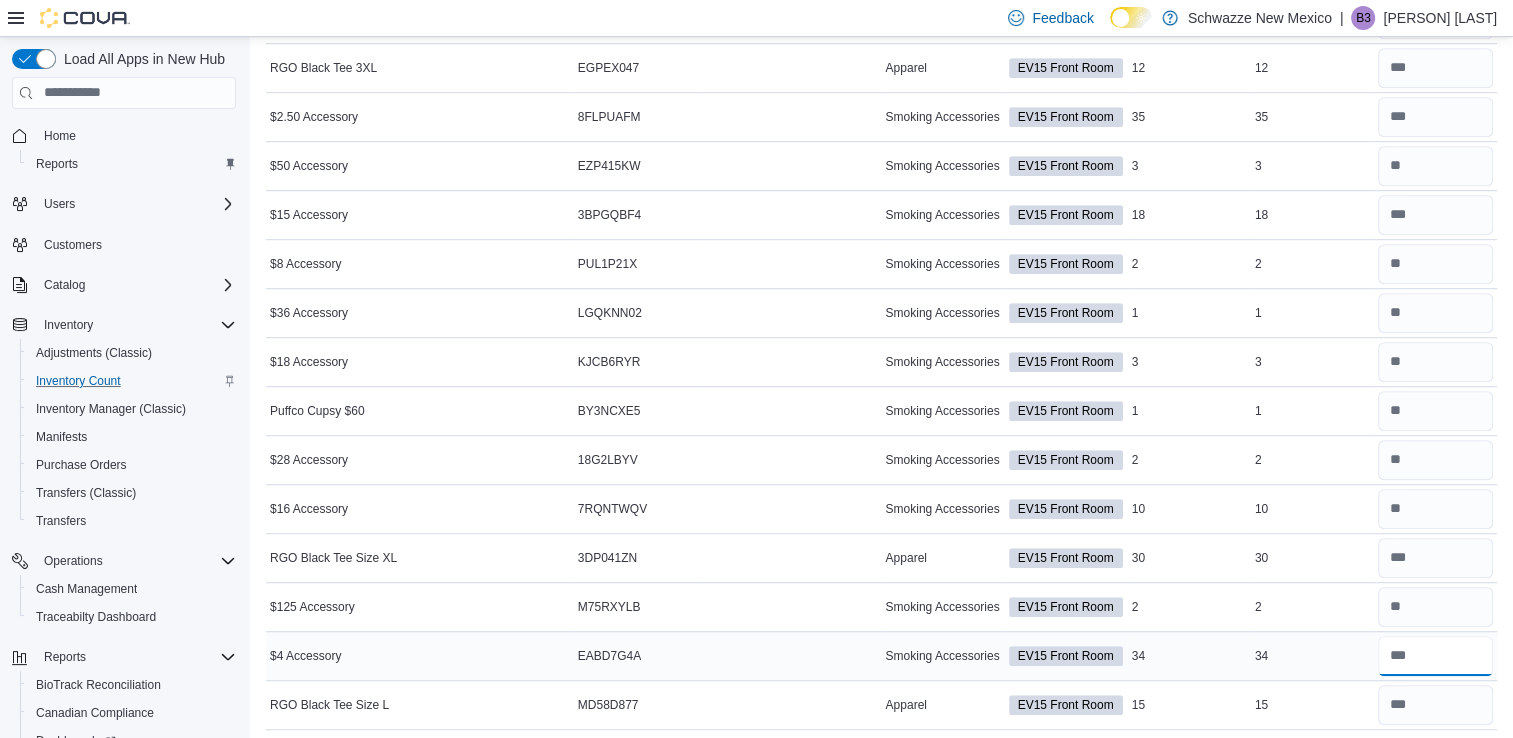 click at bounding box center [1435, 656] 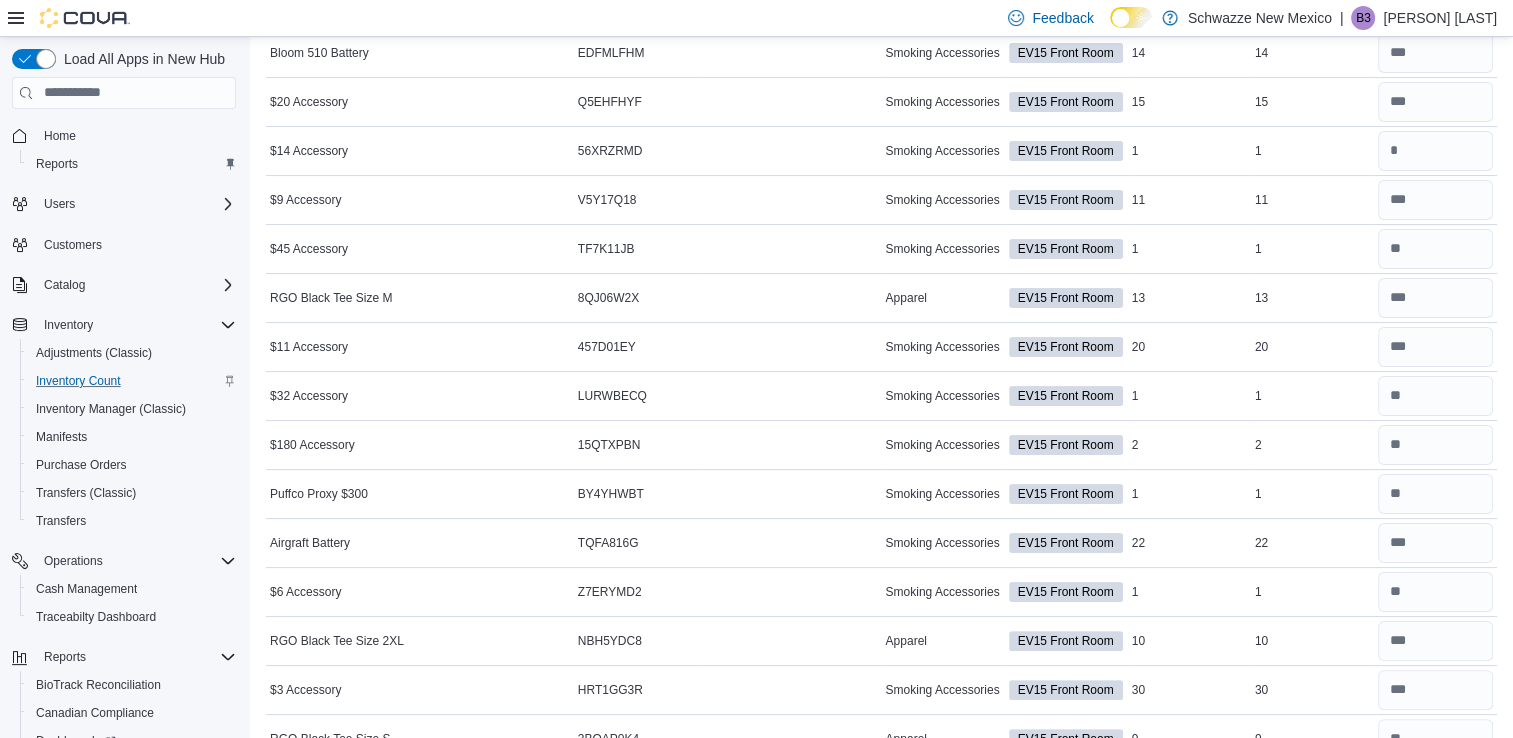 scroll, scrollTop: 315, scrollLeft: 0, axis: vertical 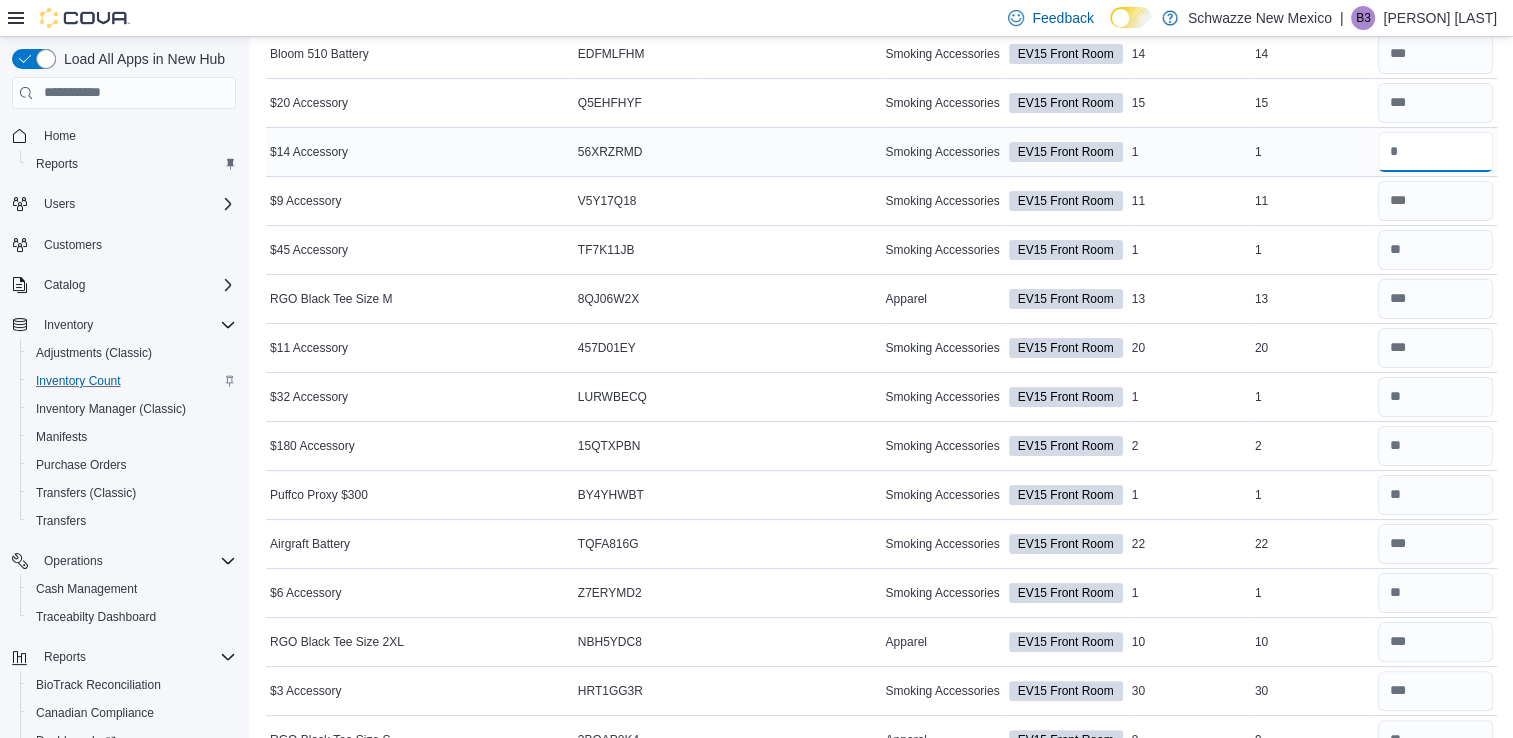 click at bounding box center [1435, 152] 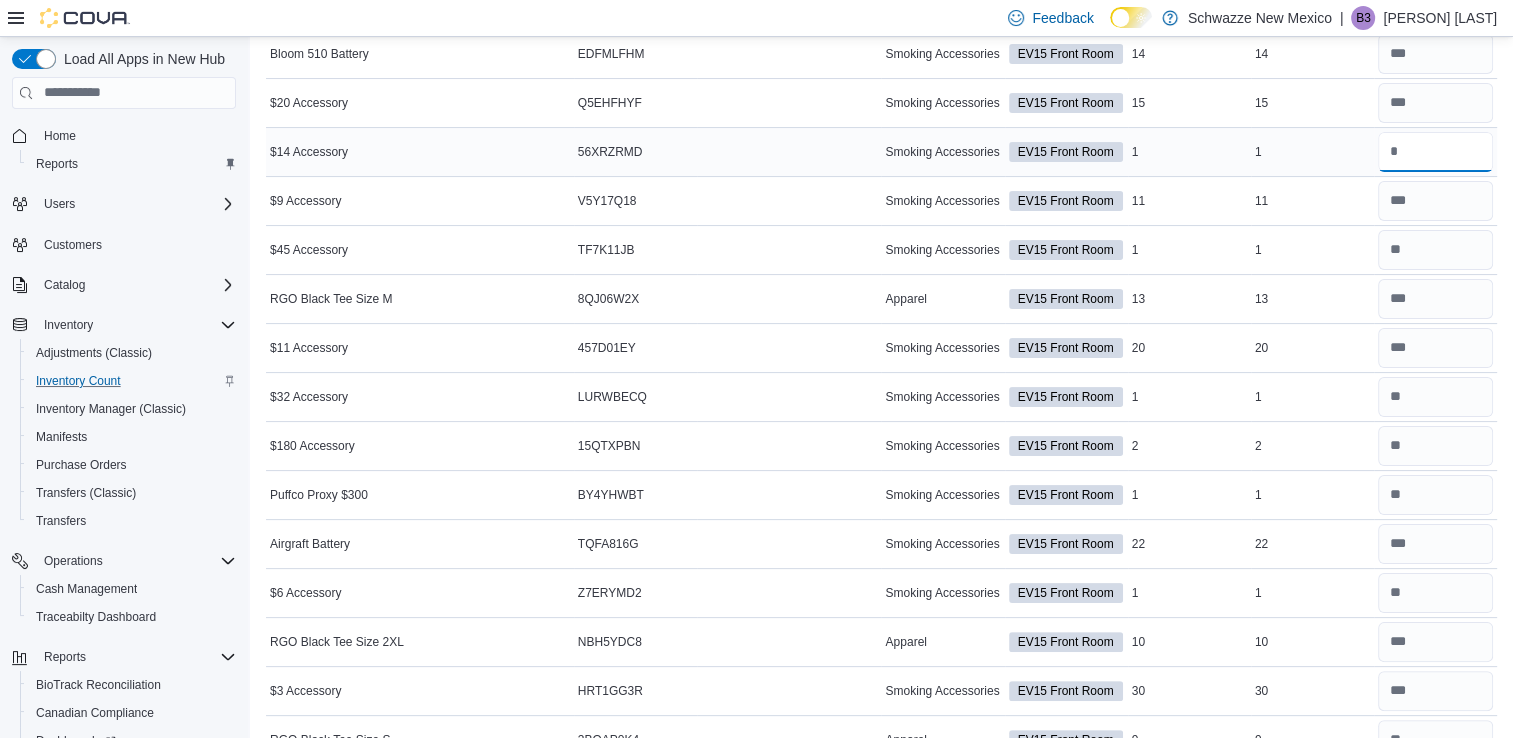 type on "*" 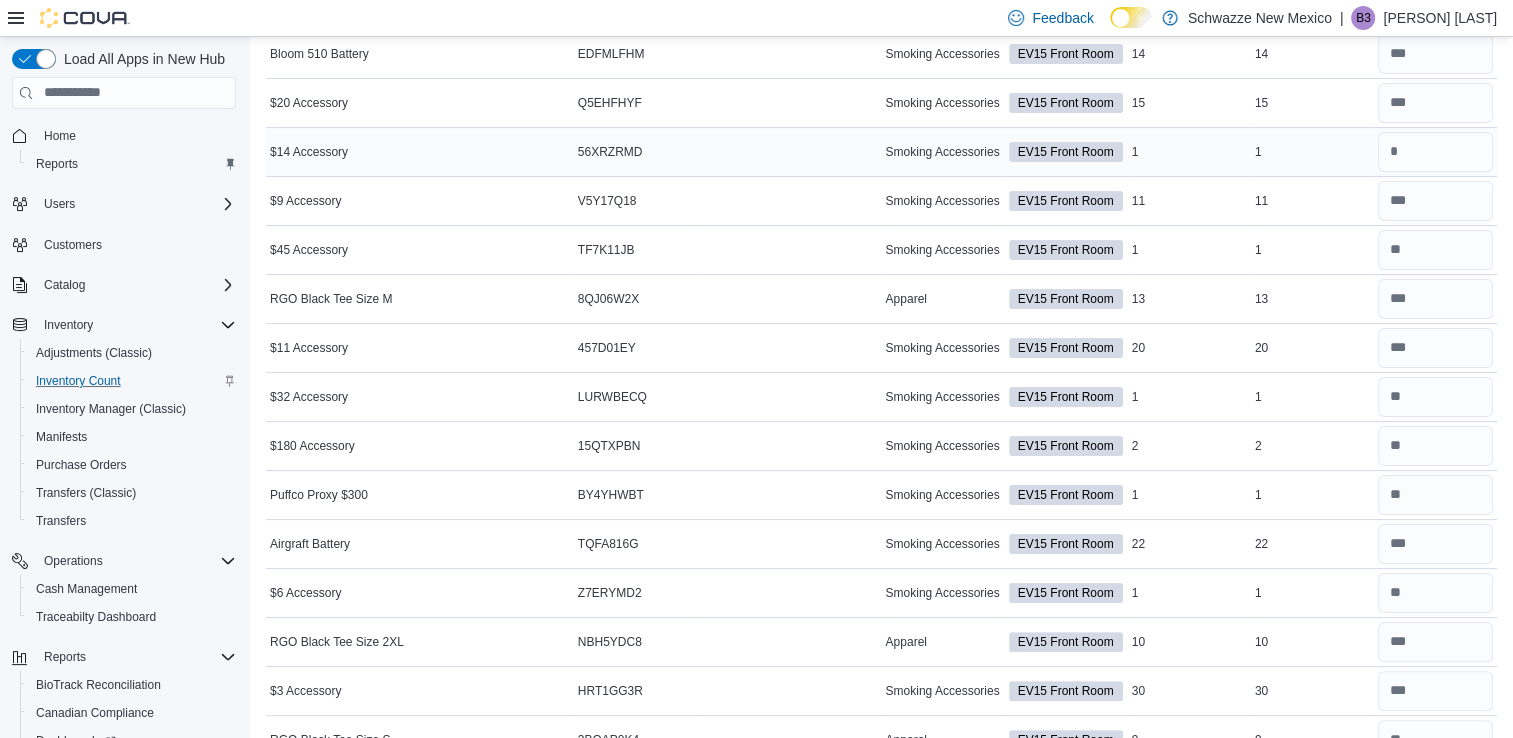type 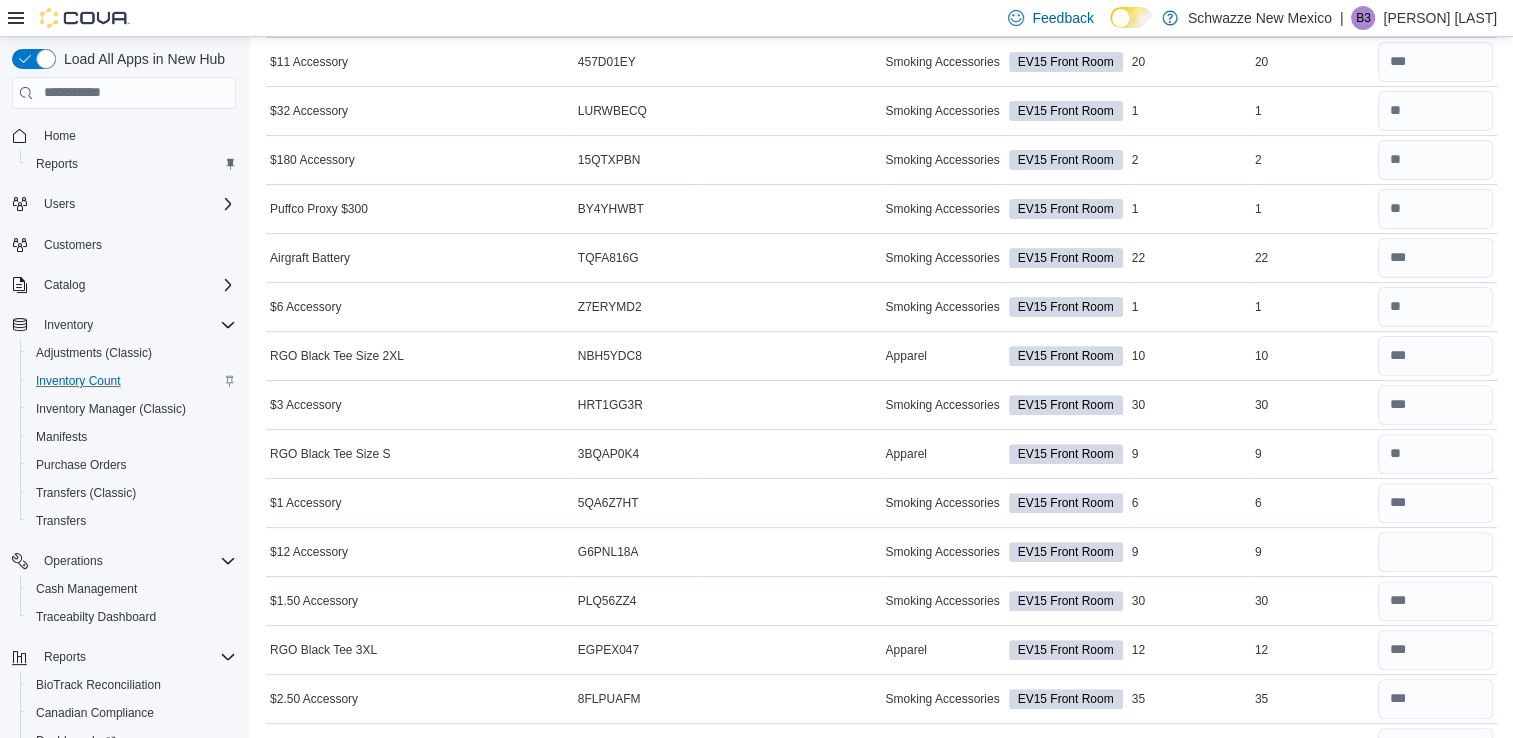 scroll, scrollTop: 604, scrollLeft: 0, axis: vertical 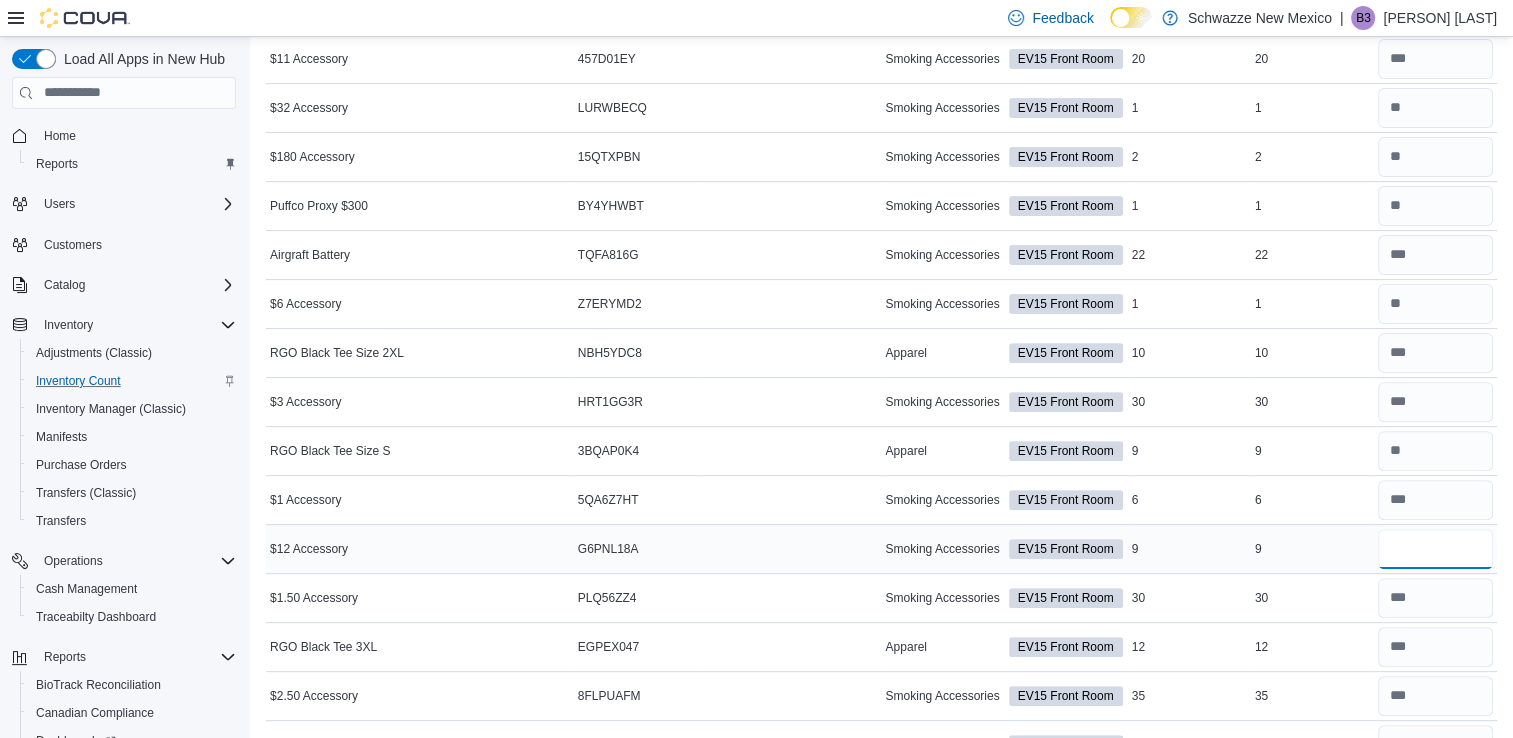 click at bounding box center [1435, 549] 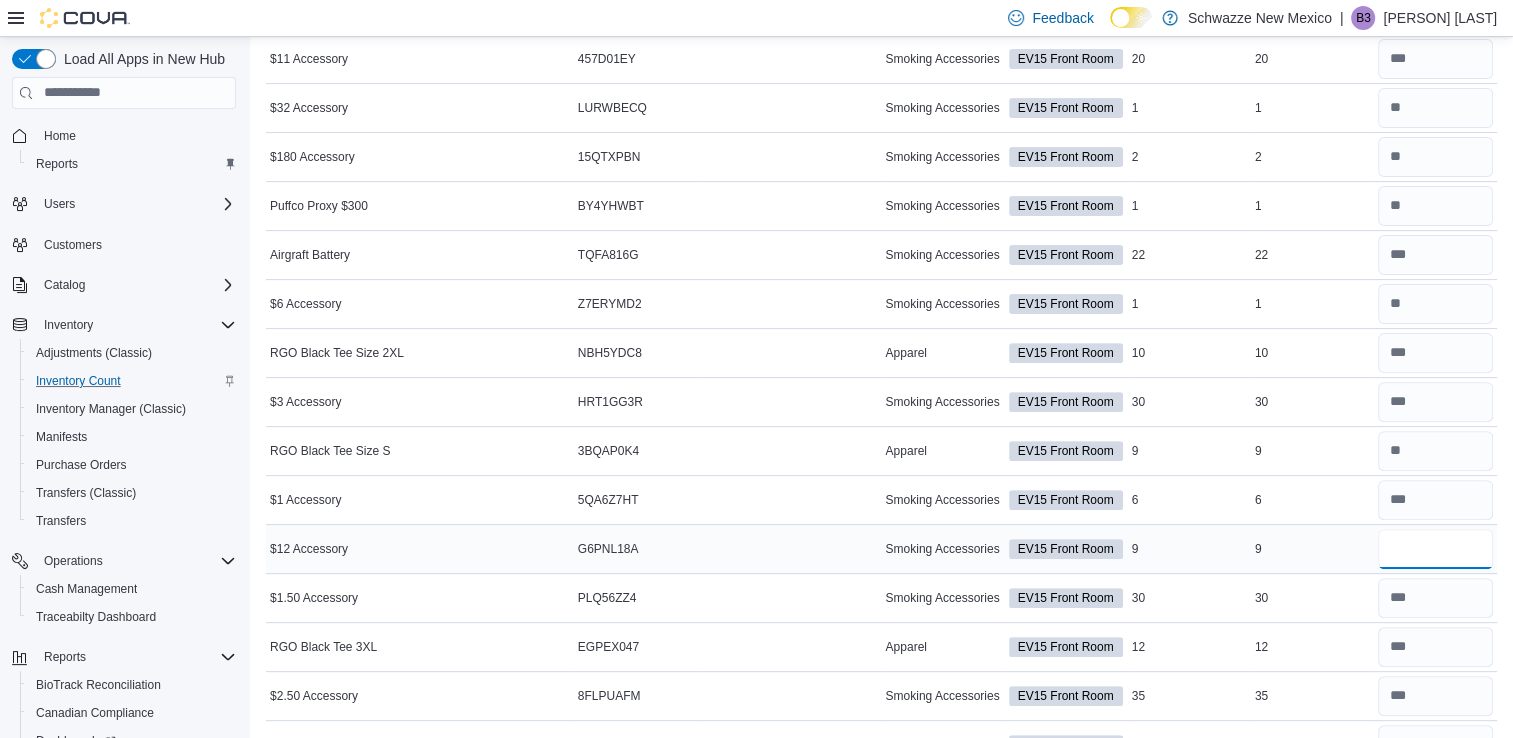 type on "*" 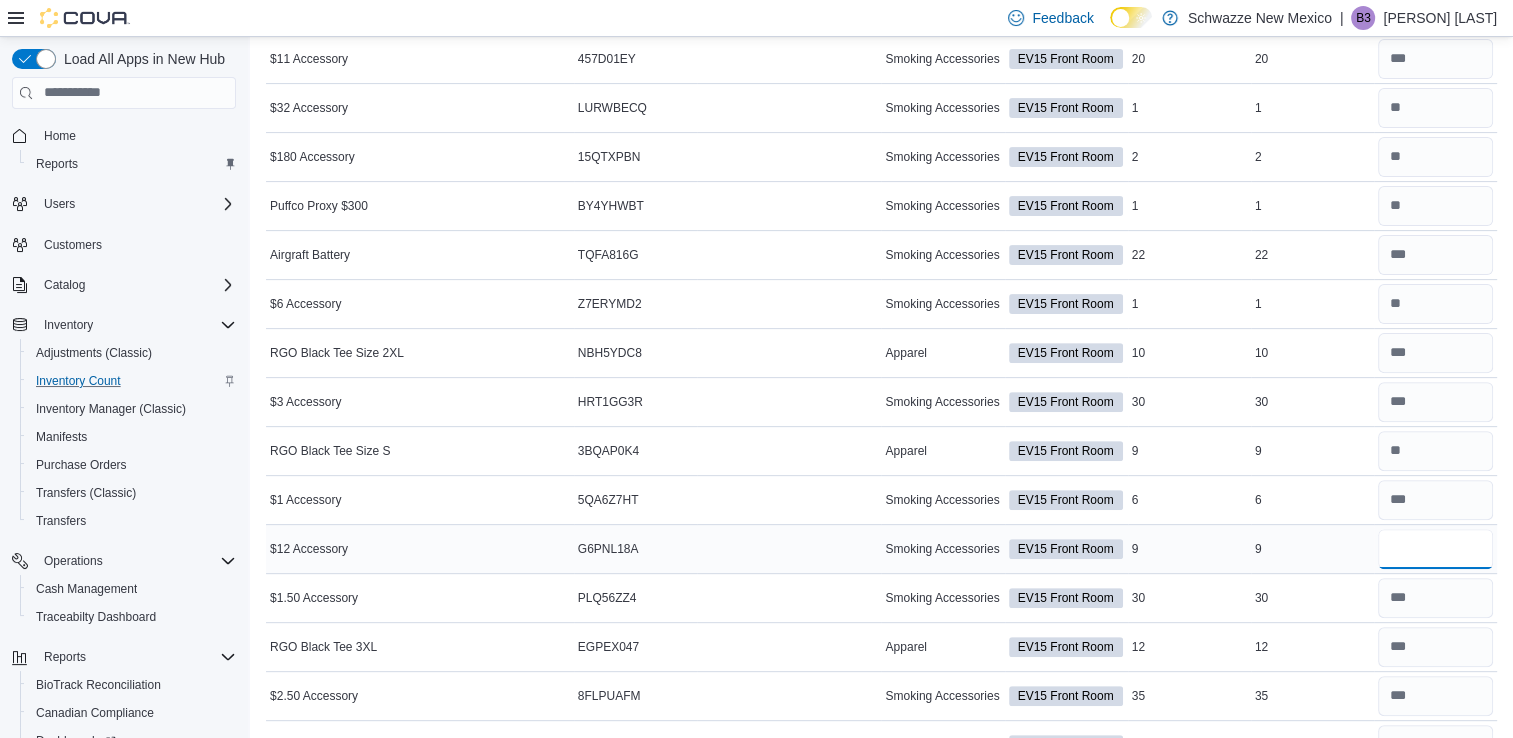 type on "*" 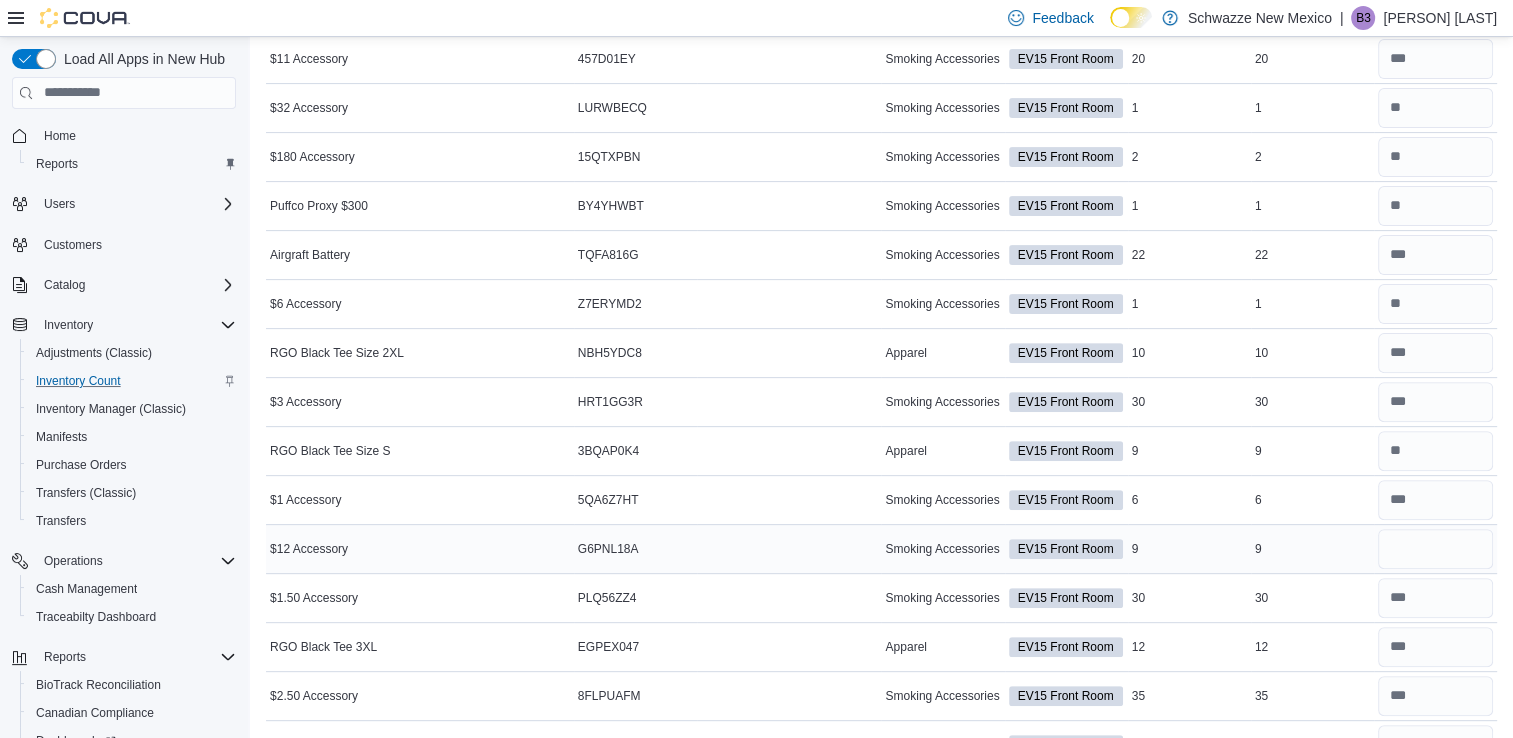 type 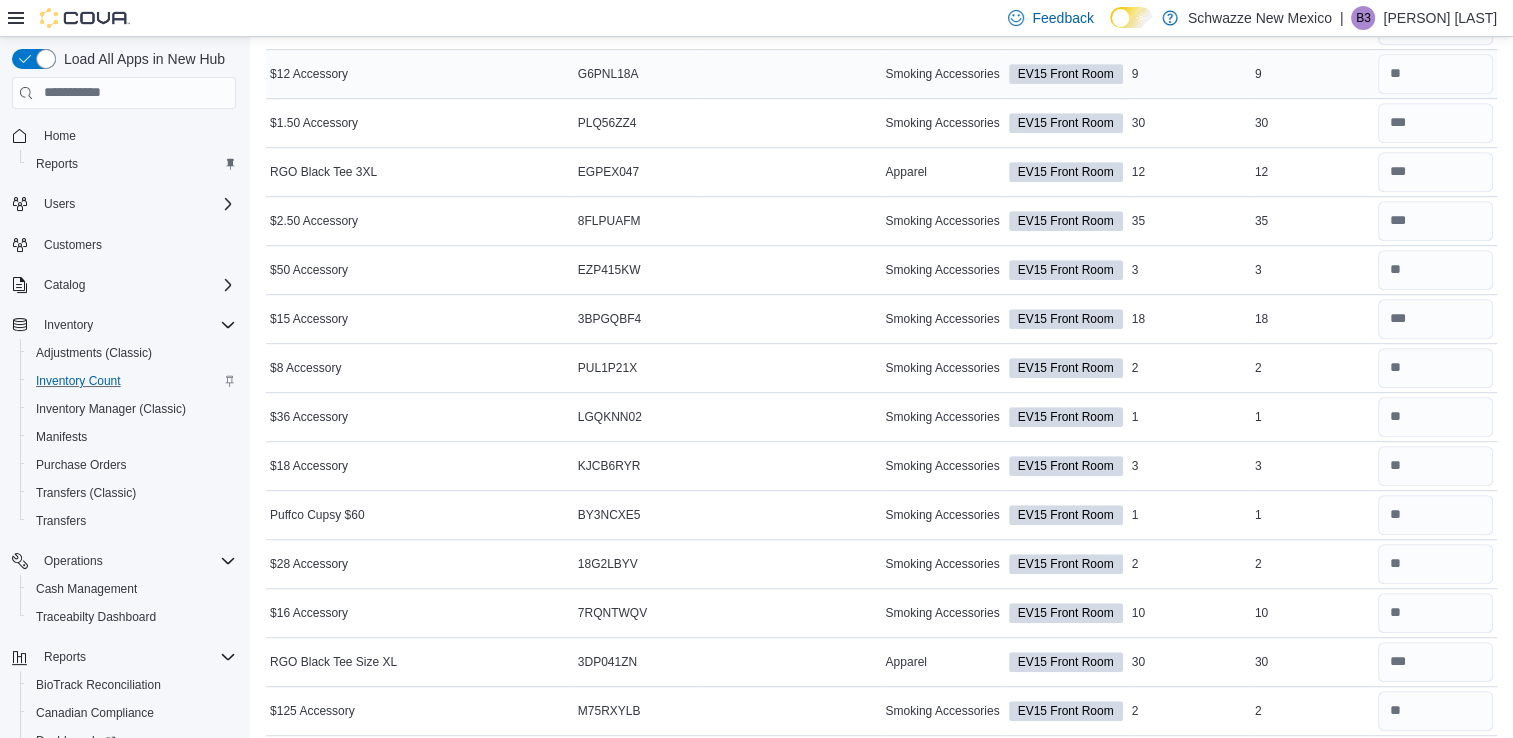 scroll, scrollTop: 1080, scrollLeft: 0, axis: vertical 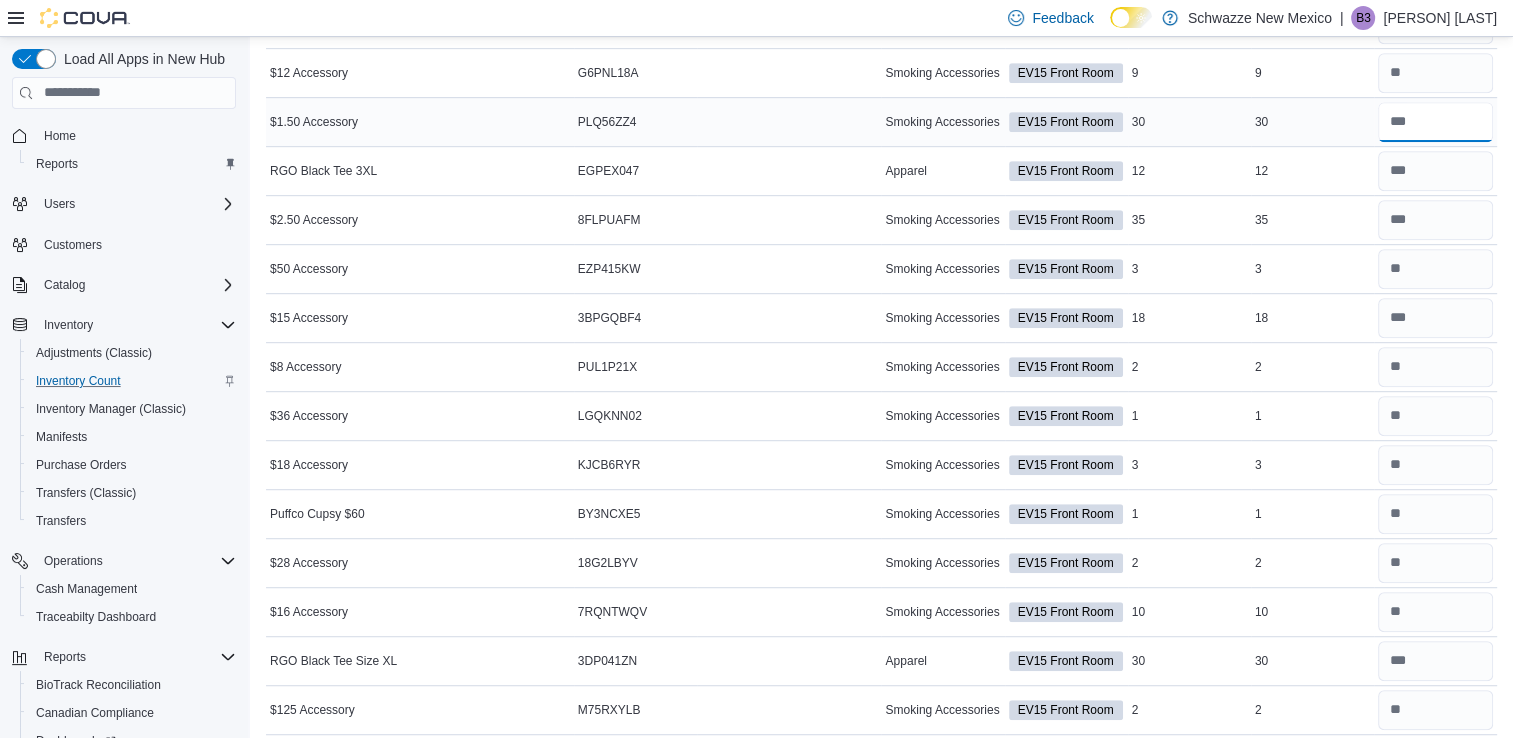 click at bounding box center [1435, 122] 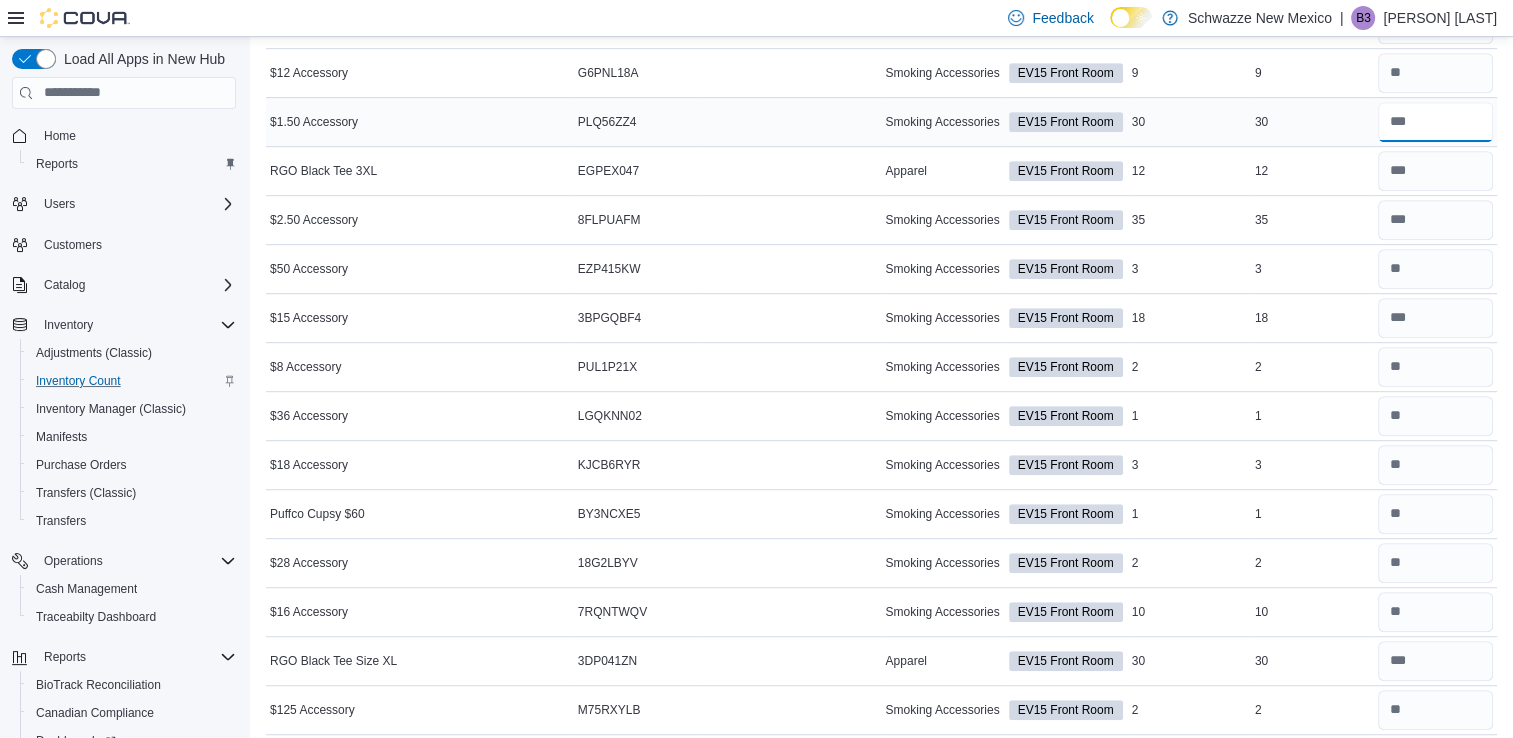 type on "**" 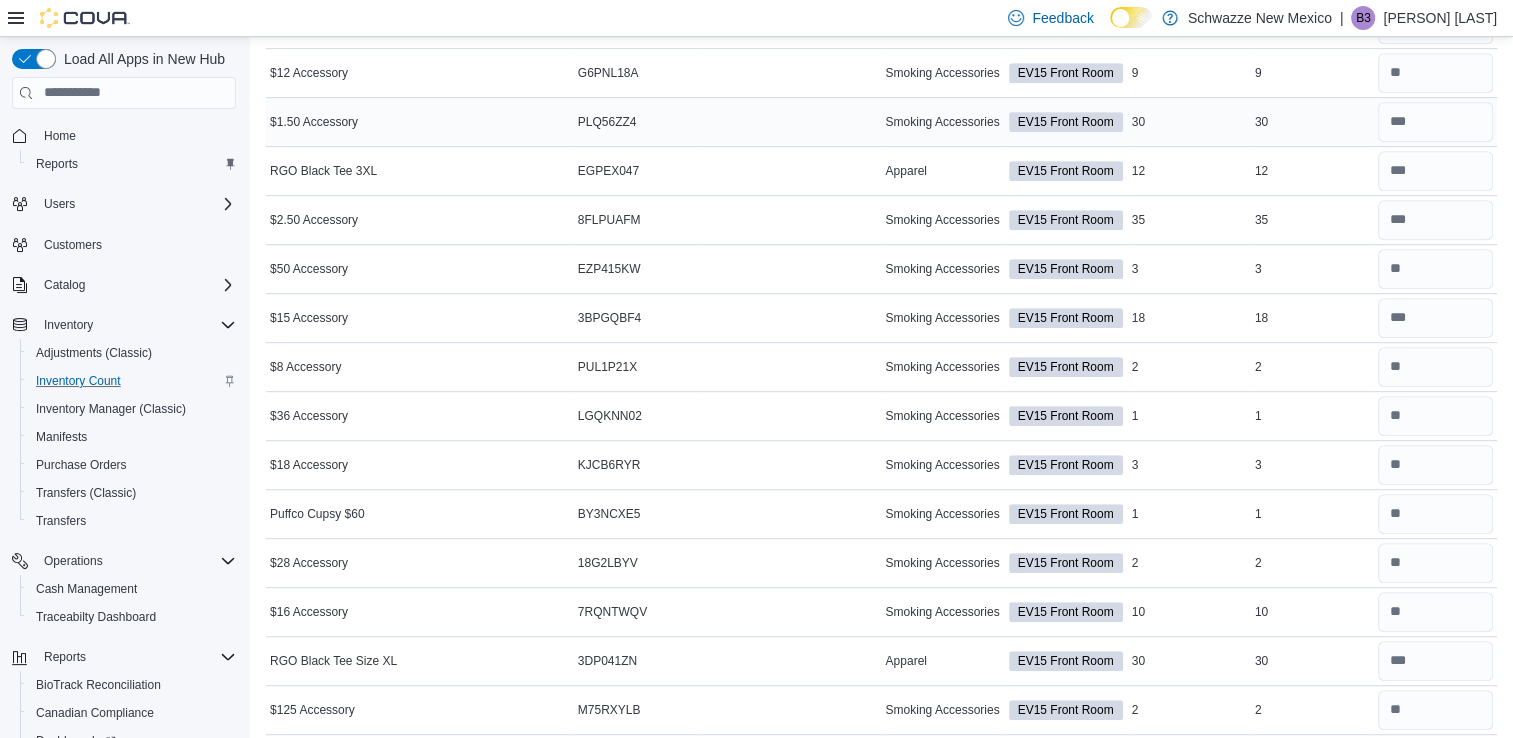 type 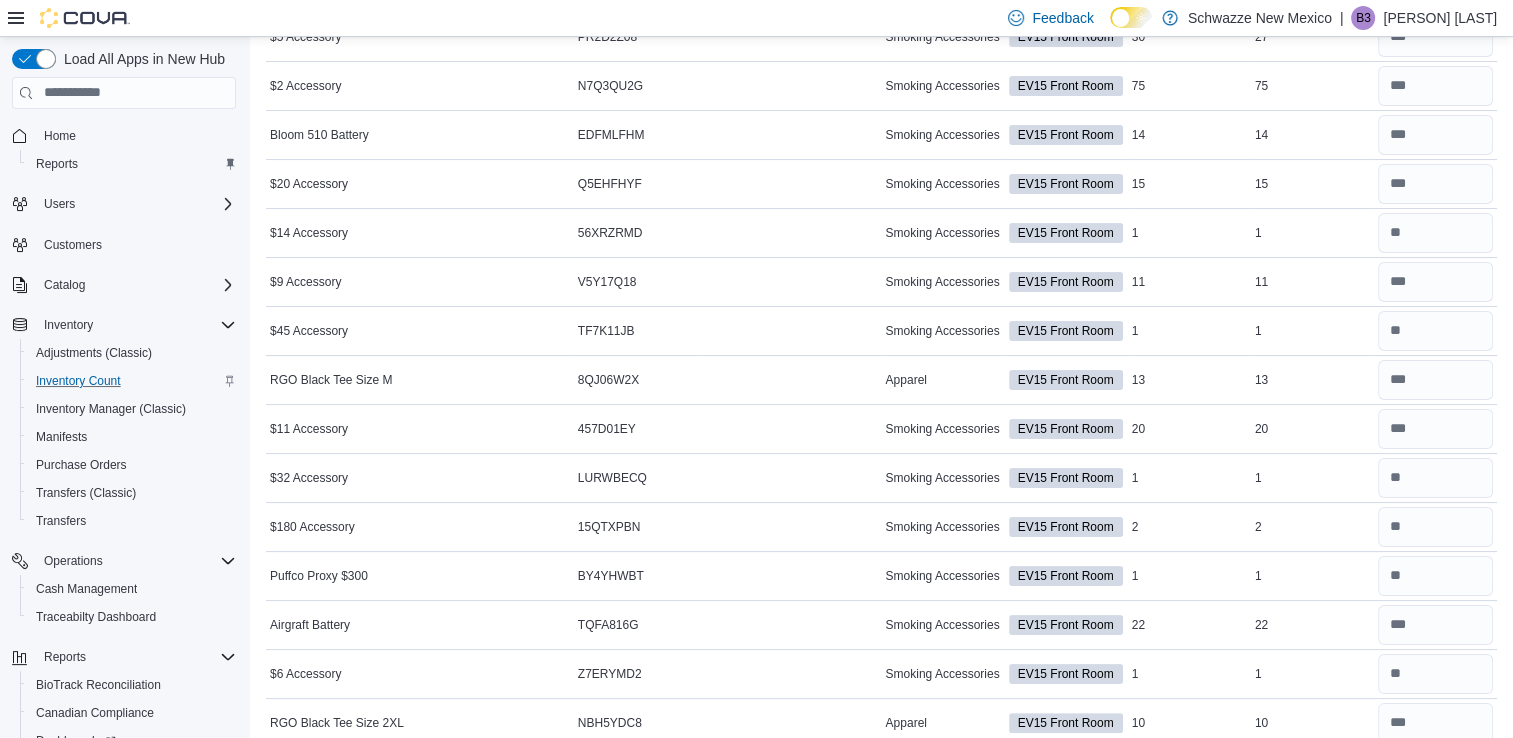 scroll, scrollTop: 233, scrollLeft: 0, axis: vertical 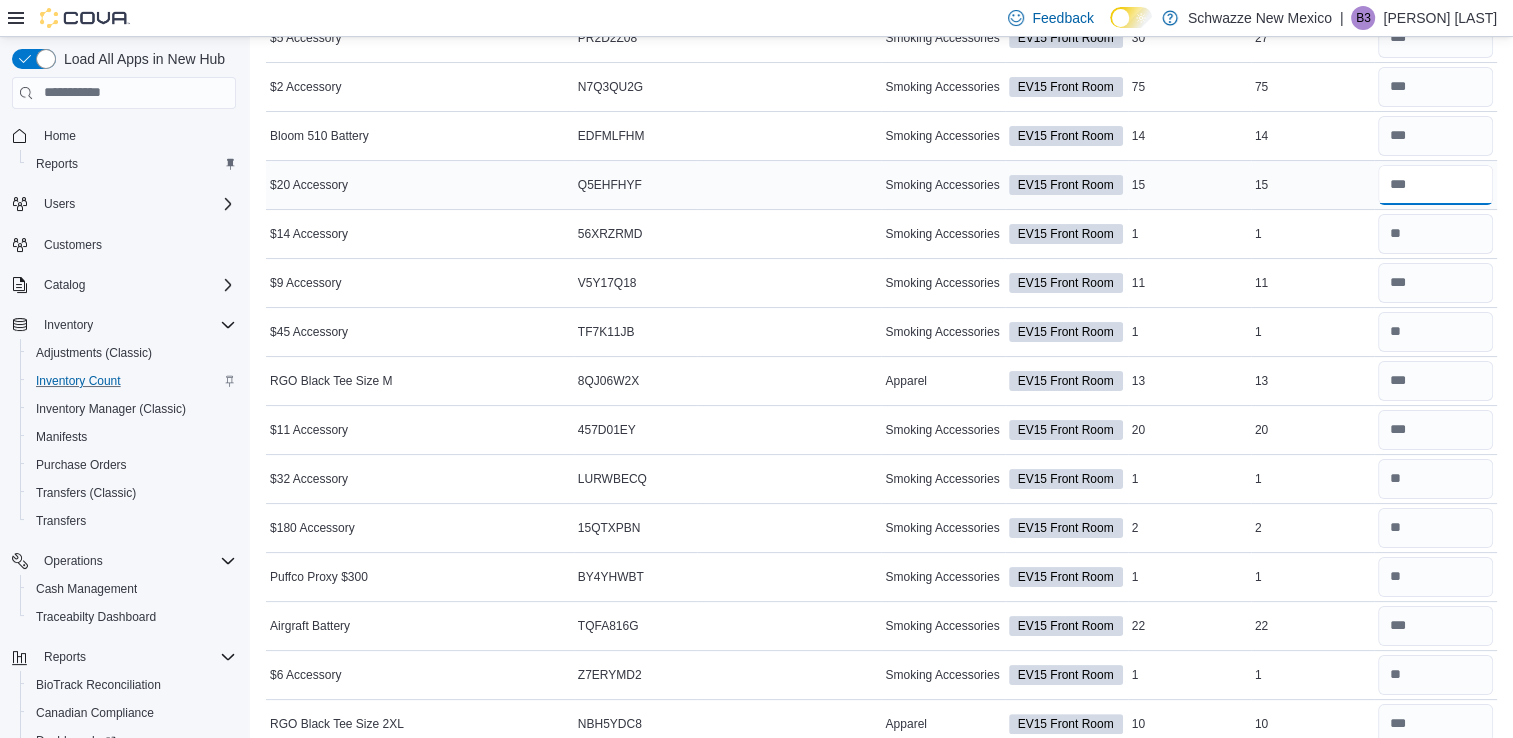 click at bounding box center [1435, 185] 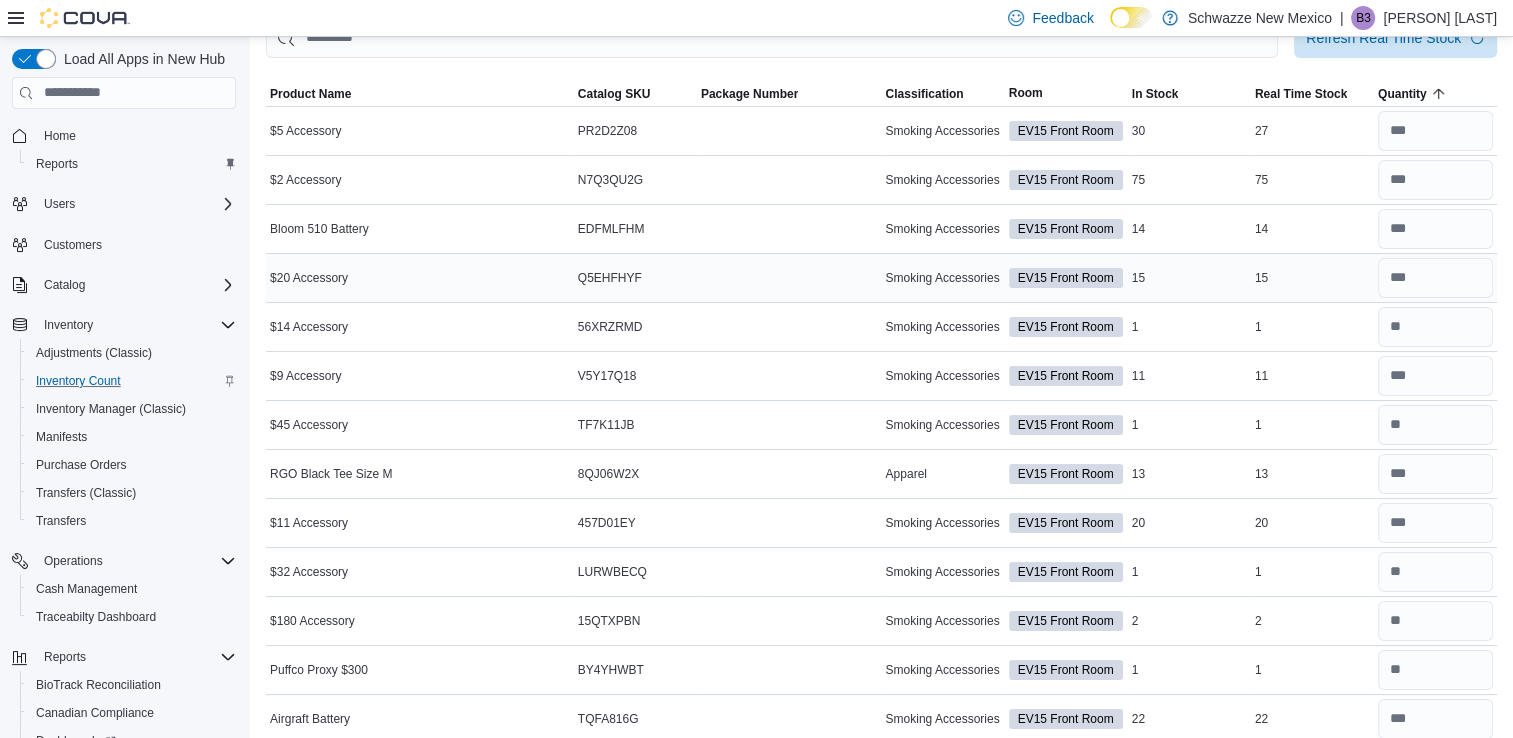 scroll, scrollTop: 141, scrollLeft: 0, axis: vertical 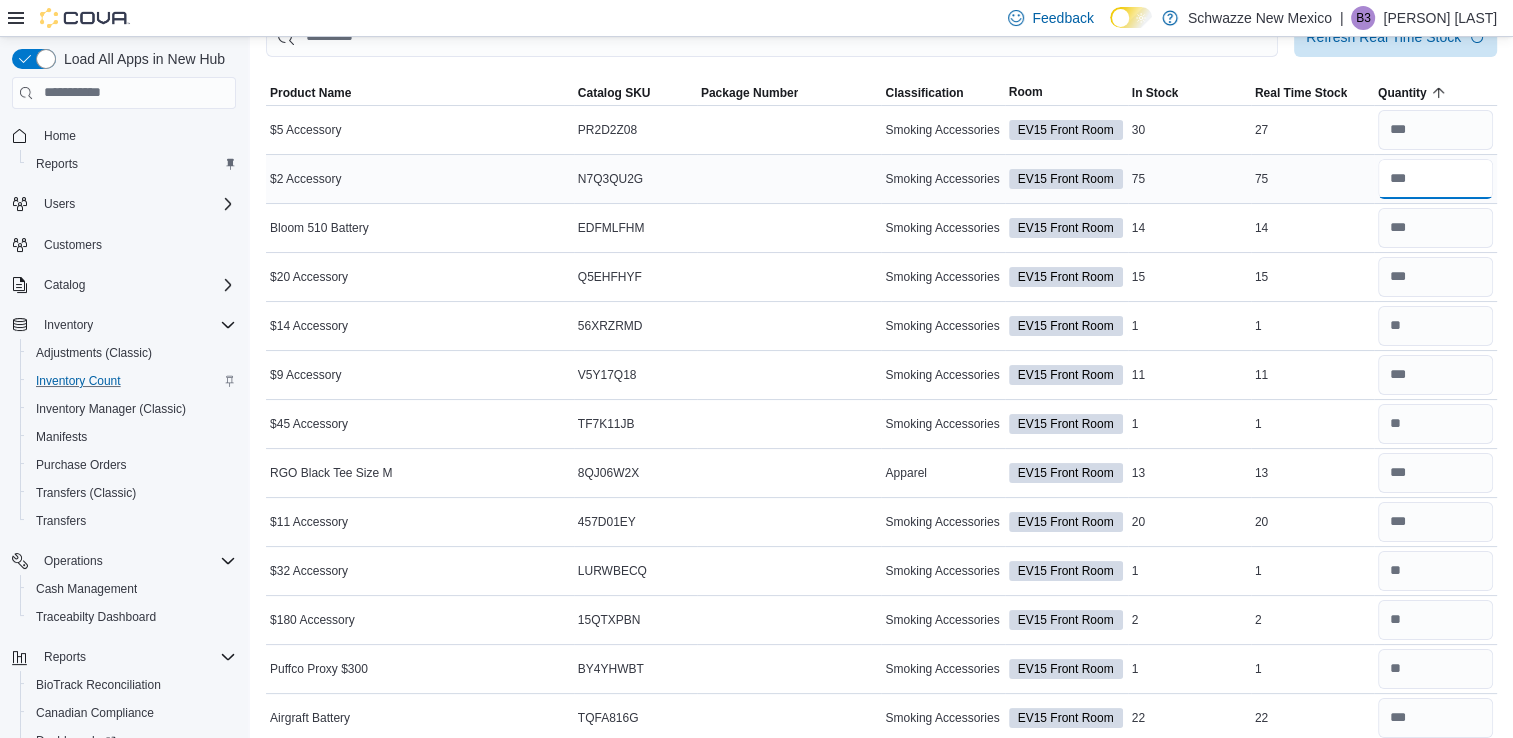 click at bounding box center [1435, 179] 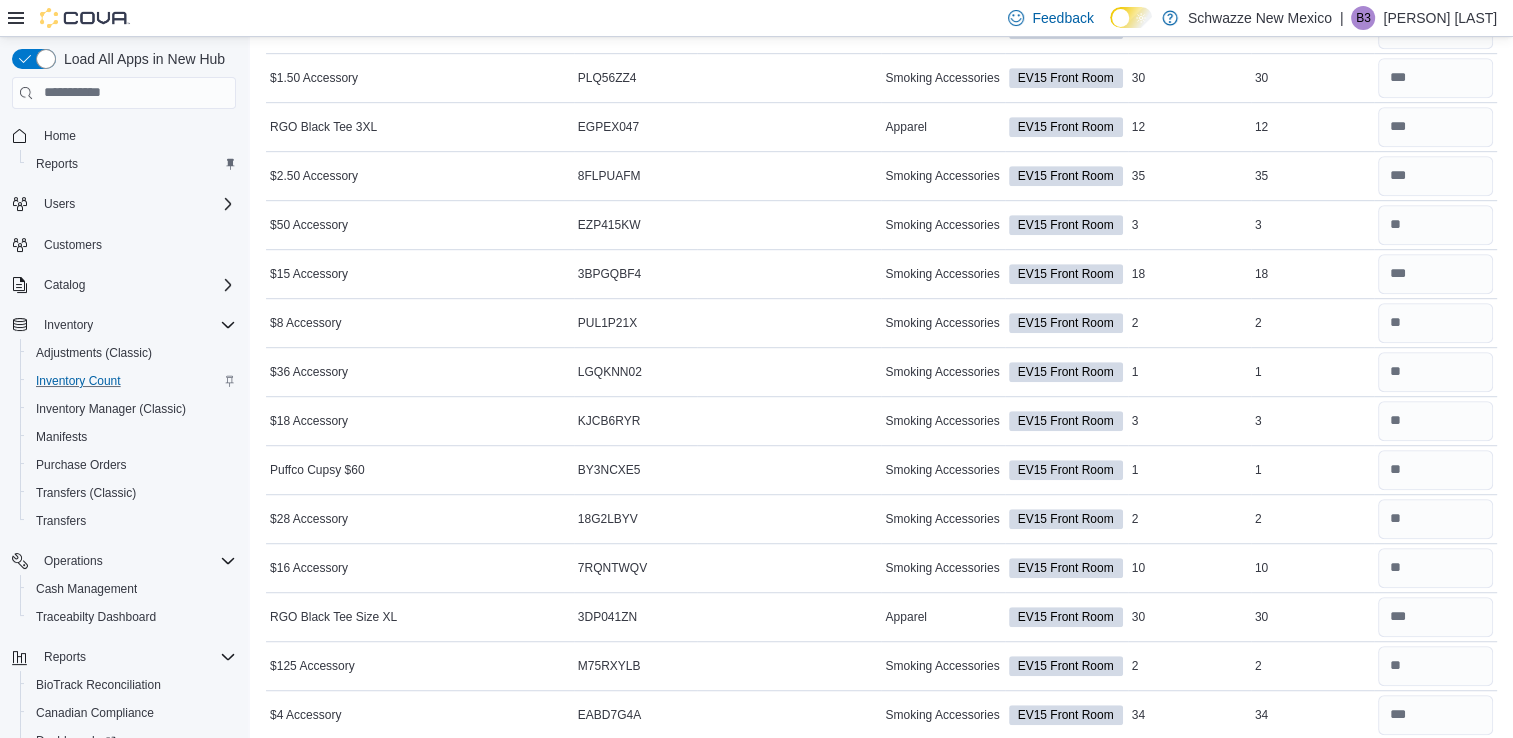scroll, scrollTop: 1146, scrollLeft: 0, axis: vertical 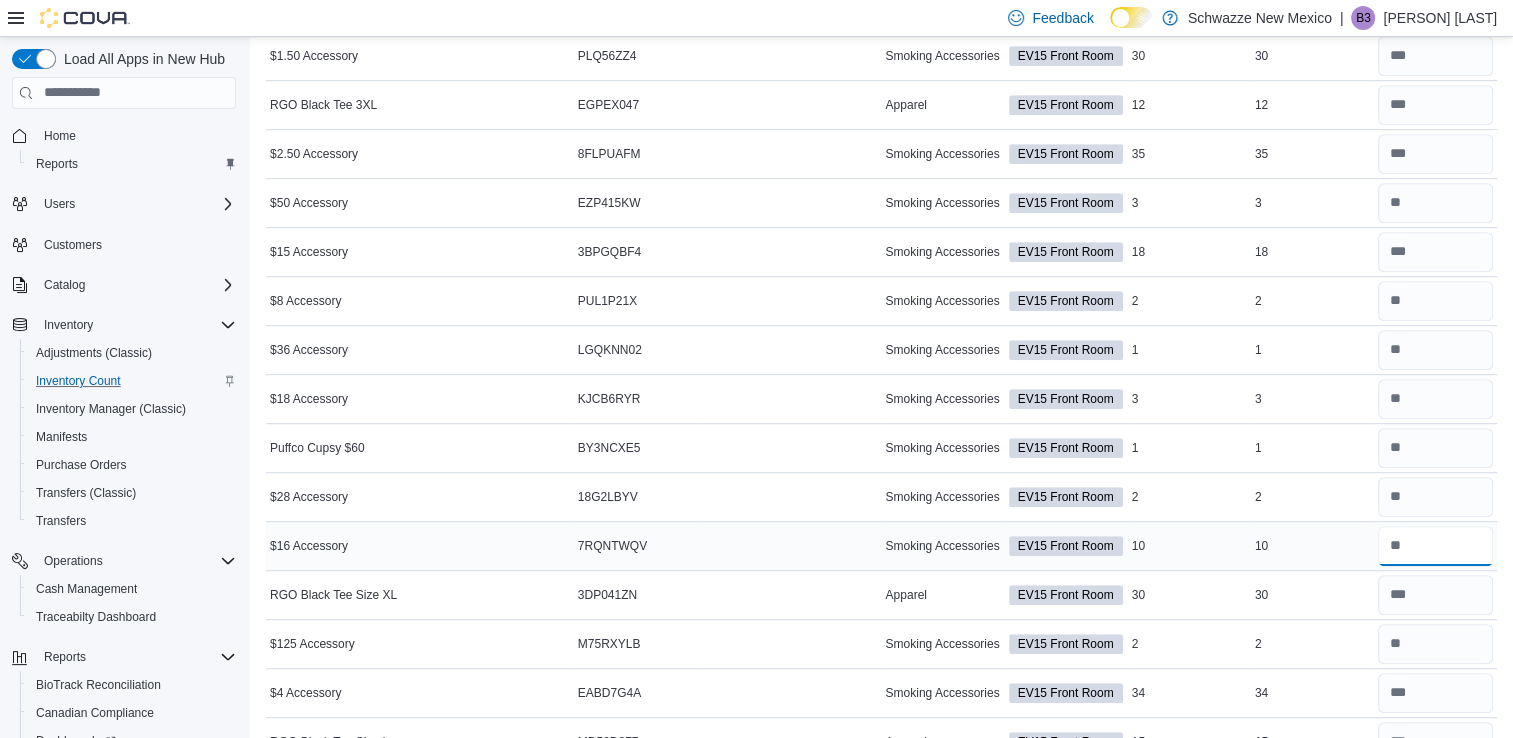 click at bounding box center [1435, 546] 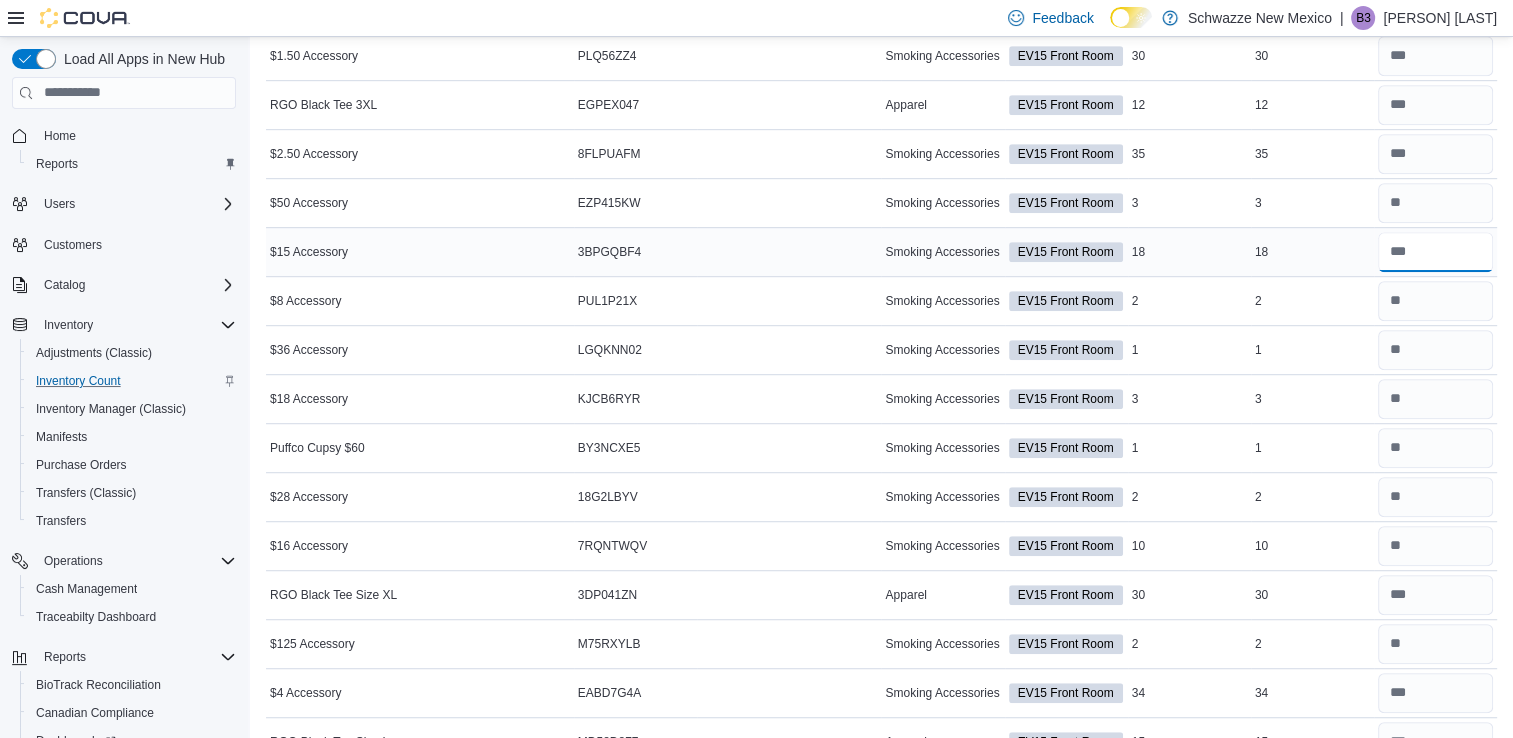 click at bounding box center [1435, 252] 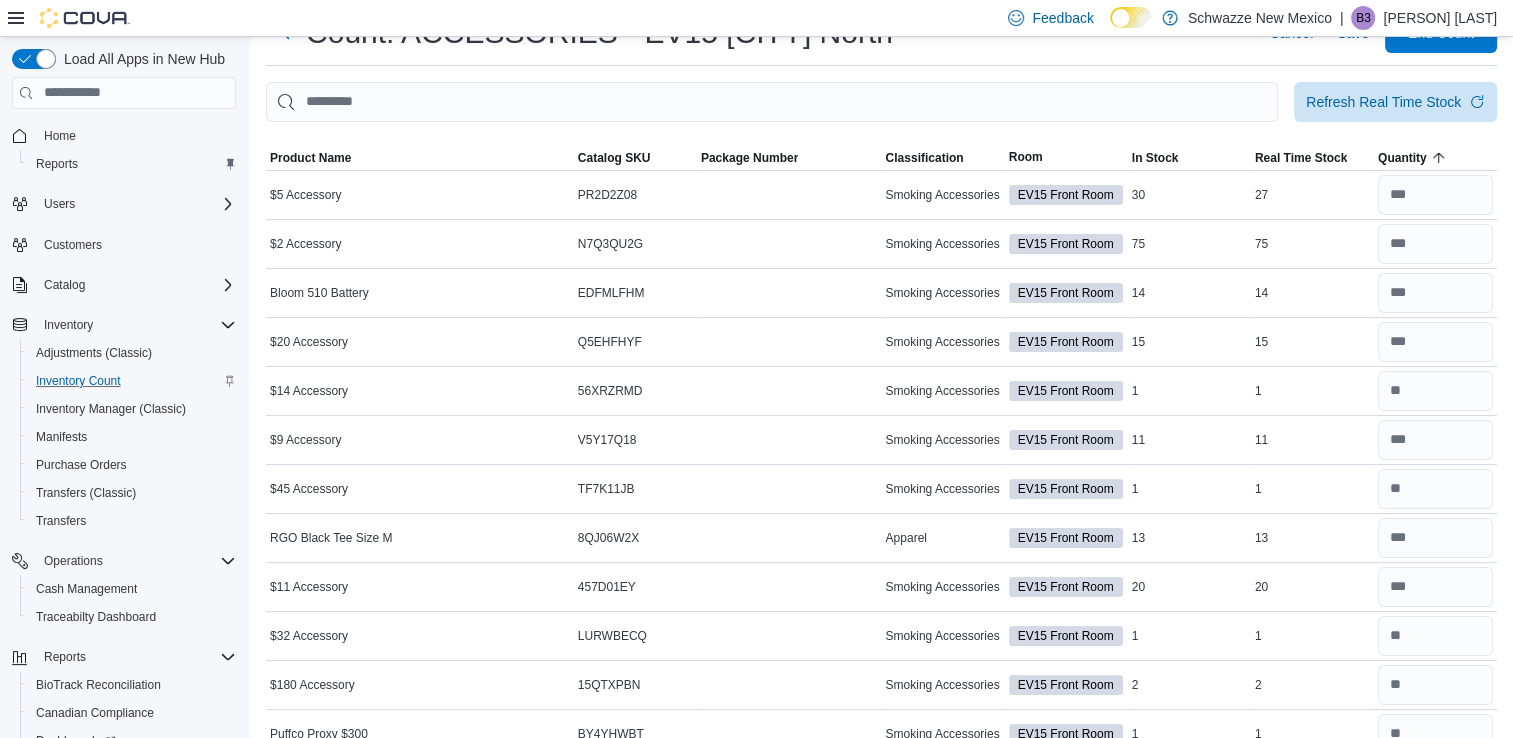 scroll, scrollTop: 0, scrollLeft: 0, axis: both 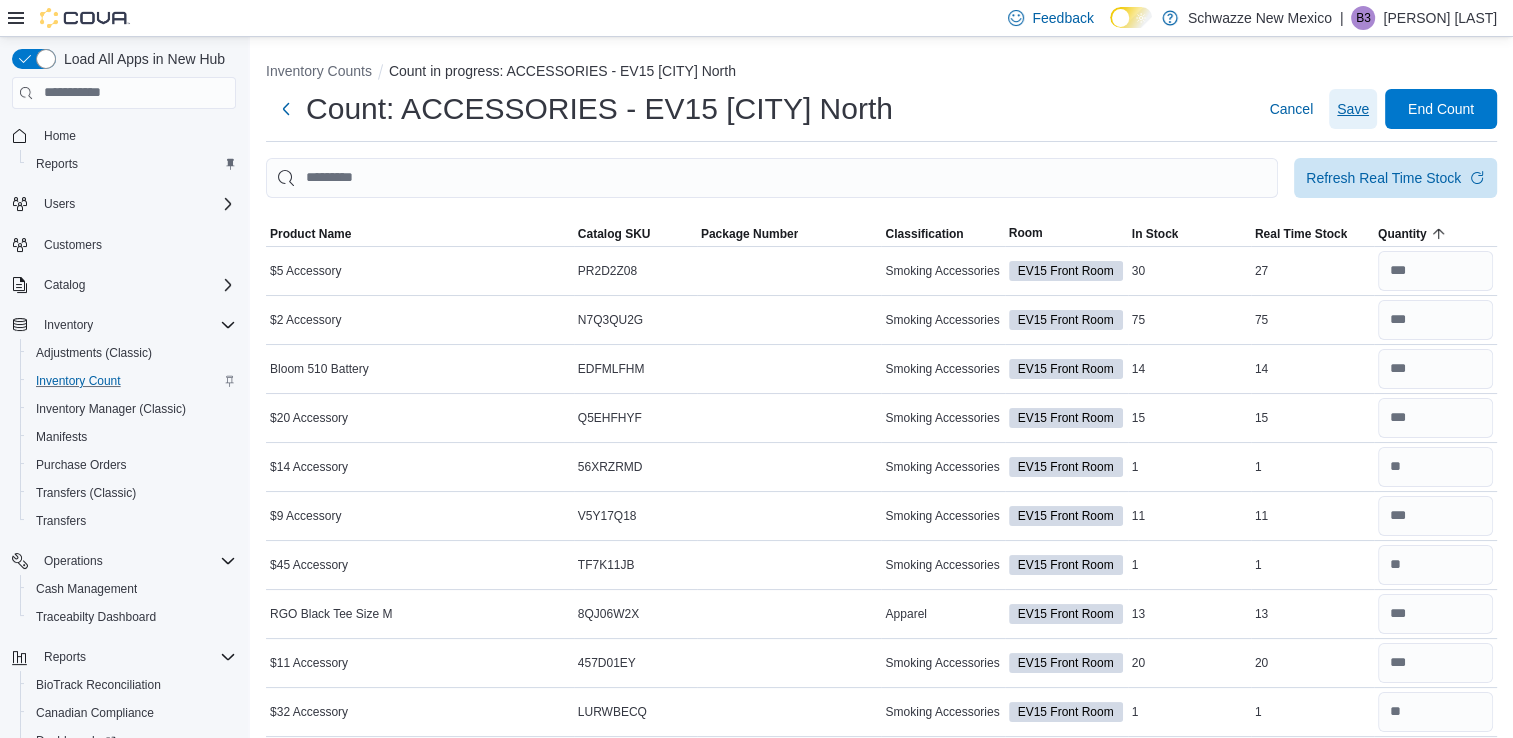 click on "Save" at bounding box center (1353, 109) 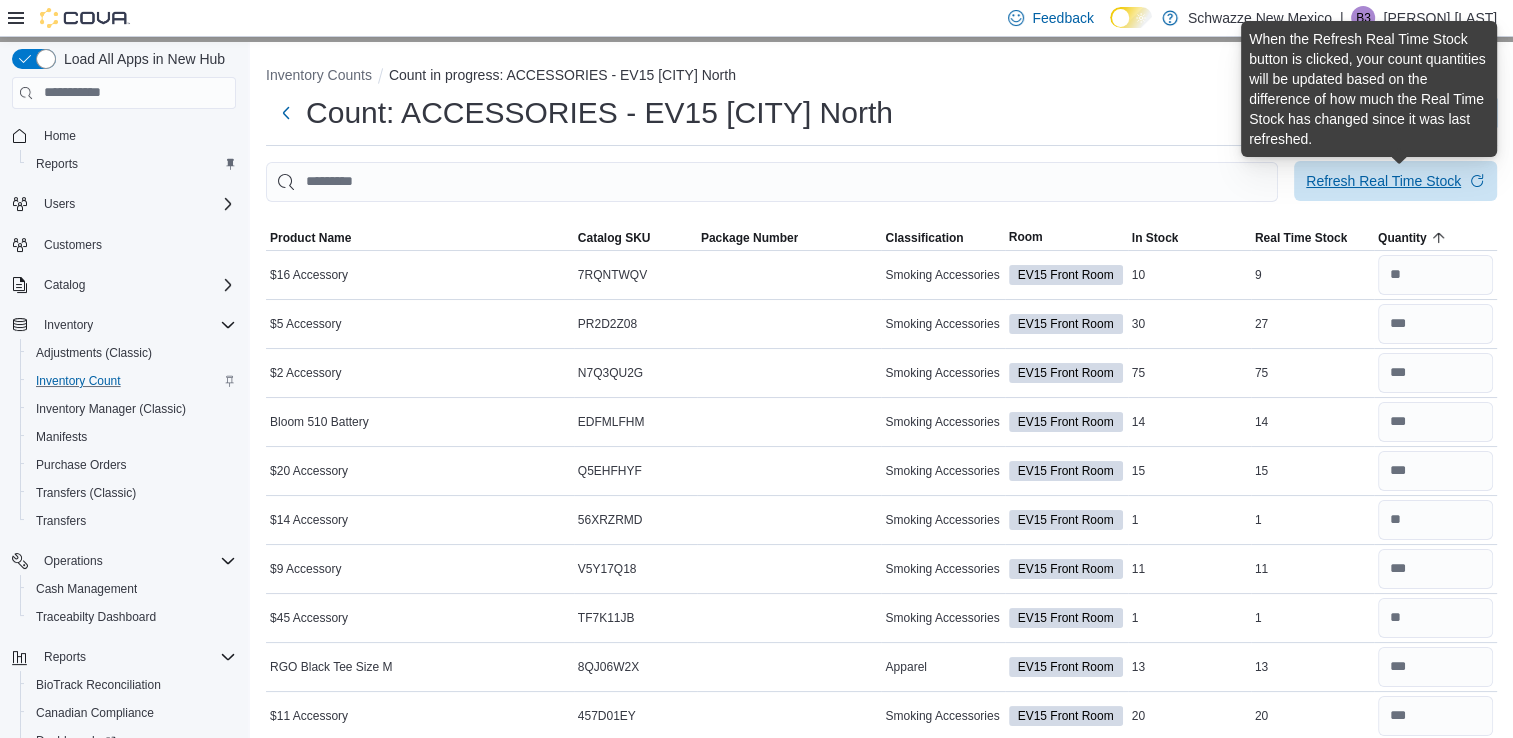 click on "Refresh Real Time Stock" at bounding box center [1383, 181] 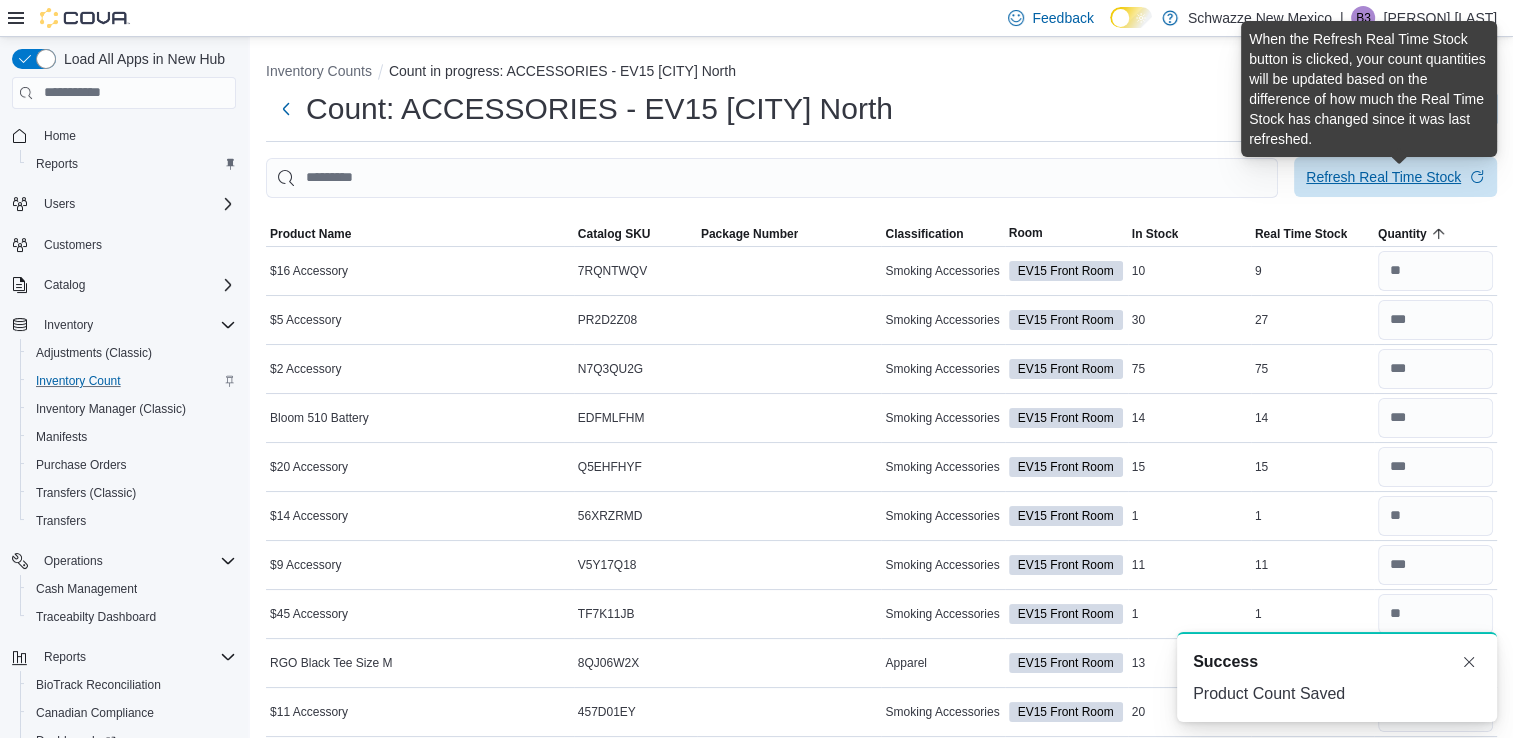 click on "Refresh Real Time Stock" at bounding box center [1383, 177] 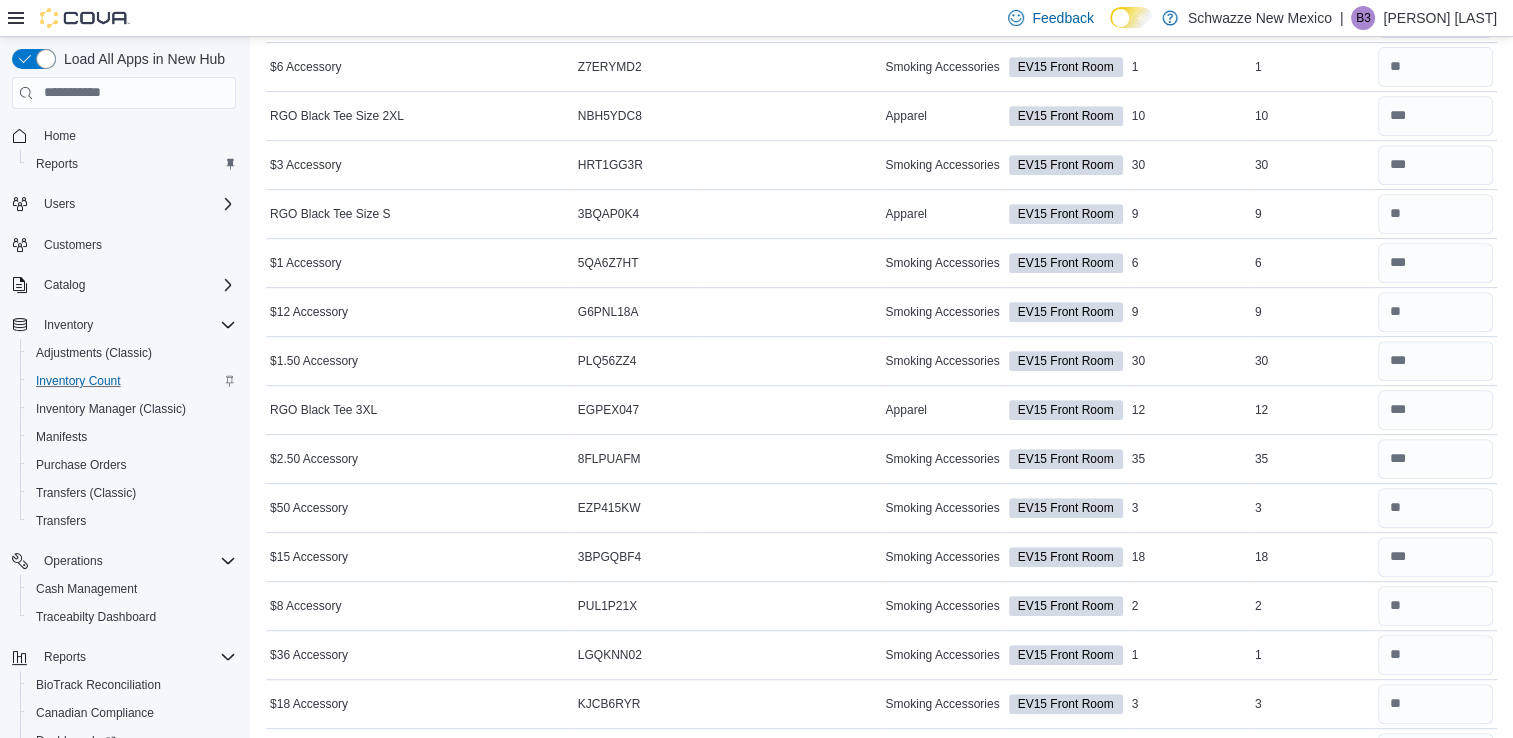 scroll, scrollTop: 964, scrollLeft: 0, axis: vertical 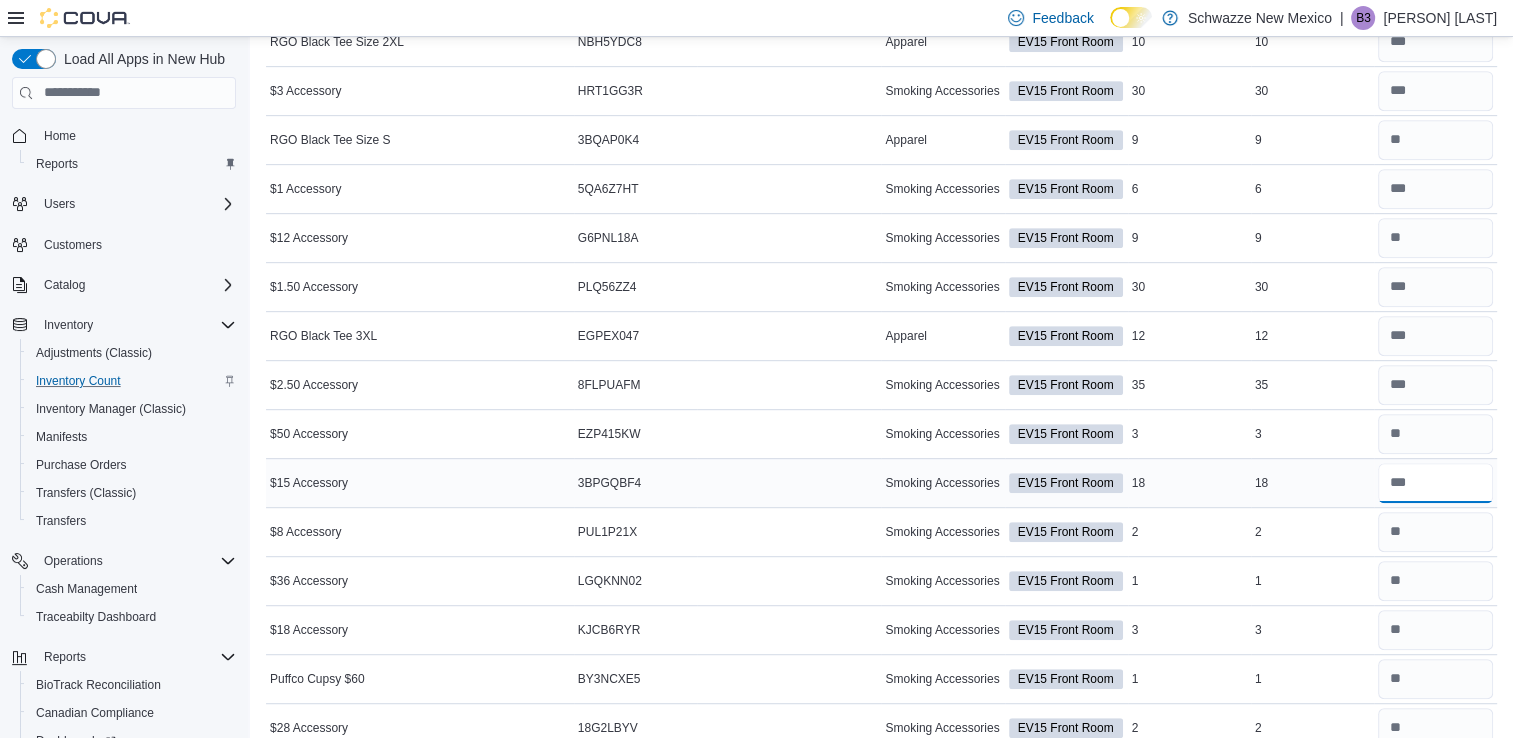 click at bounding box center (1435, 483) 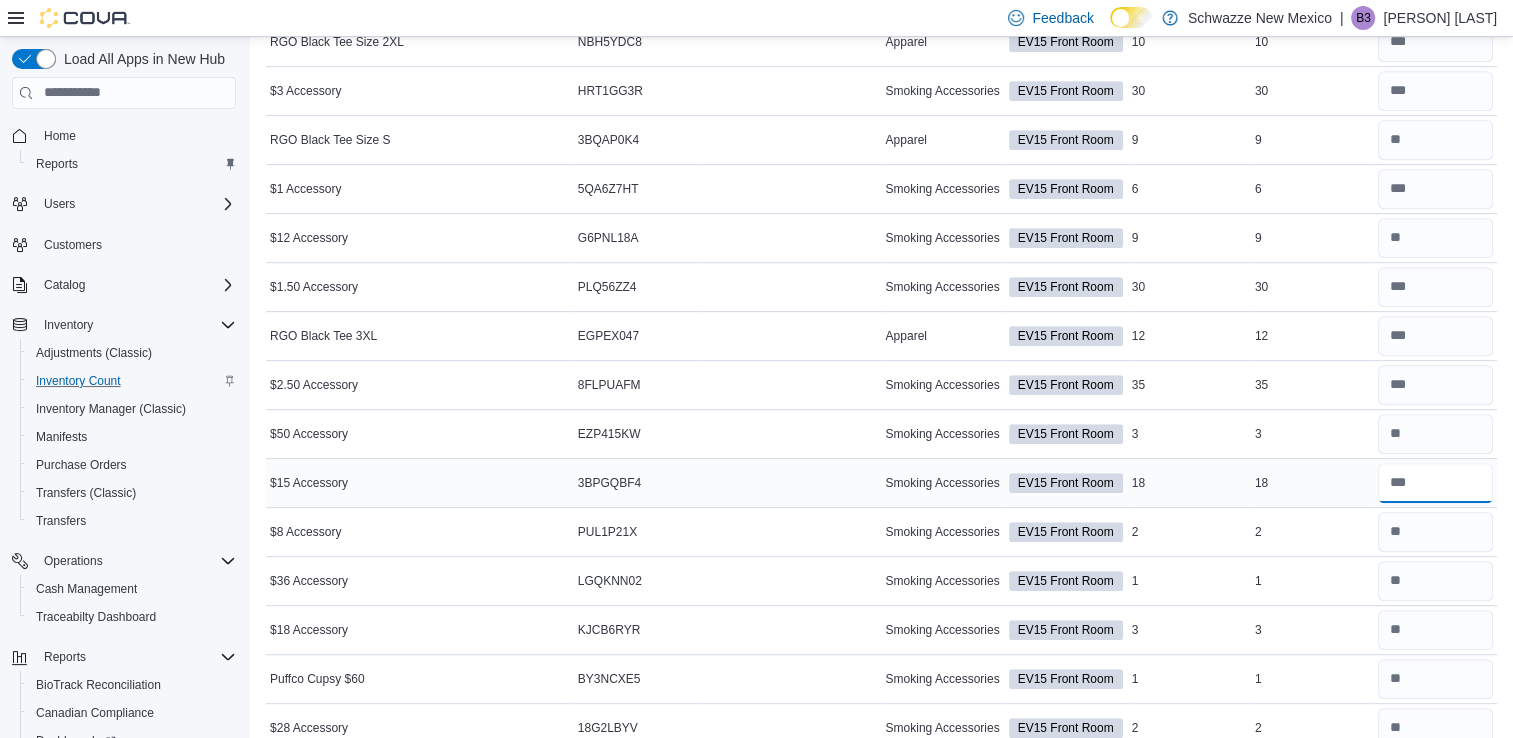 type on "**" 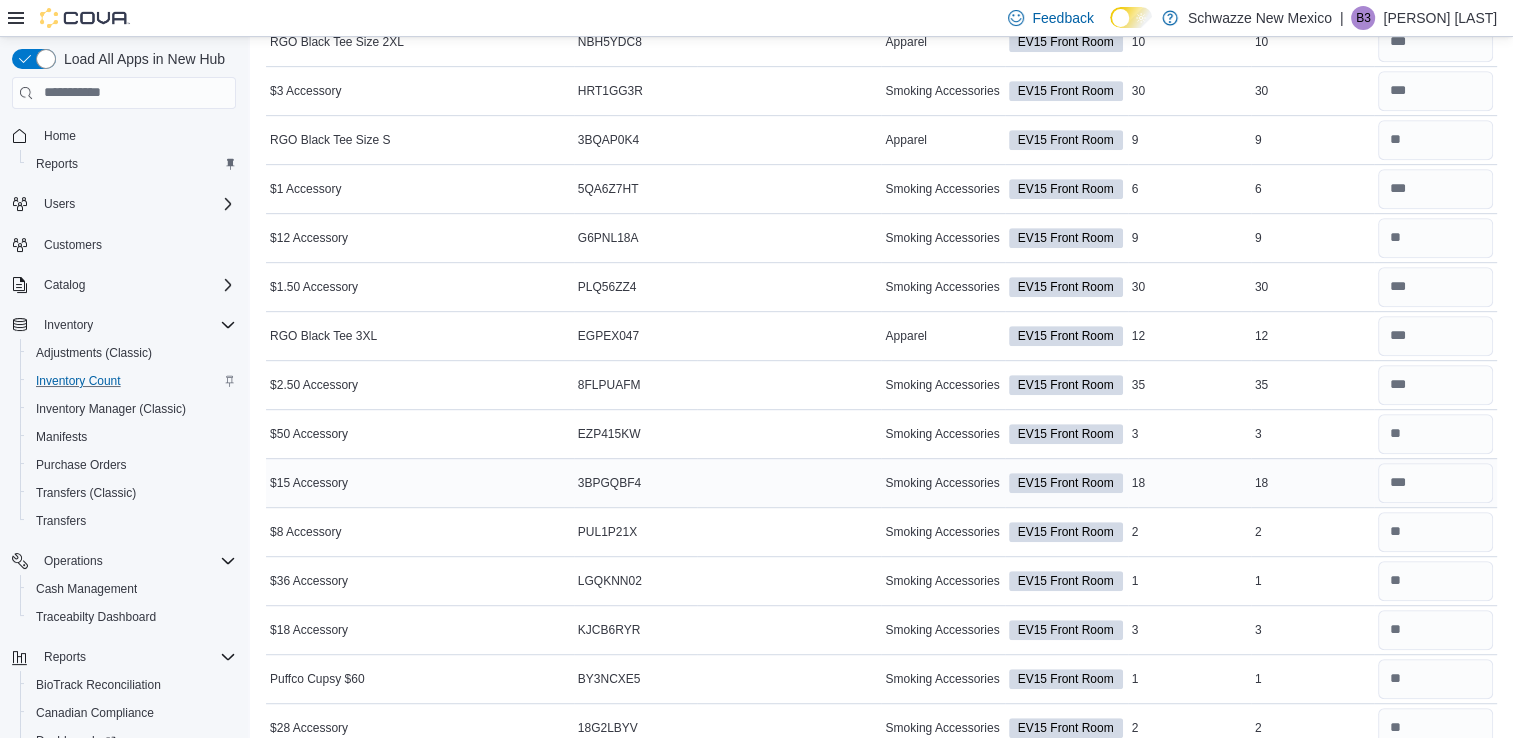 type 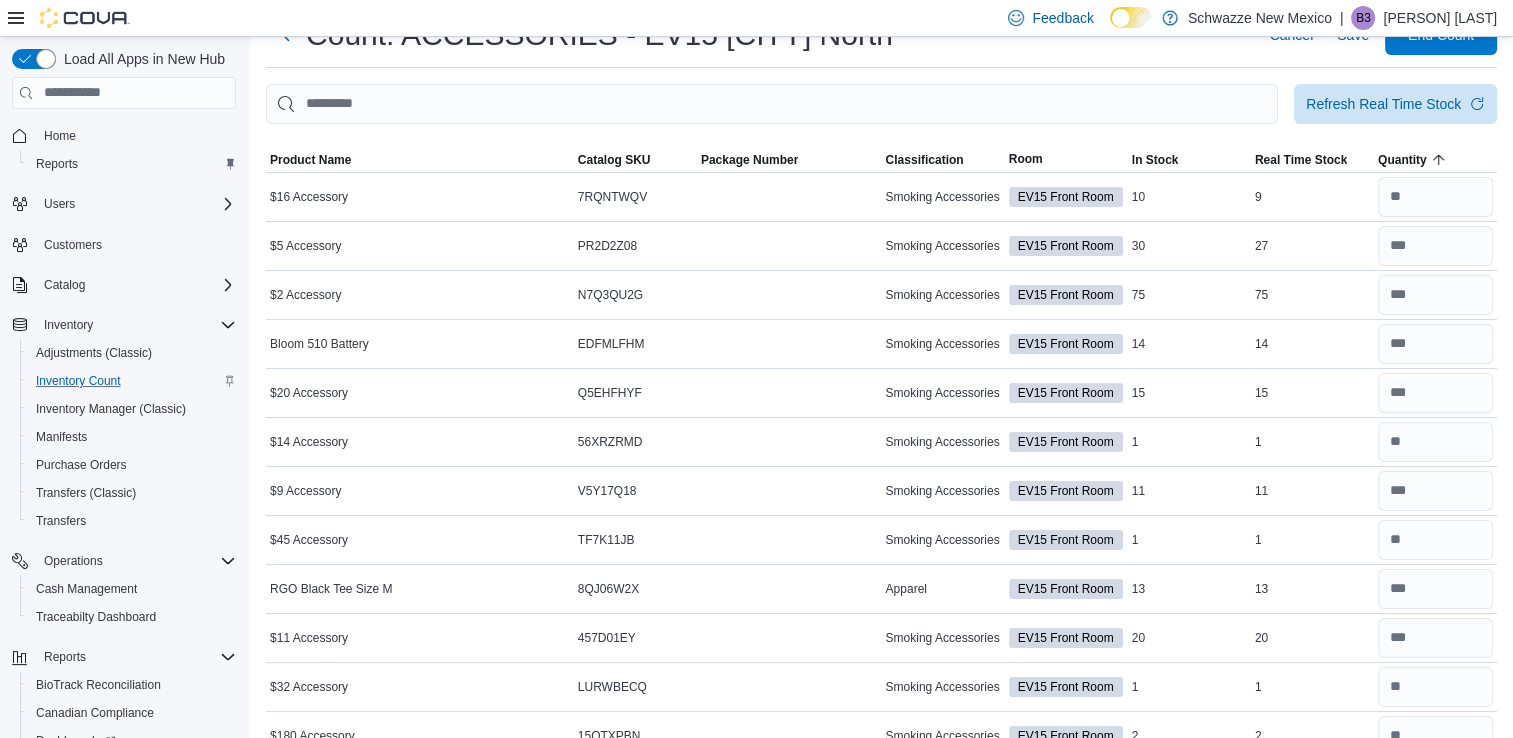 scroll, scrollTop: 67, scrollLeft: 0, axis: vertical 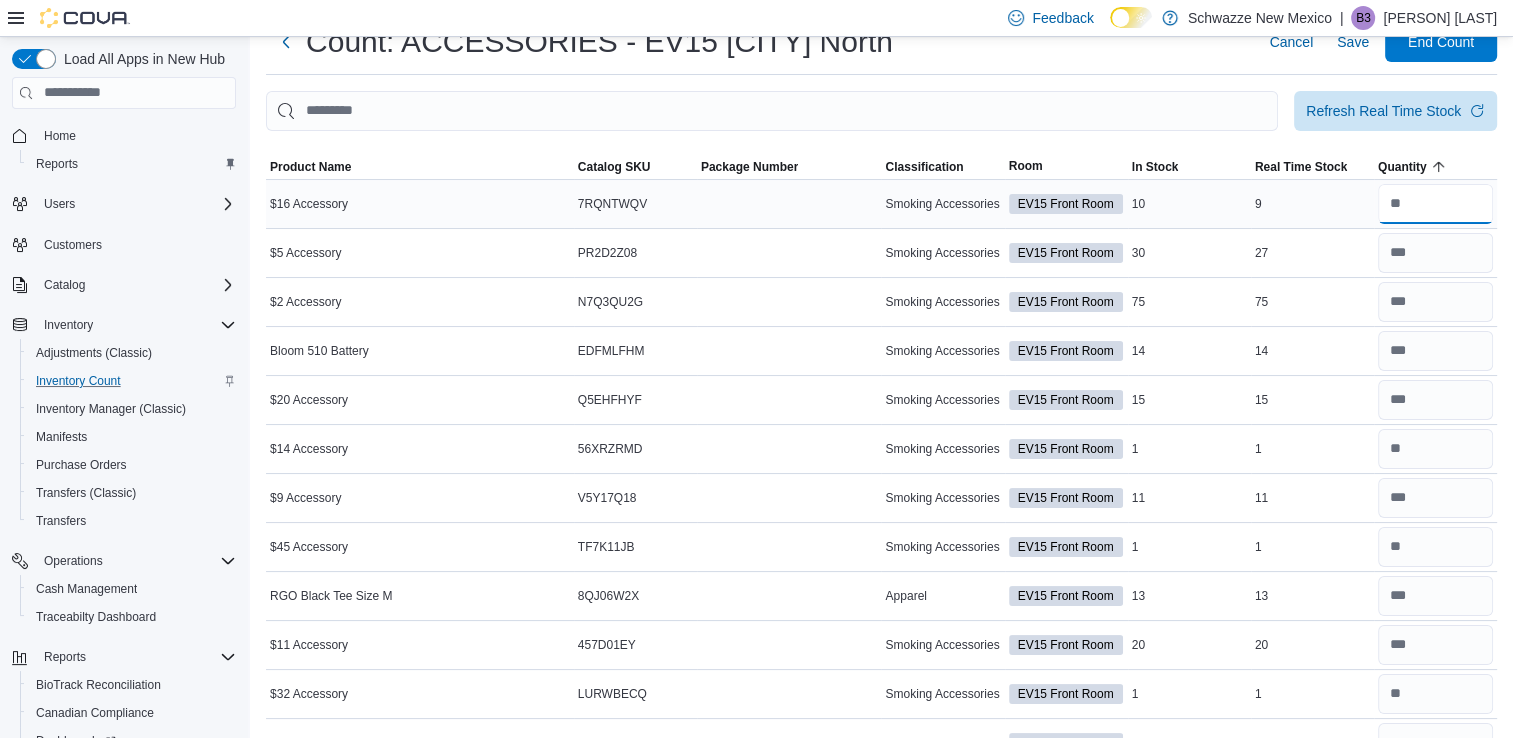 click at bounding box center [1435, 204] 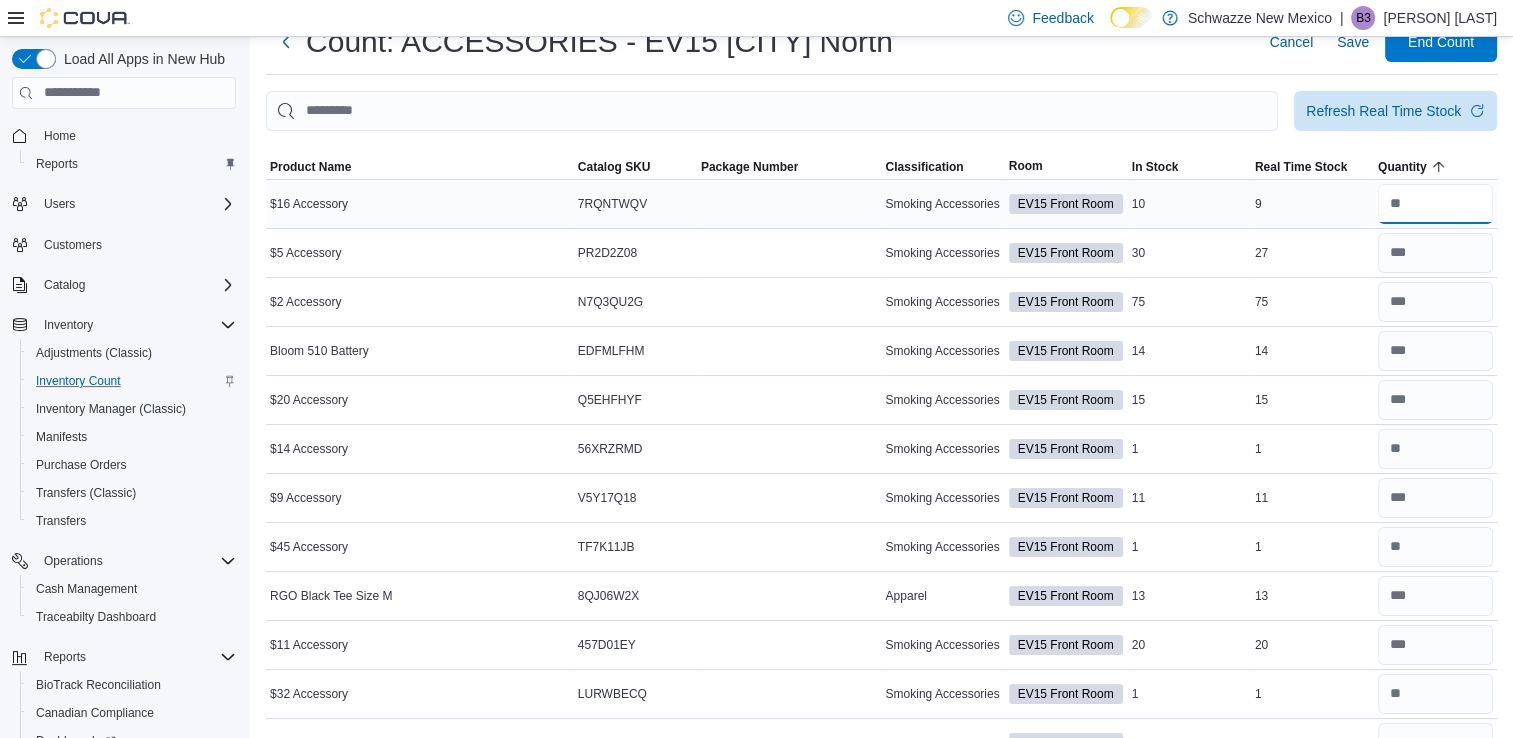 type on "**" 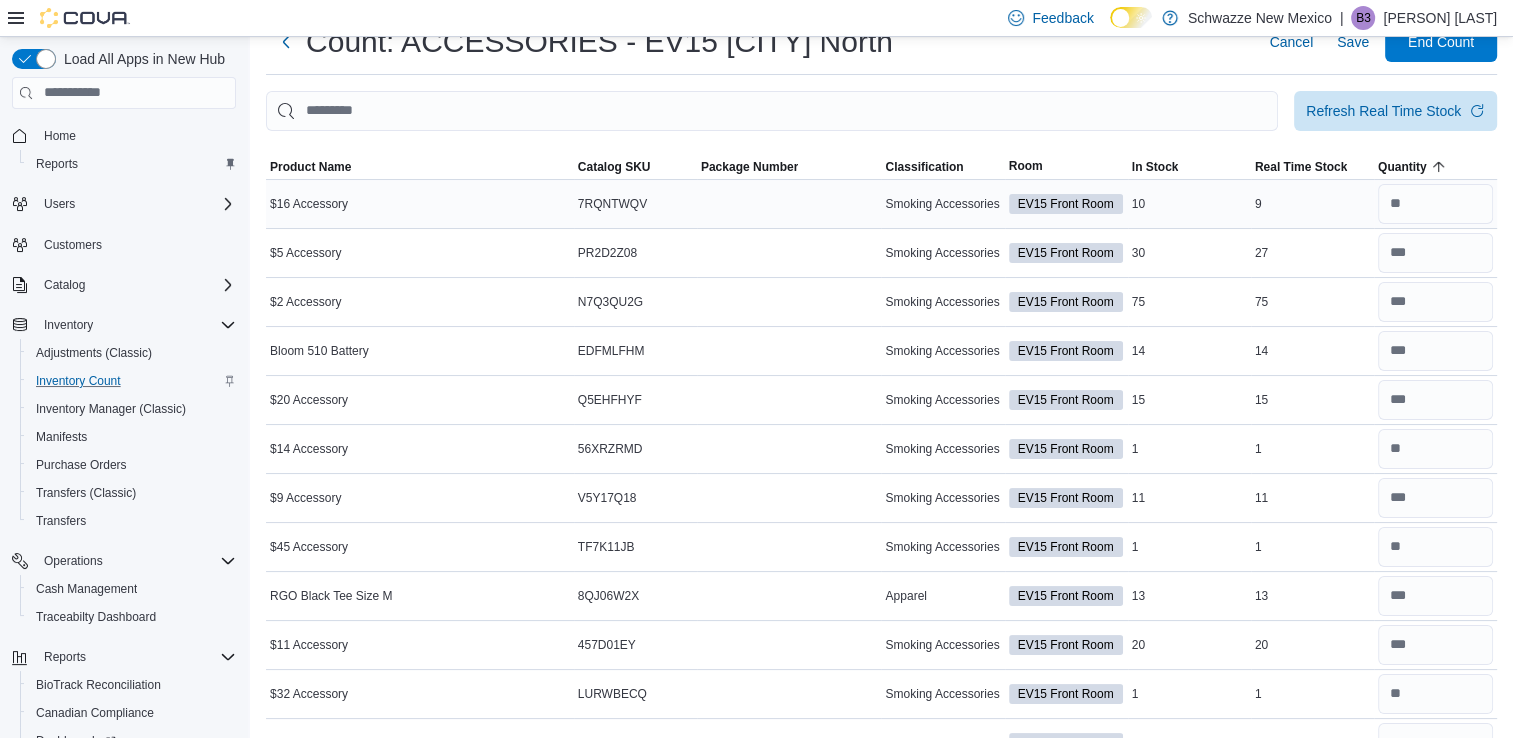 type 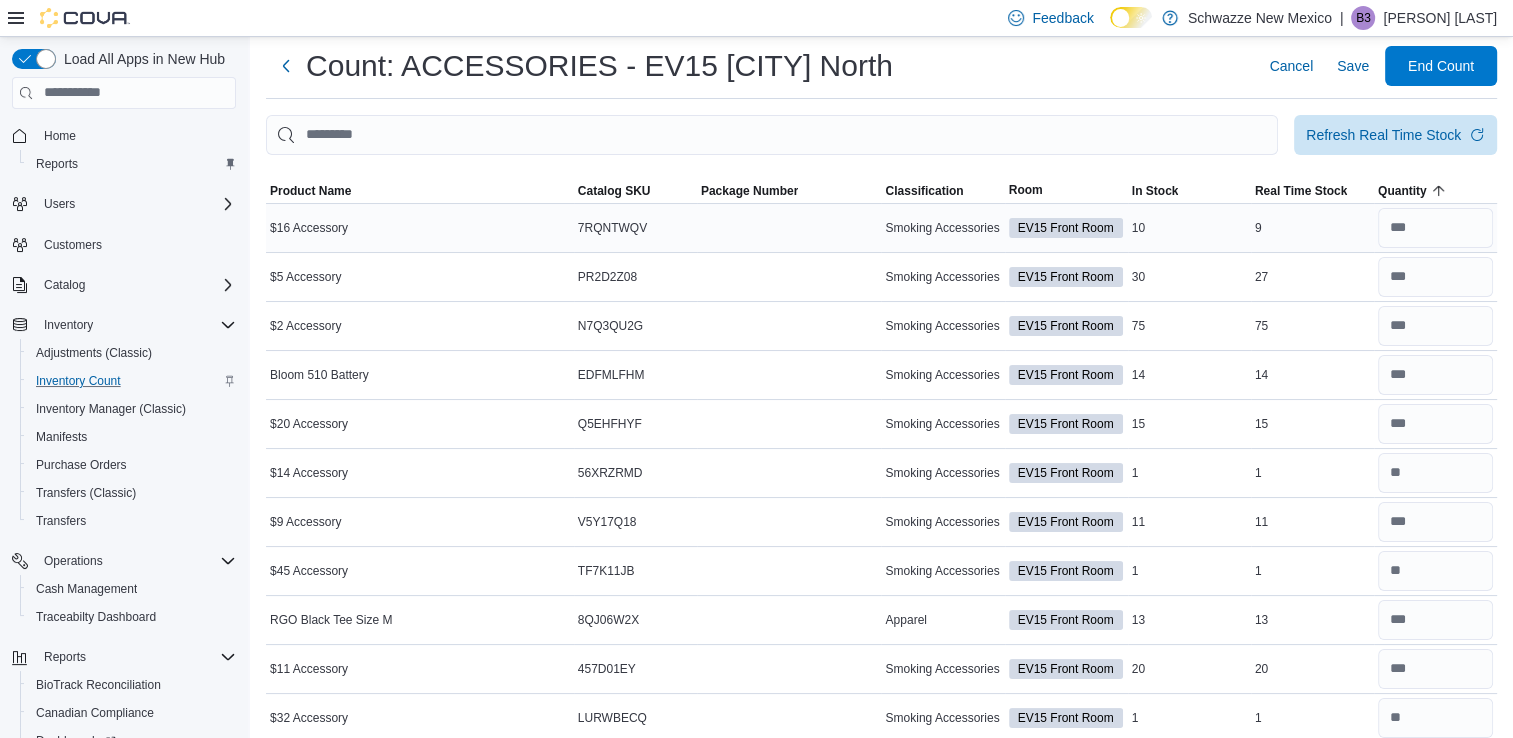 scroll, scrollTop: 42, scrollLeft: 0, axis: vertical 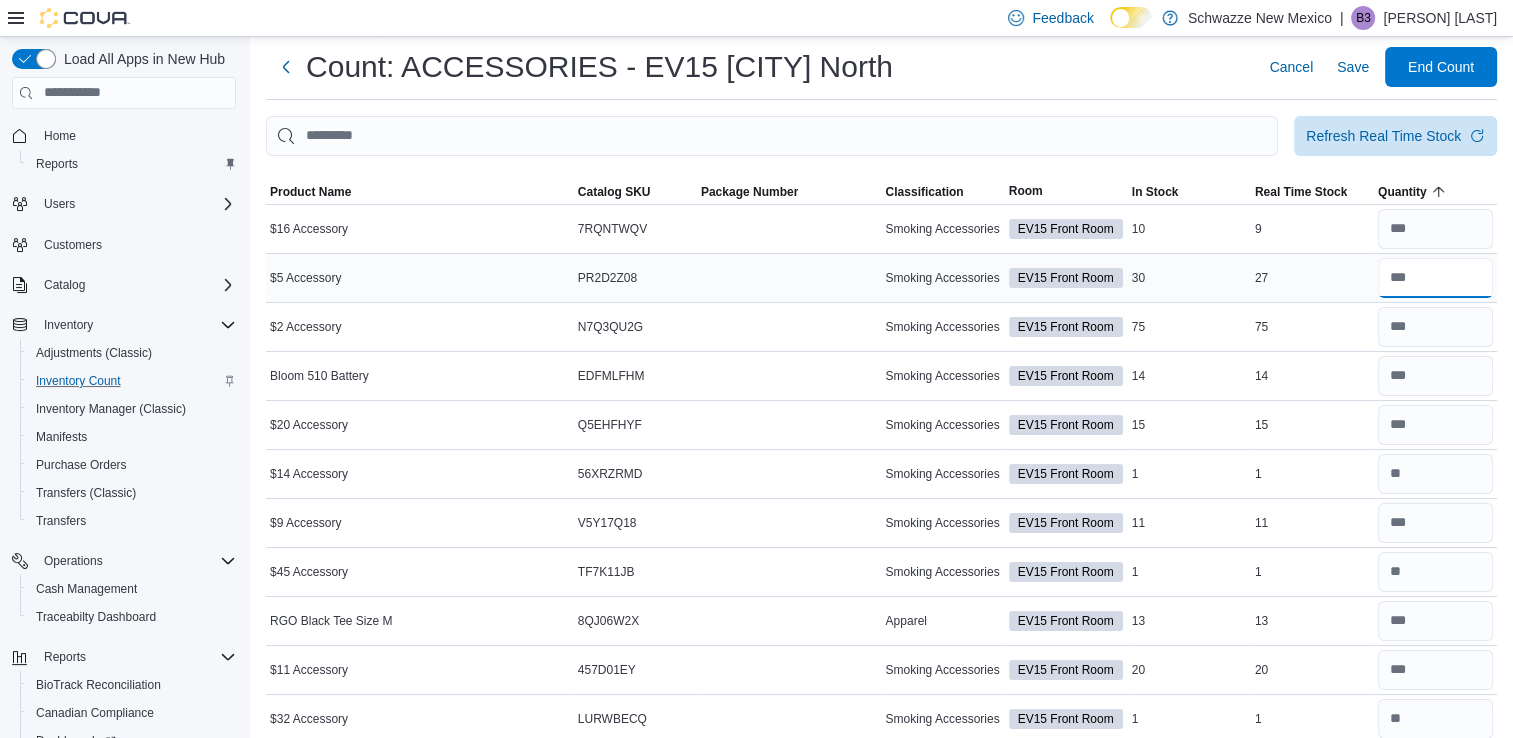 click at bounding box center [1435, 278] 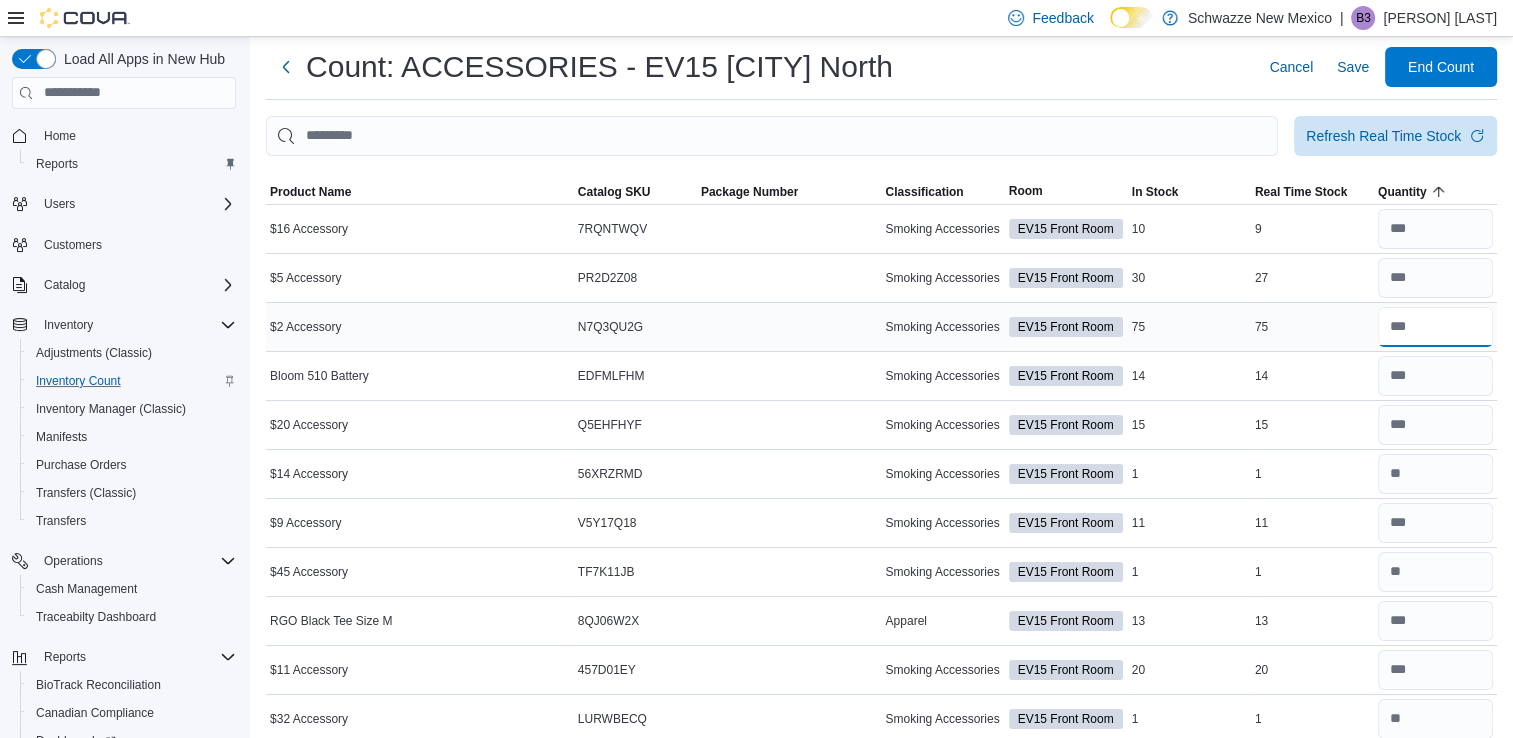 click at bounding box center [1435, 327] 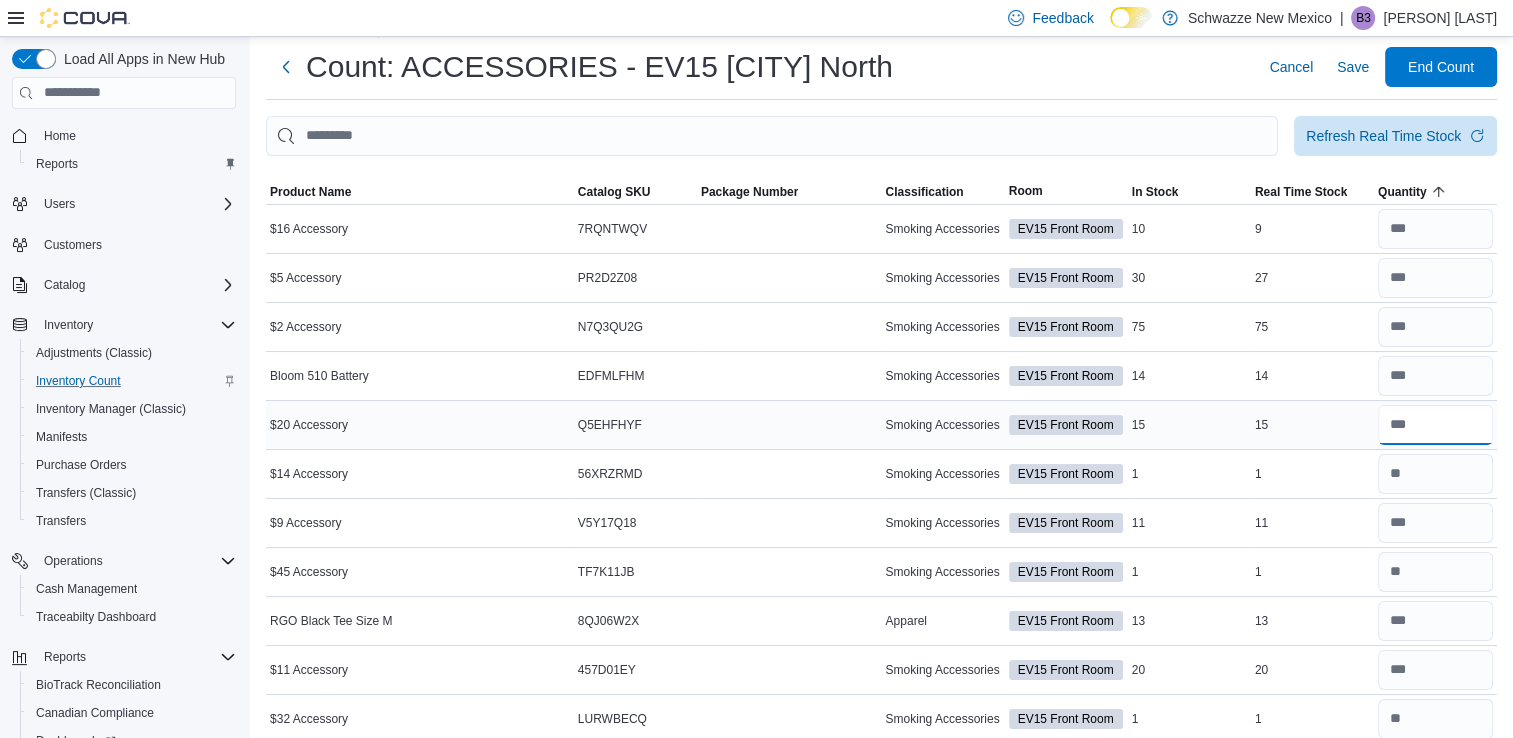 click at bounding box center (1435, 425) 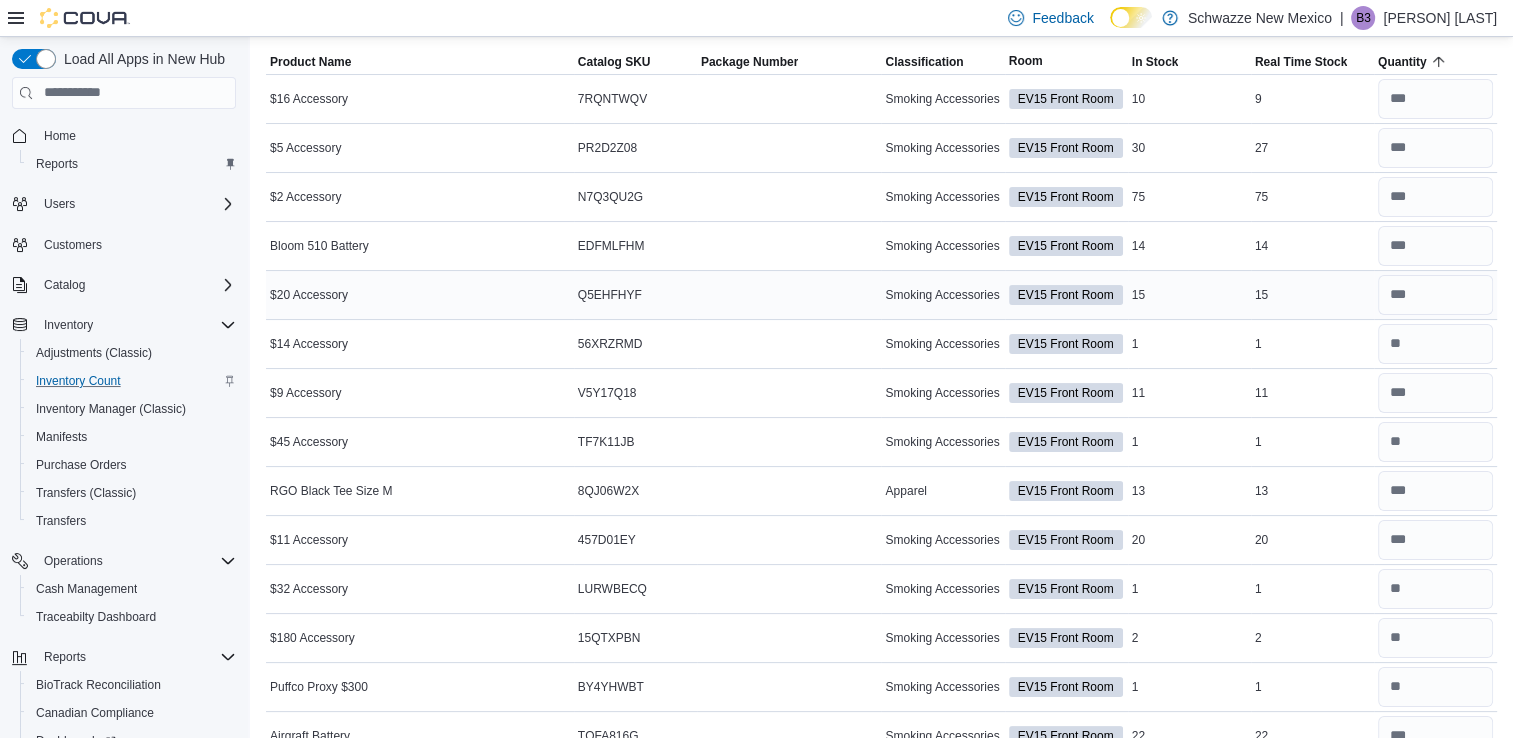 scroll, scrollTop: 0, scrollLeft: 0, axis: both 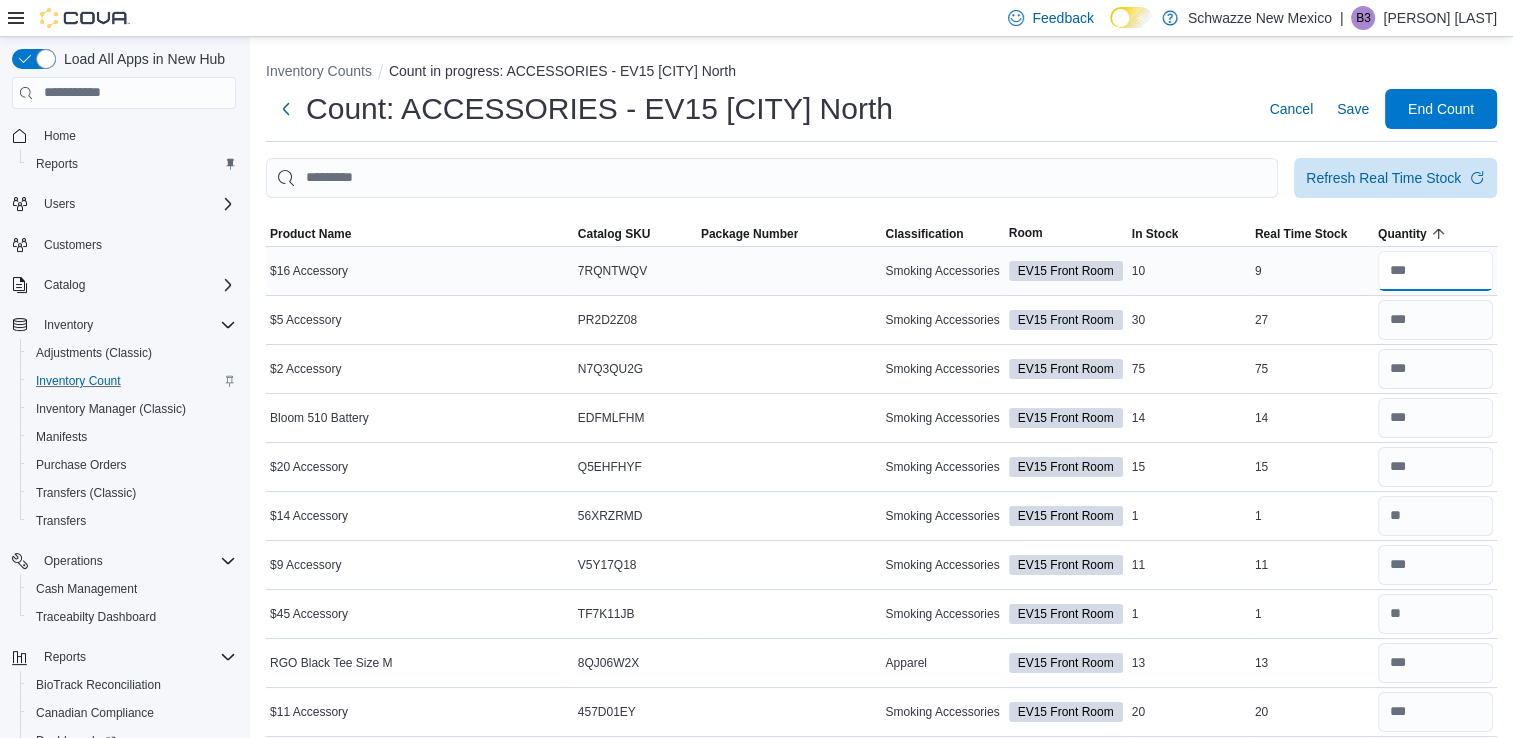 click at bounding box center (1435, 271) 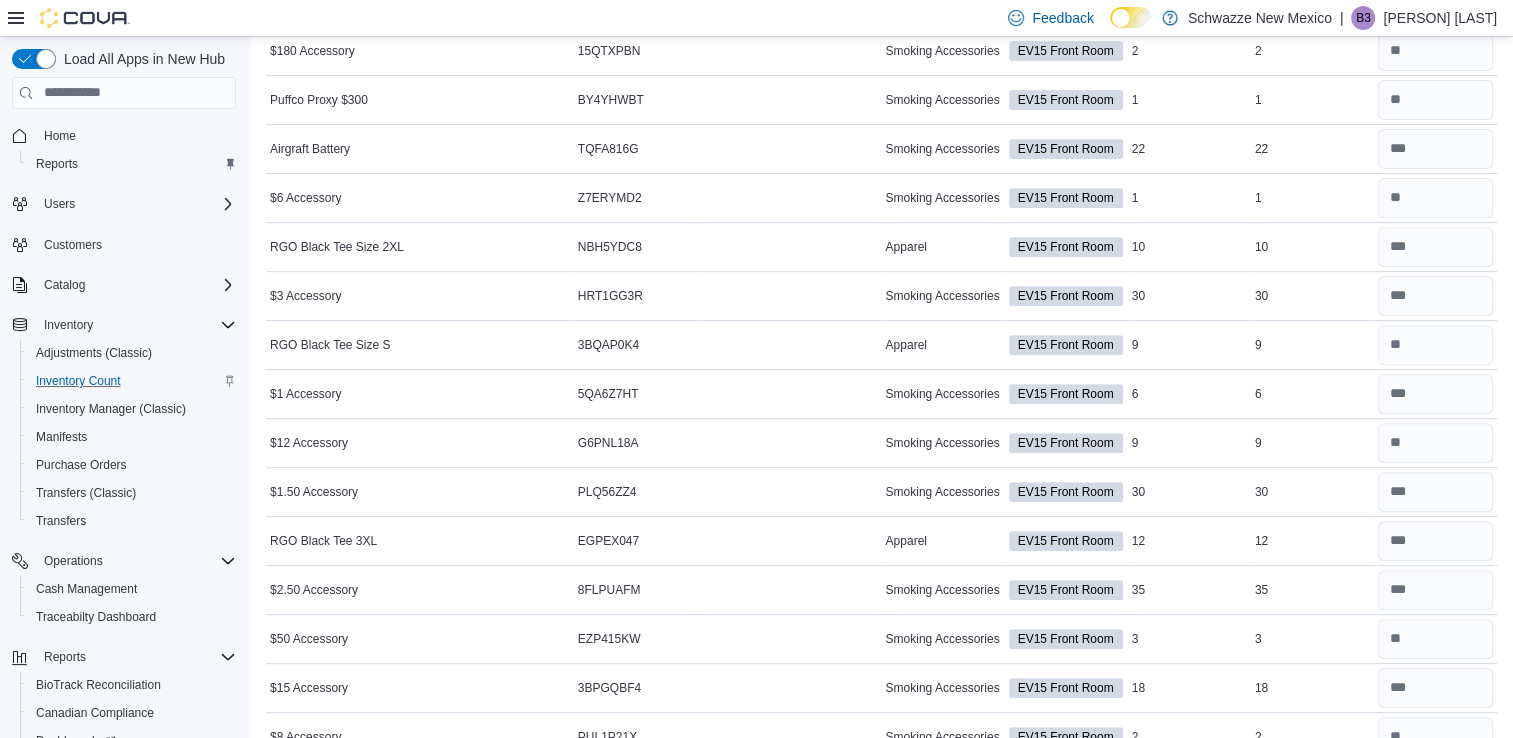 scroll, scrollTop: 767, scrollLeft: 0, axis: vertical 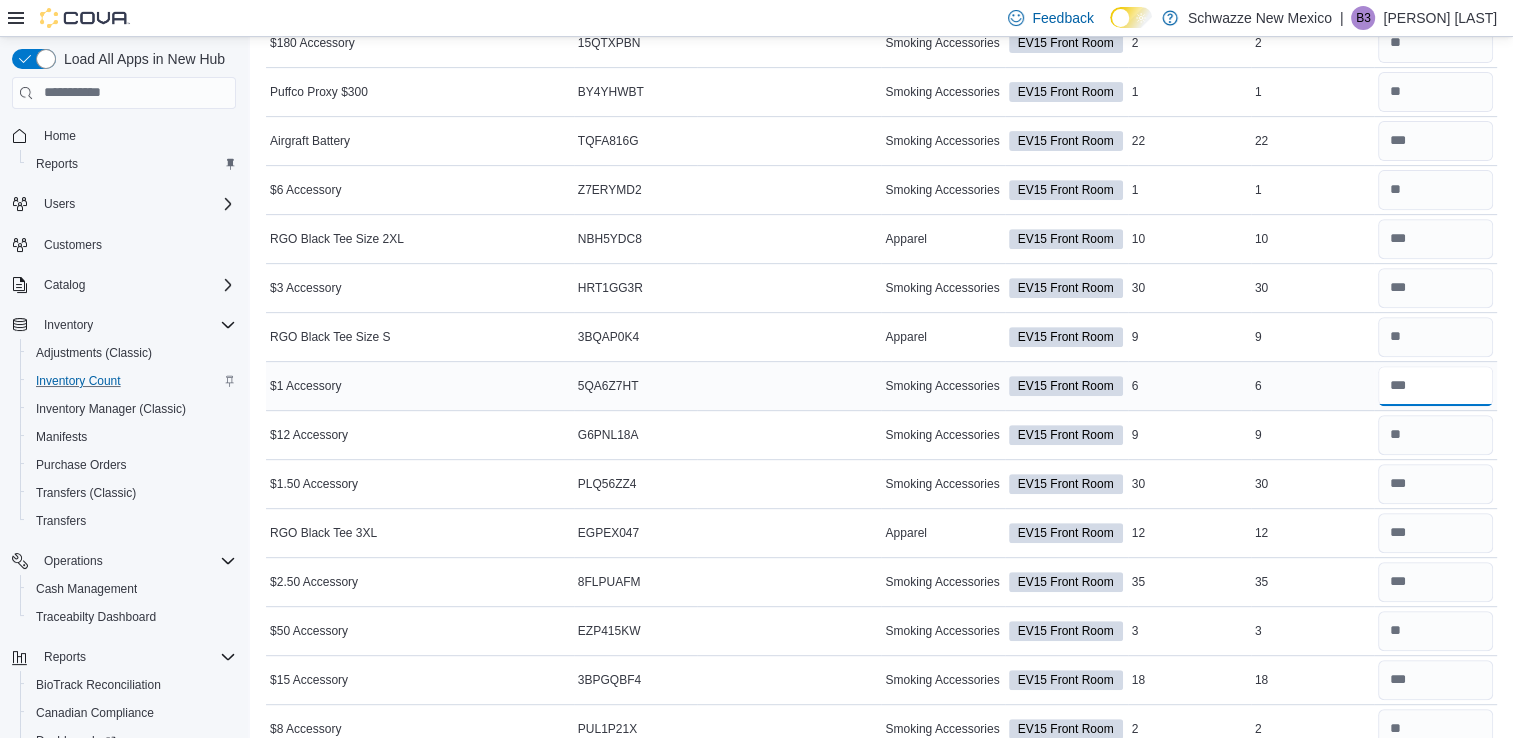 click at bounding box center (1435, 386) 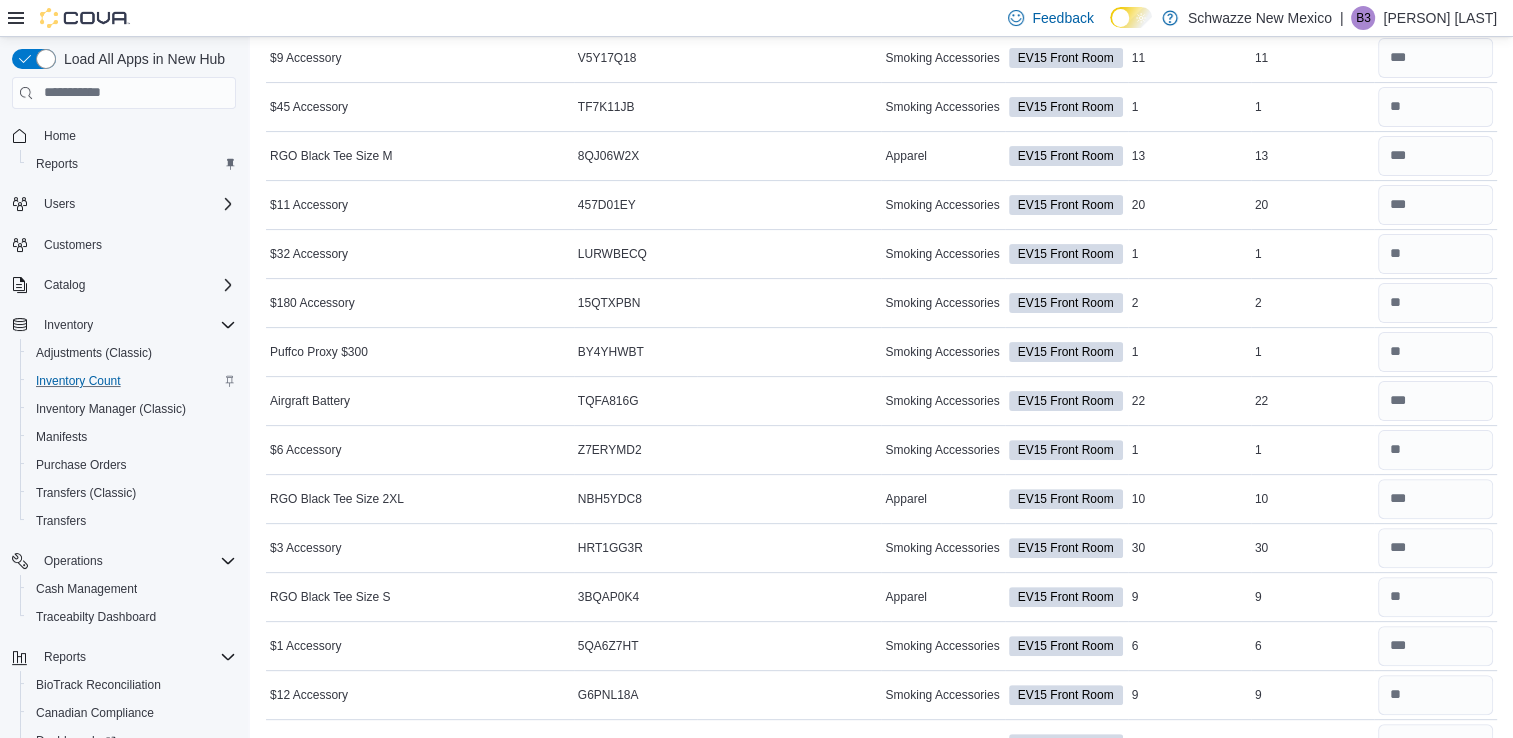 scroll, scrollTop: 0, scrollLeft: 0, axis: both 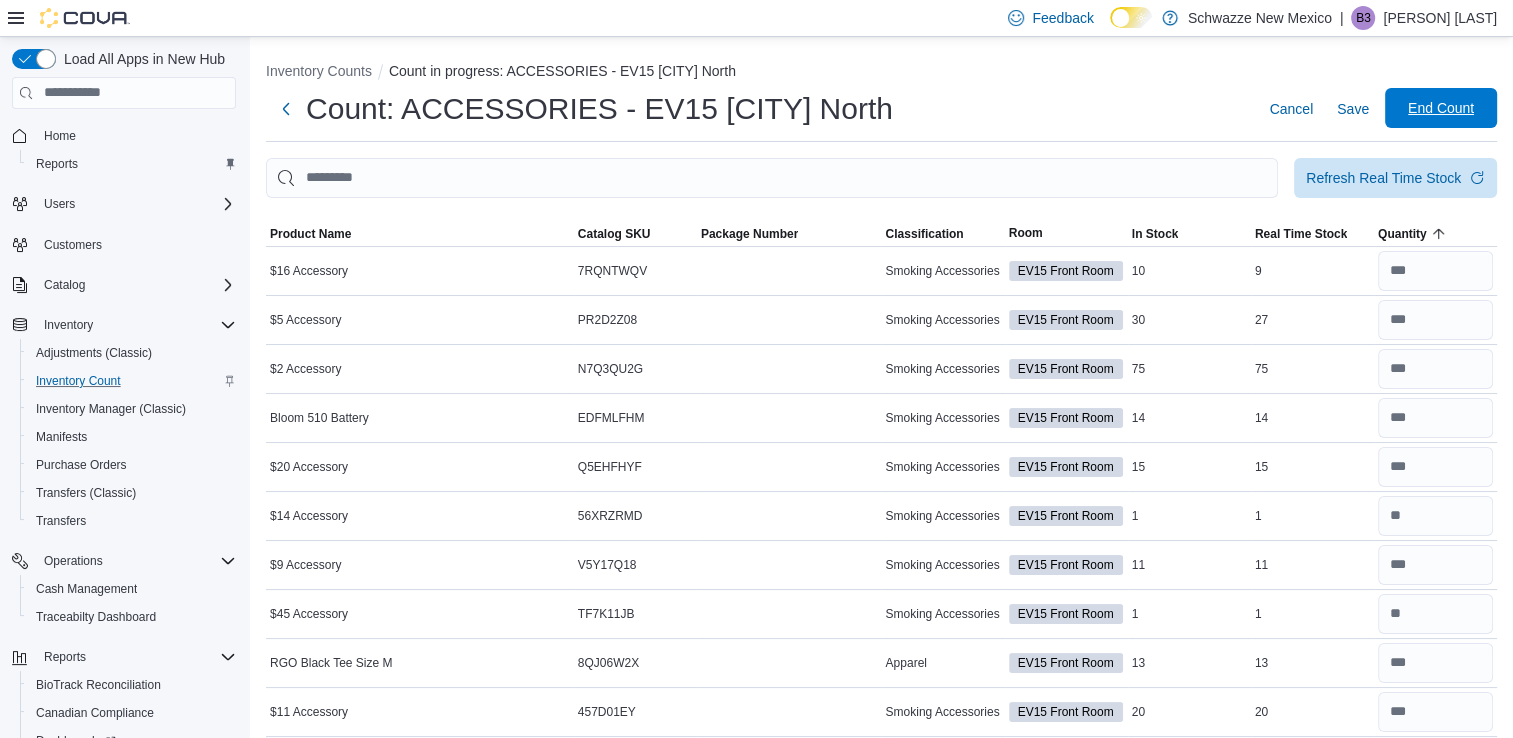 click on "End Count" at bounding box center (1441, 108) 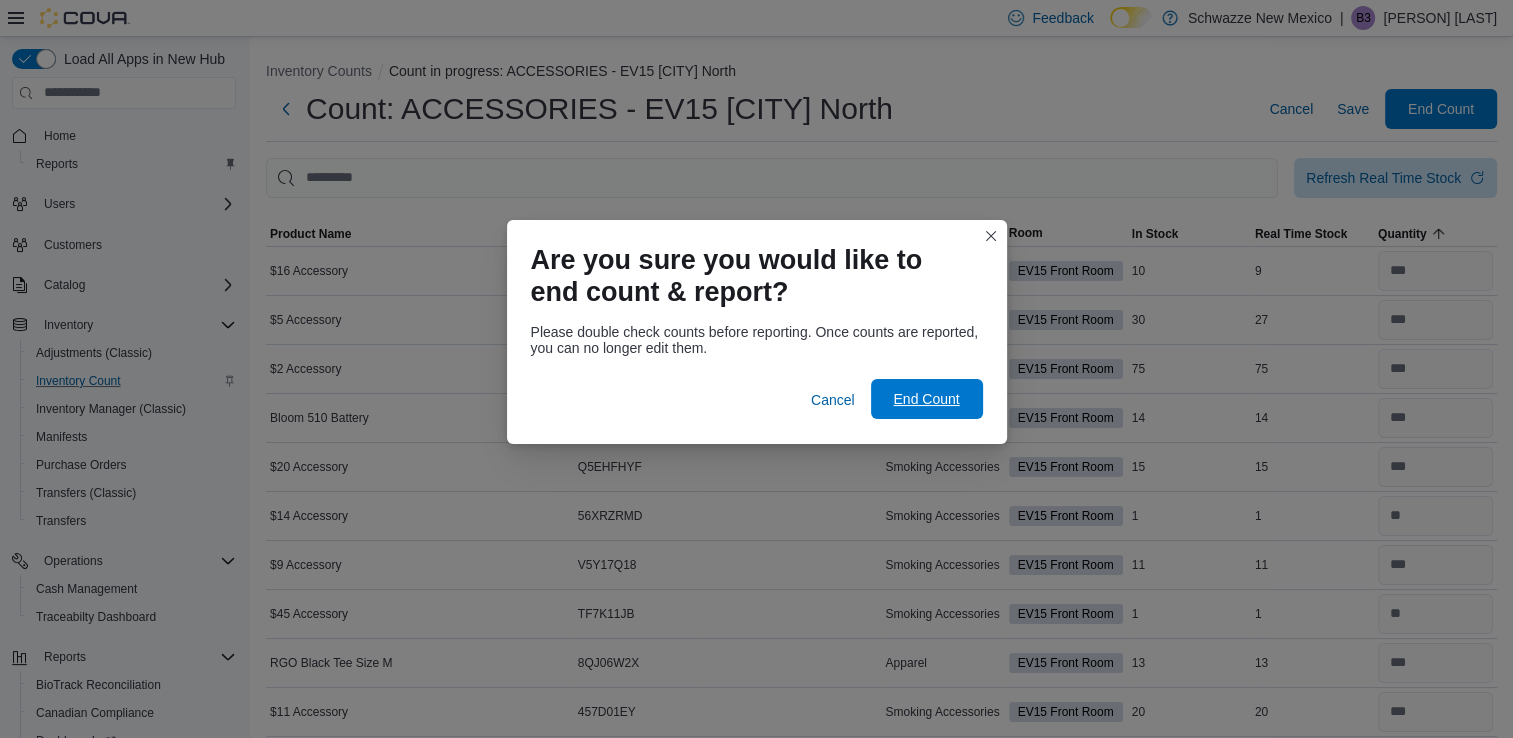 click on "End Count" at bounding box center [926, 399] 